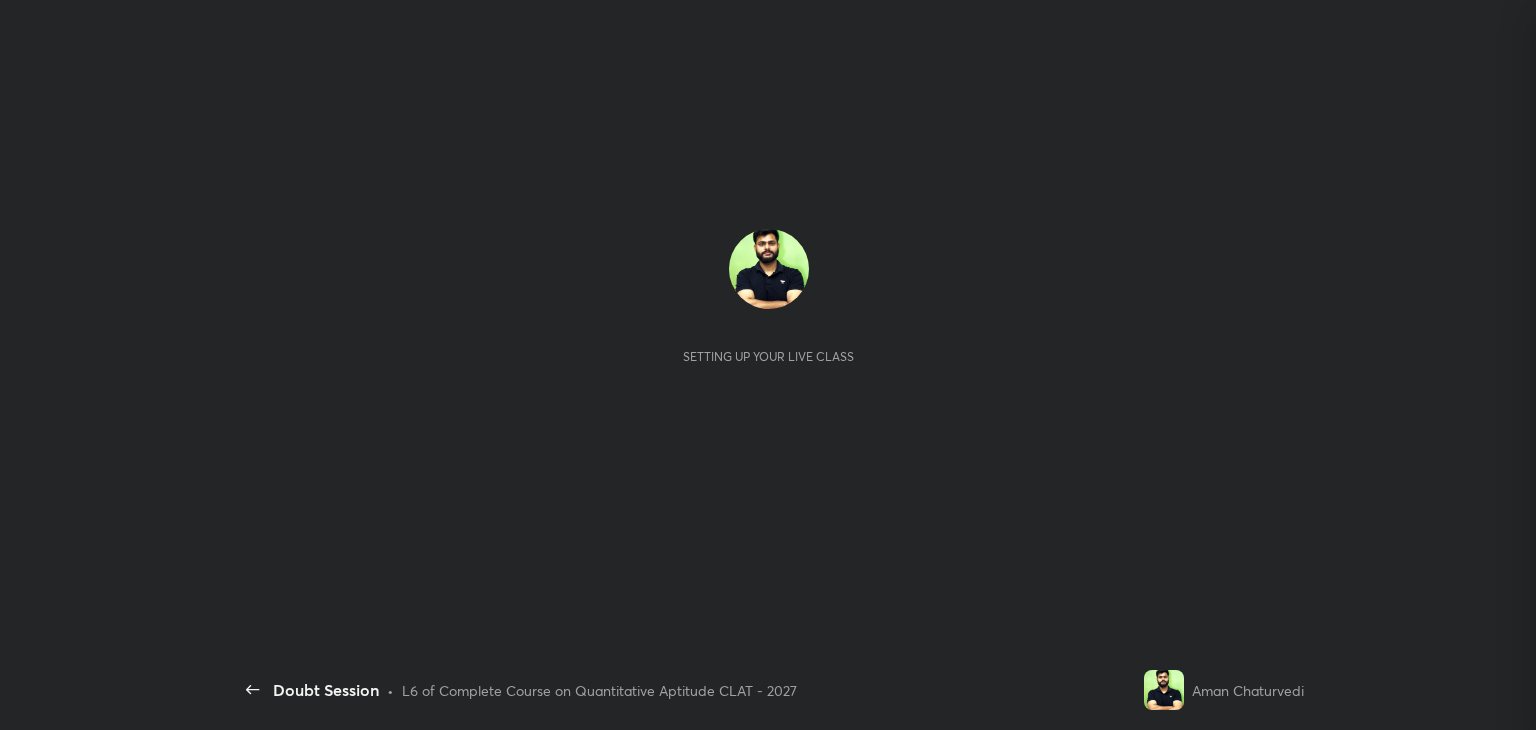 scroll, scrollTop: 0, scrollLeft: 0, axis: both 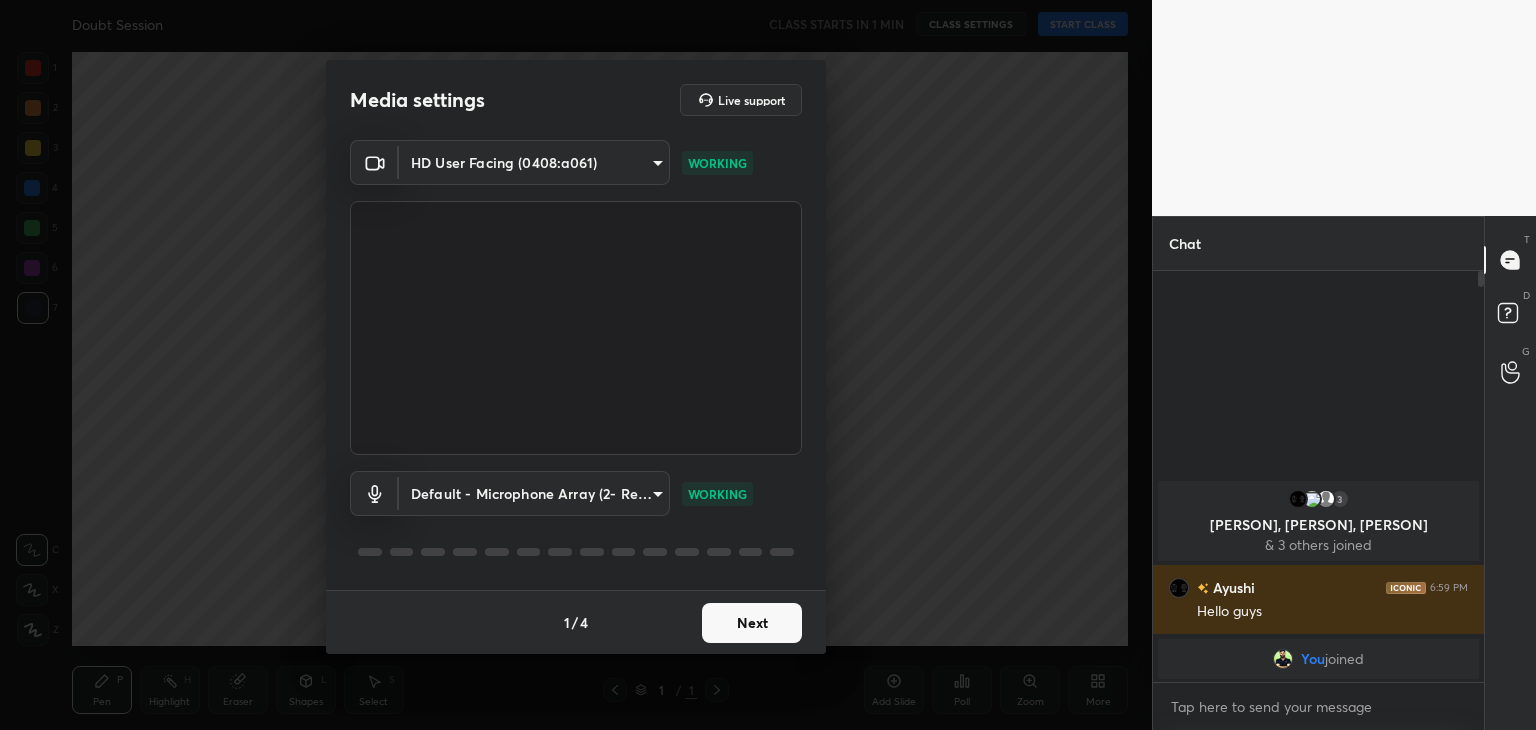 click on "Next" at bounding box center [752, 623] 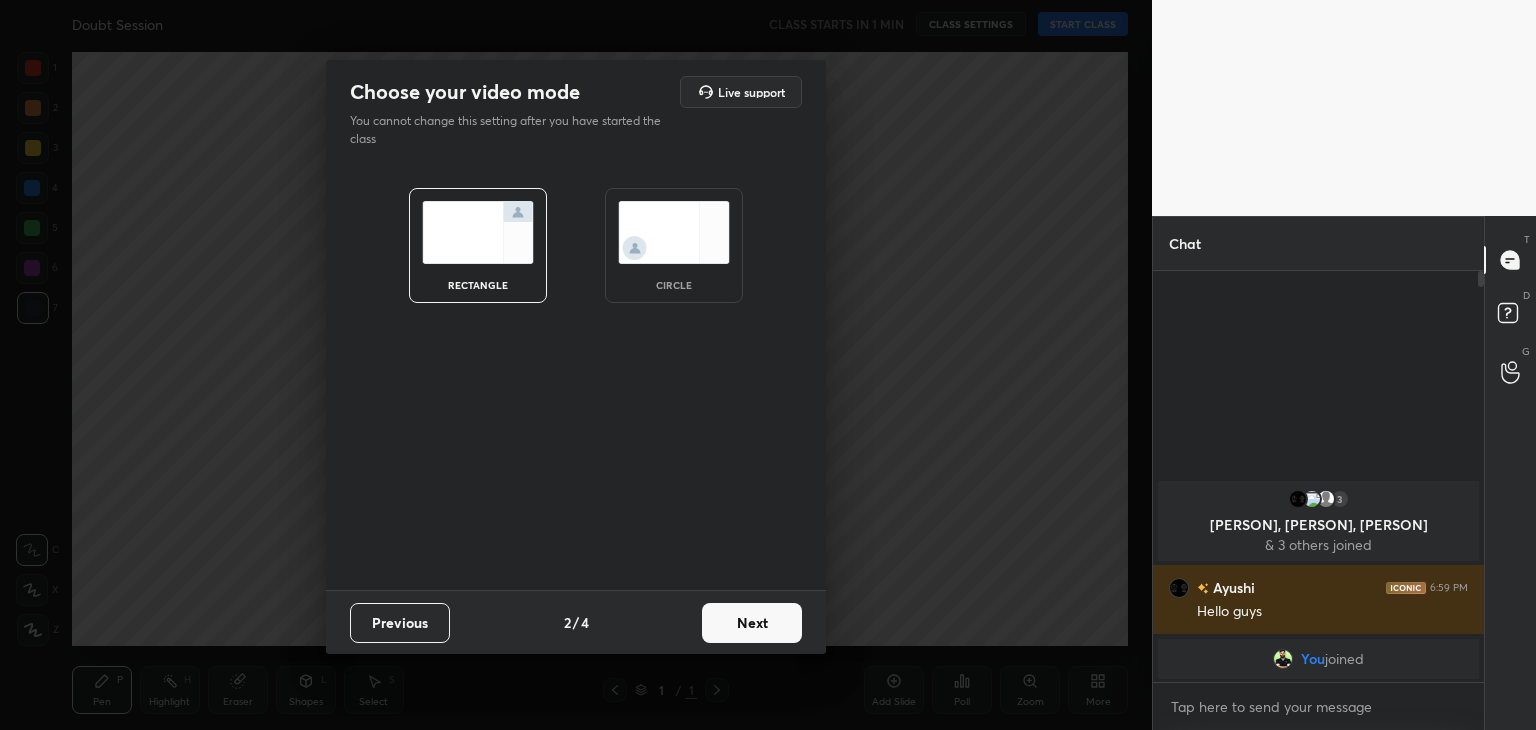click at bounding box center (674, 232) 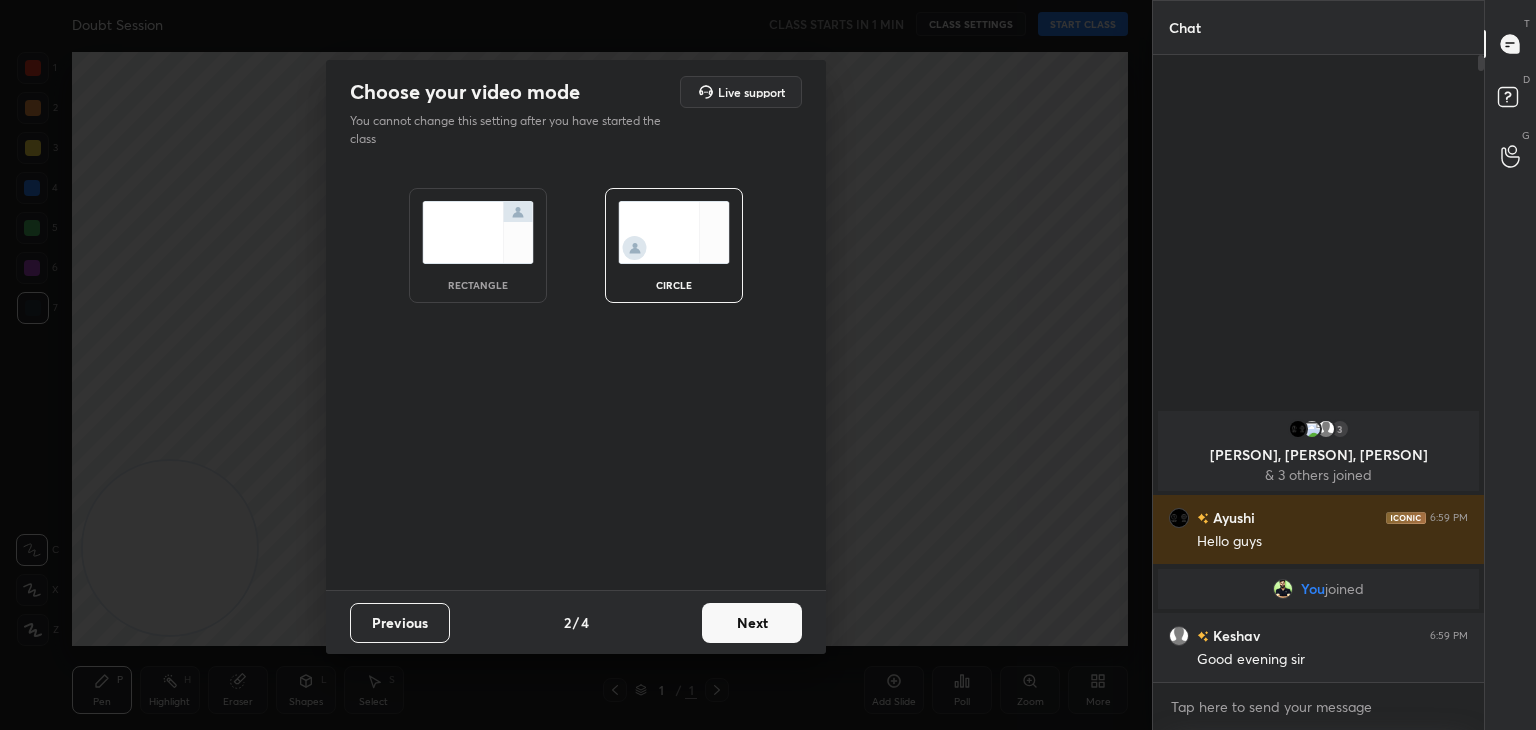 click on "Next" at bounding box center (752, 623) 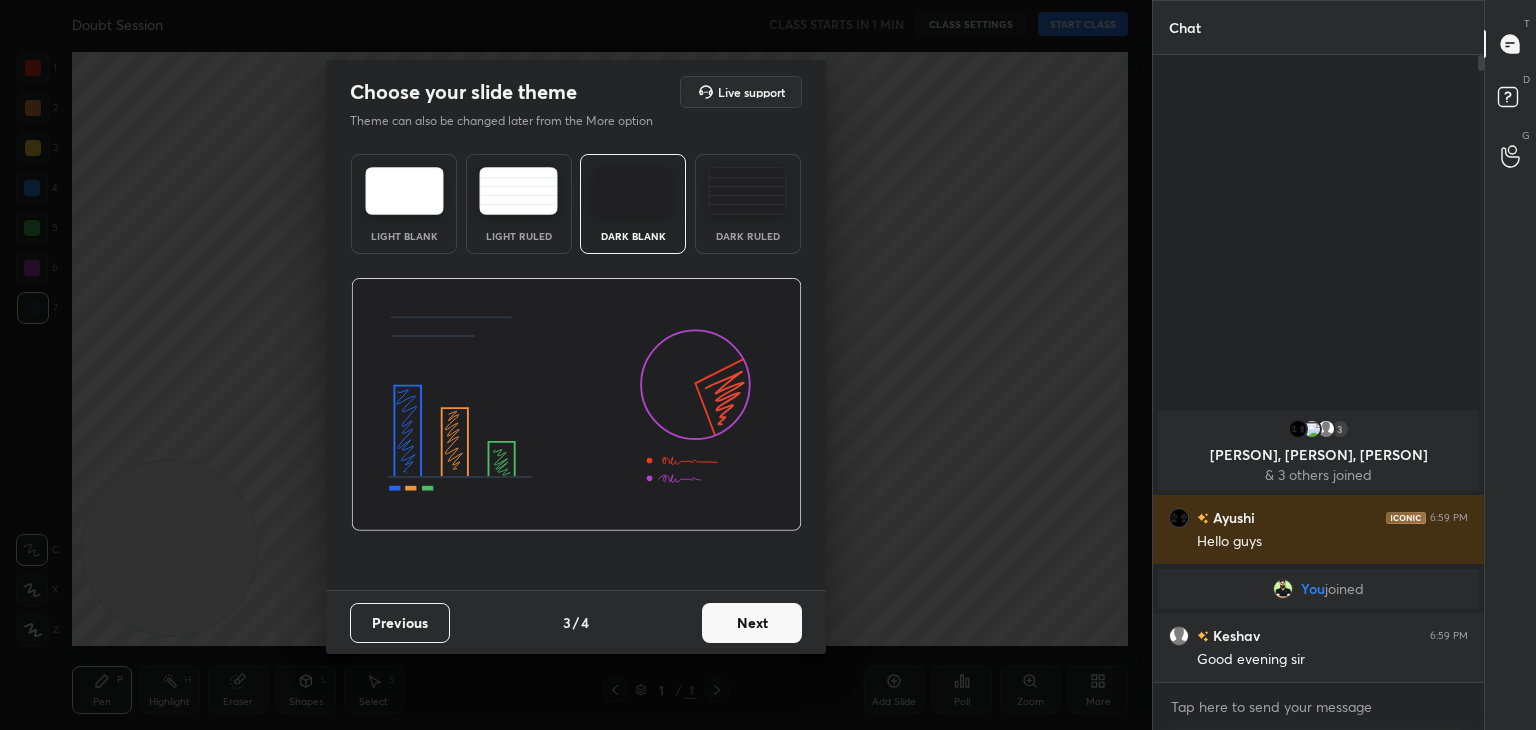 click on "Next" at bounding box center [752, 623] 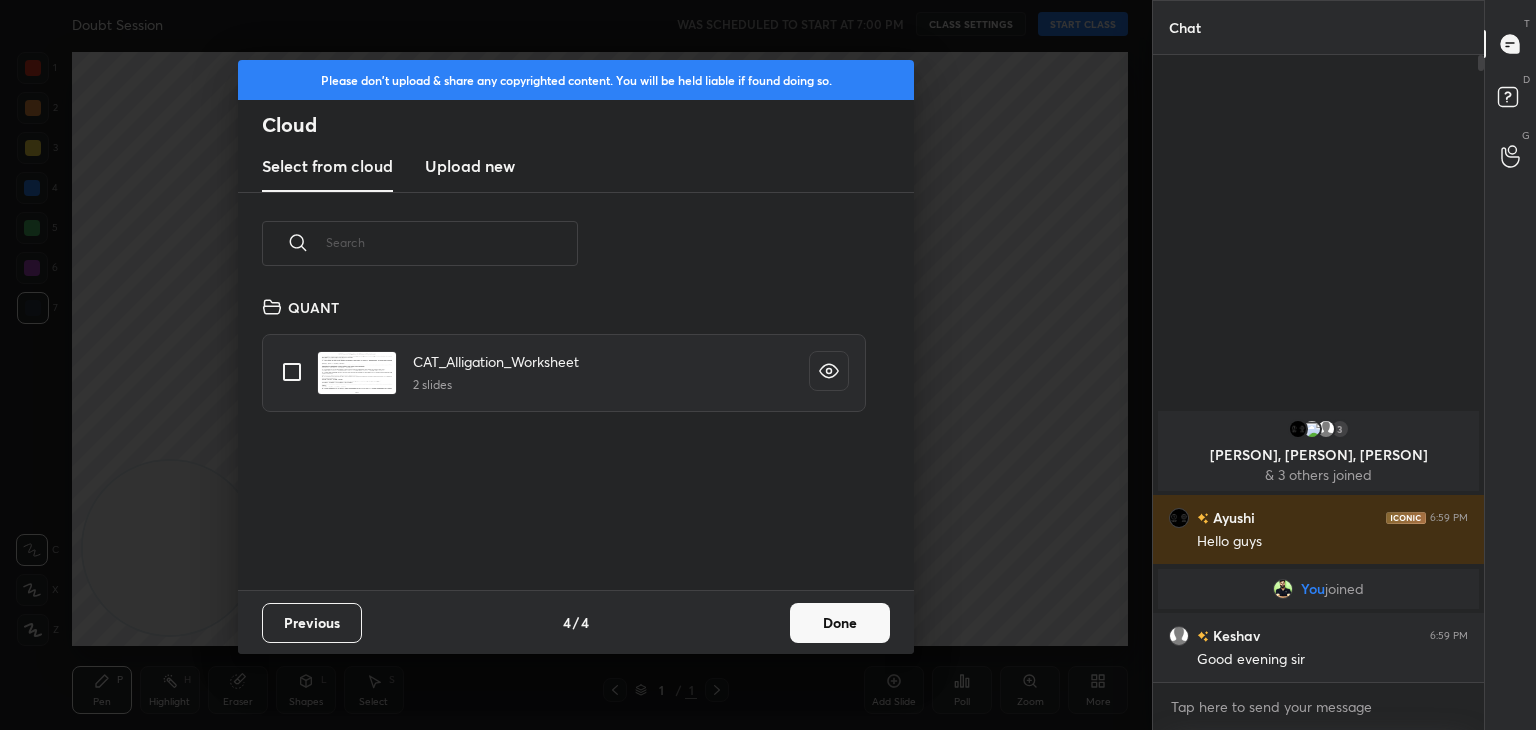 scroll, scrollTop: 6, scrollLeft: 10, axis: both 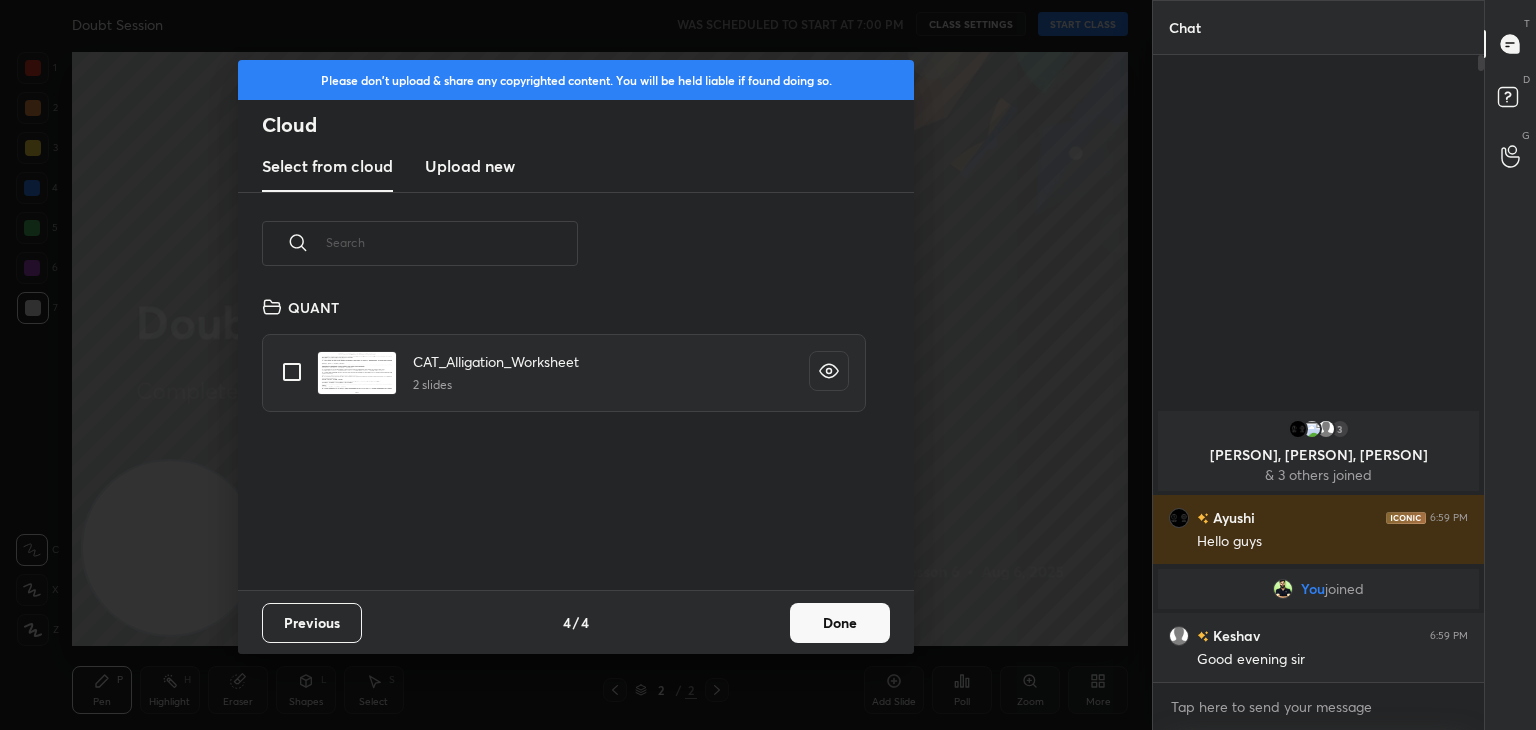 click on "Done" at bounding box center (840, 623) 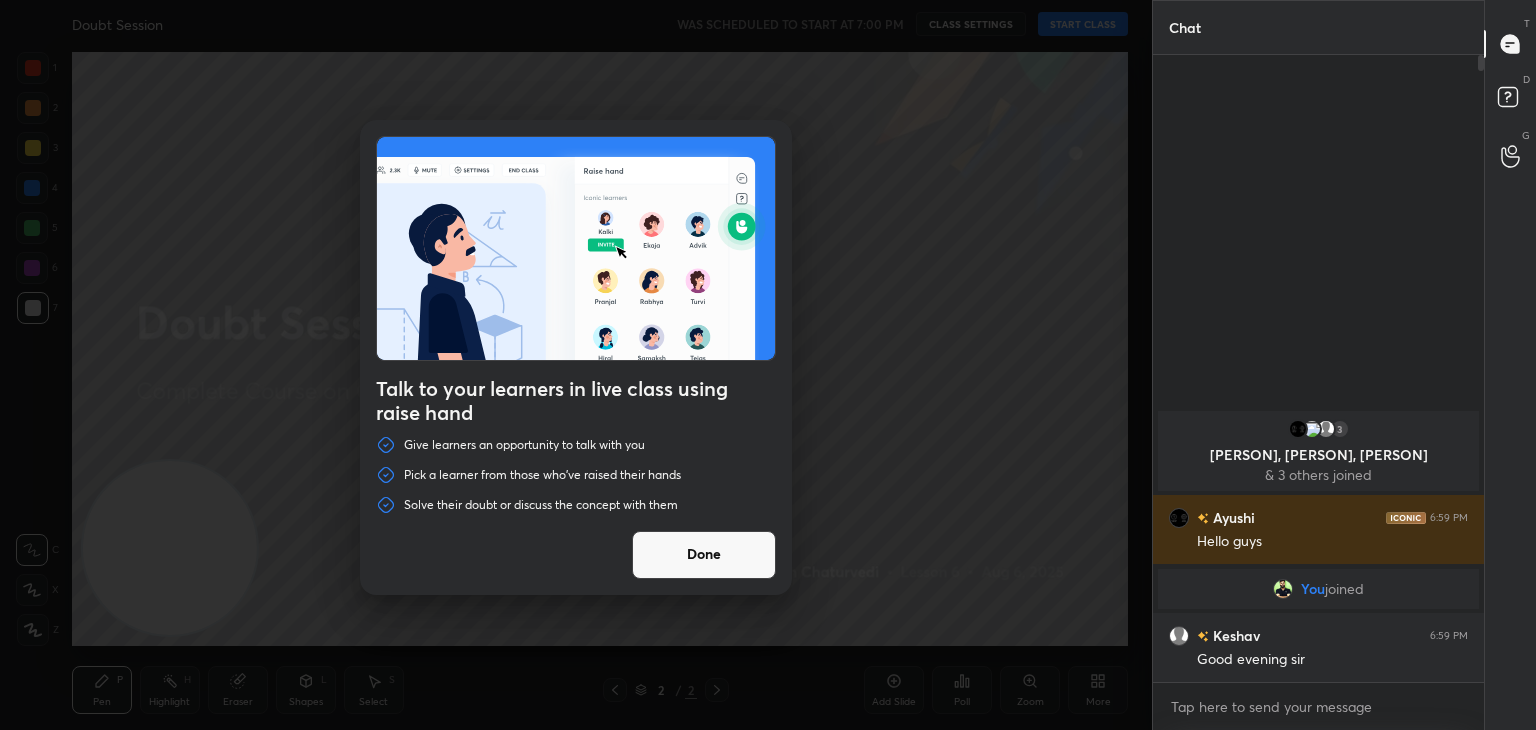 click on "Done" at bounding box center [704, 555] 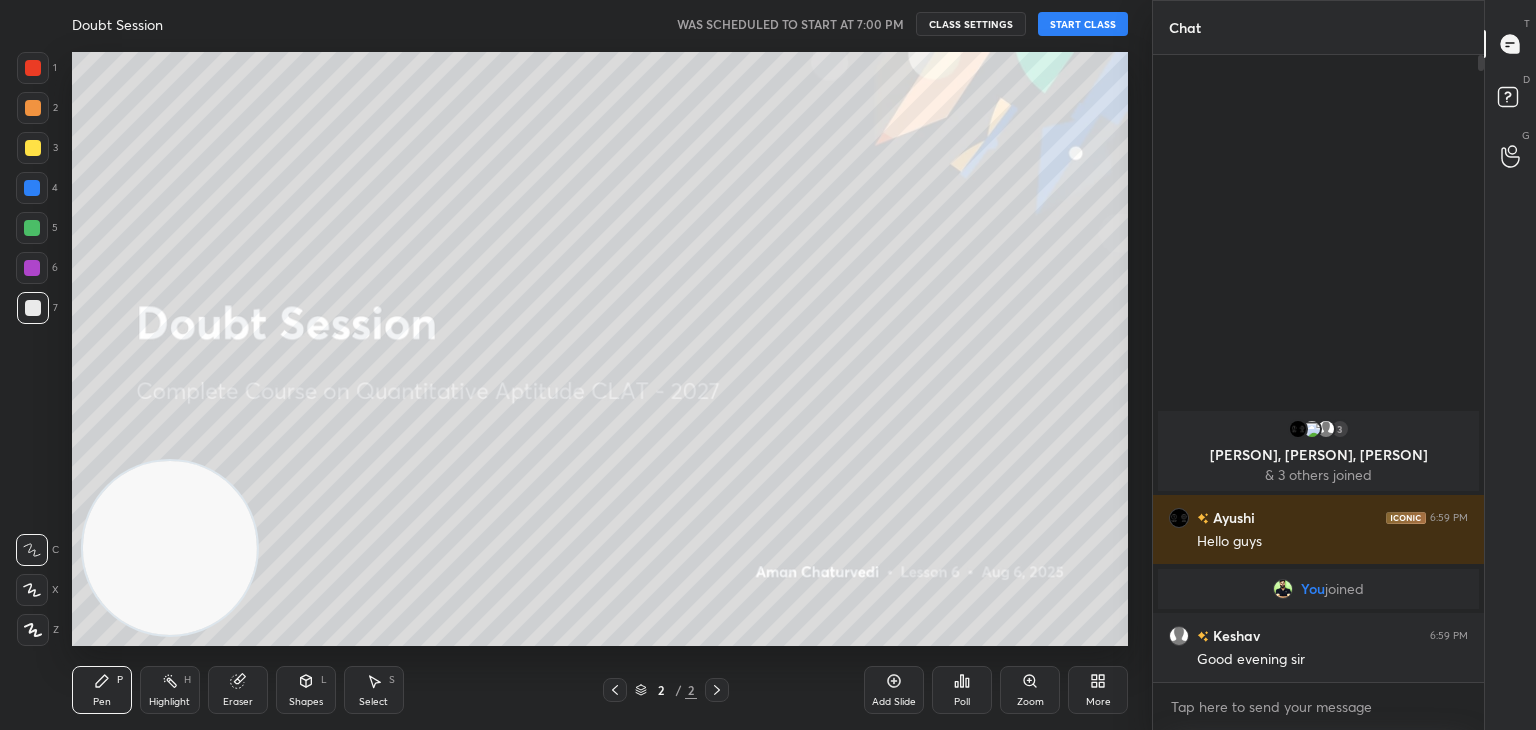click on "START CLASS" at bounding box center [1083, 24] 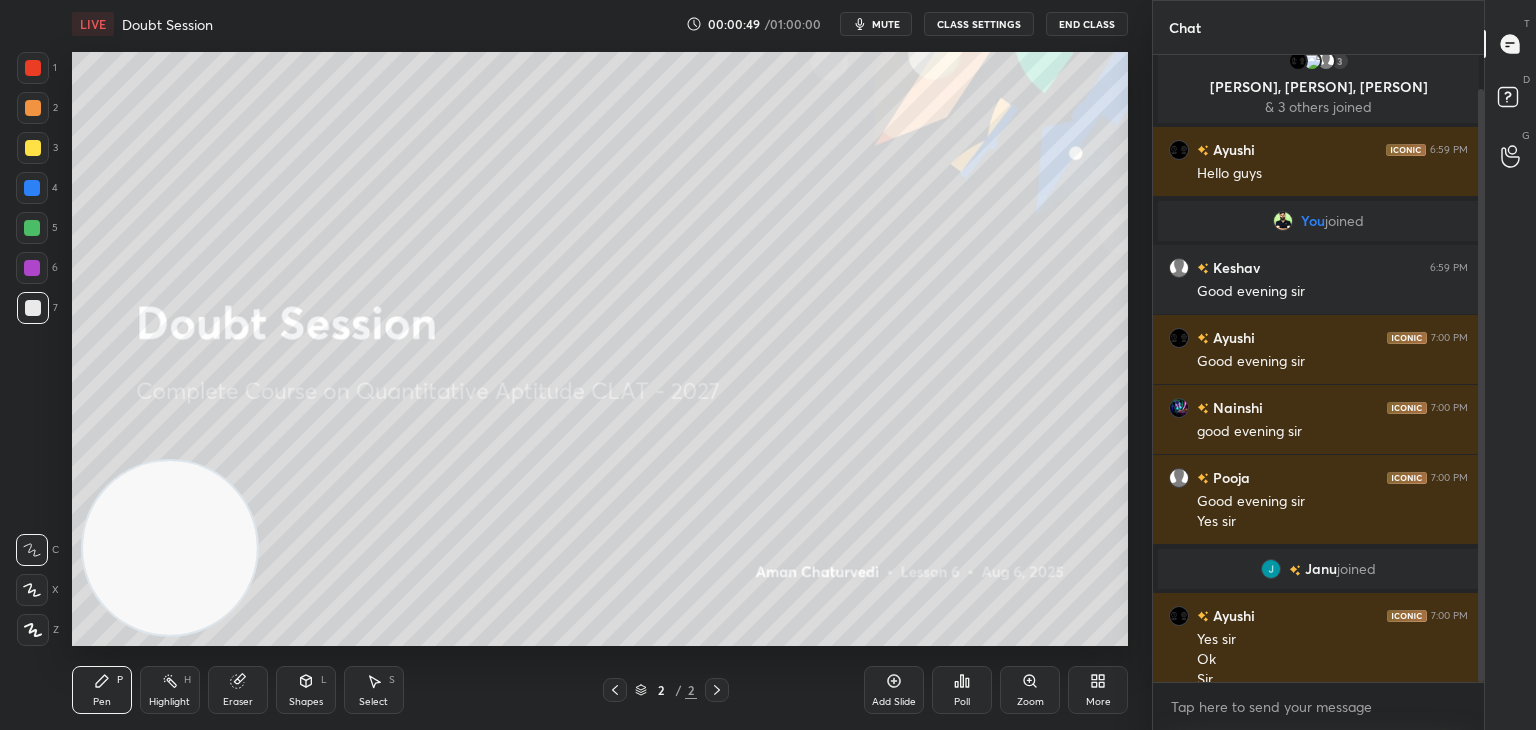 scroll, scrollTop: 36, scrollLeft: 0, axis: vertical 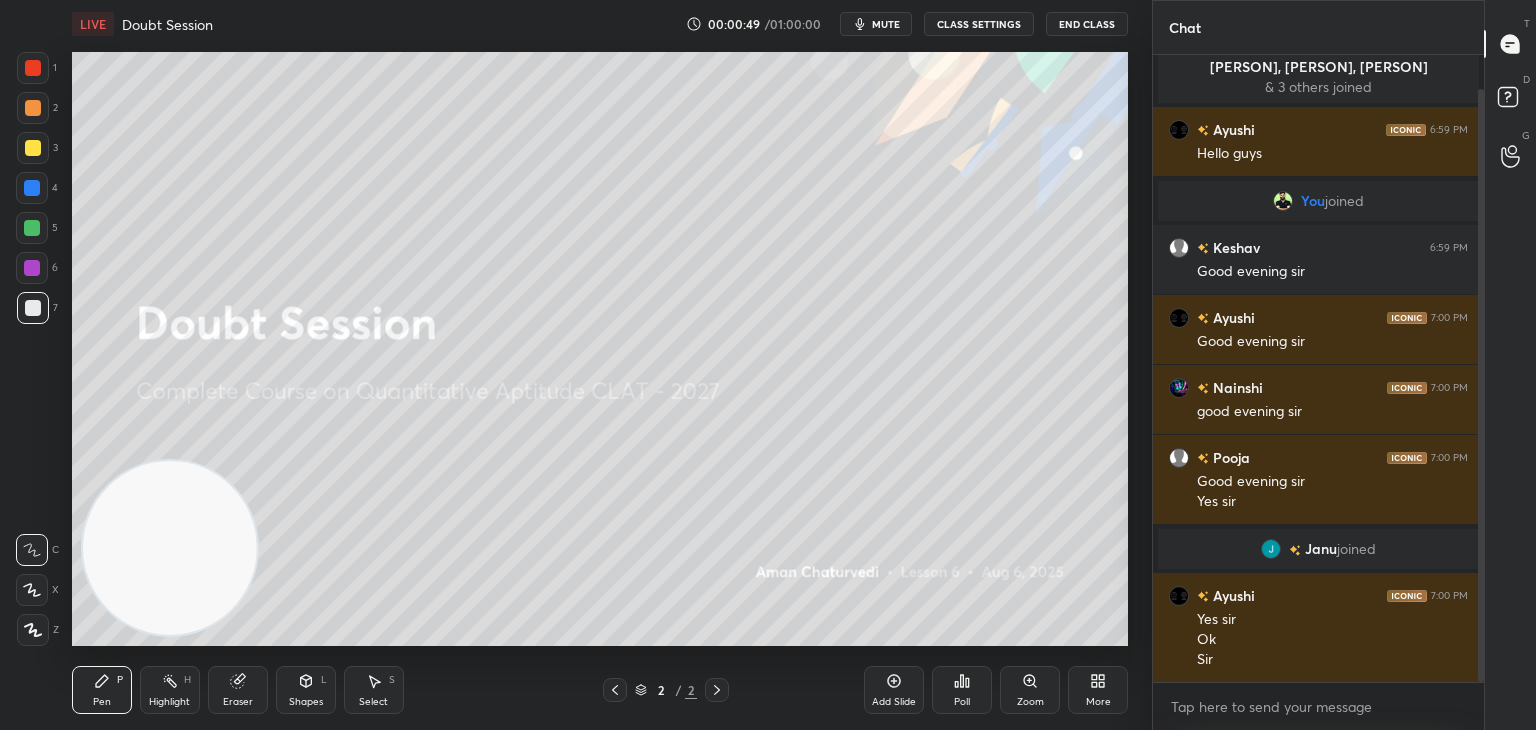click 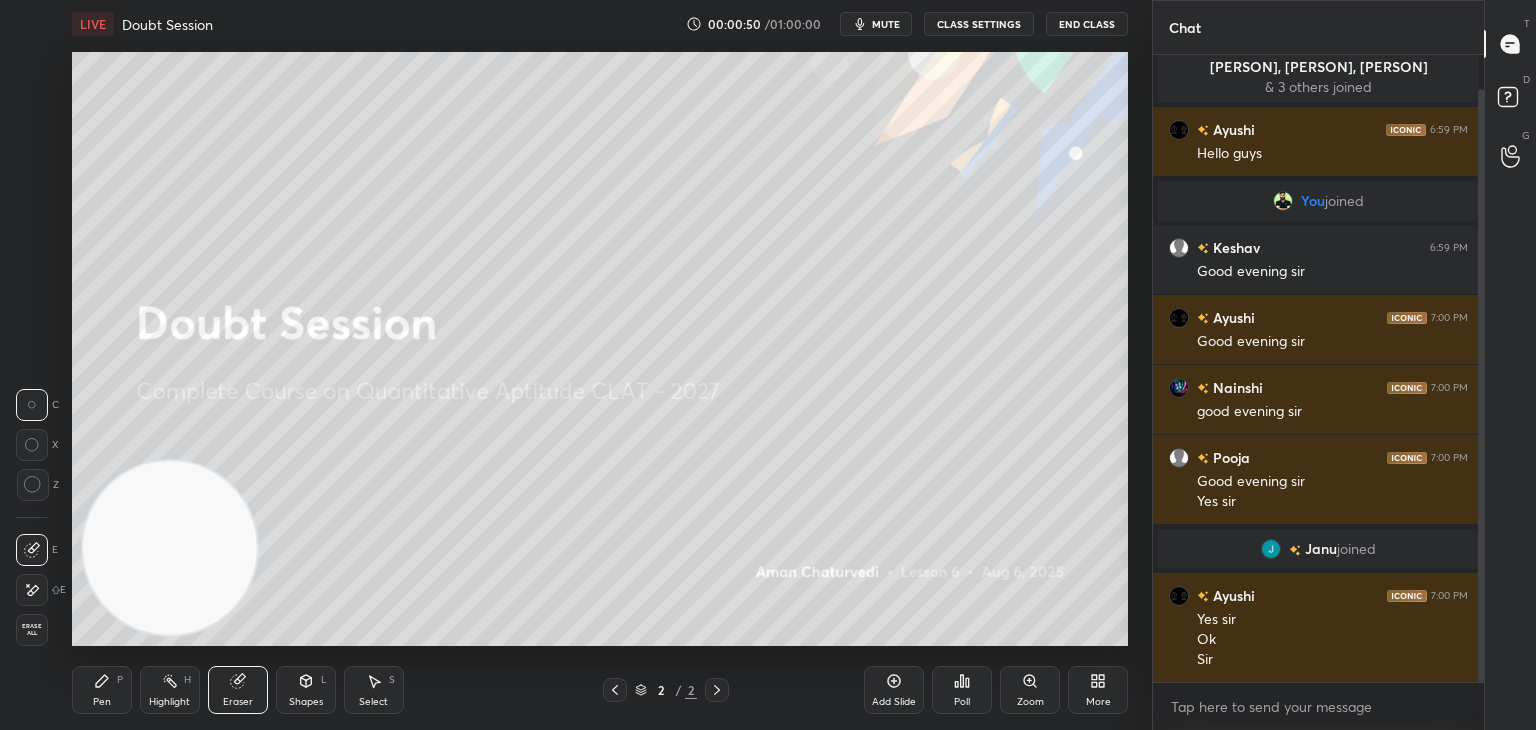 click on "Erase all" at bounding box center (32, 630) 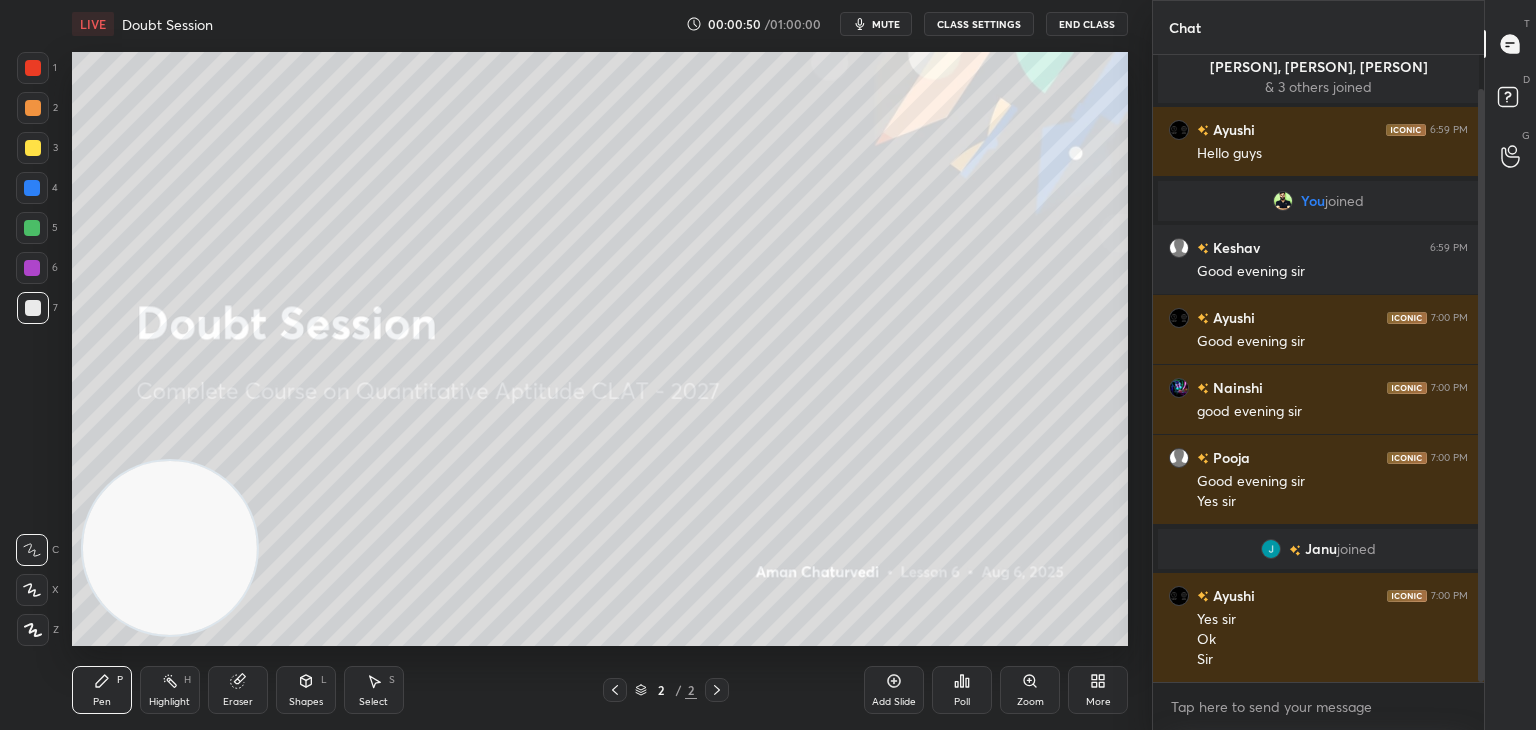 click on "Pen P" at bounding box center [102, 690] 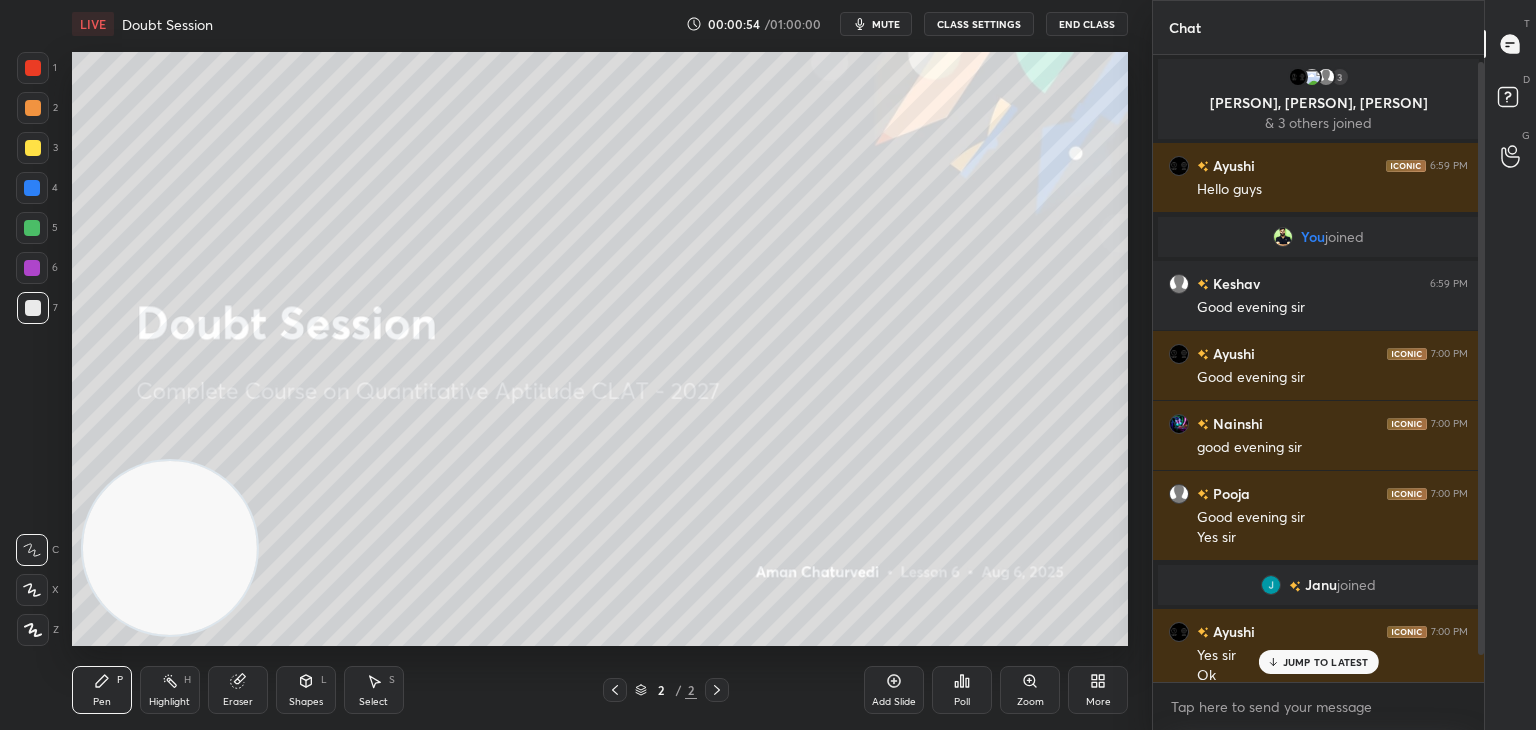 scroll, scrollTop: 36, scrollLeft: 0, axis: vertical 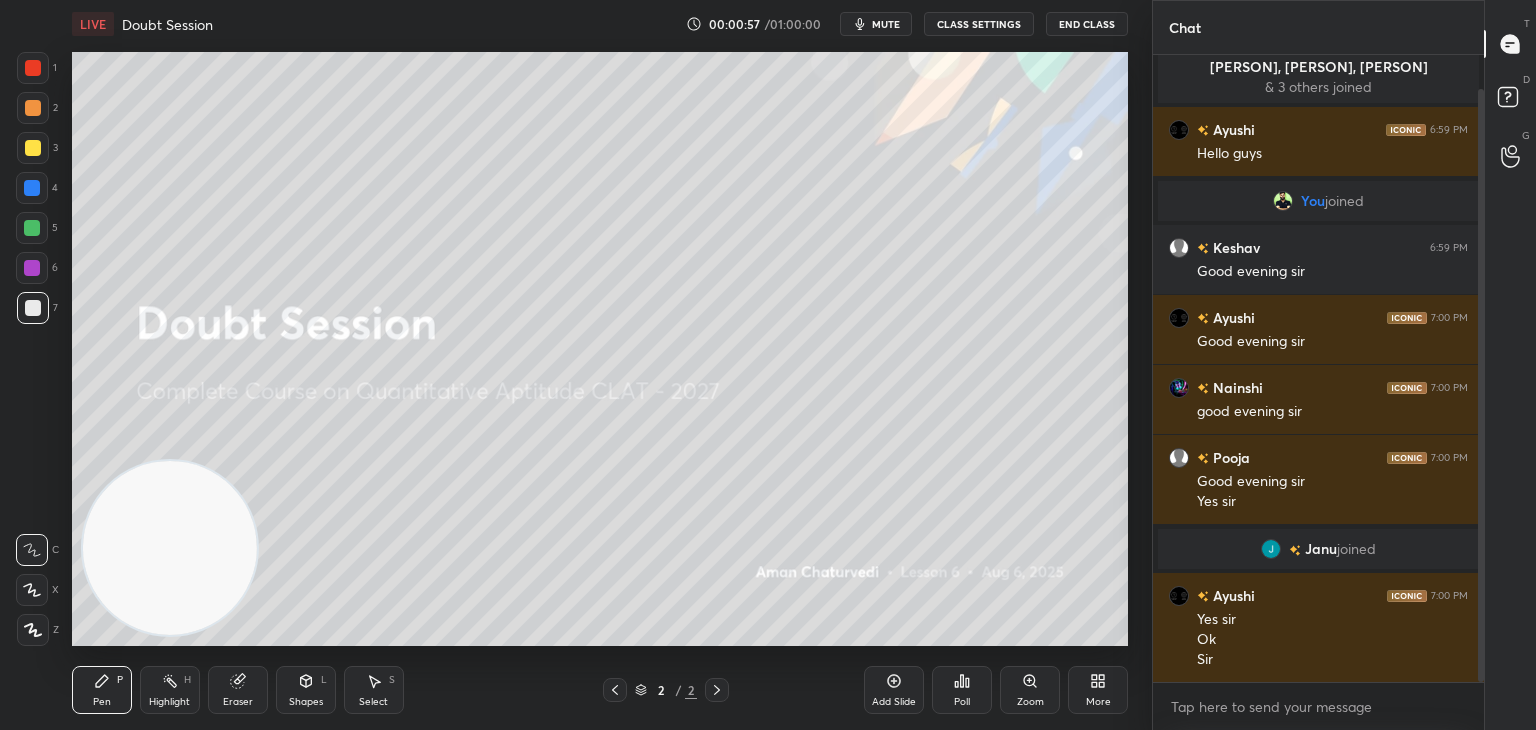 click at bounding box center [33, 148] 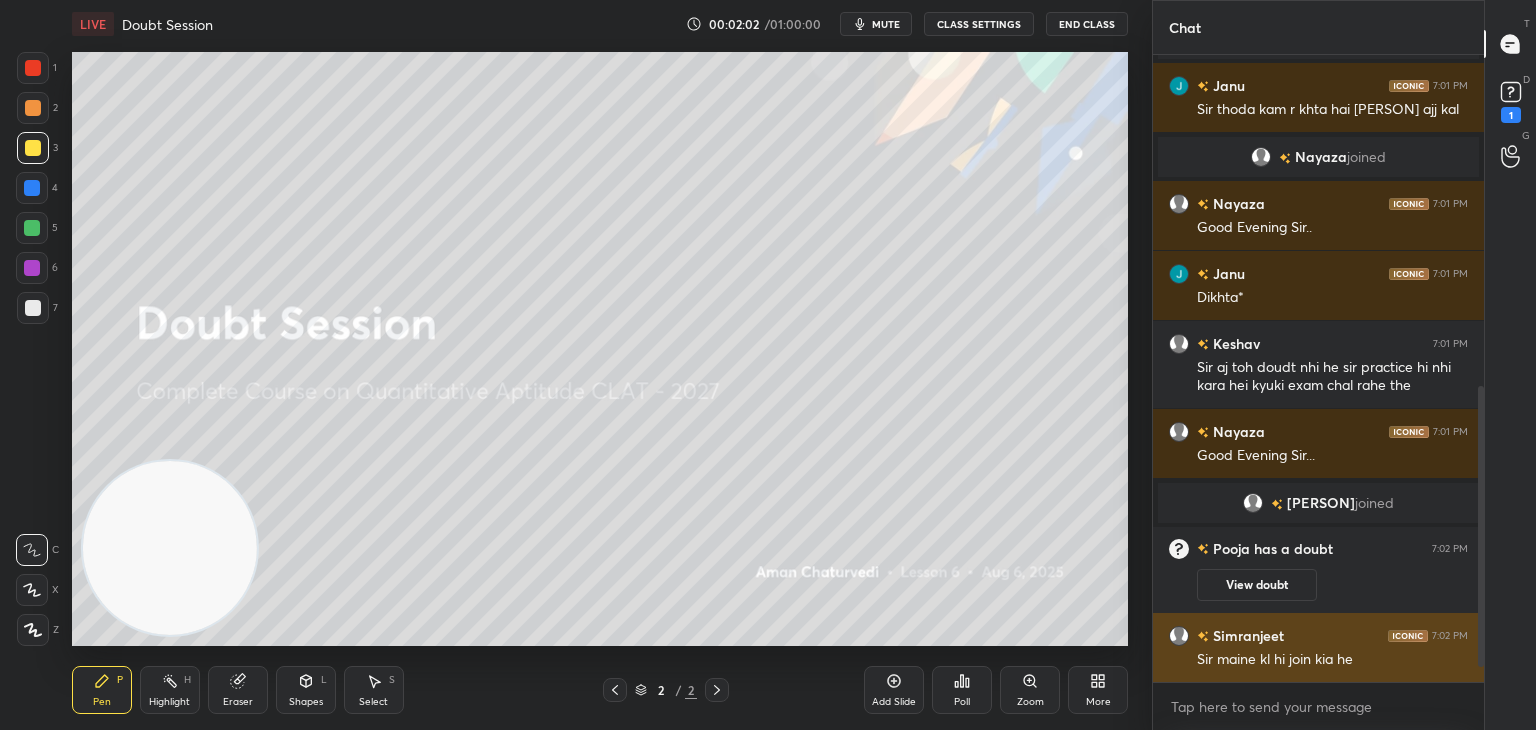 scroll, scrollTop: 774, scrollLeft: 0, axis: vertical 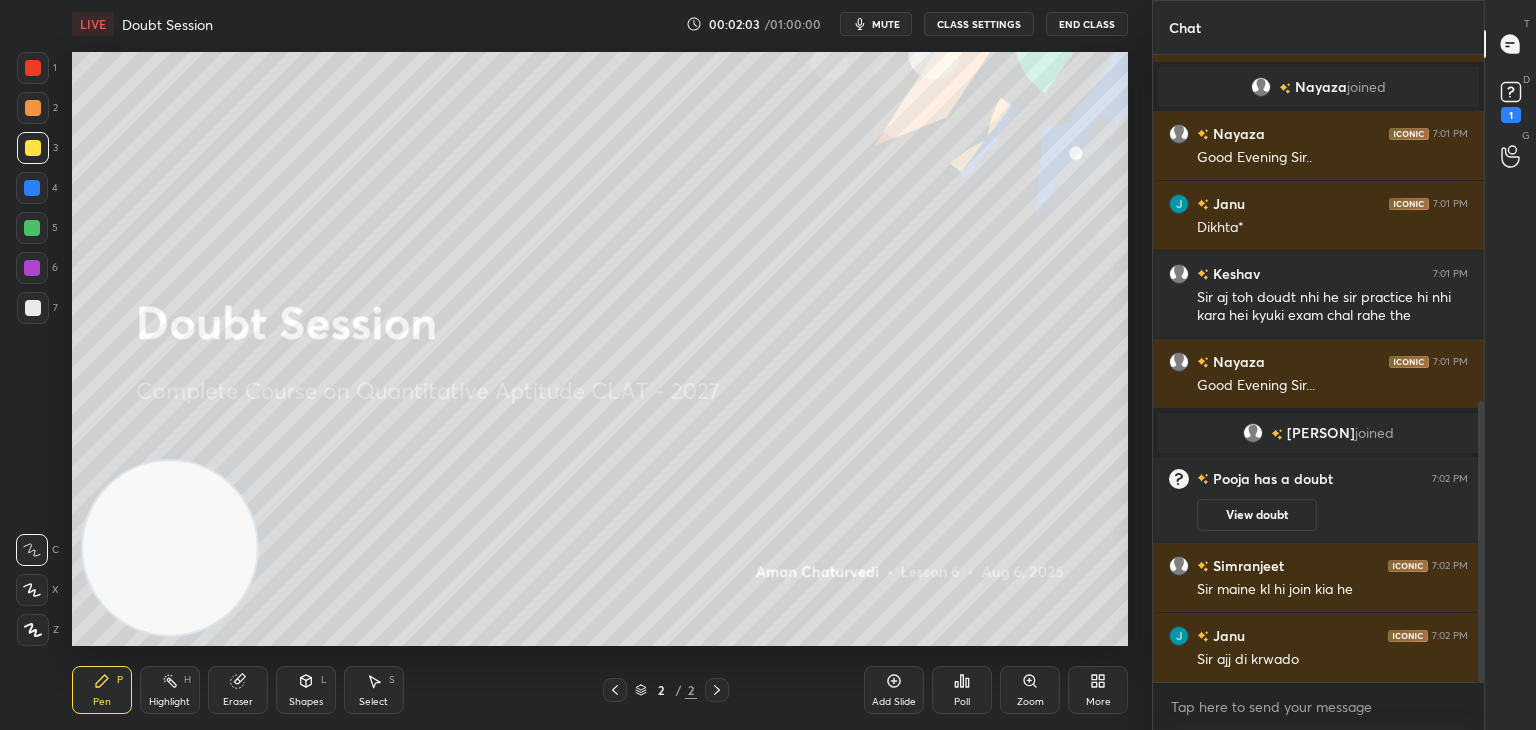 click on "View doubt" at bounding box center (1257, 515) 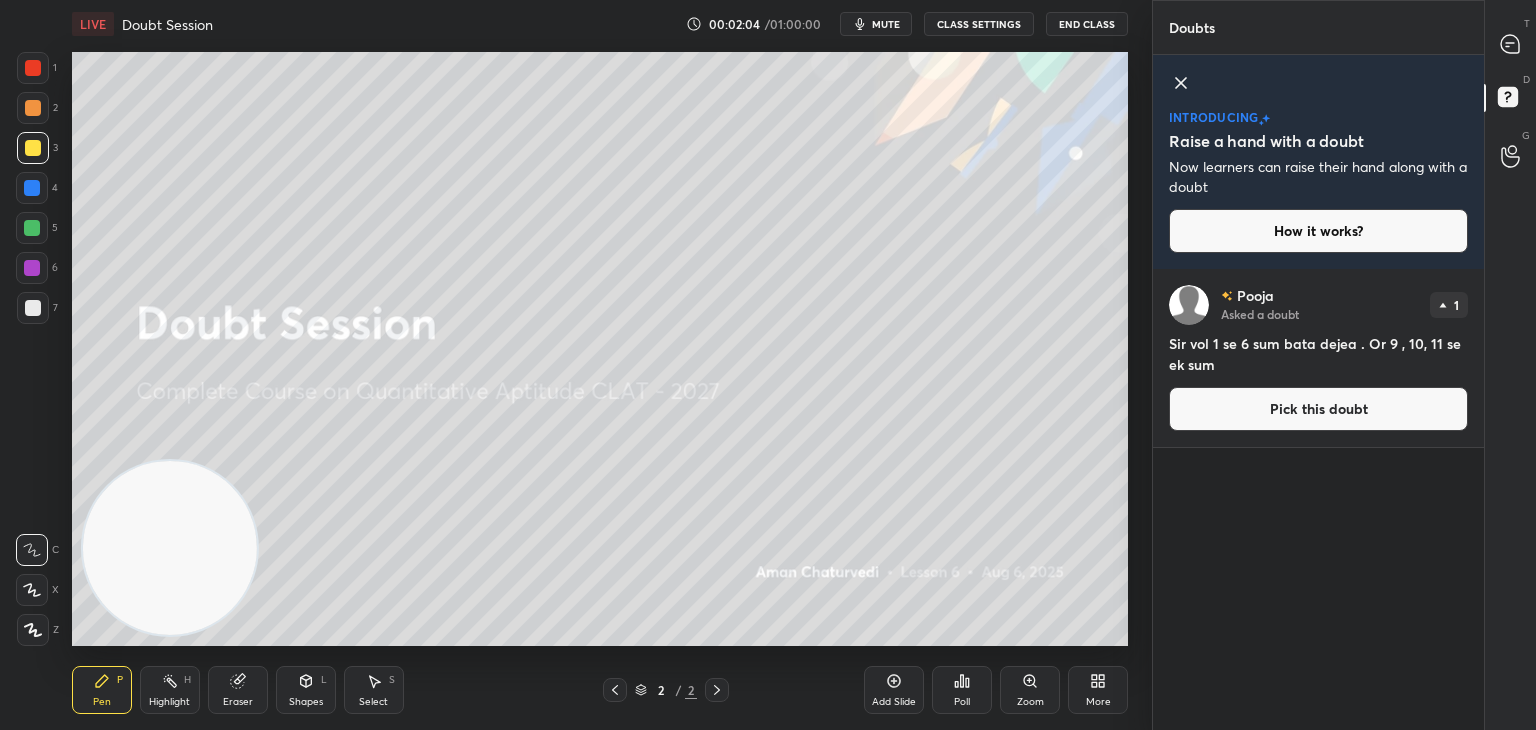 click on "[PERSON] Asked a doubt" at bounding box center [1260, 305] 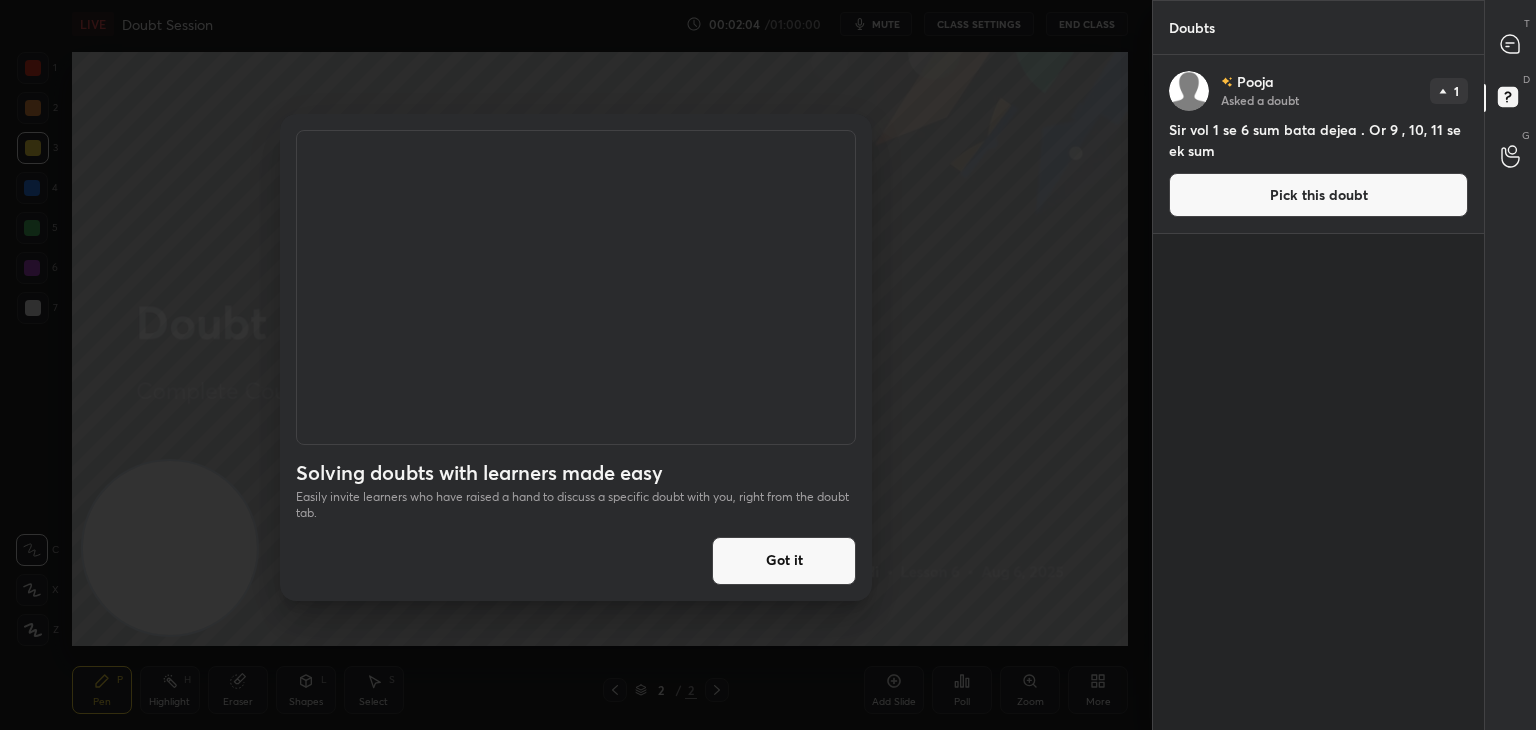 scroll, scrollTop: 6, scrollLeft: 6, axis: both 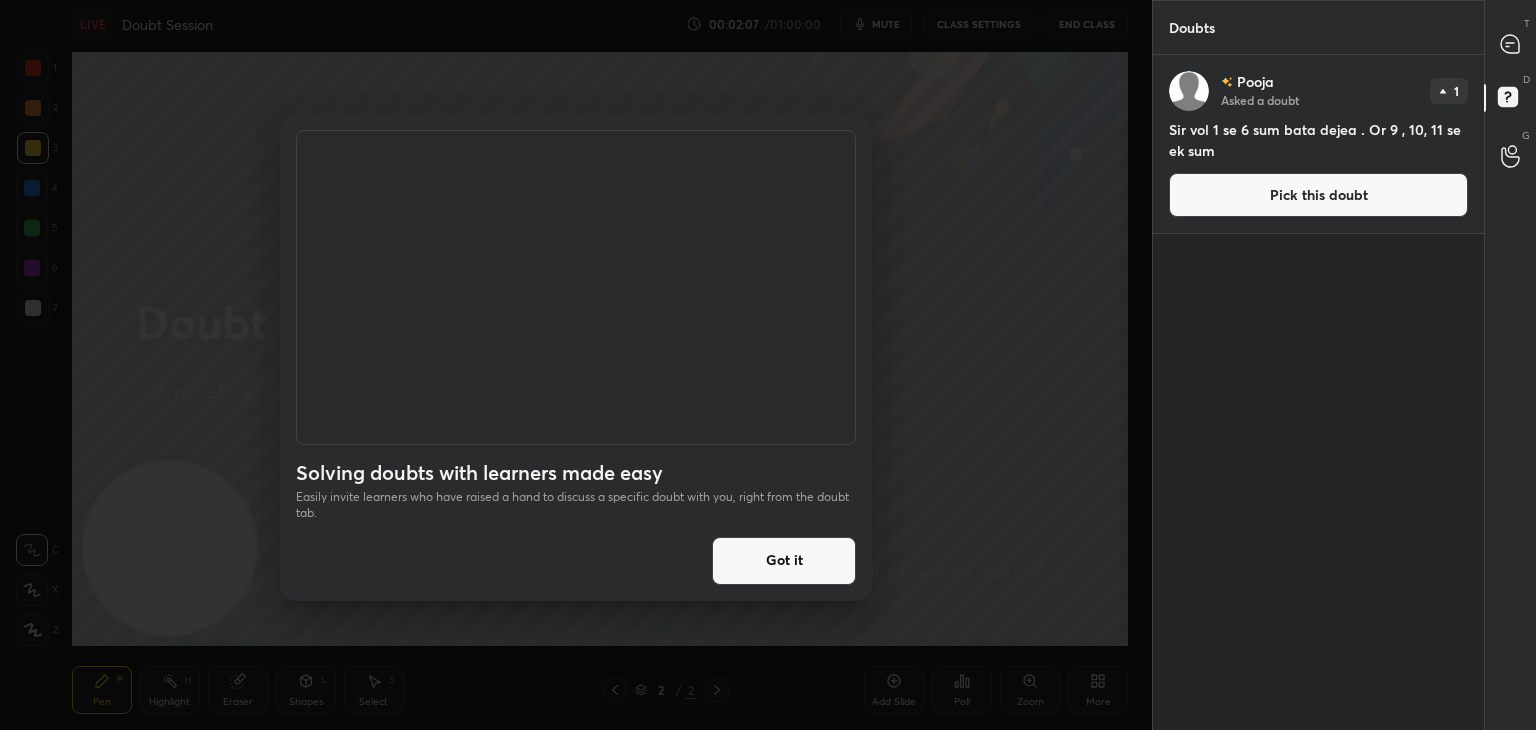 click on "Got it" at bounding box center (784, 561) 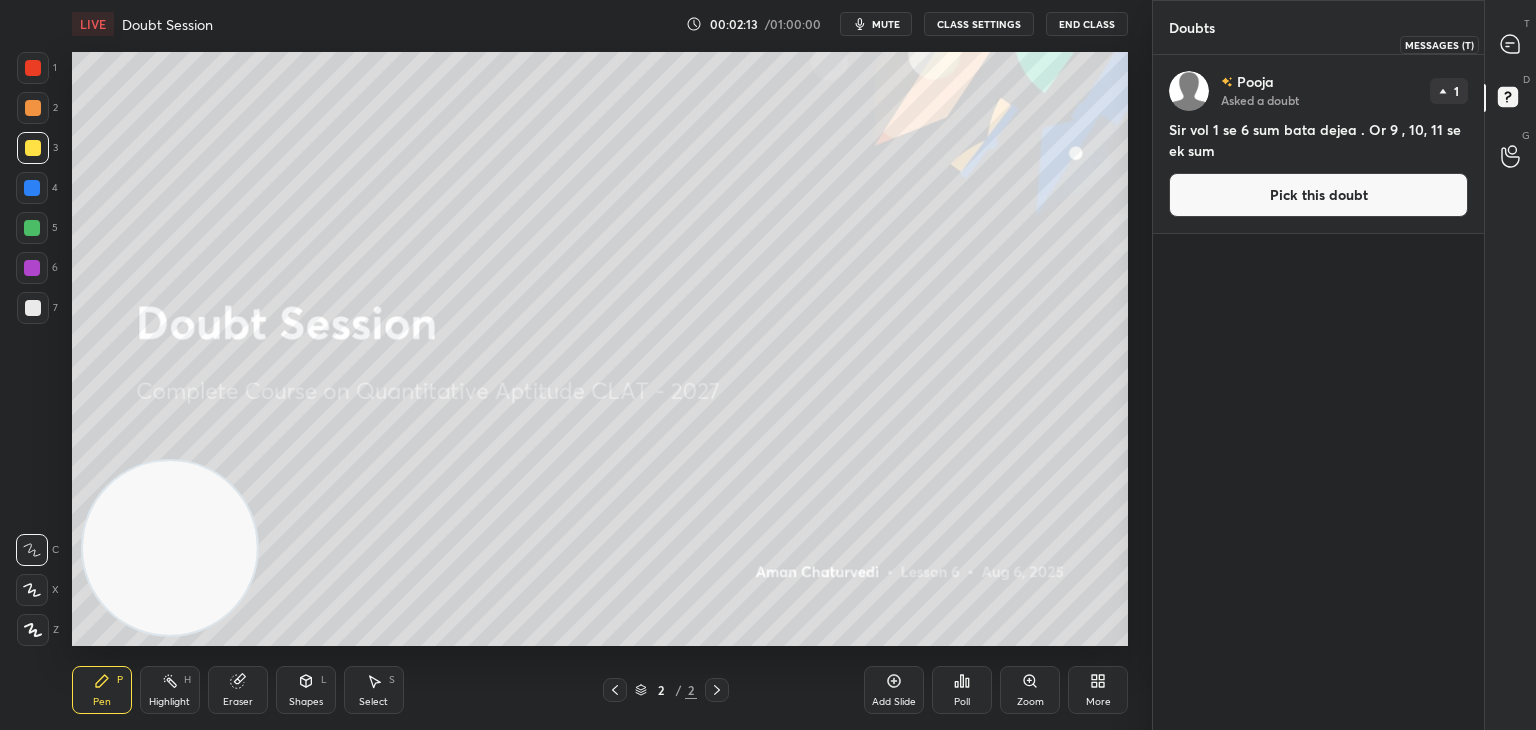 click 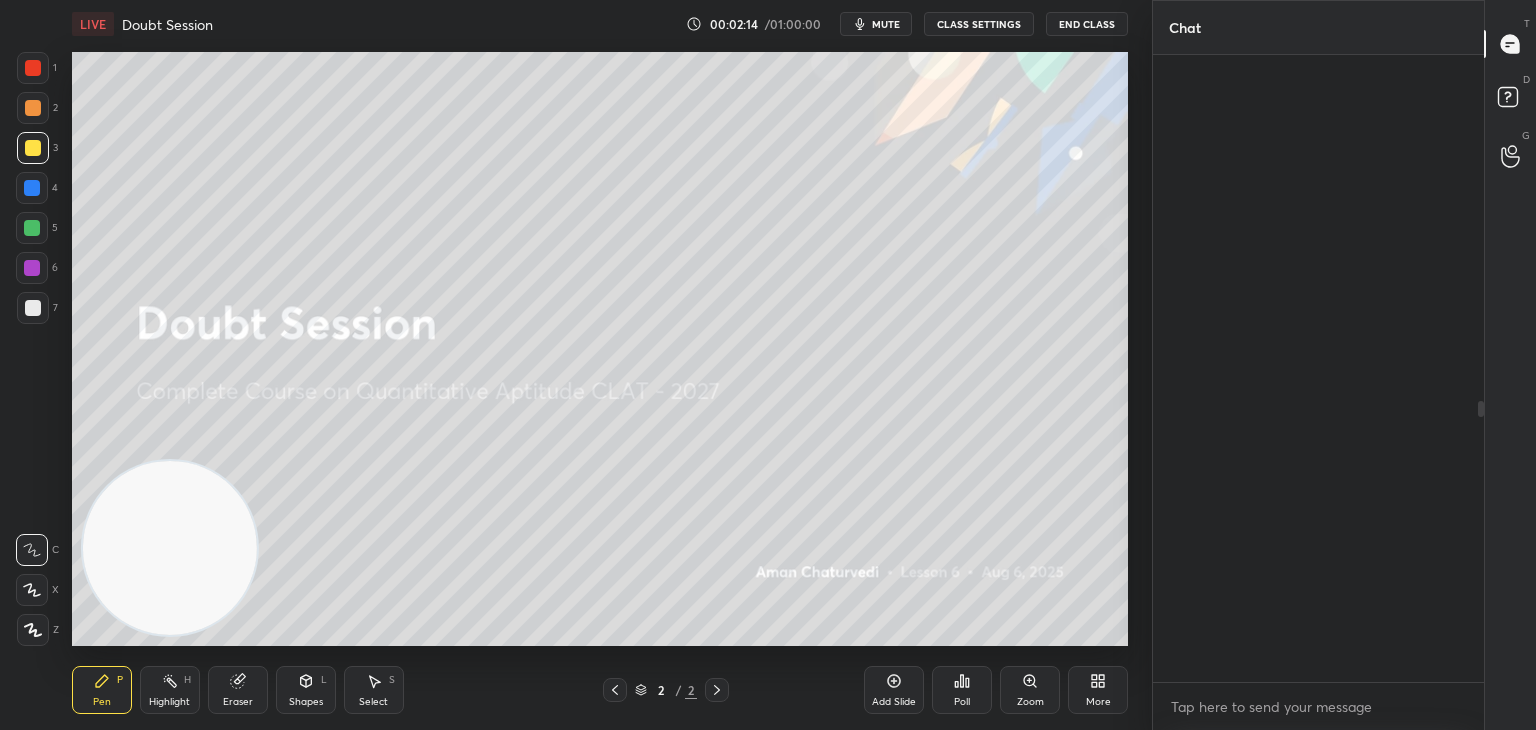 scroll, scrollTop: 774, scrollLeft: 0, axis: vertical 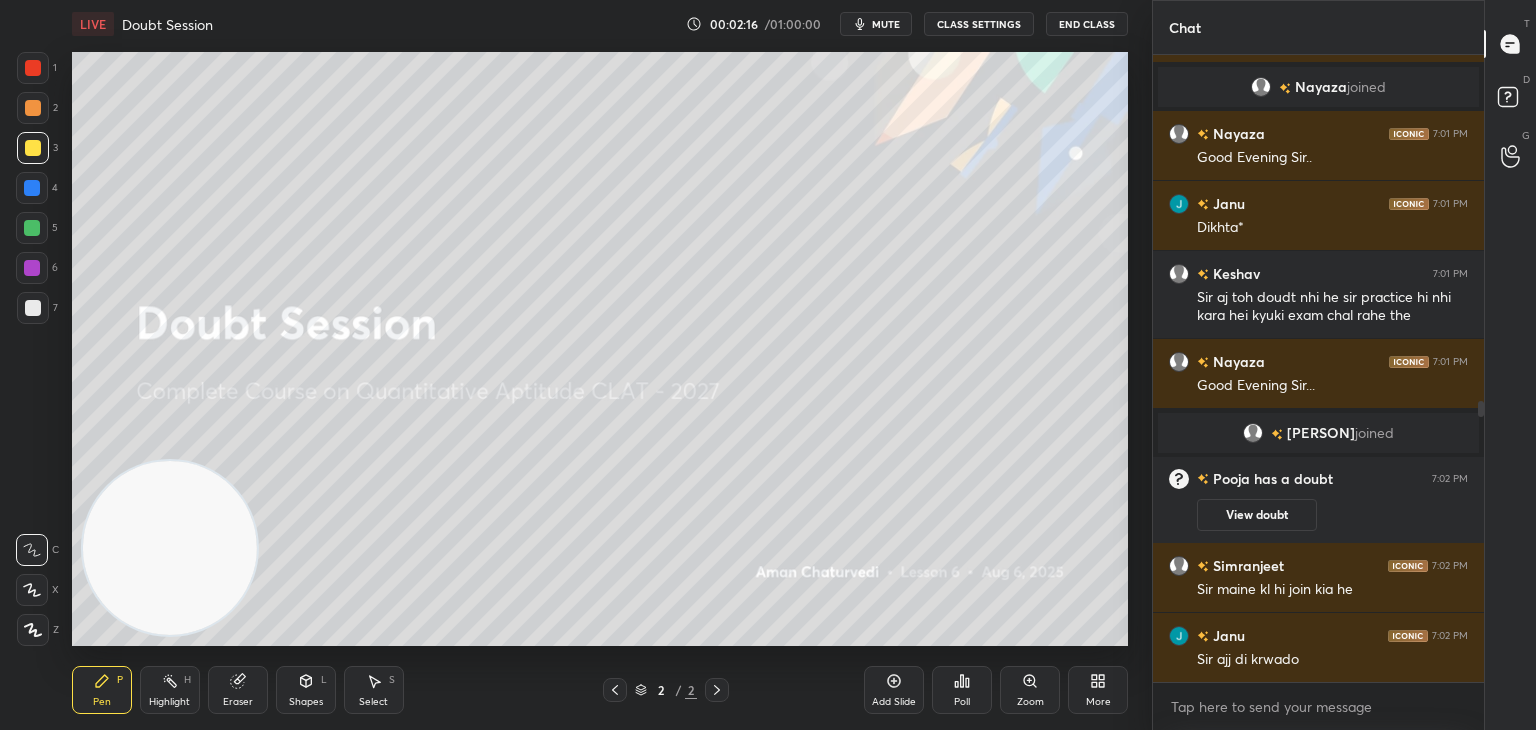 click on "View doubt" at bounding box center (1257, 515) 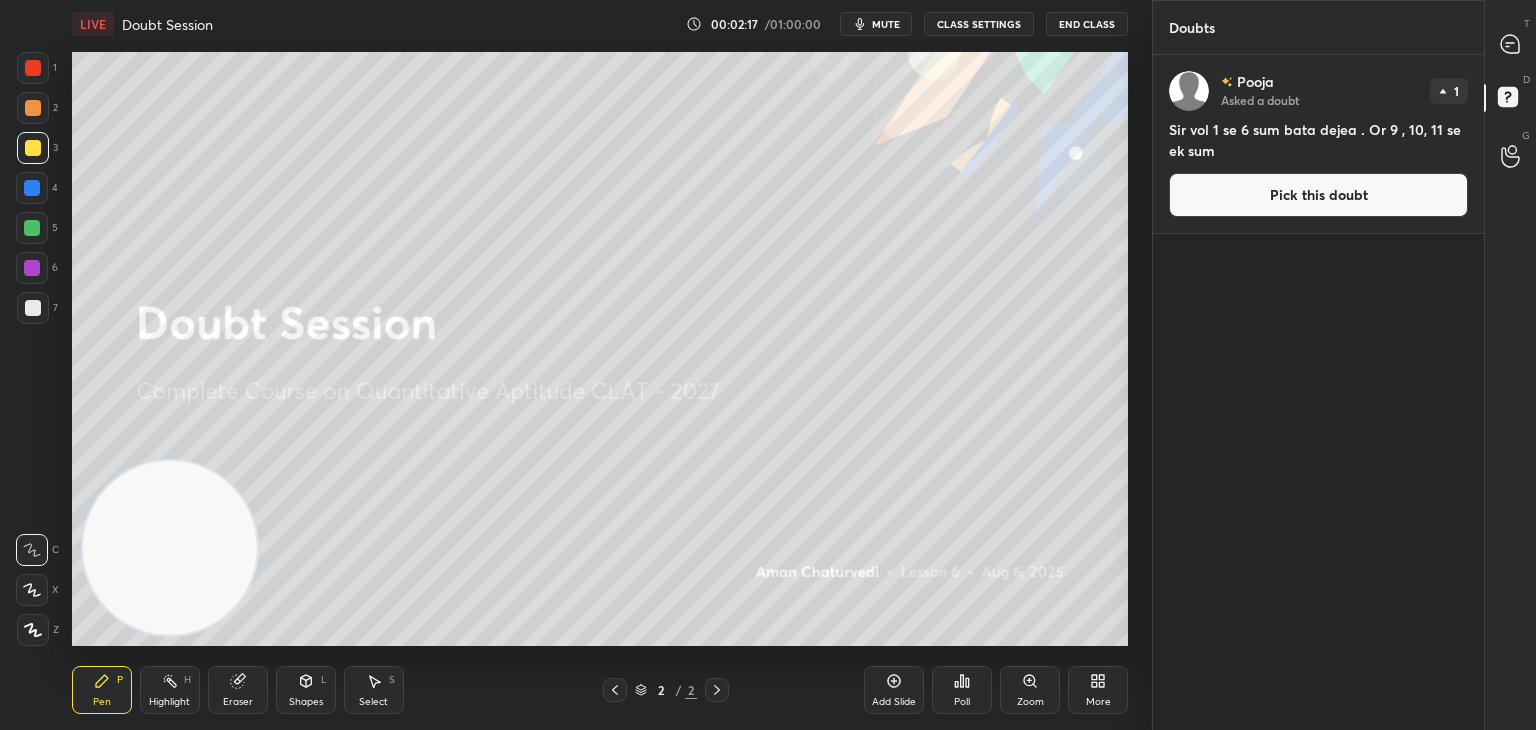 click on "Pick this doubt" at bounding box center (1318, 195) 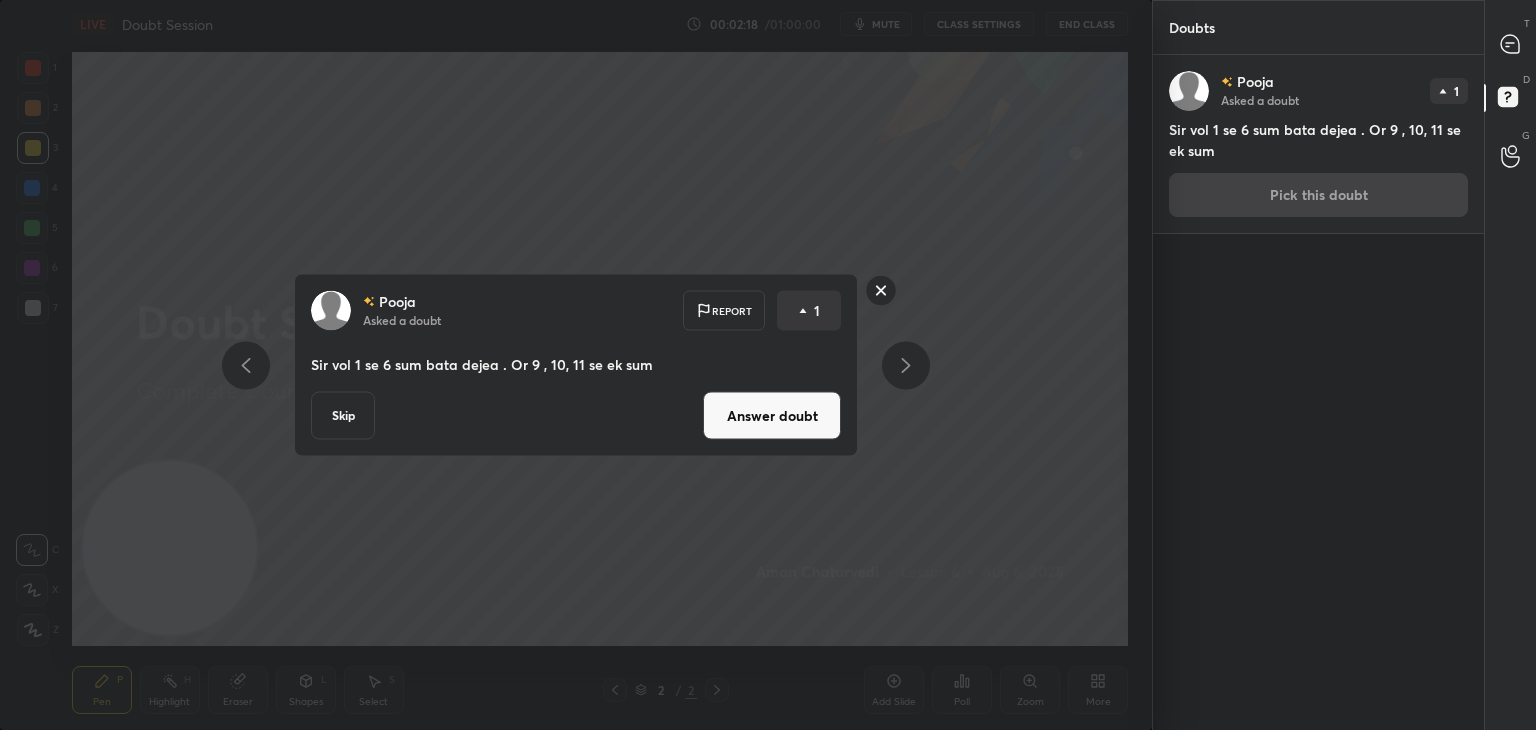 click on "Answer doubt" at bounding box center [772, 416] 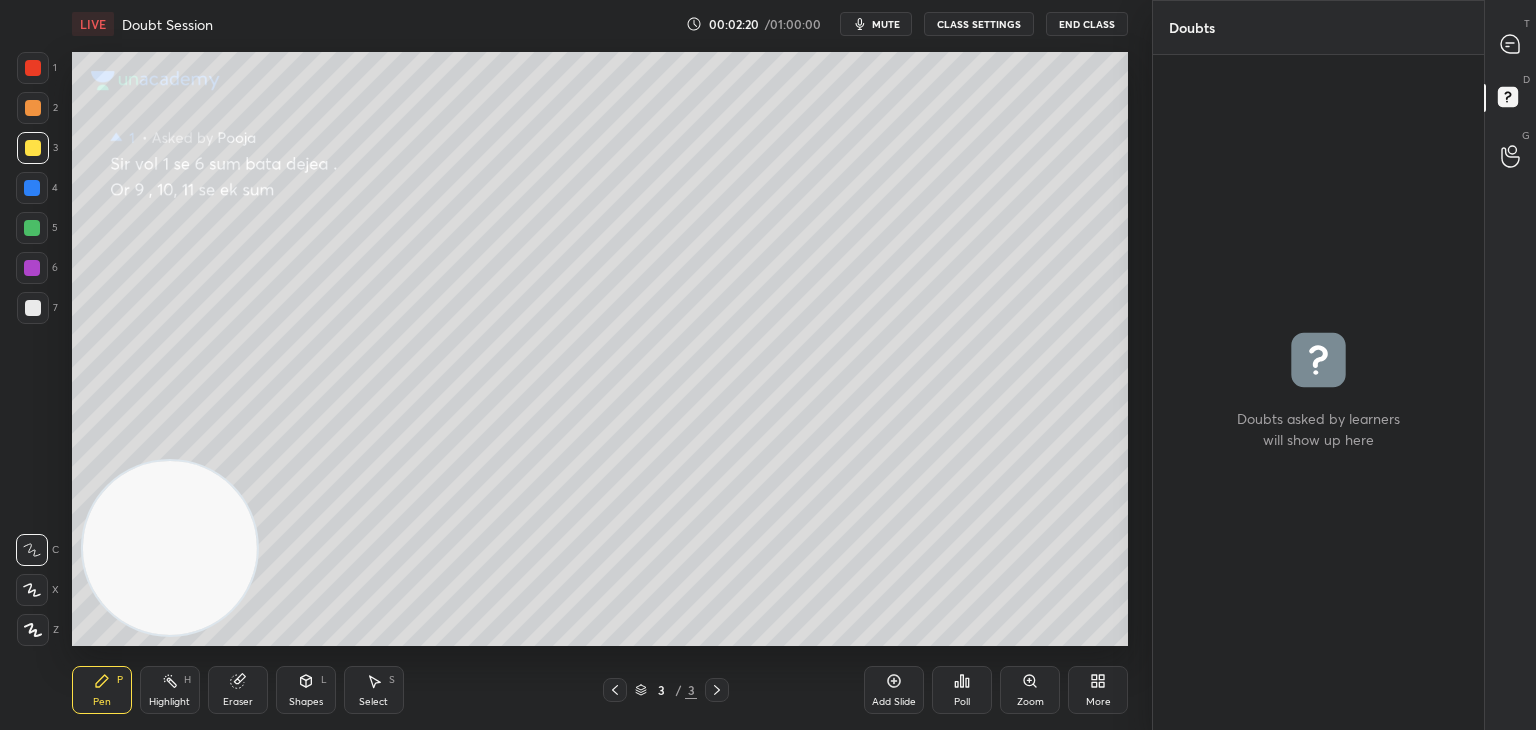 click at bounding box center [33, 108] 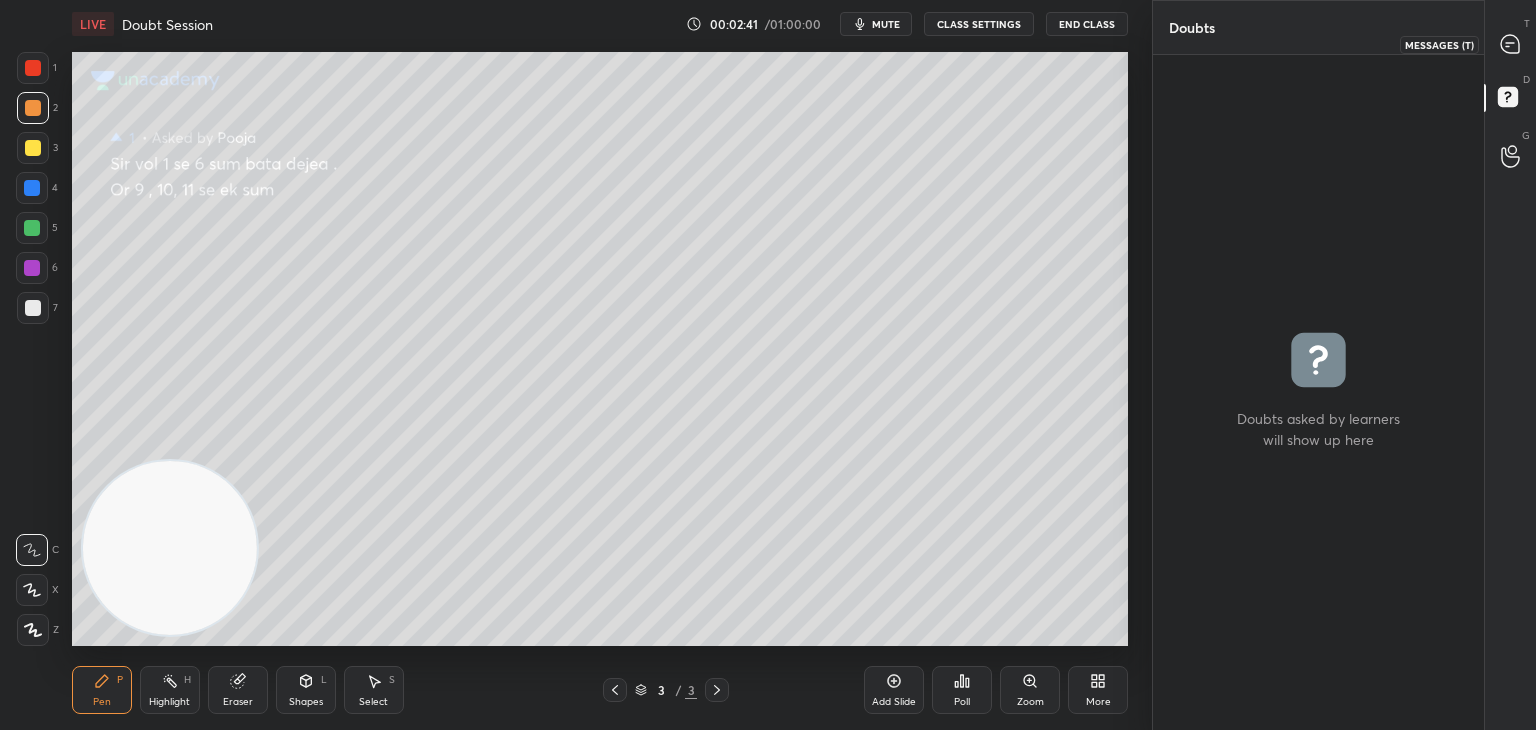 click 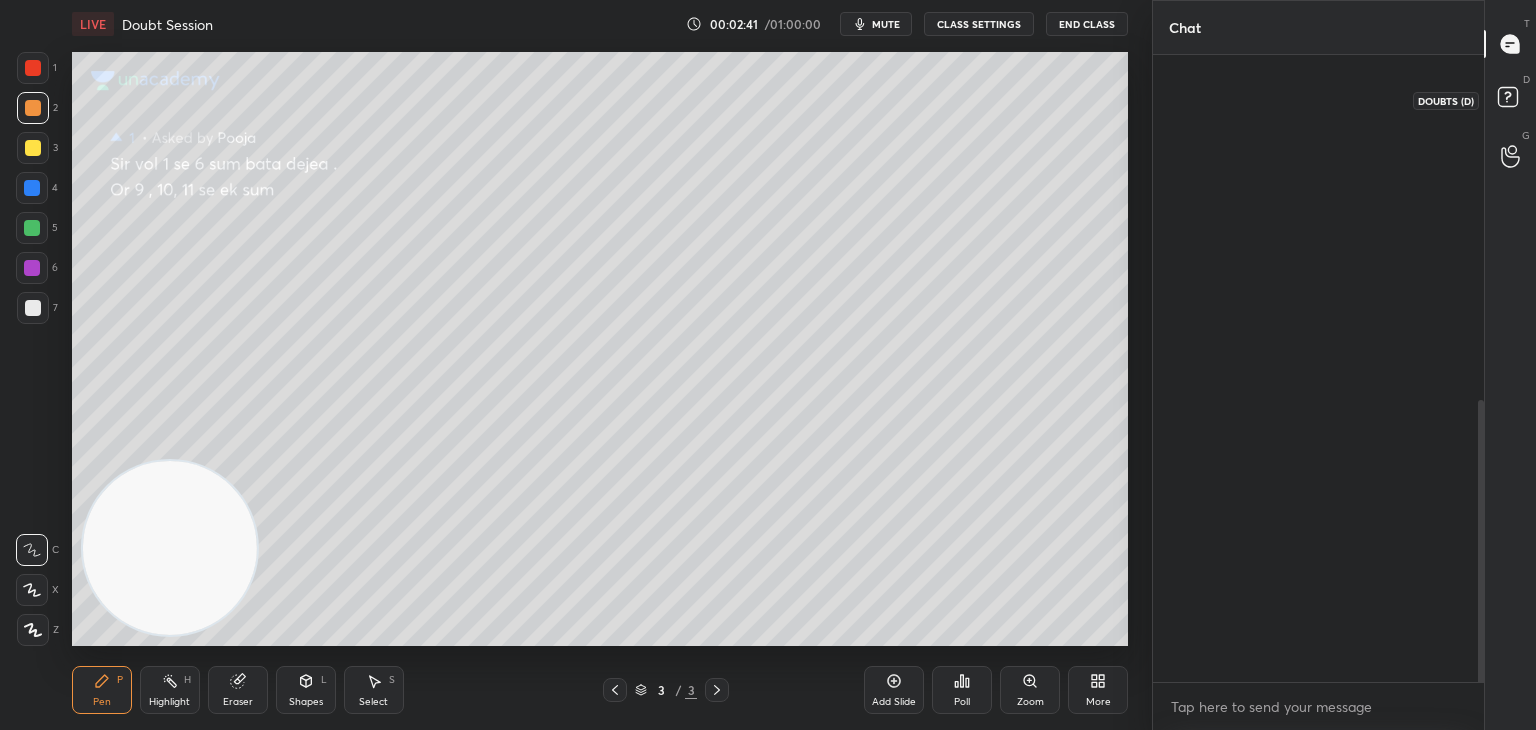 scroll, scrollTop: 788, scrollLeft: 0, axis: vertical 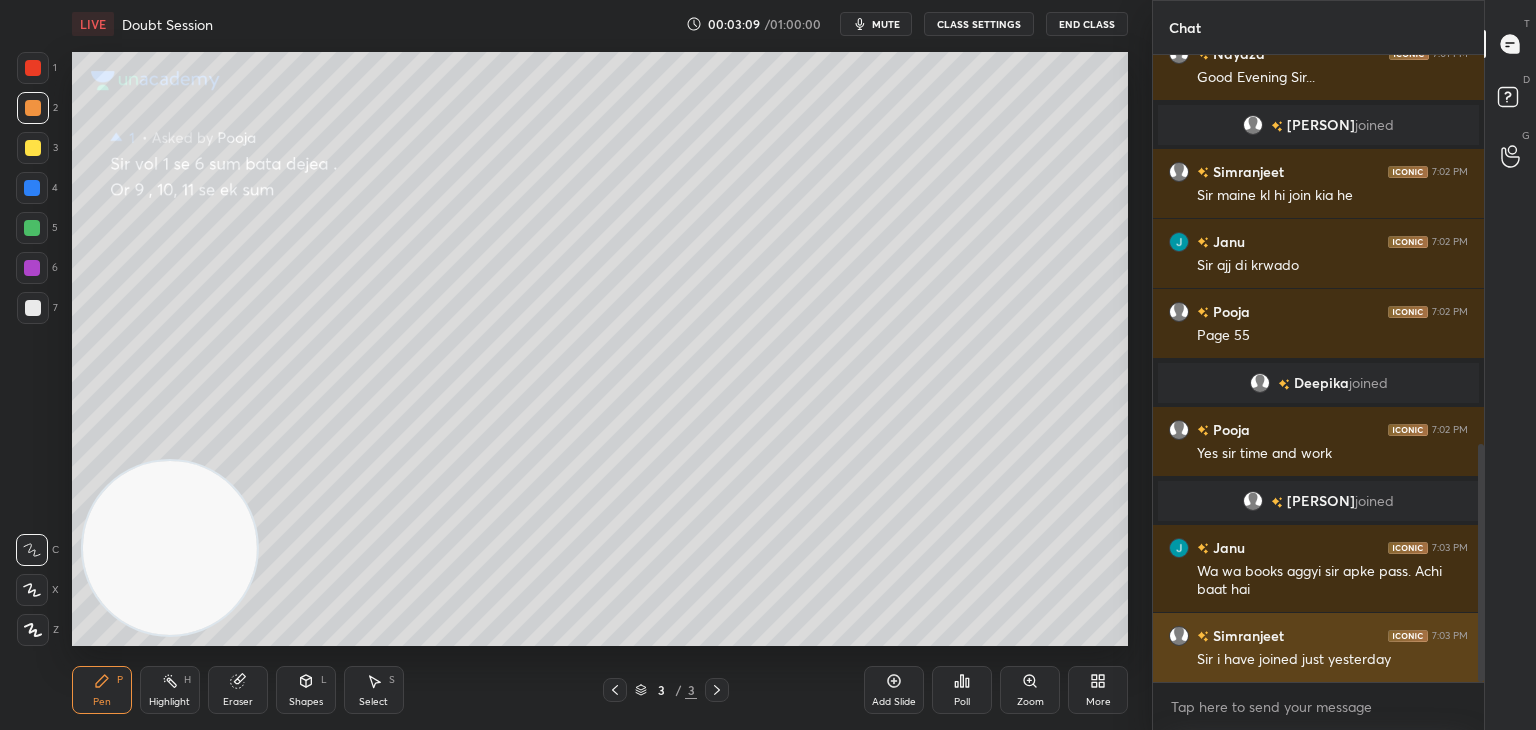 click on "Sir i have joined just yesterday" at bounding box center (1332, 660) 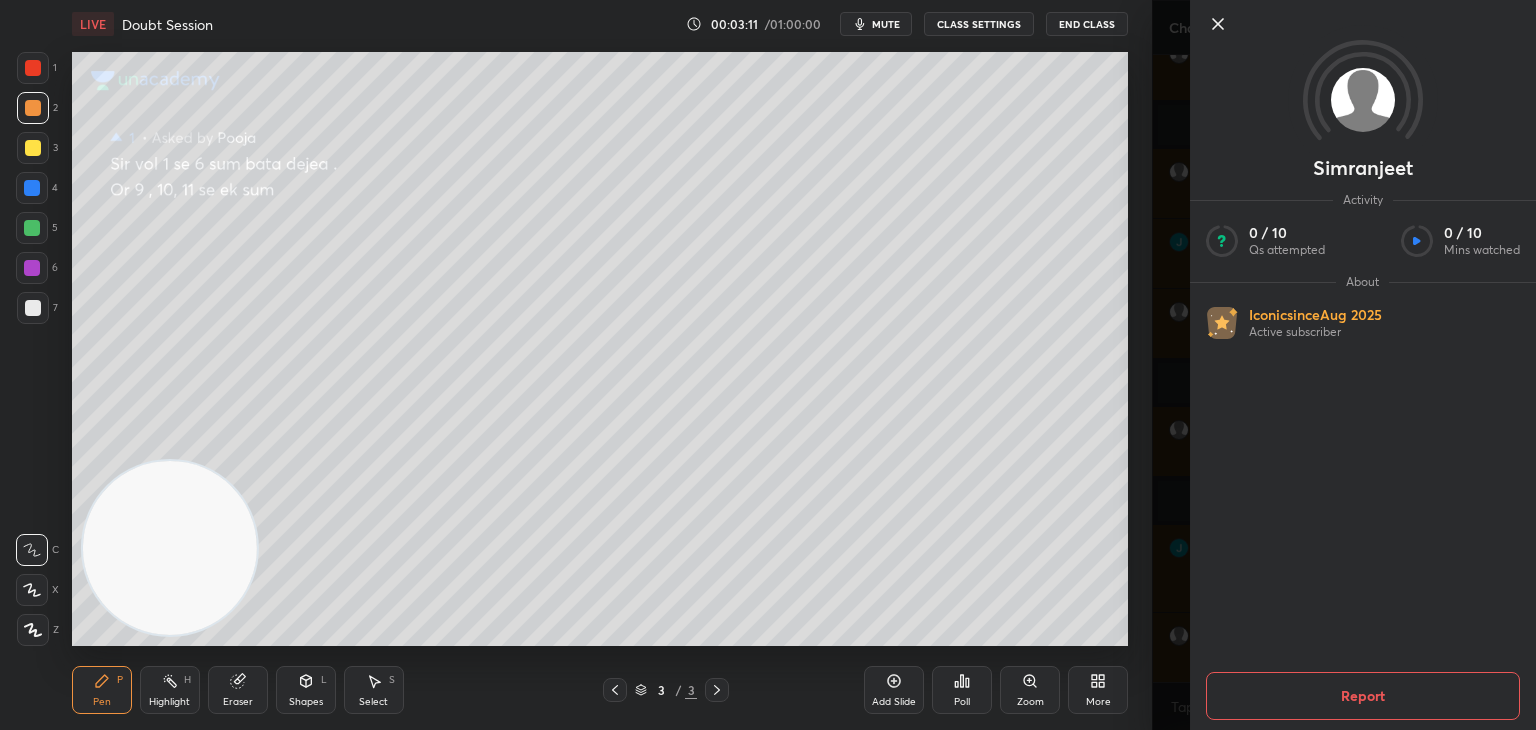 click 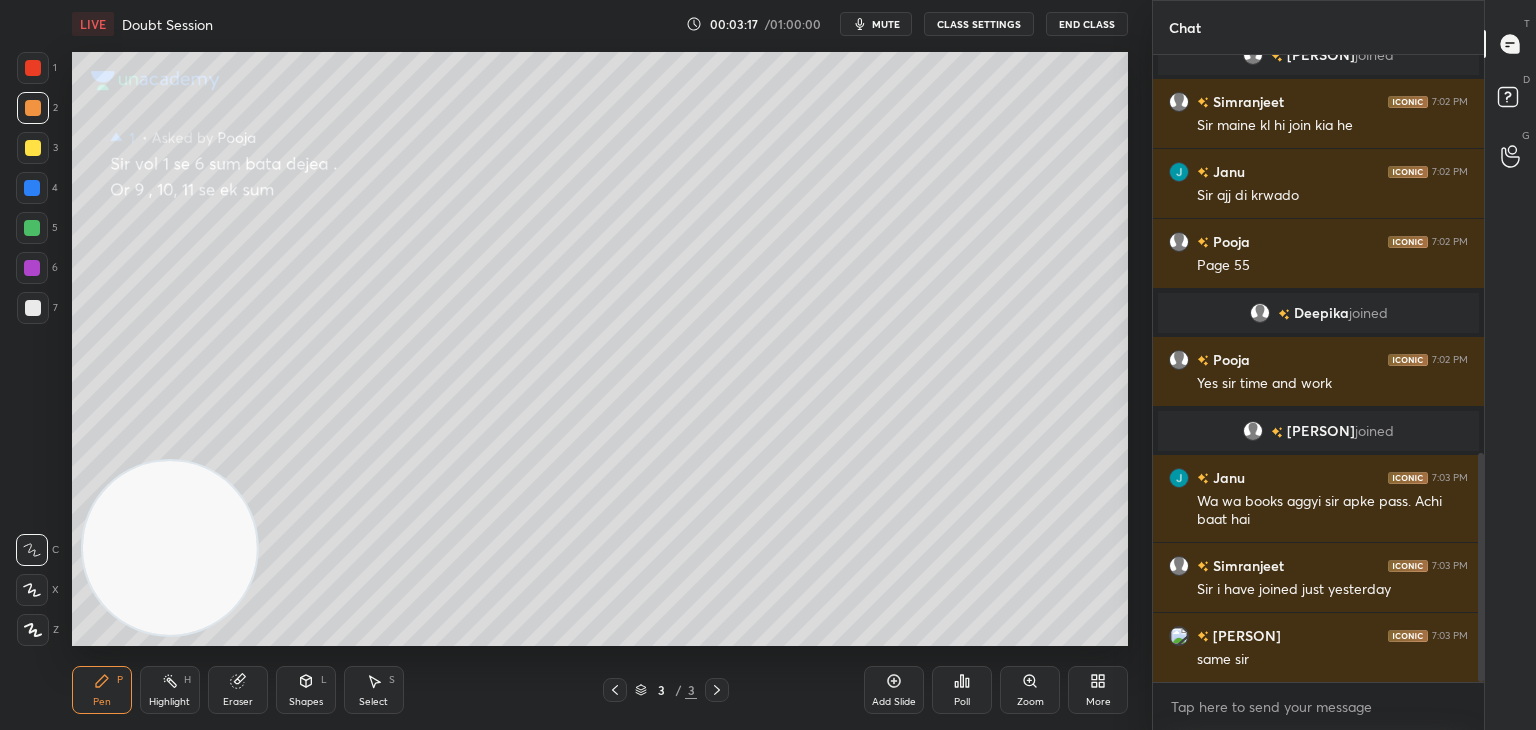 scroll, scrollTop: 1164, scrollLeft: 0, axis: vertical 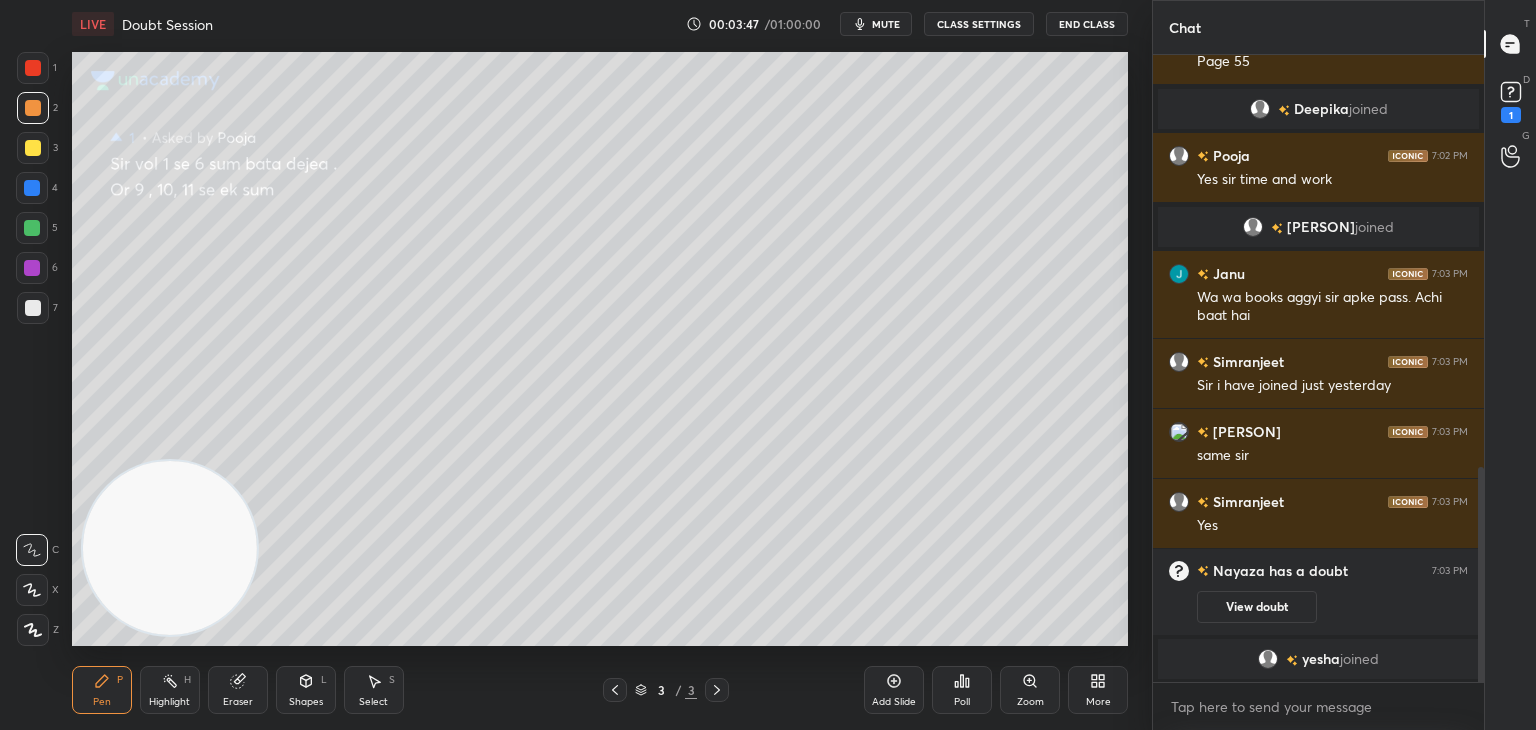 click on "Add Slide" at bounding box center [894, 690] 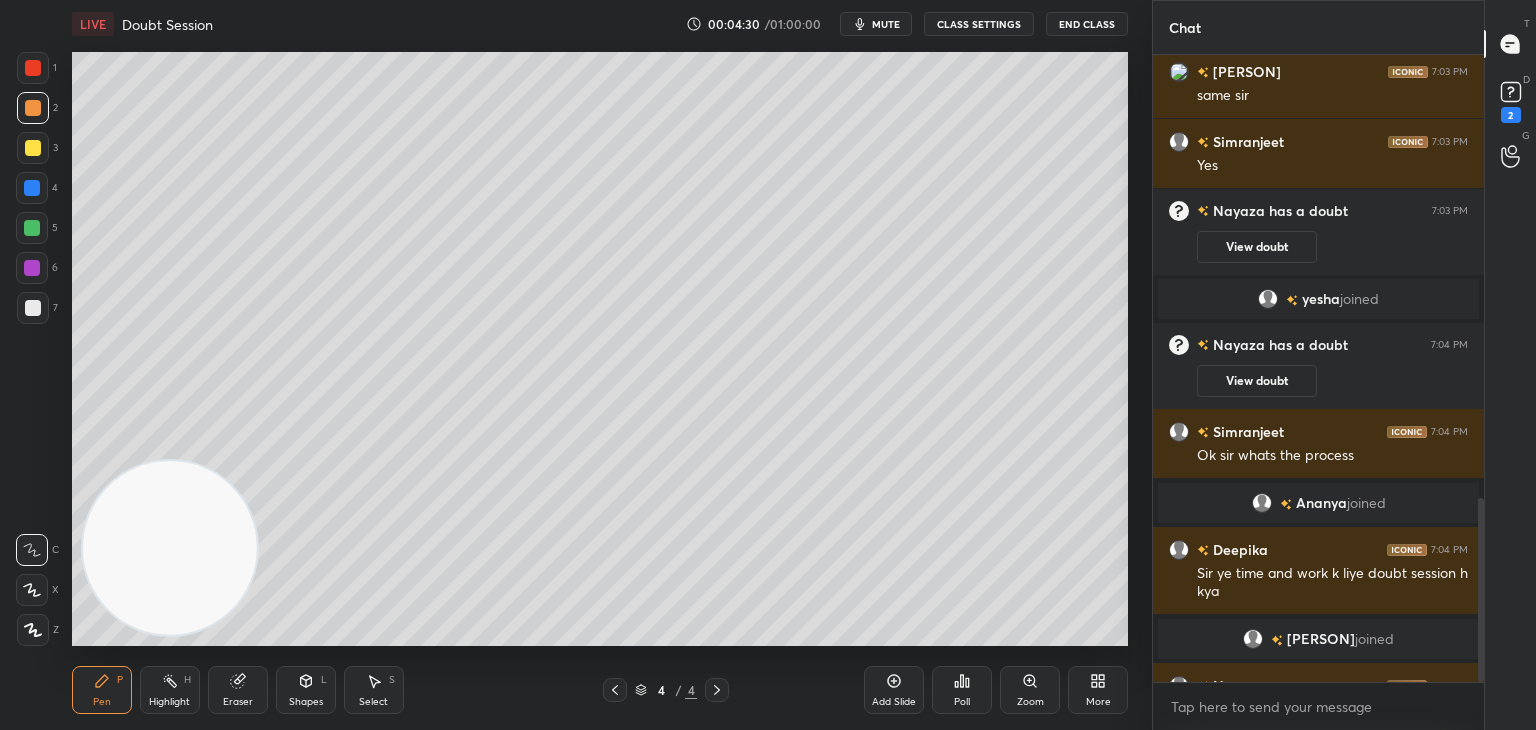 scroll, scrollTop: 1516, scrollLeft: 0, axis: vertical 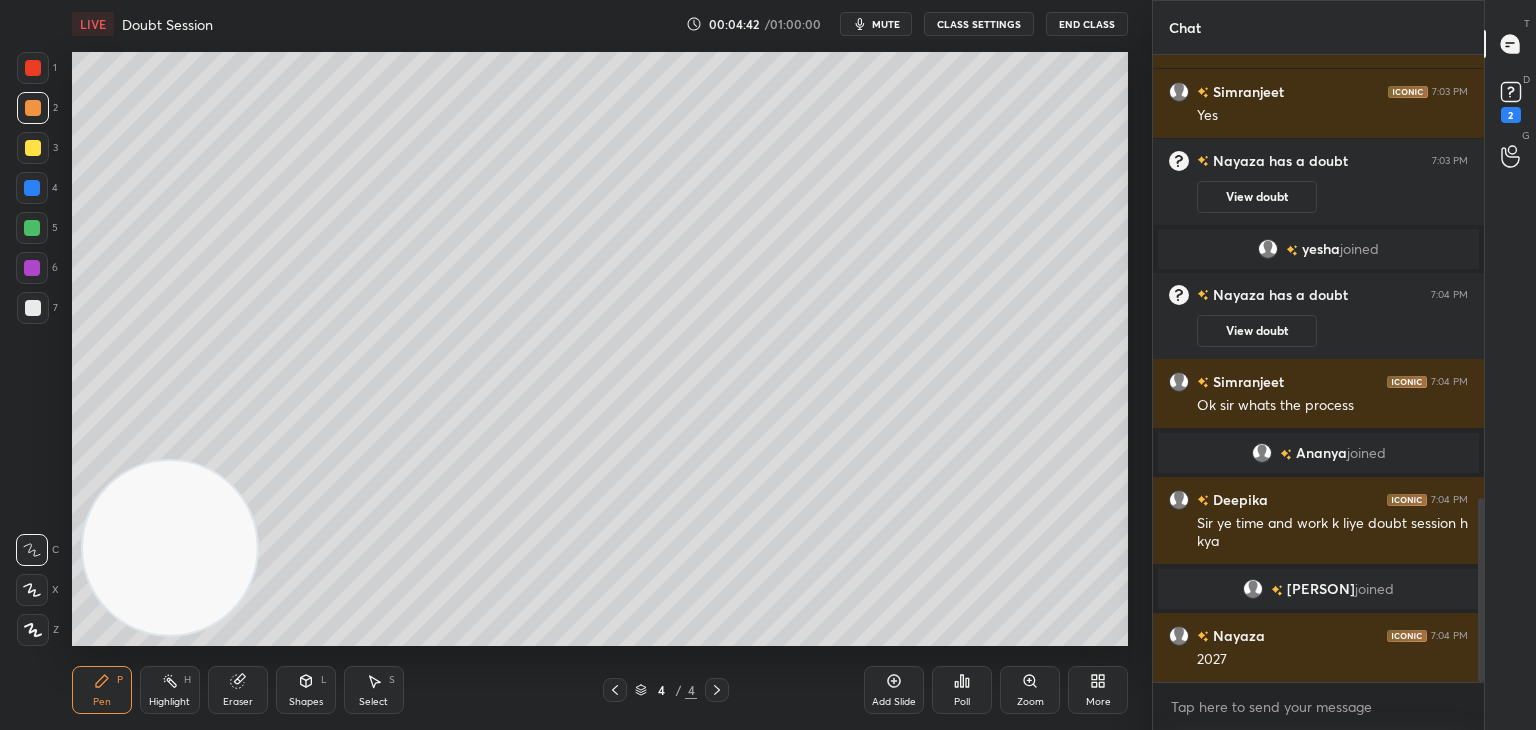 click on "Eraser" at bounding box center [238, 690] 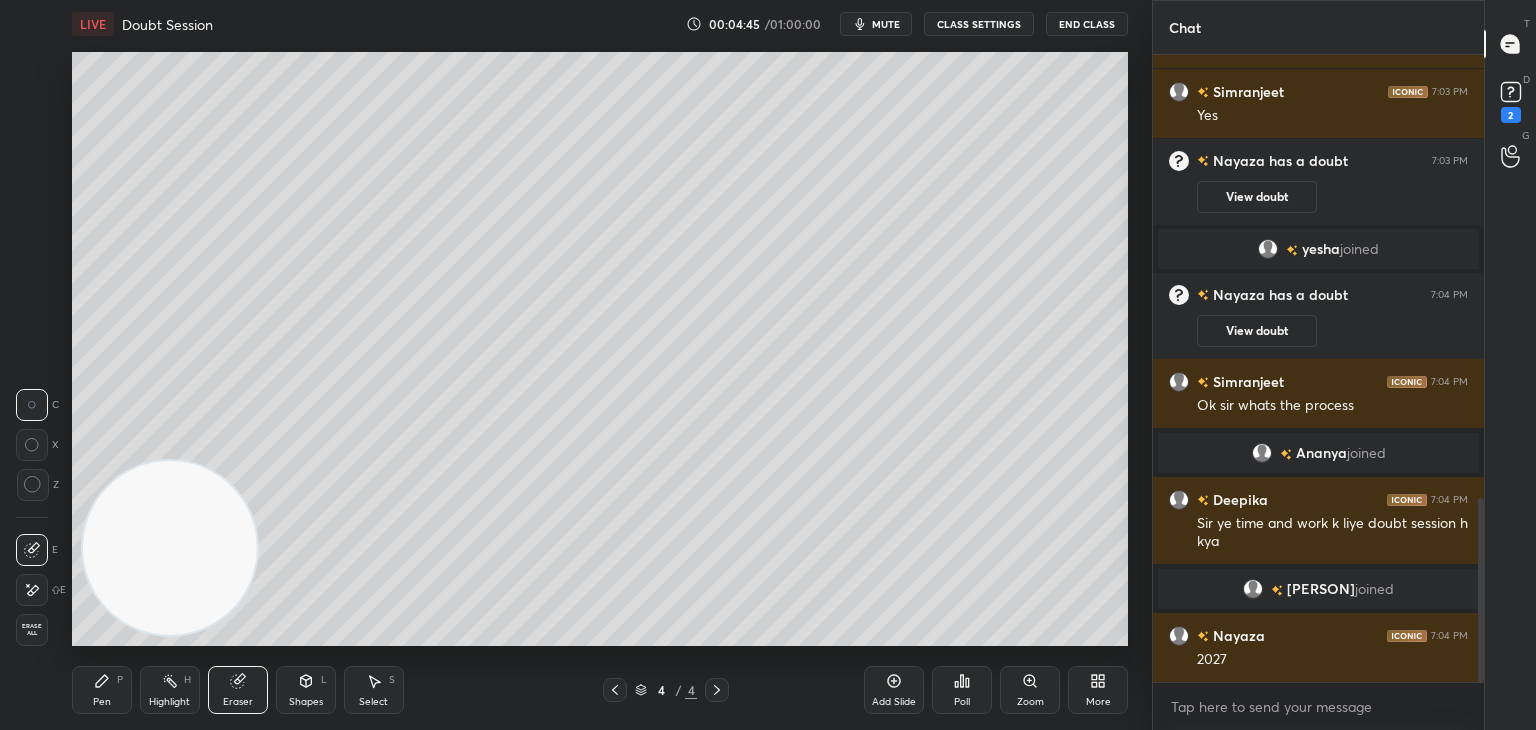 click on "Pen P" at bounding box center [102, 690] 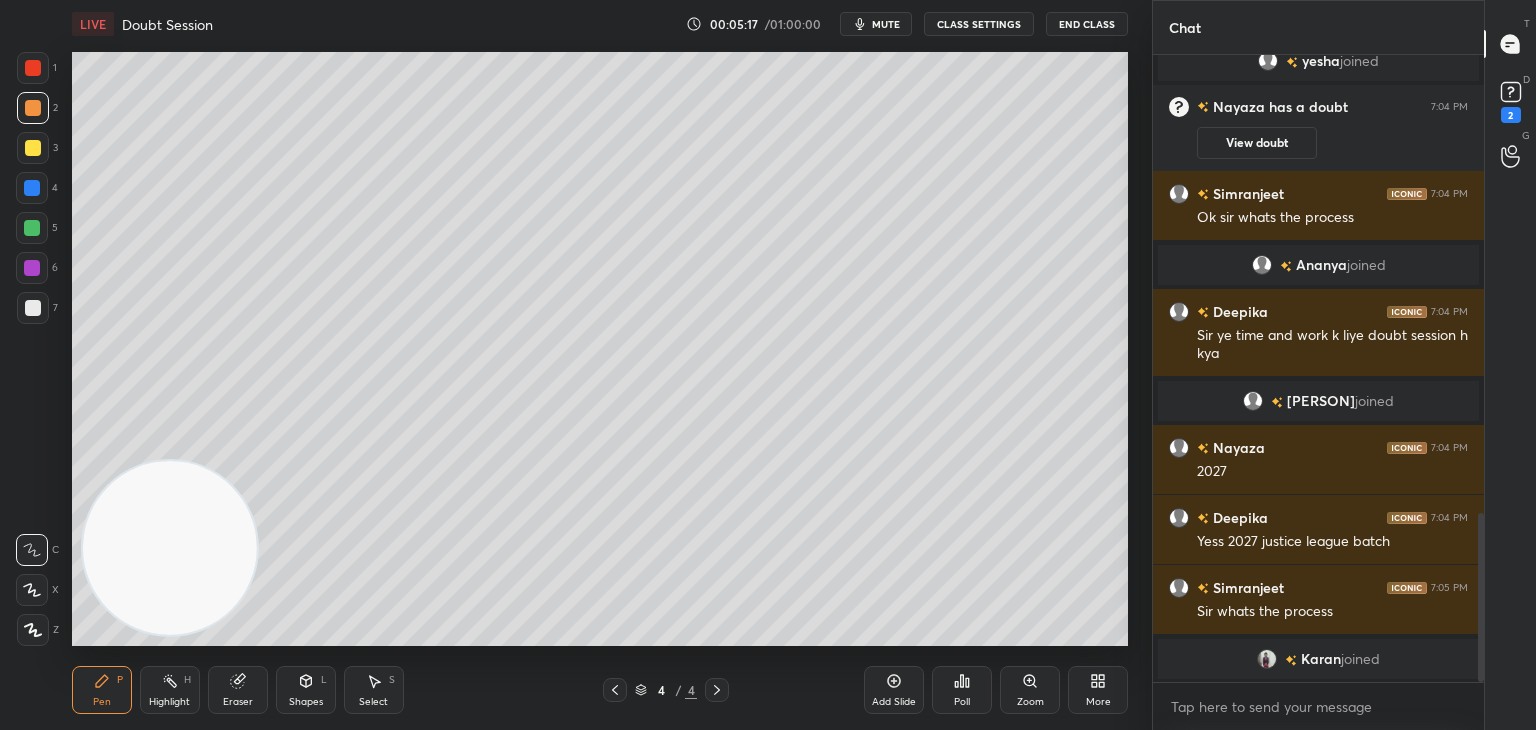 scroll, scrollTop: 1728, scrollLeft: 0, axis: vertical 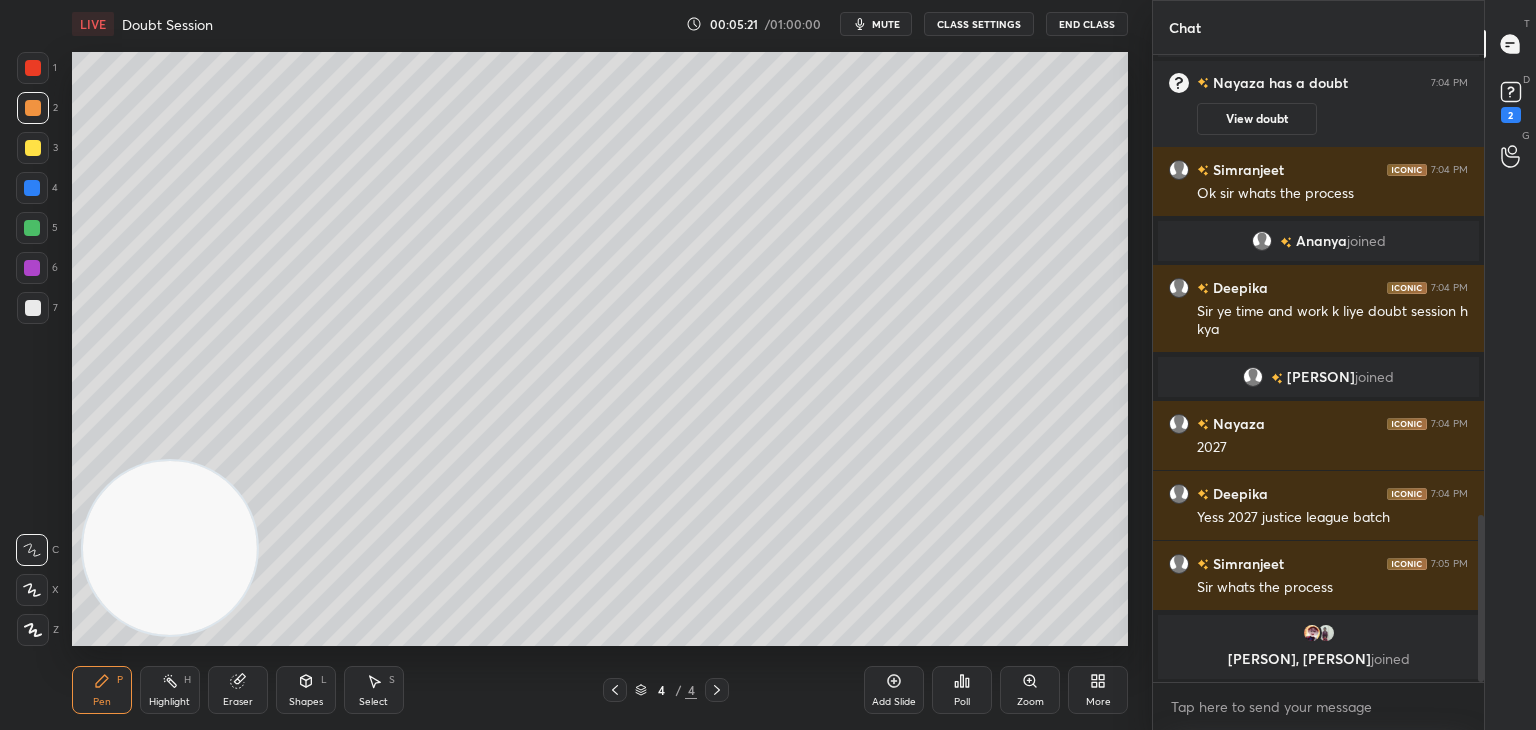 click on "1 2 3 4 5 6 7 C X Z C X Z E E Erase all   H H LIVE Doubt Session 00:05:21 /  01:00:00 mute CLASS SETTINGS End Class Setting up your live class Poll for   secs No correct answer Start poll Back Doubt Session • L6 of Complete Course on Quantitative Aptitude CLAT - 2027 Aman Chaturvedi Pen P Highlight H Eraser Shapes L Select S 4 / 4 Add Slide Poll Zoom More" at bounding box center (568, 365) 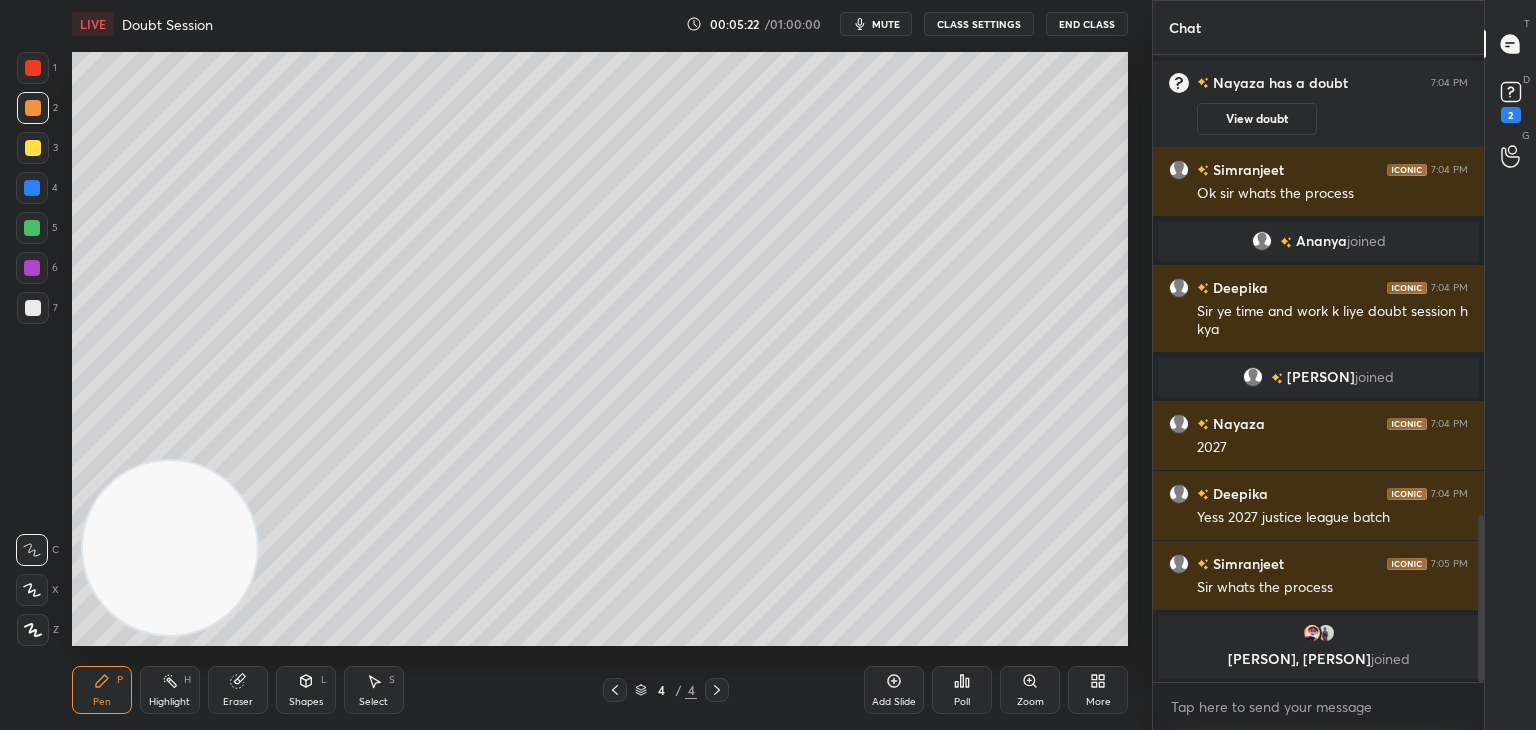 click at bounding box center [33, 68] 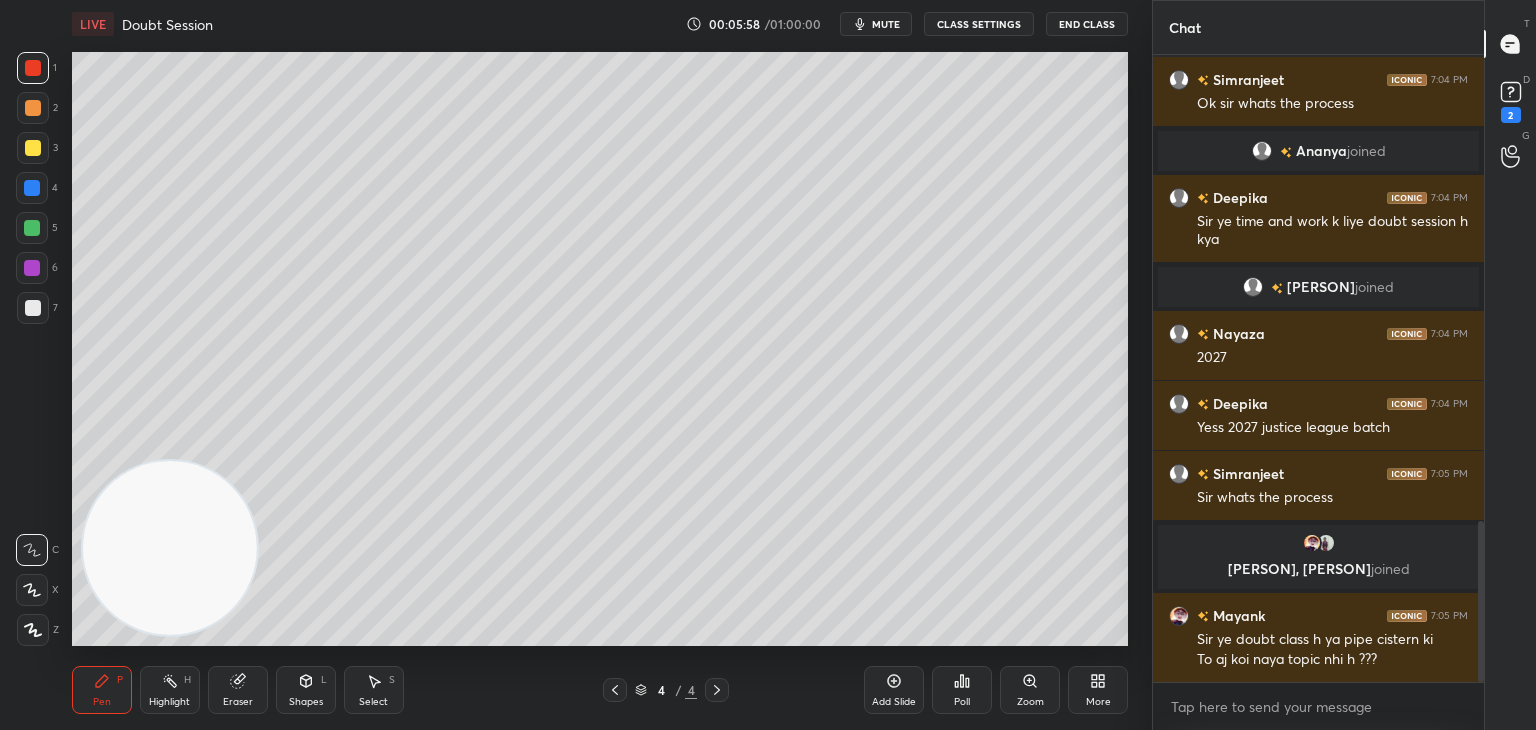 scroll, scrollTop: 1812, scrollLeft: 0, axis: vertical 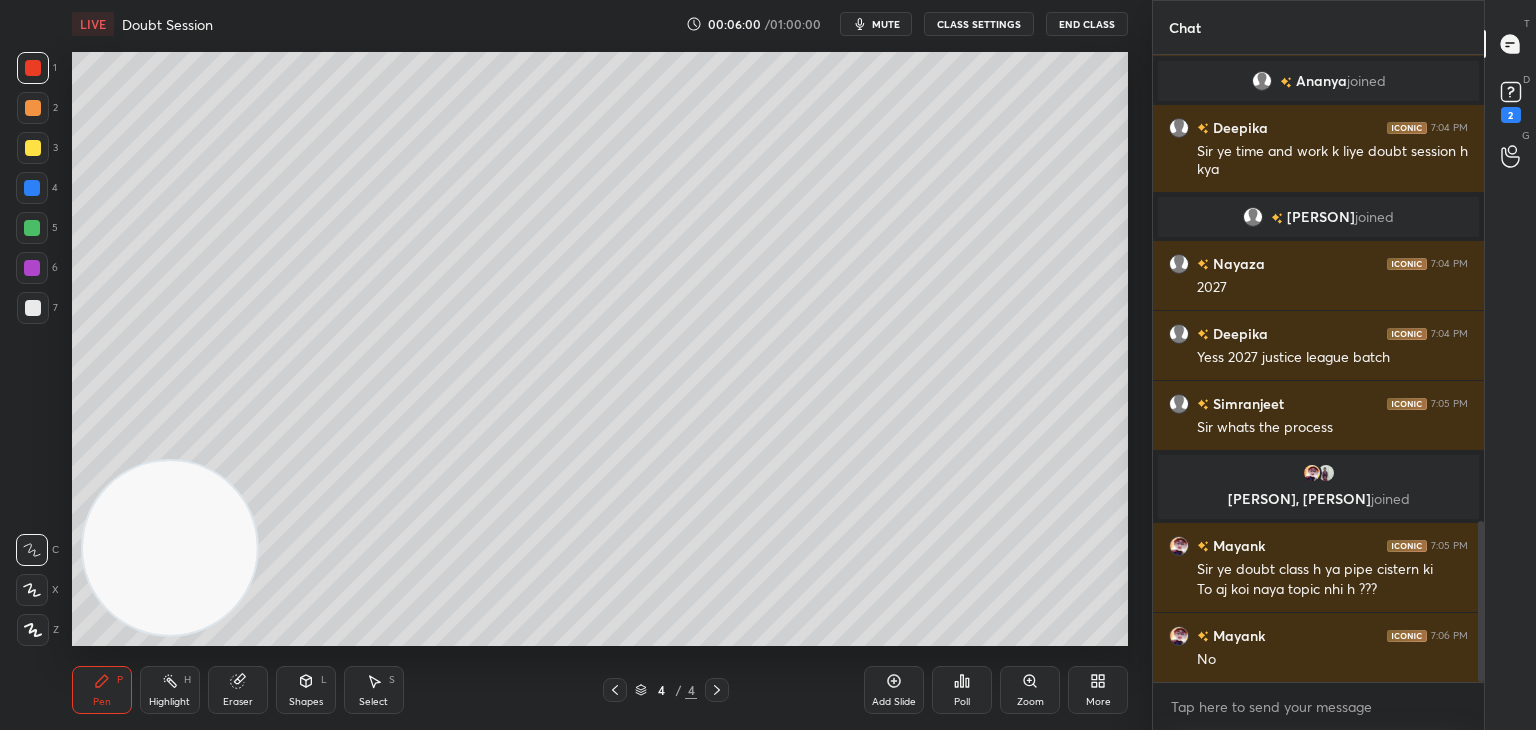 click on "Setting up your live class Poll for   secs No correct answer Start poll" at bounding box center (600, 349) 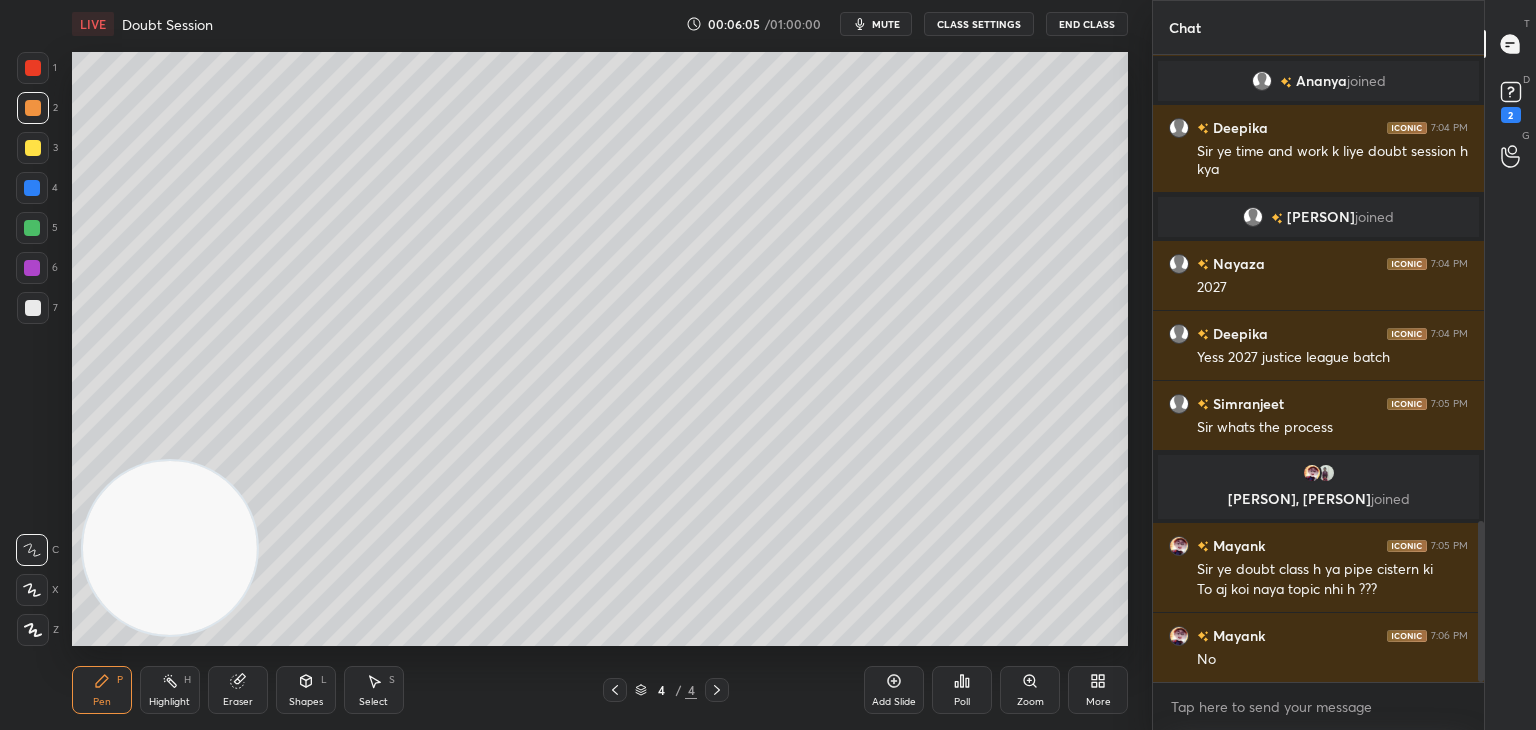 click on "Eraser" at bounding box center [238, 690] 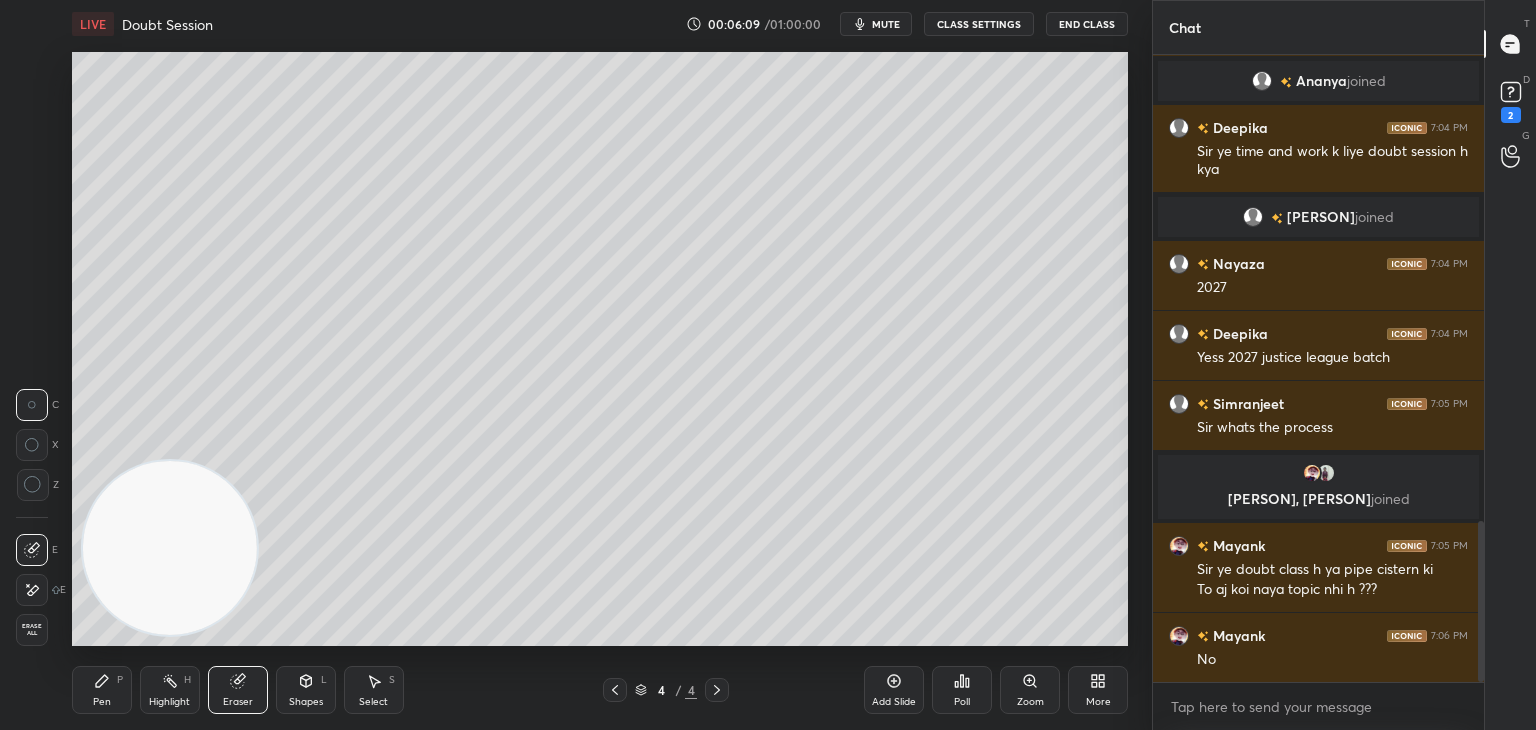 click 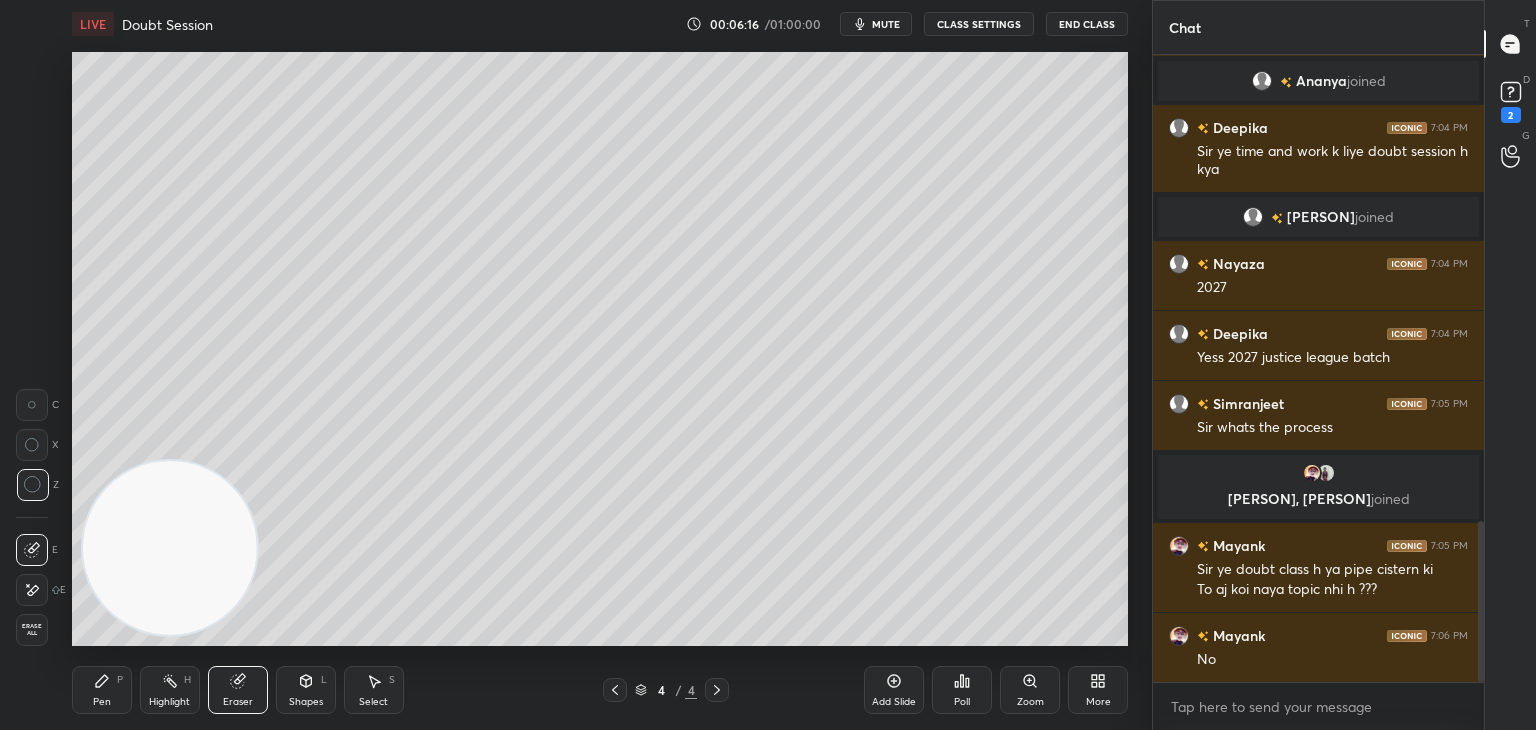 click on "Pen" at bounding box center [102, 702] 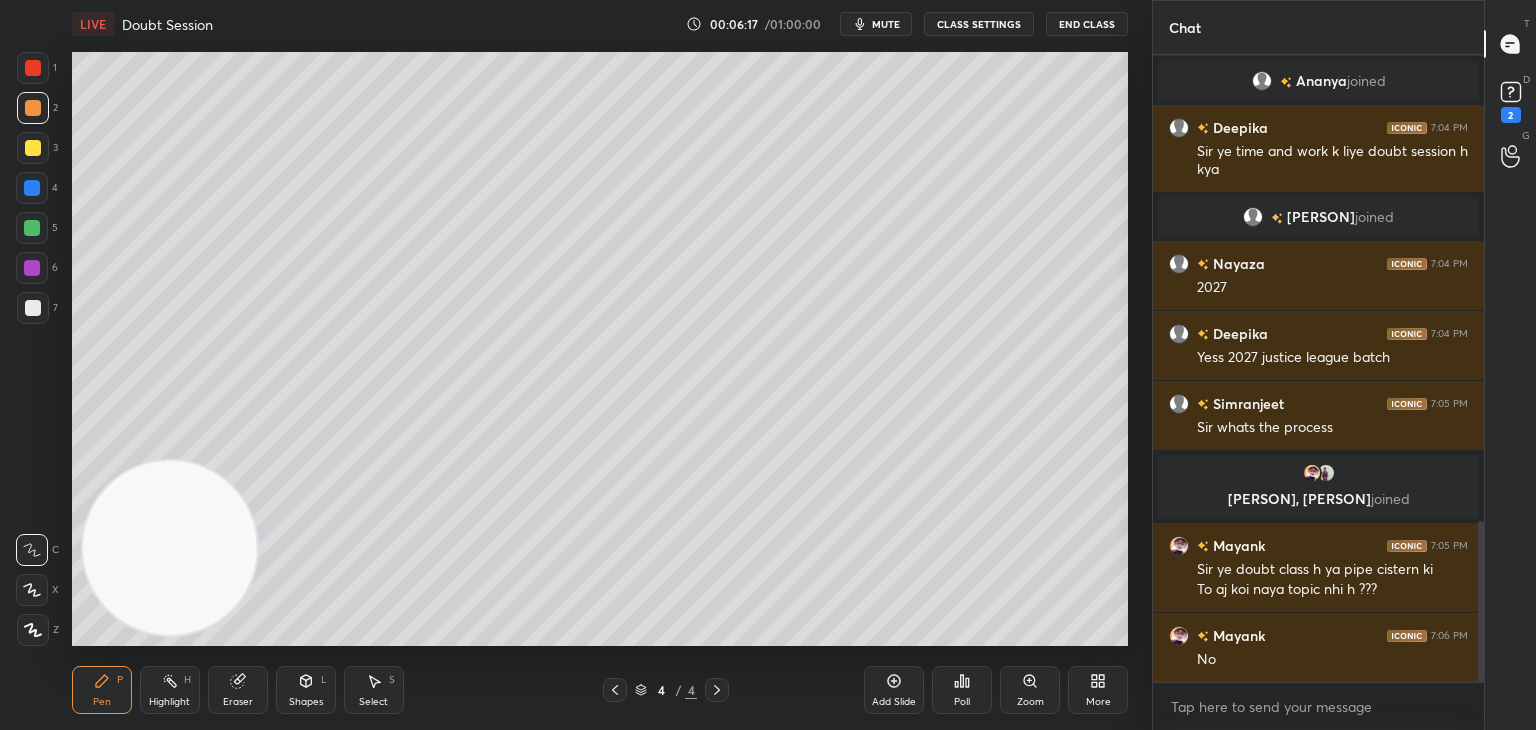 click 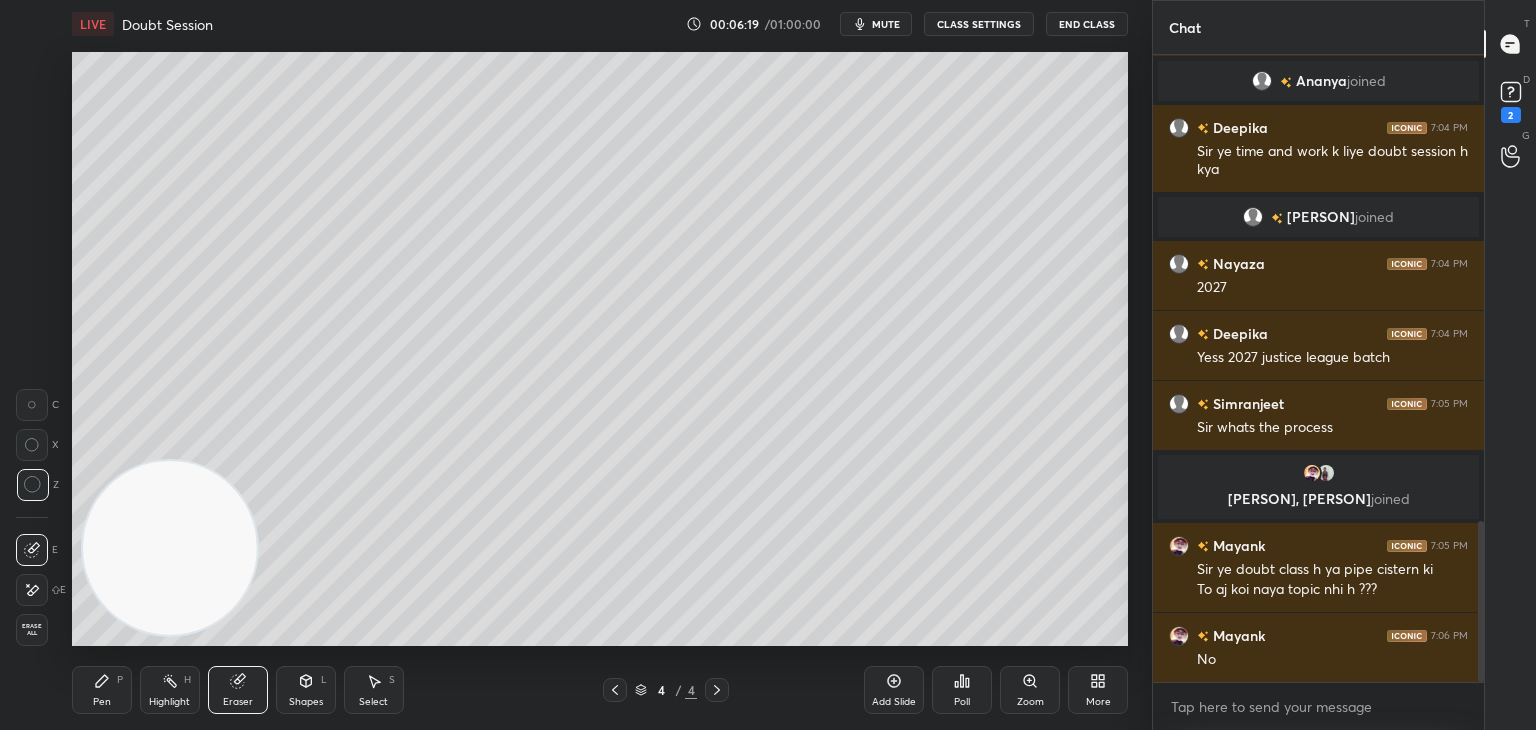click on "Pen P" at bounding box center [102, 690] 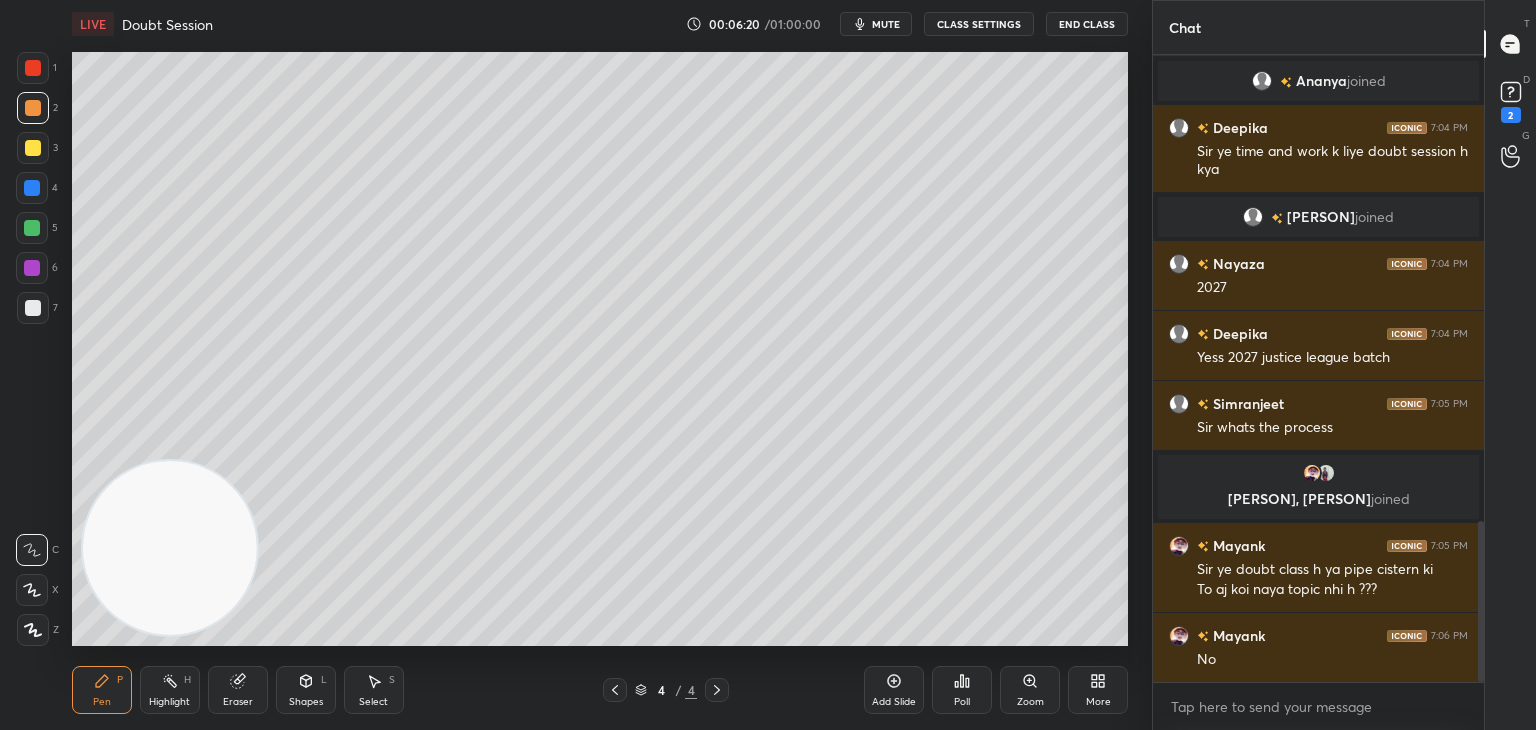 click at bounding box center [33, 68] 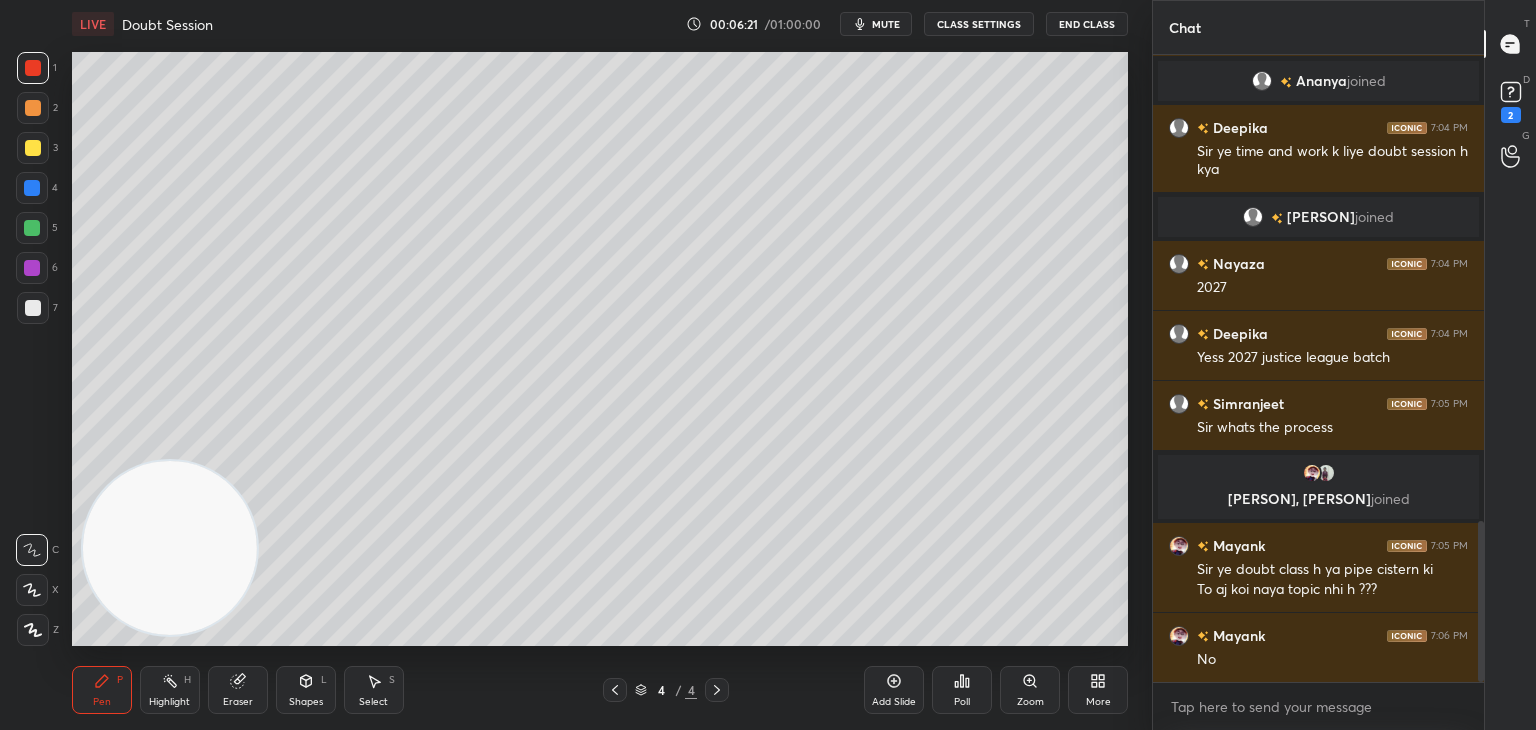 click at bounding box center (32, 228) 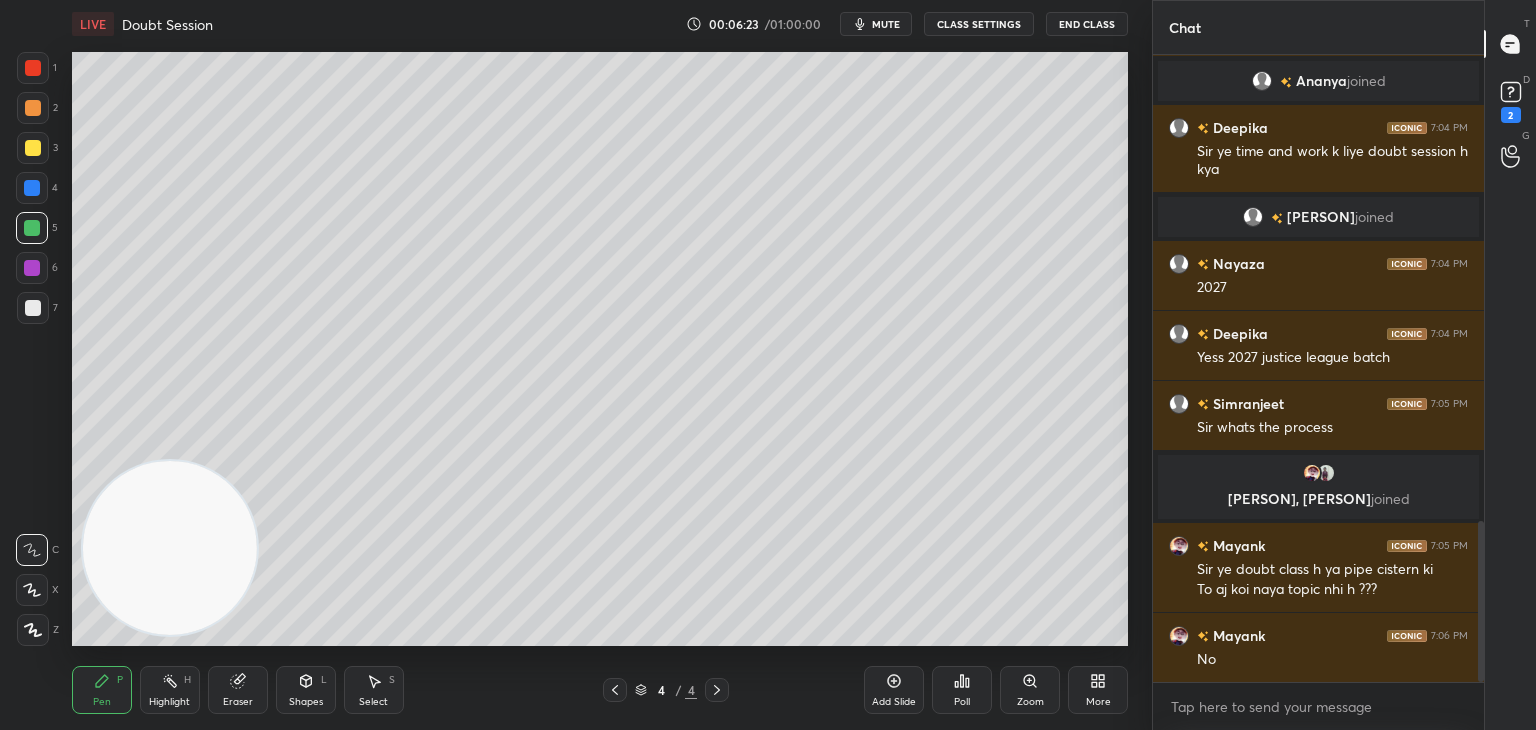 click at bounding box center [32, 590] 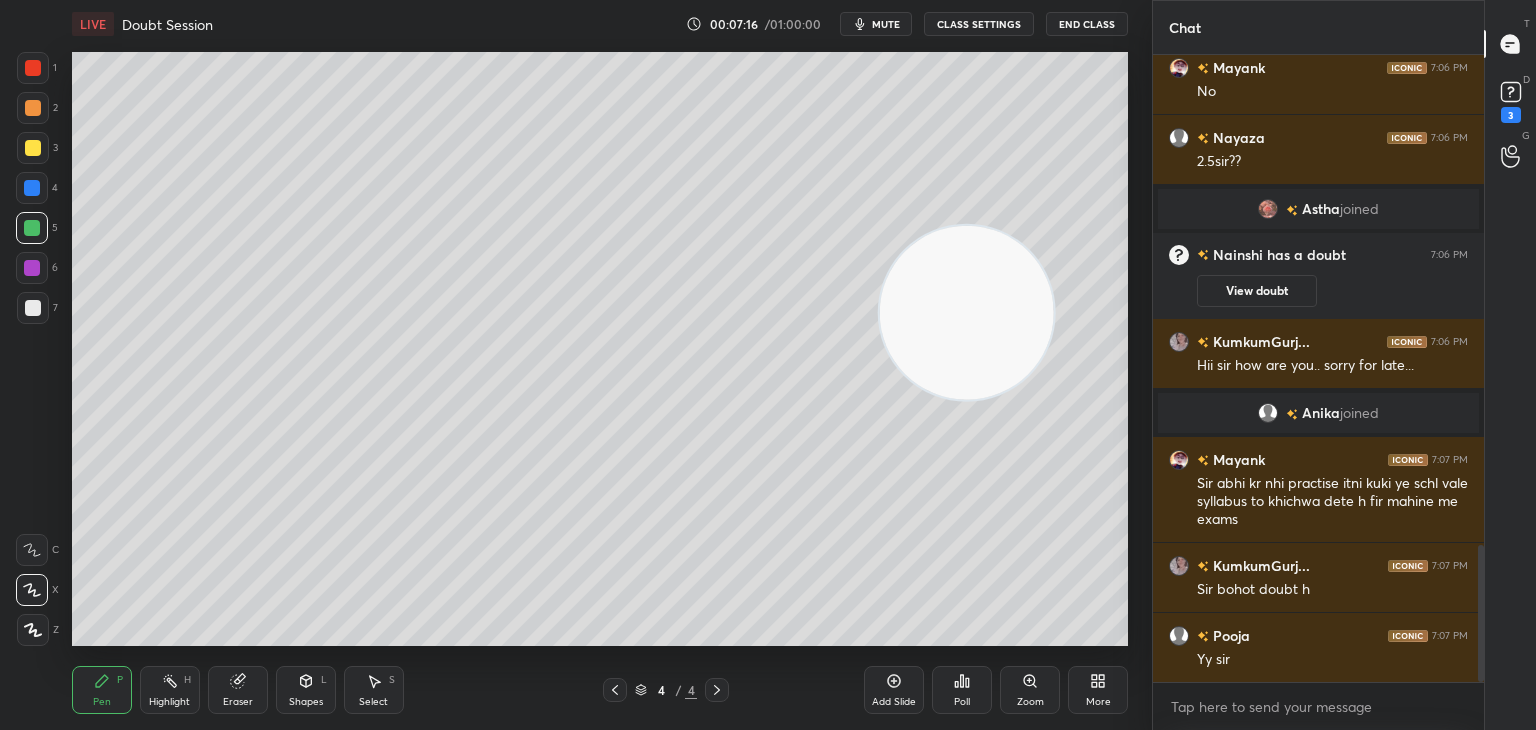 scroll, scrollTop: 2316, scrollLeft: 0, axis: vertical 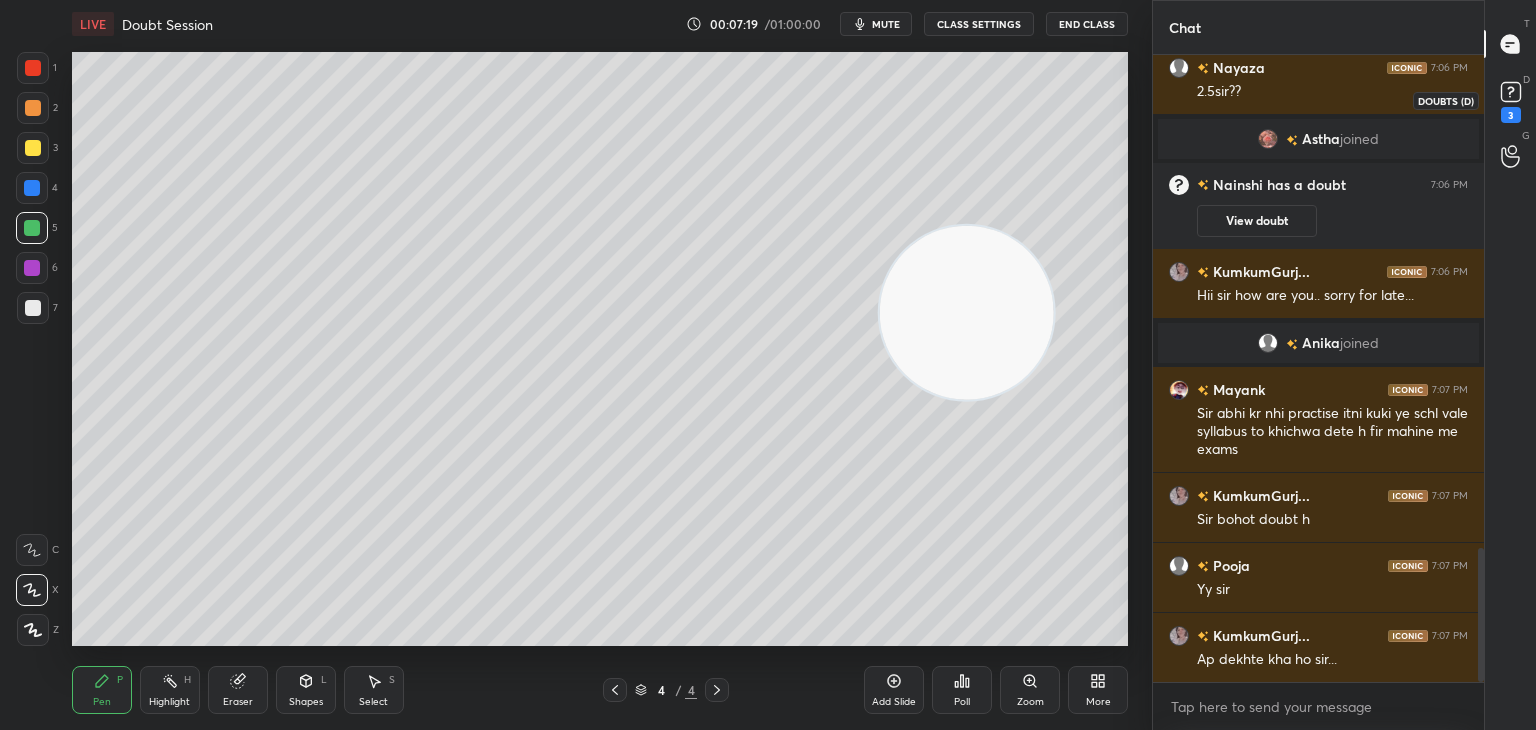 click on "3" at bounding box center [1511, 115] 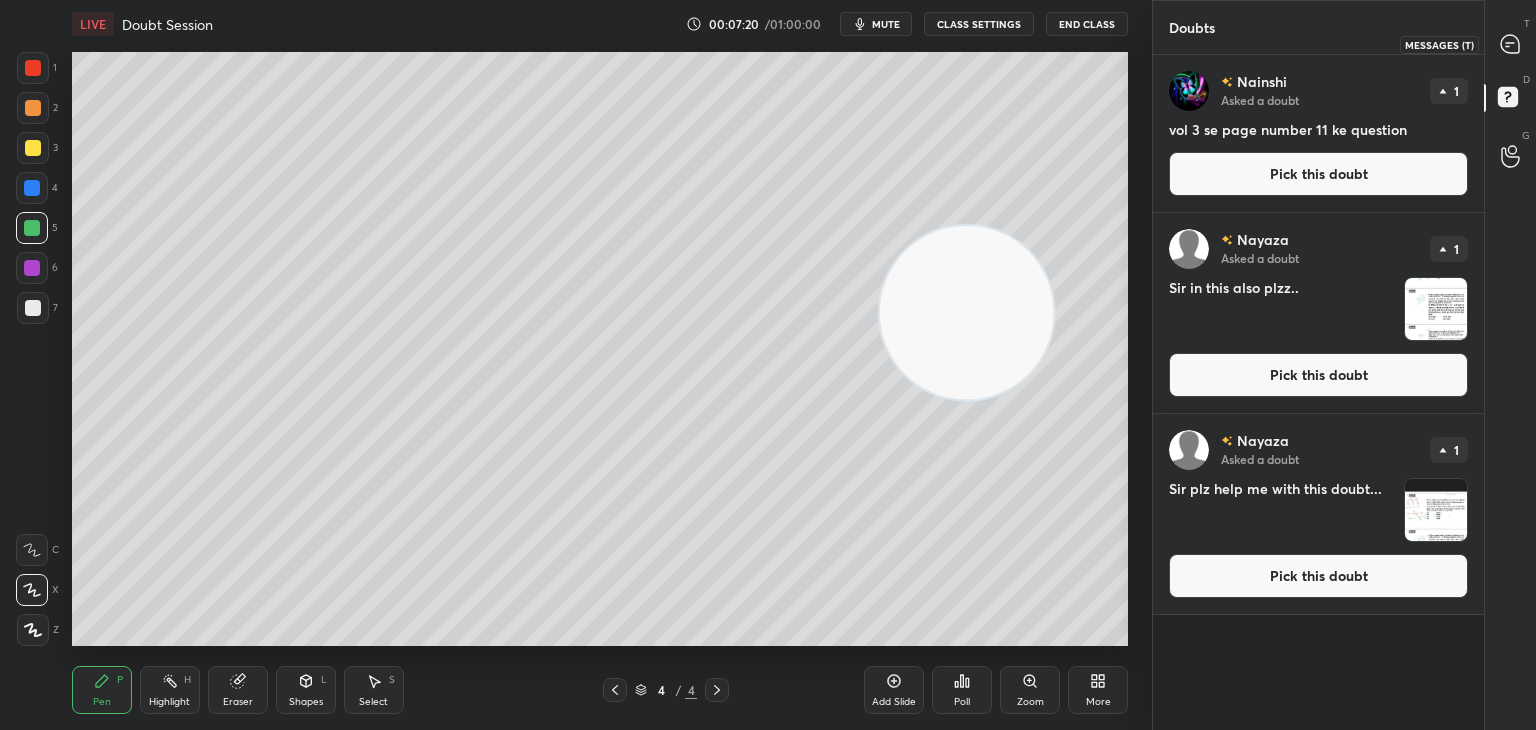 click 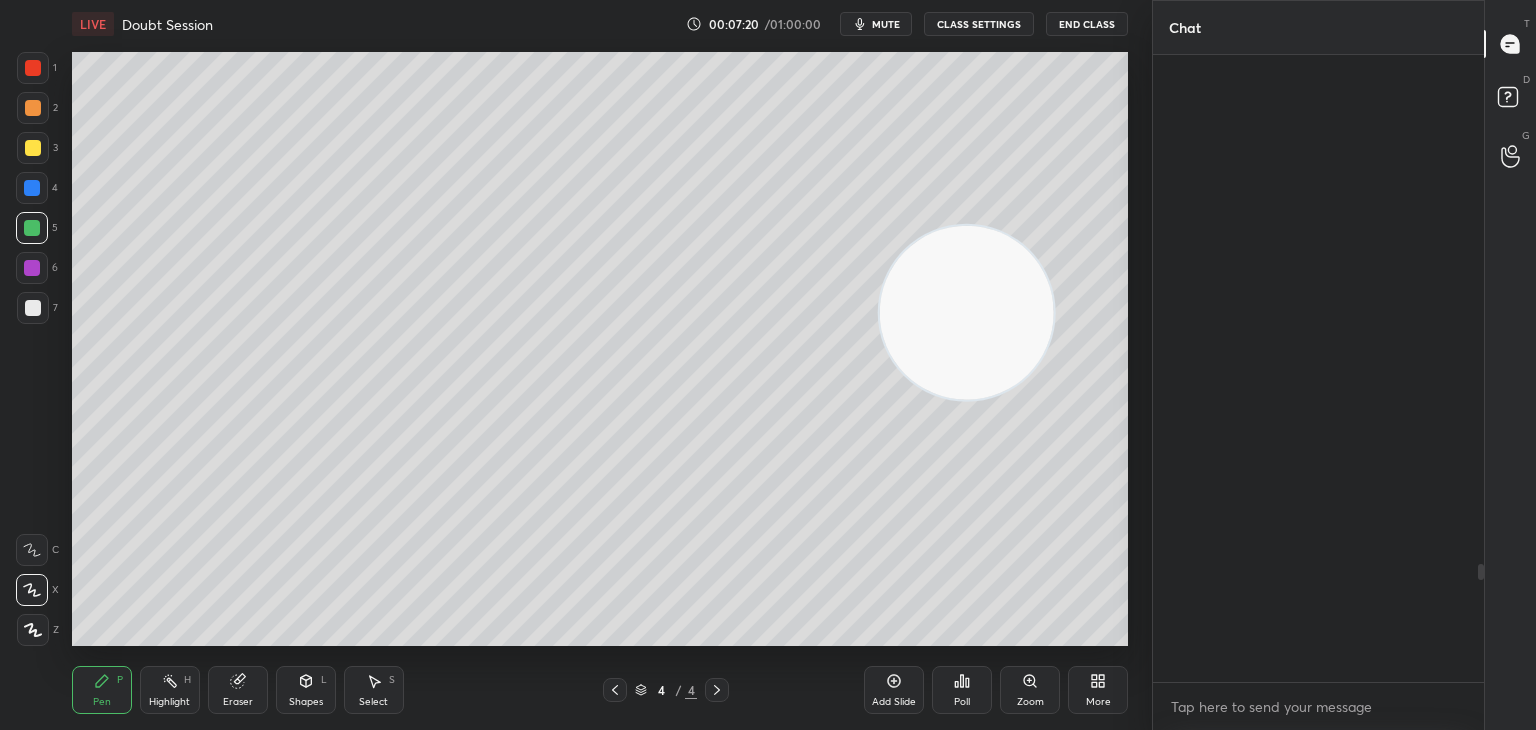 scroll, scrollTop: 2718, scrollLeft: 0, axis: vertical 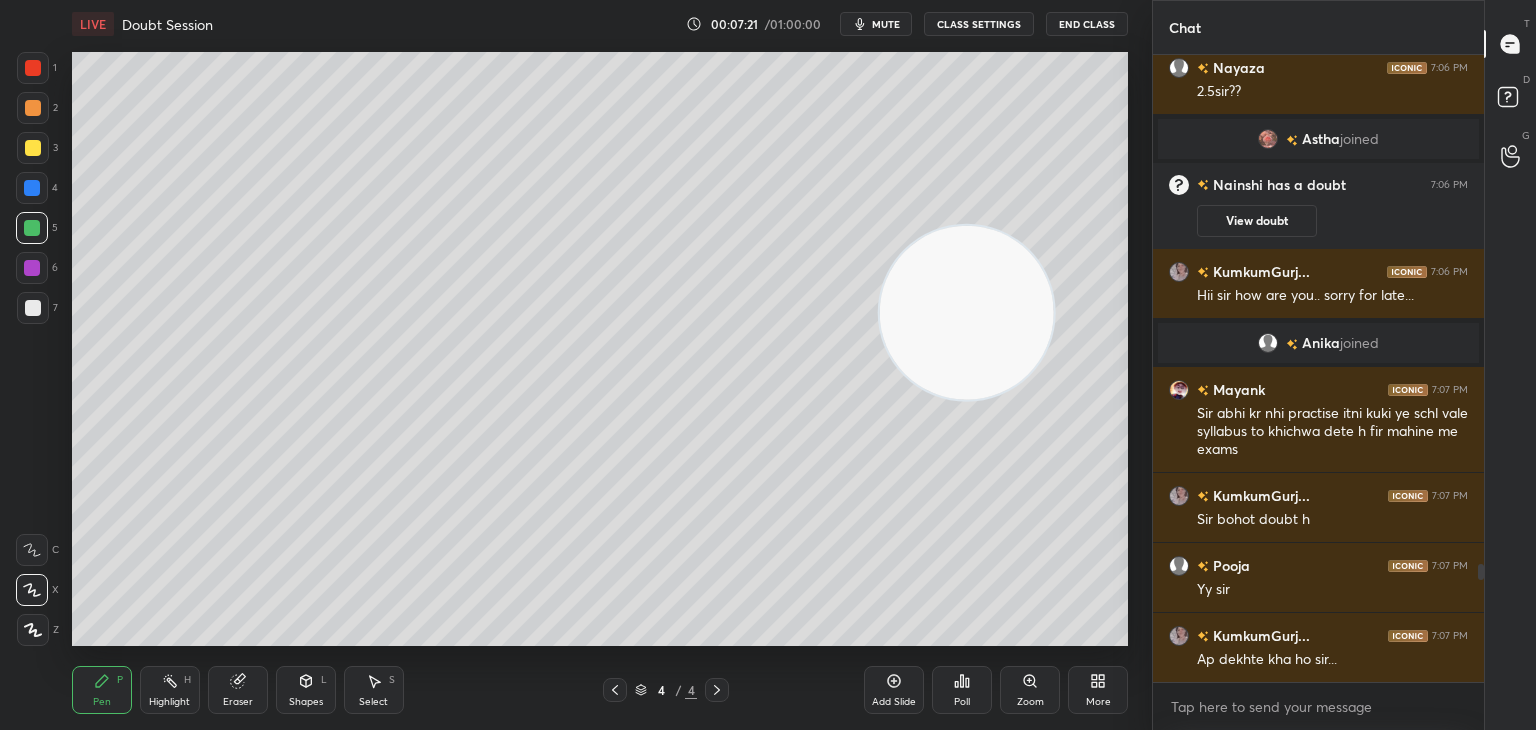 click 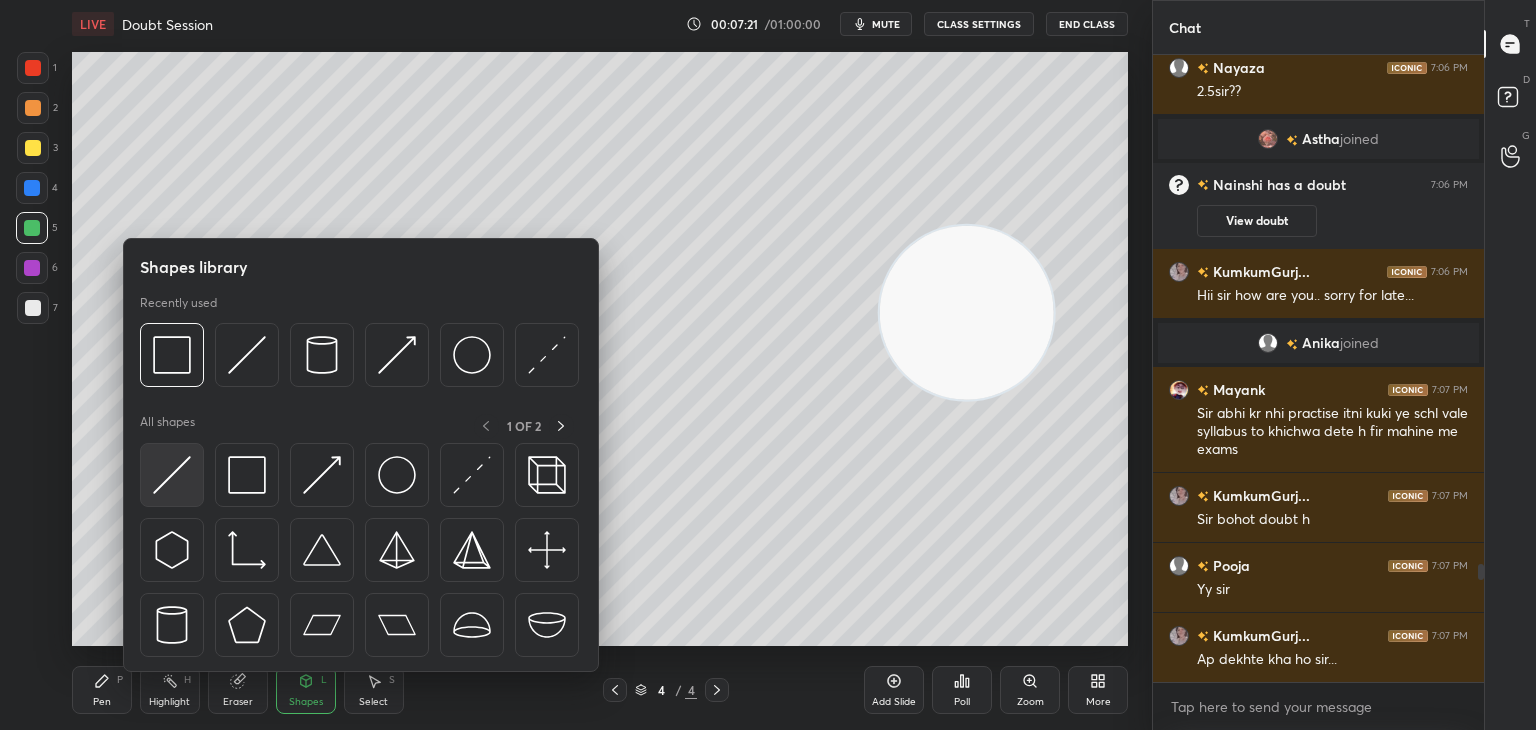 click at bounding box center [172, 475] 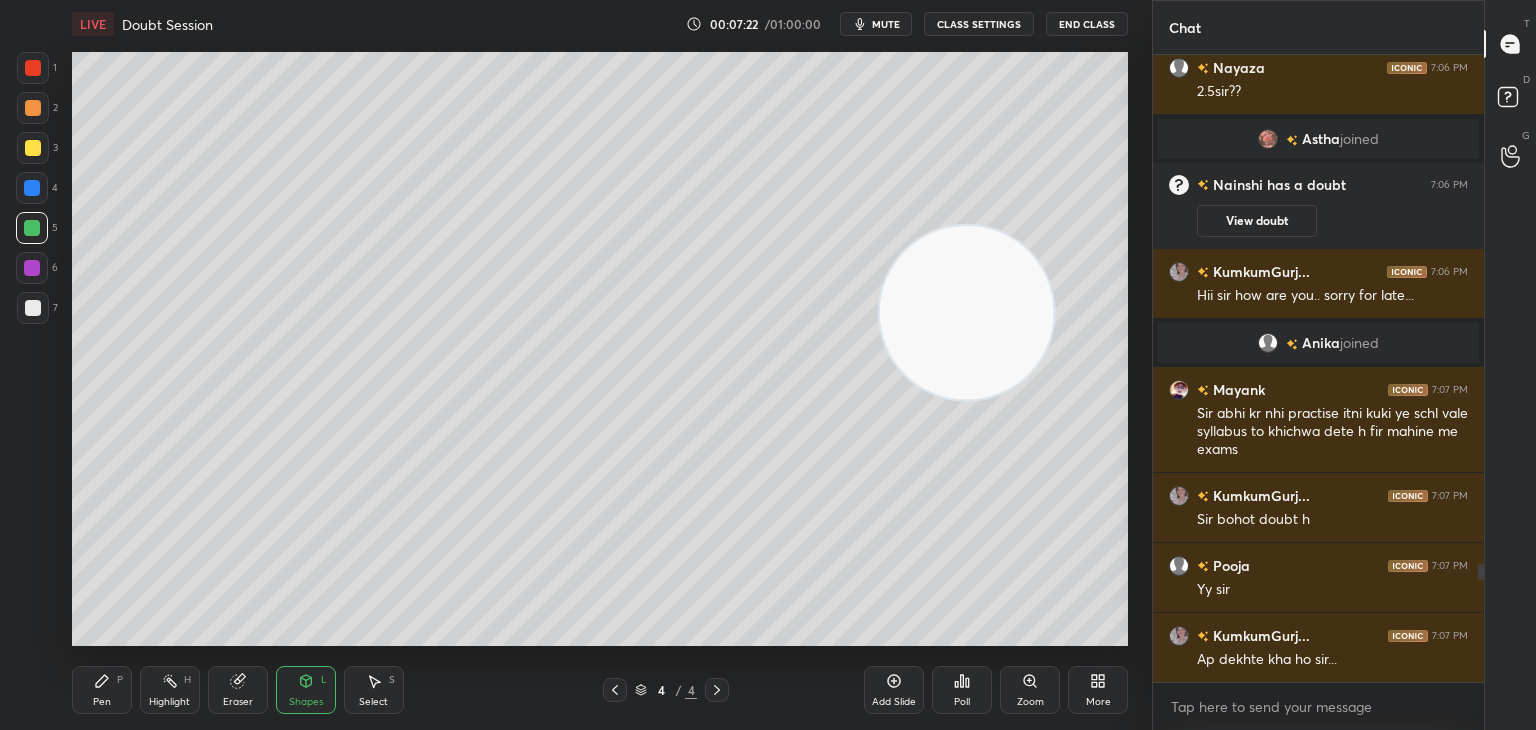 scroll, scrollTop: 2788, scrollLeft: 0, axis: vertical 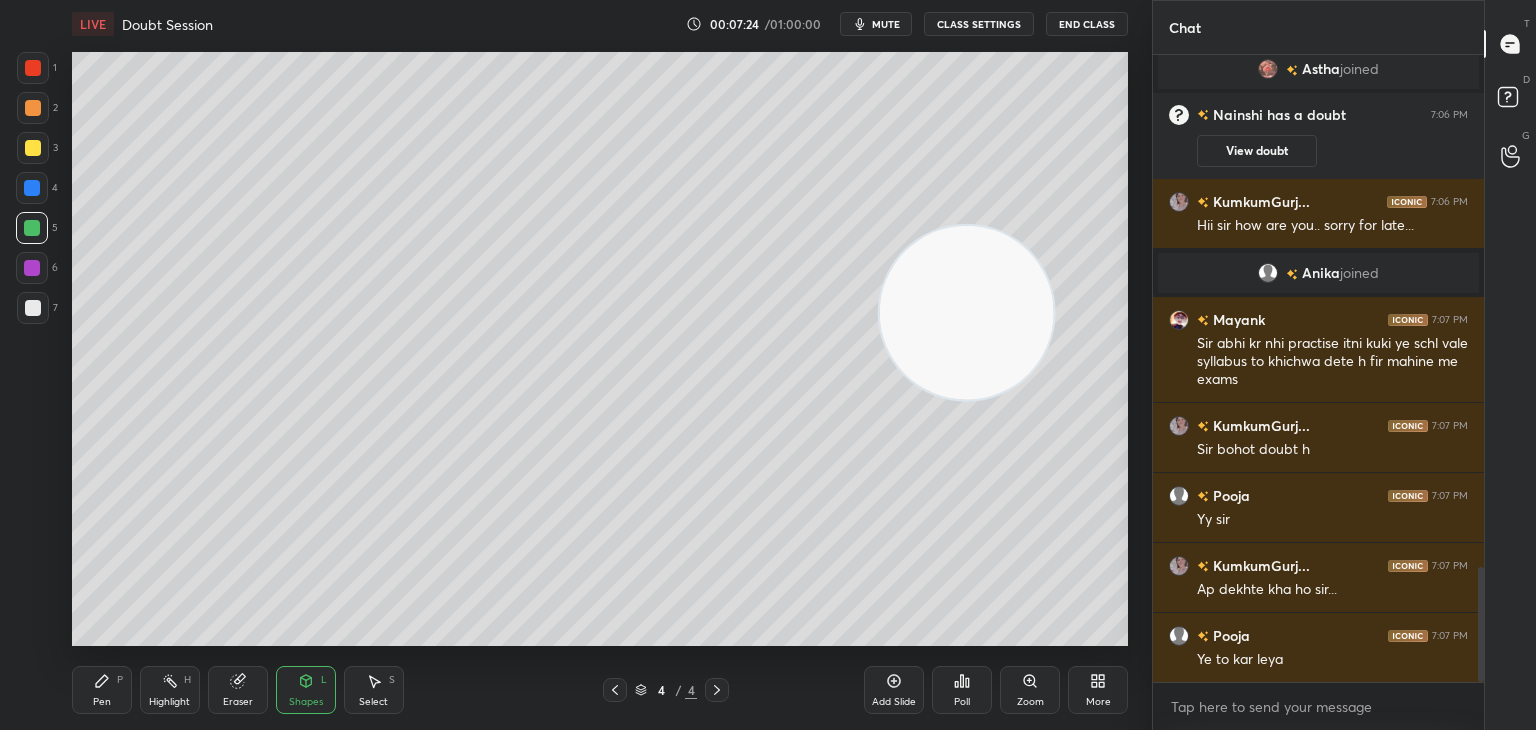 click on "Pen P" at bounding box center (102, 690) 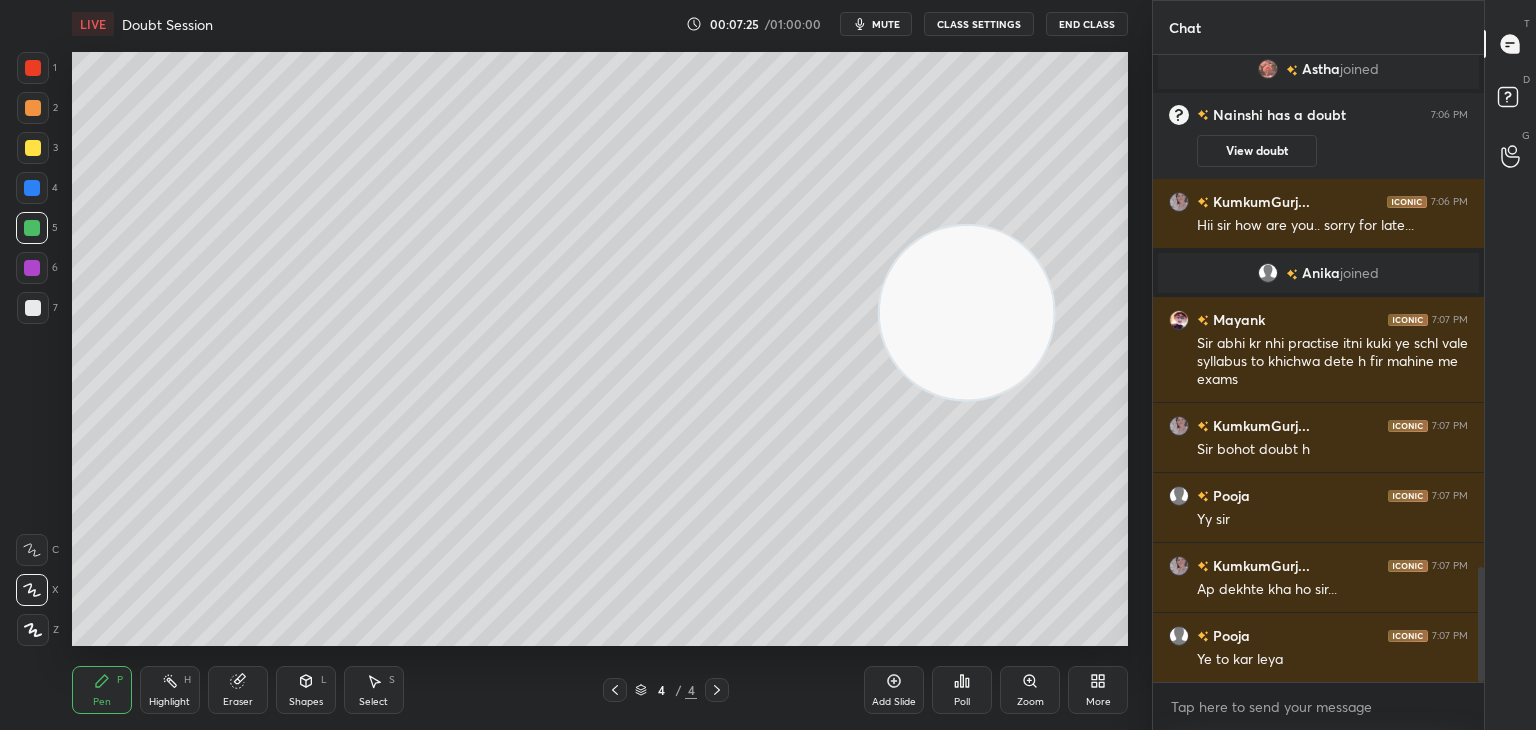 scroll, scrollTop: 2858, scrollLeft: 0, axis: vertical 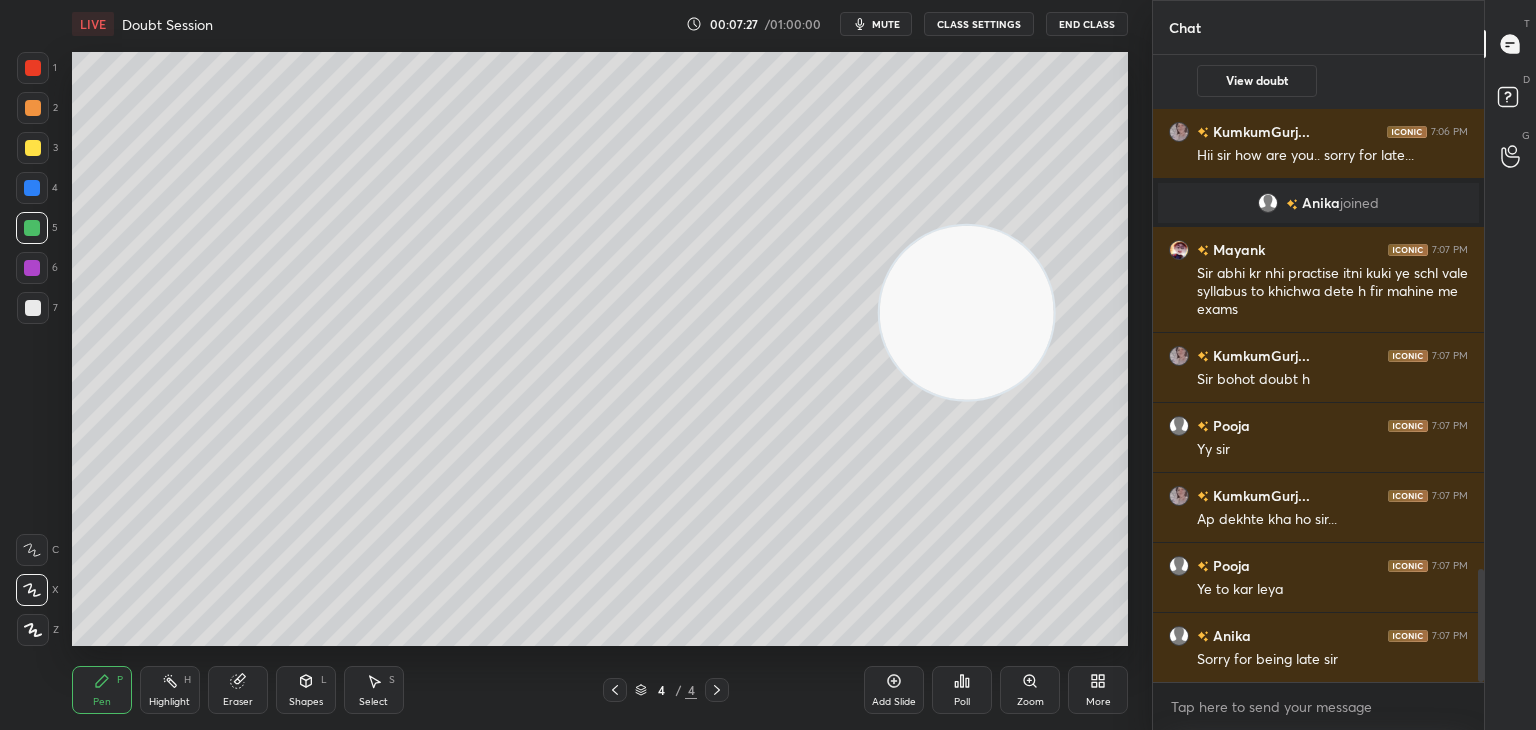 click at bounding box center [33, 148] 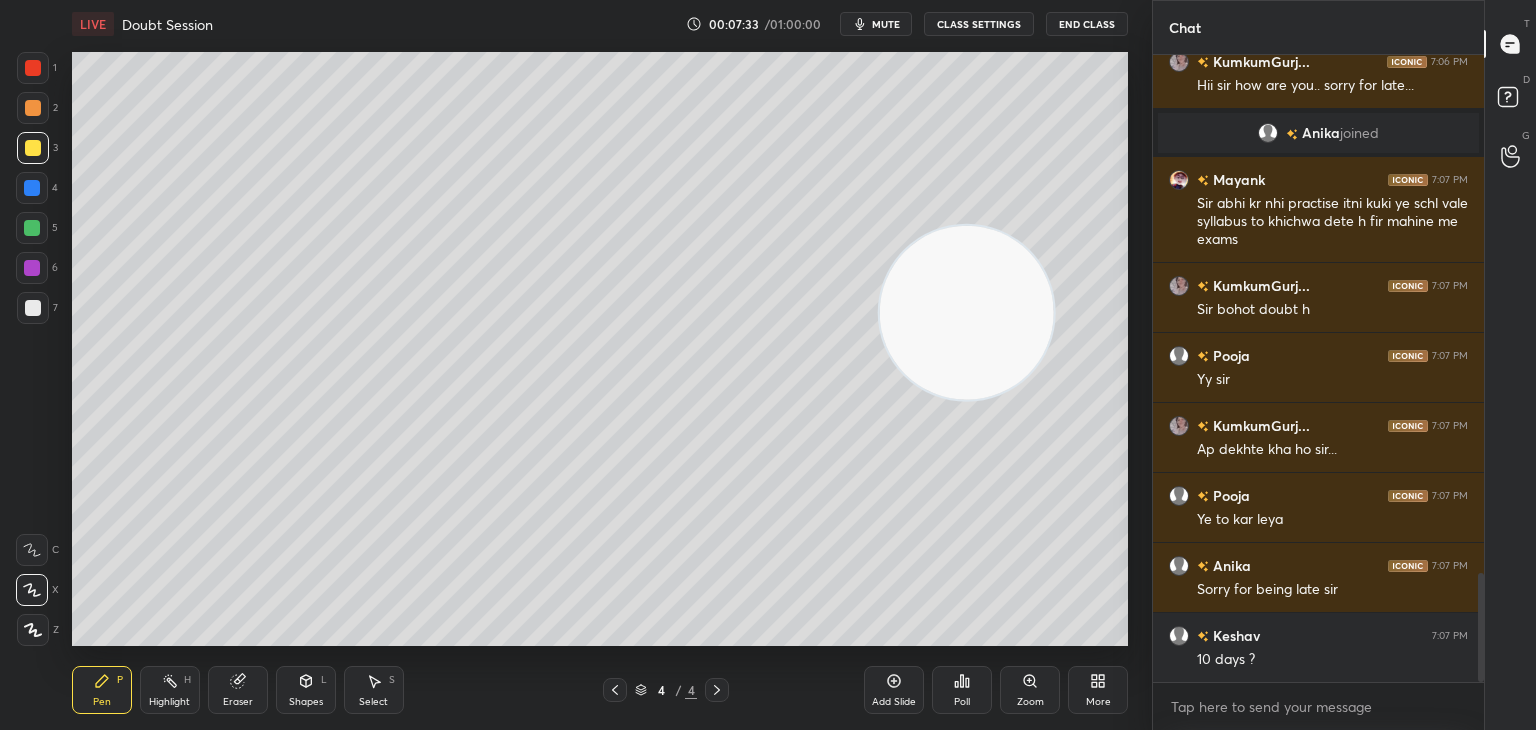 scroll, scrollTop: 2998, scrollLeft: 0, axis: vertical 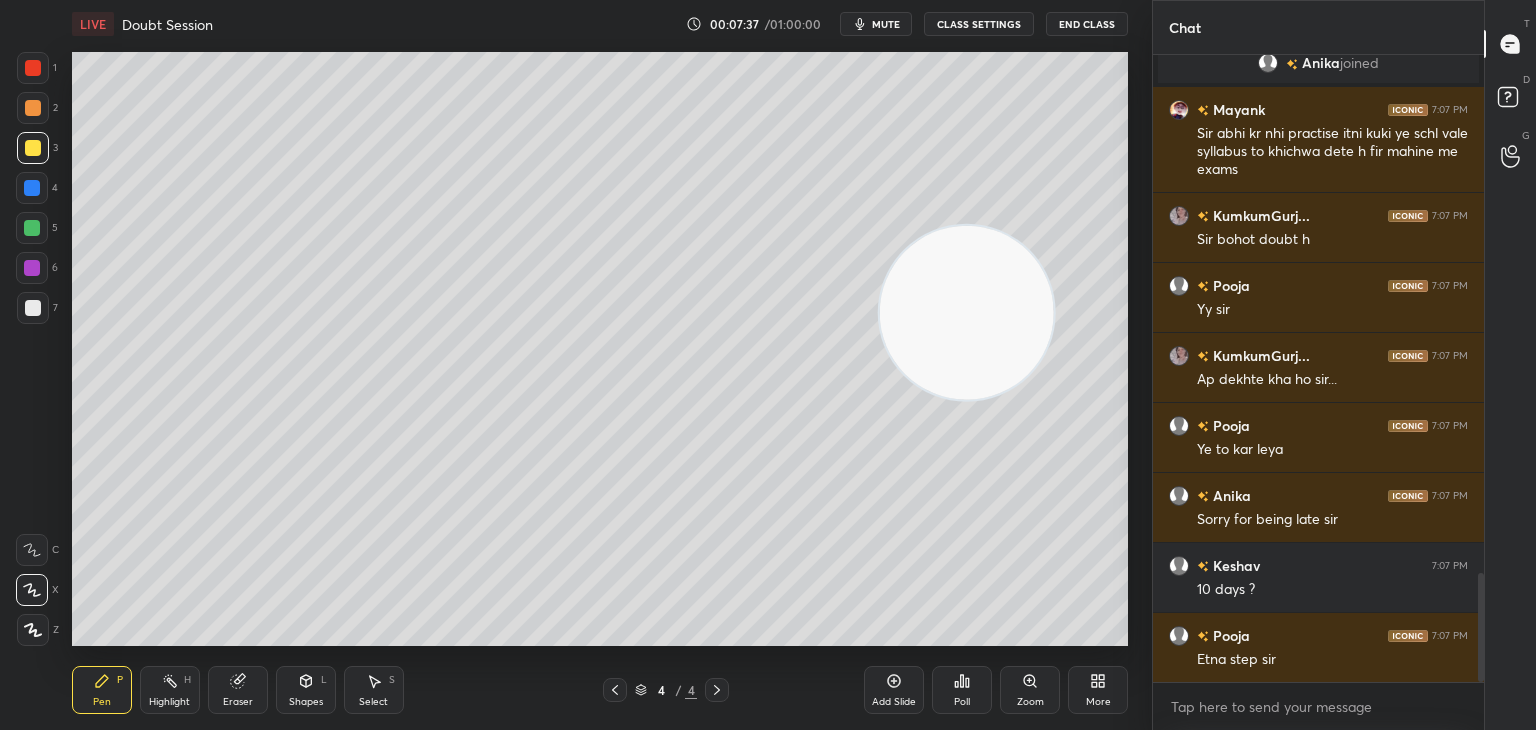 click on "Eraser" at bounding box center [238, 690] 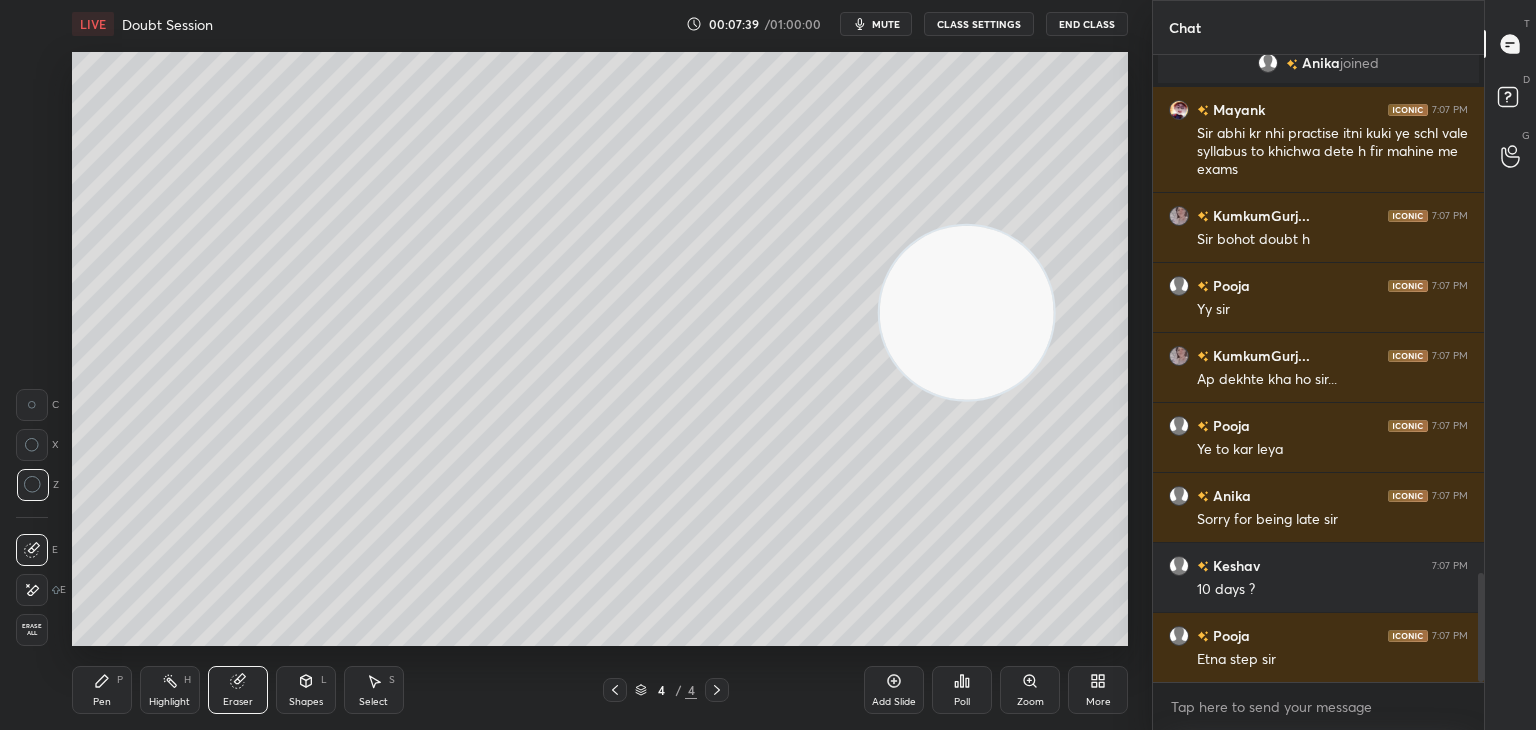 click on "Pen P" at bounding box center [102, 690] 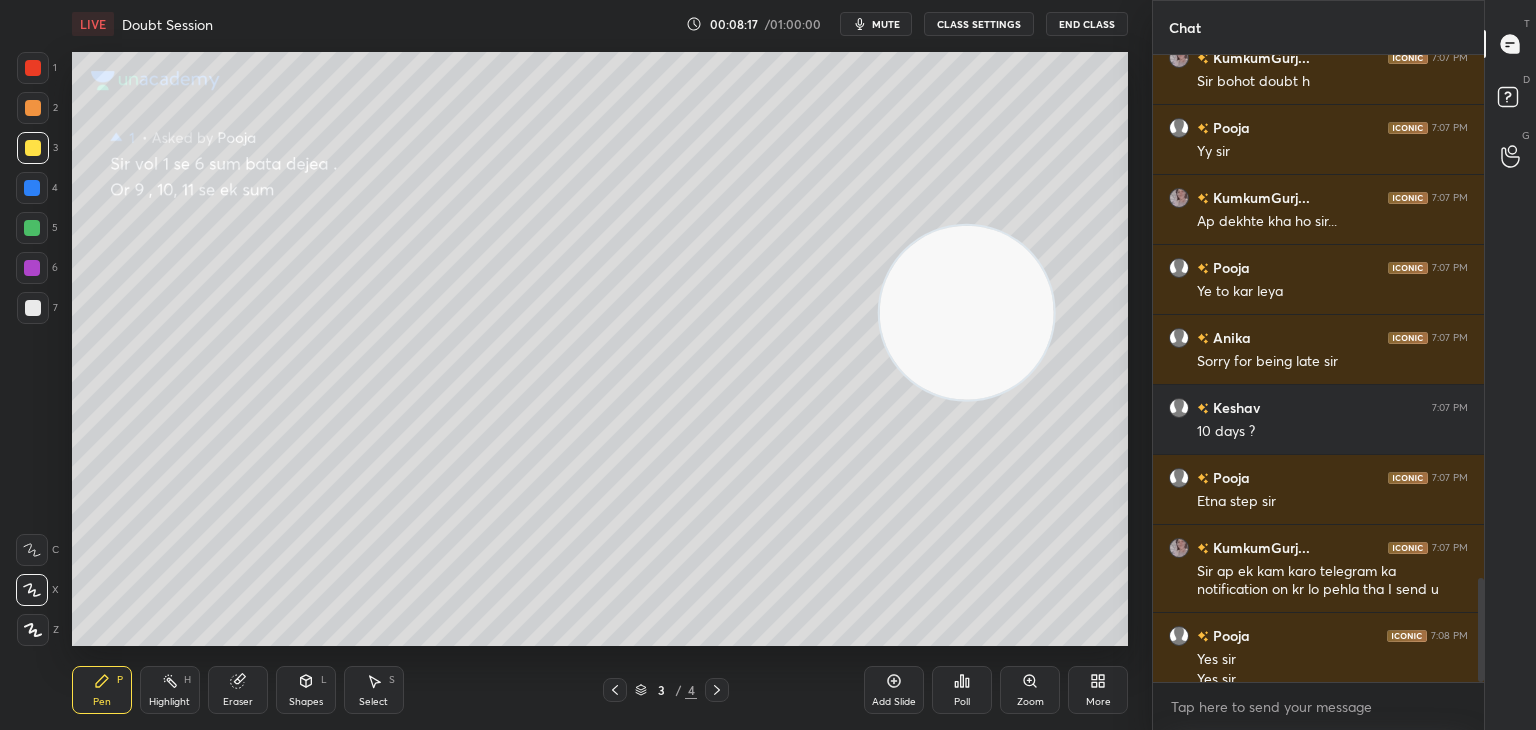 scroll, scrollTop: 3176, scrollLeft: 0, axis: vertical 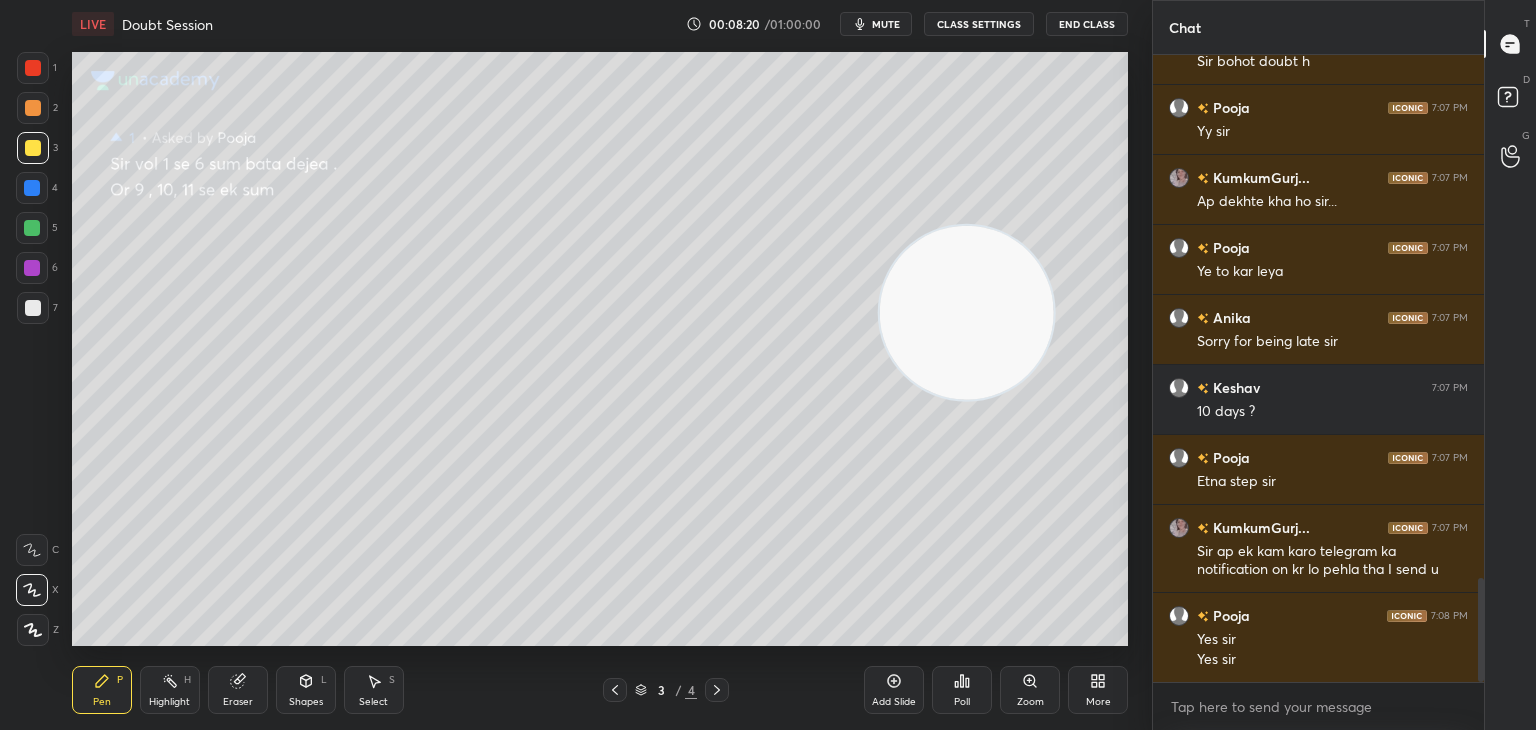 click on "Add Slide" at bounding box center [894, 690] 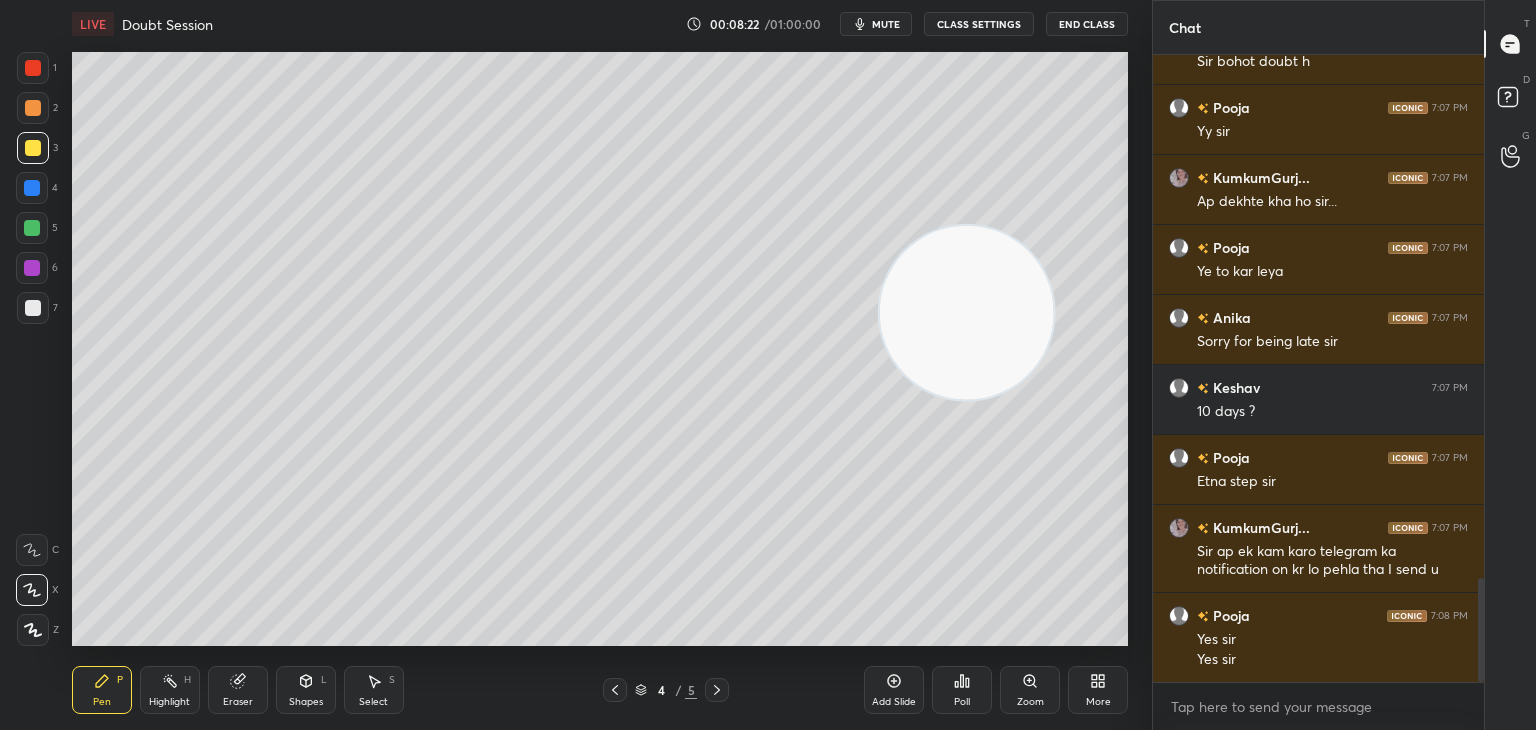 click at bounding box center [33, 68] 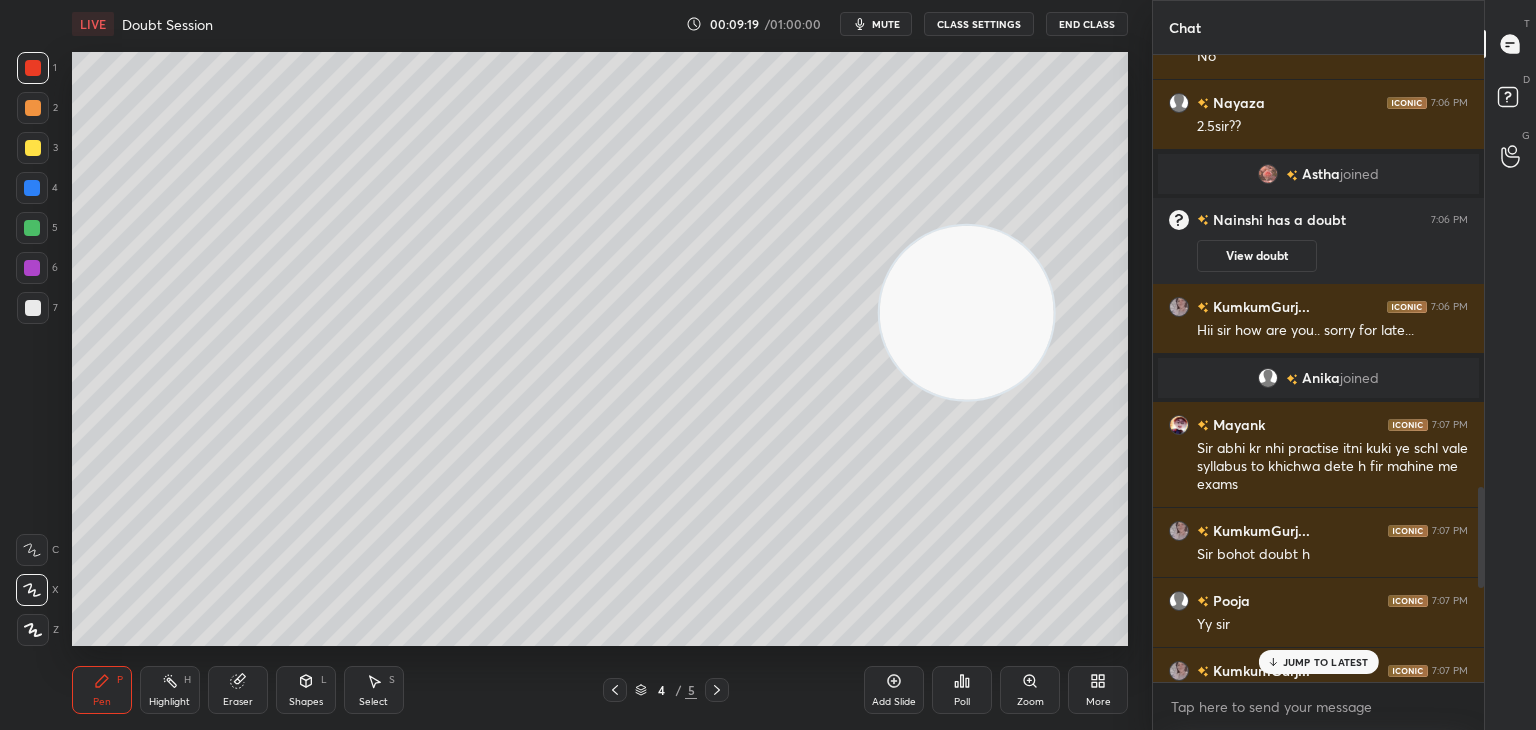 scroll, scrollTop: 2680, scrollLeft: 0, axis: vertical 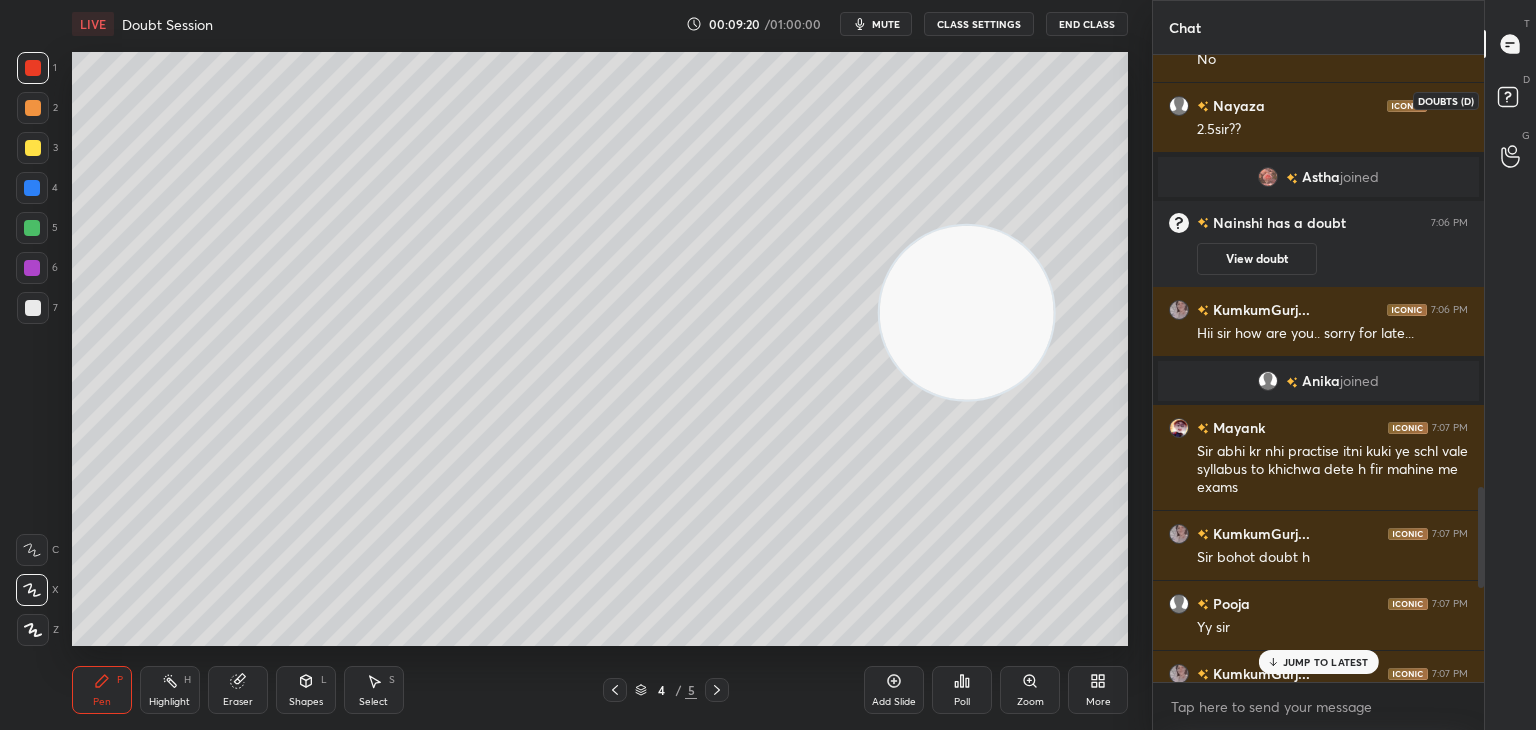 click 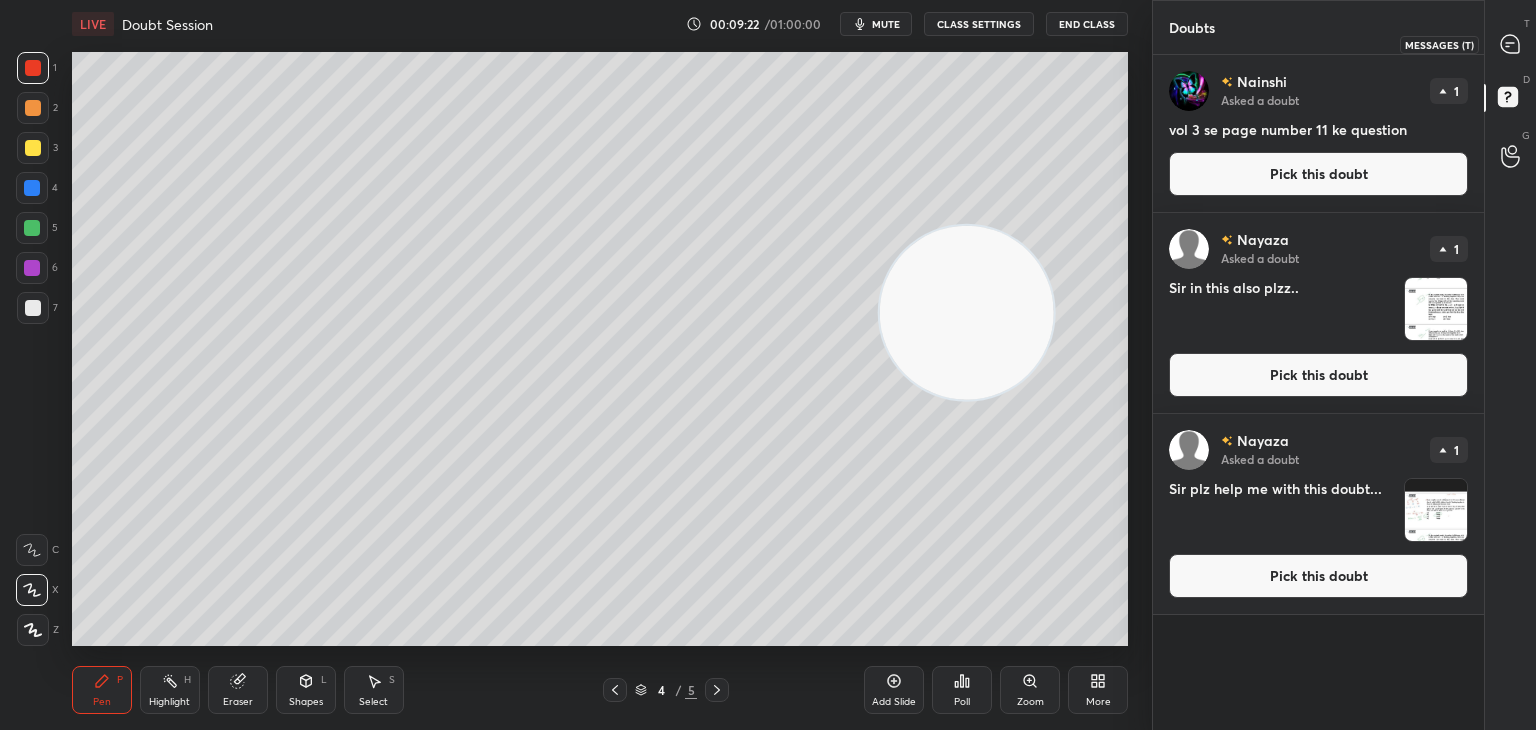 click 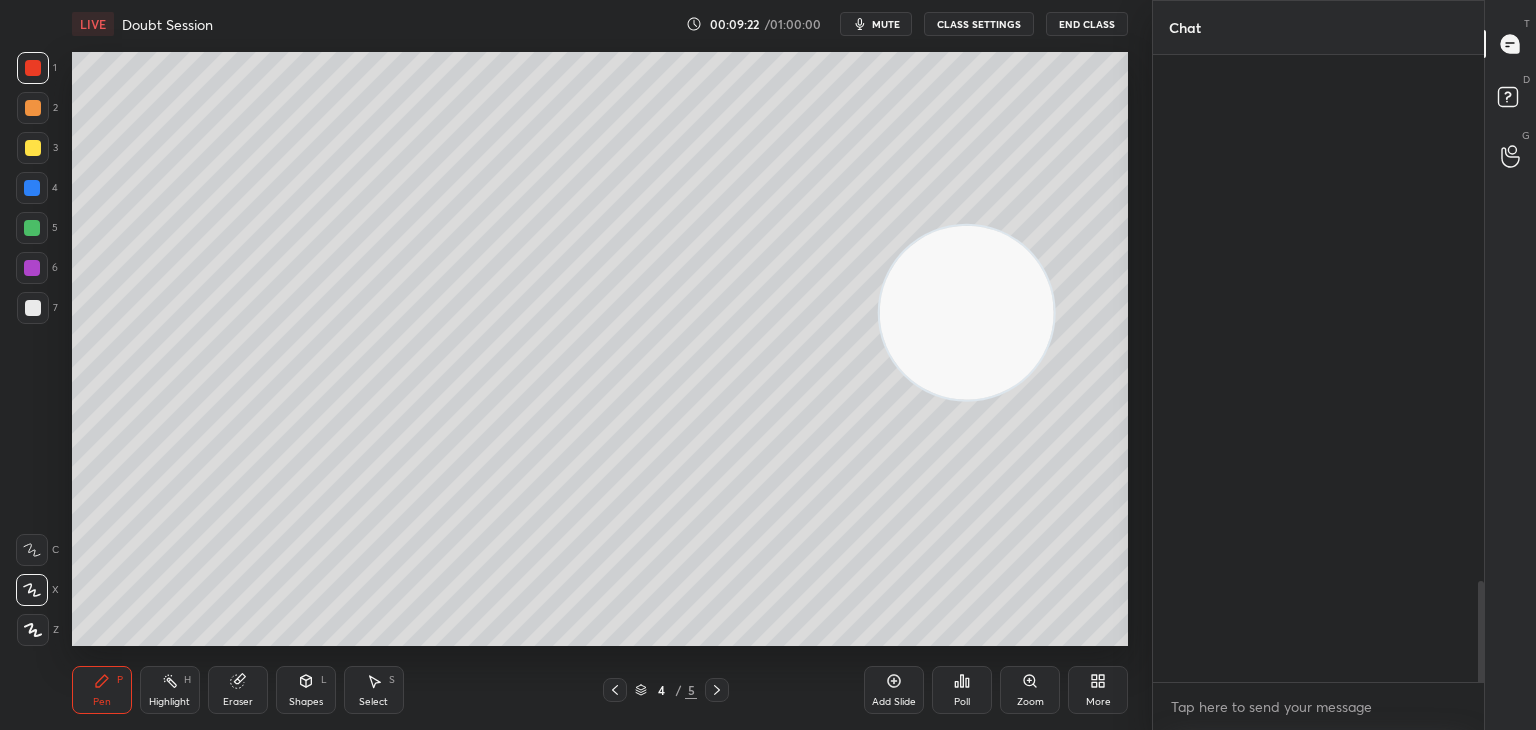 scroll, scrollTop: 3264, scrollLeft: 0, axis: vertical 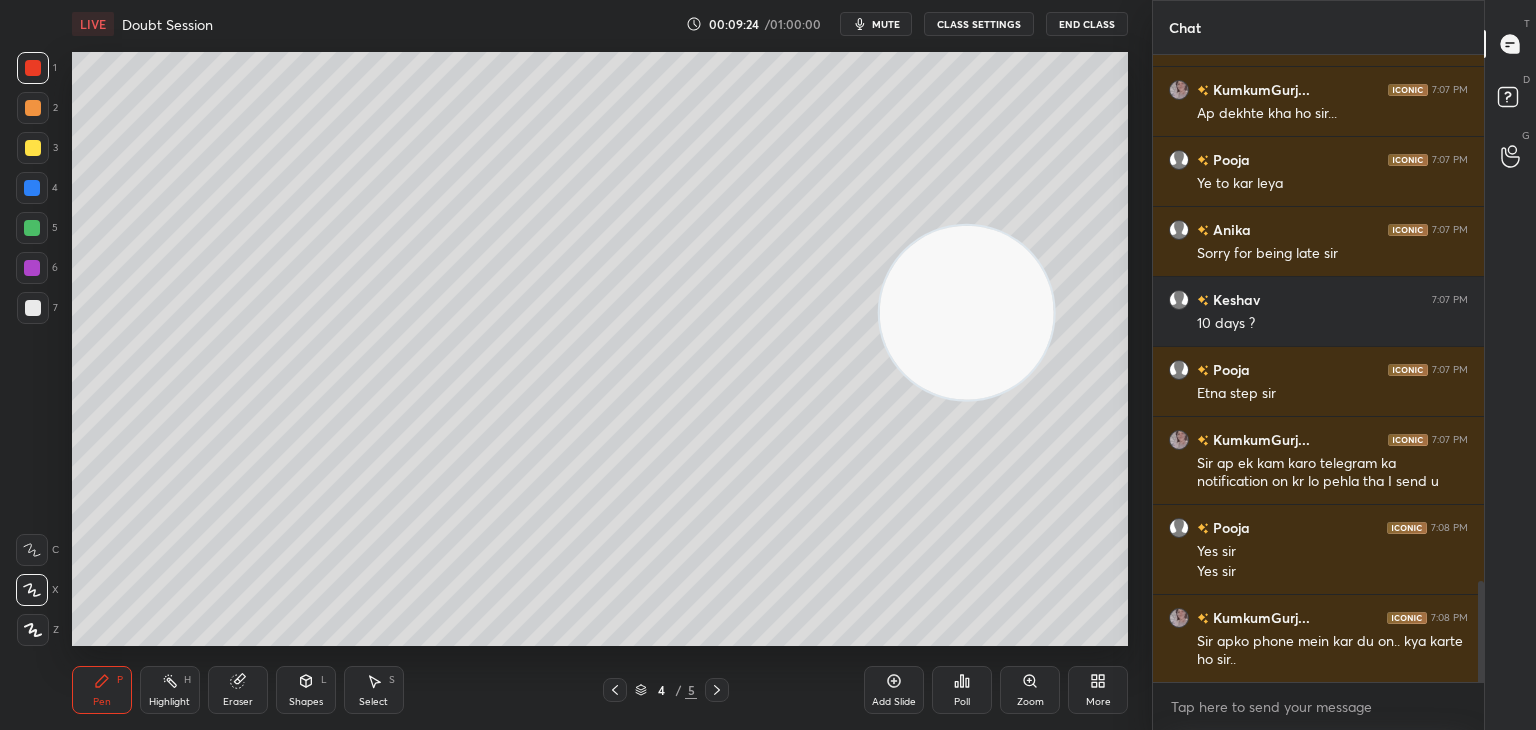 click at bounding box center [33, 148] 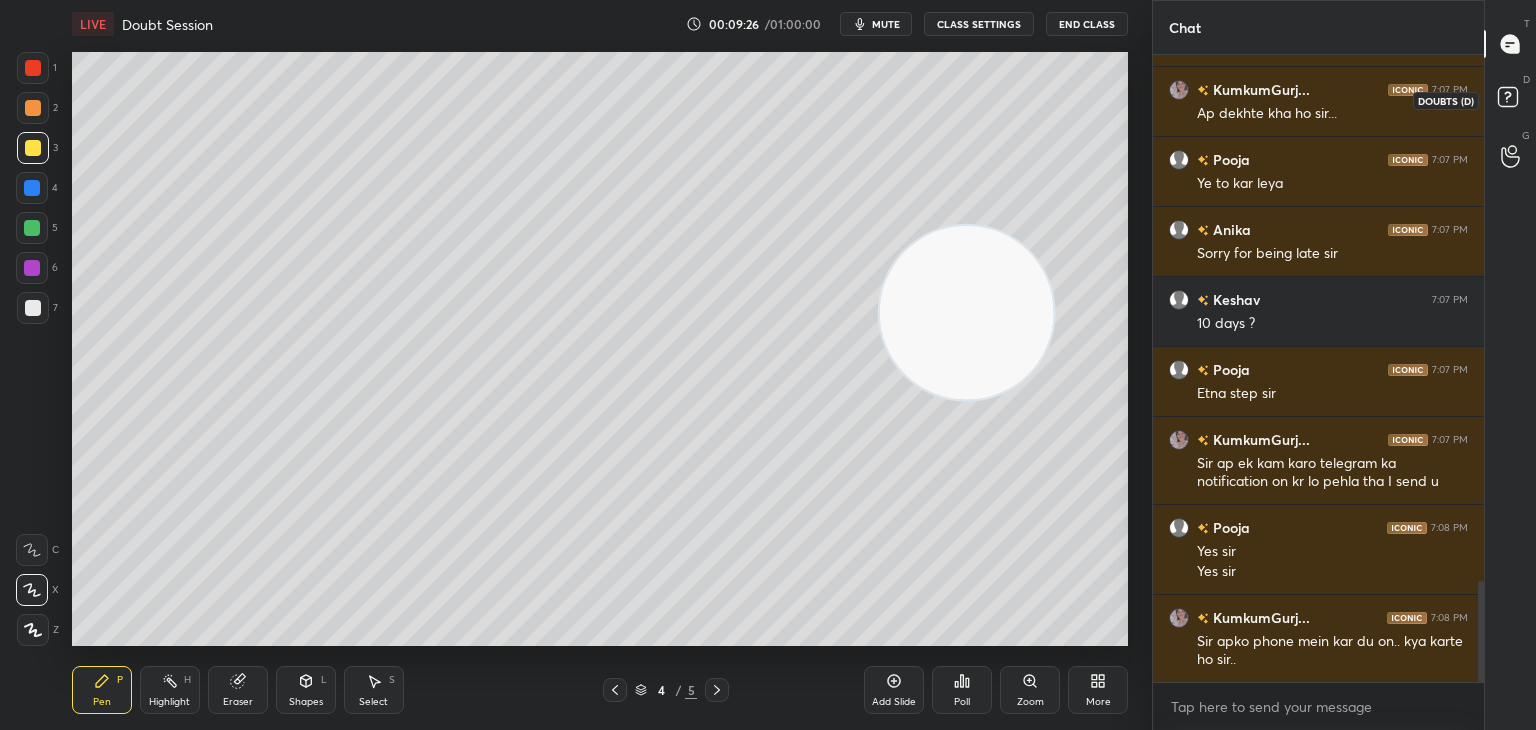click 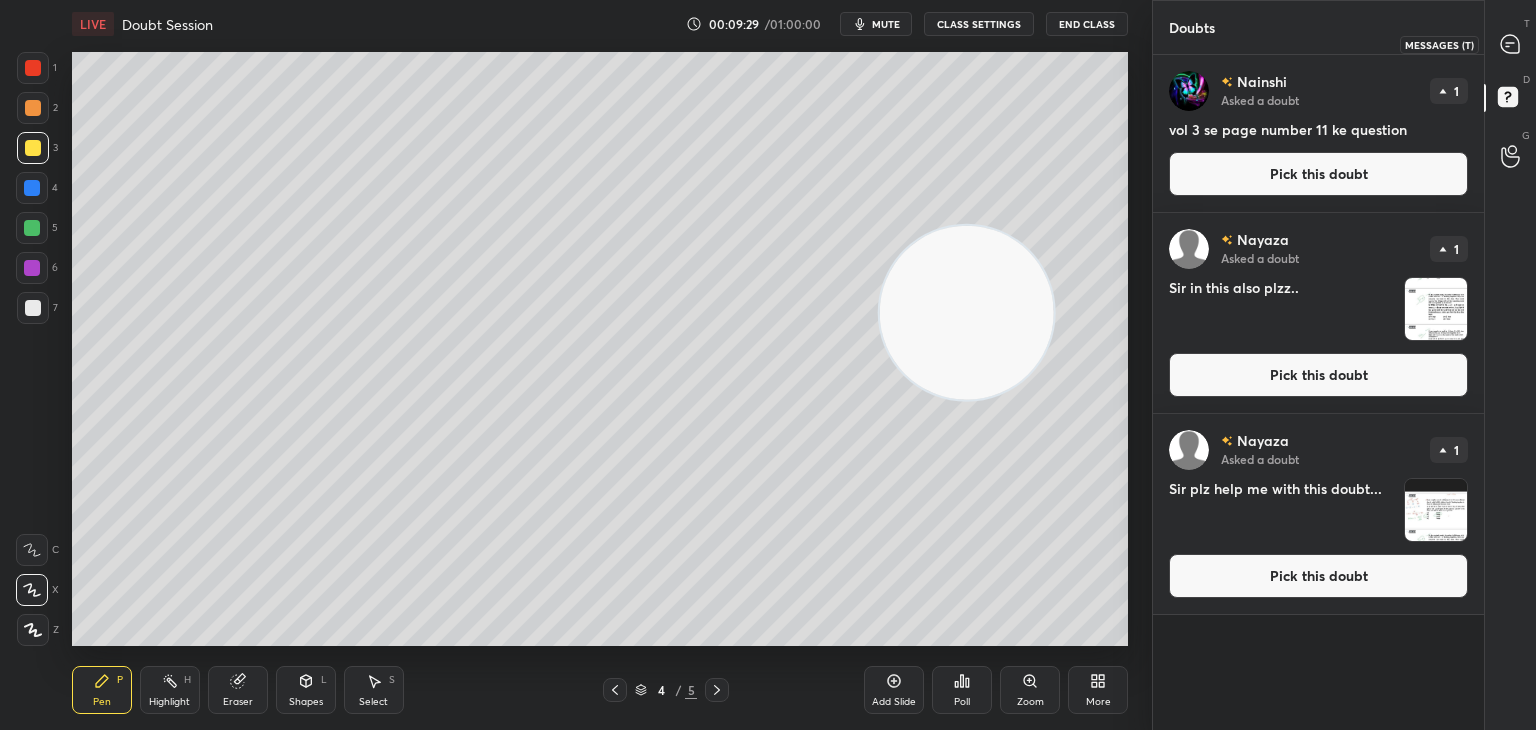 click 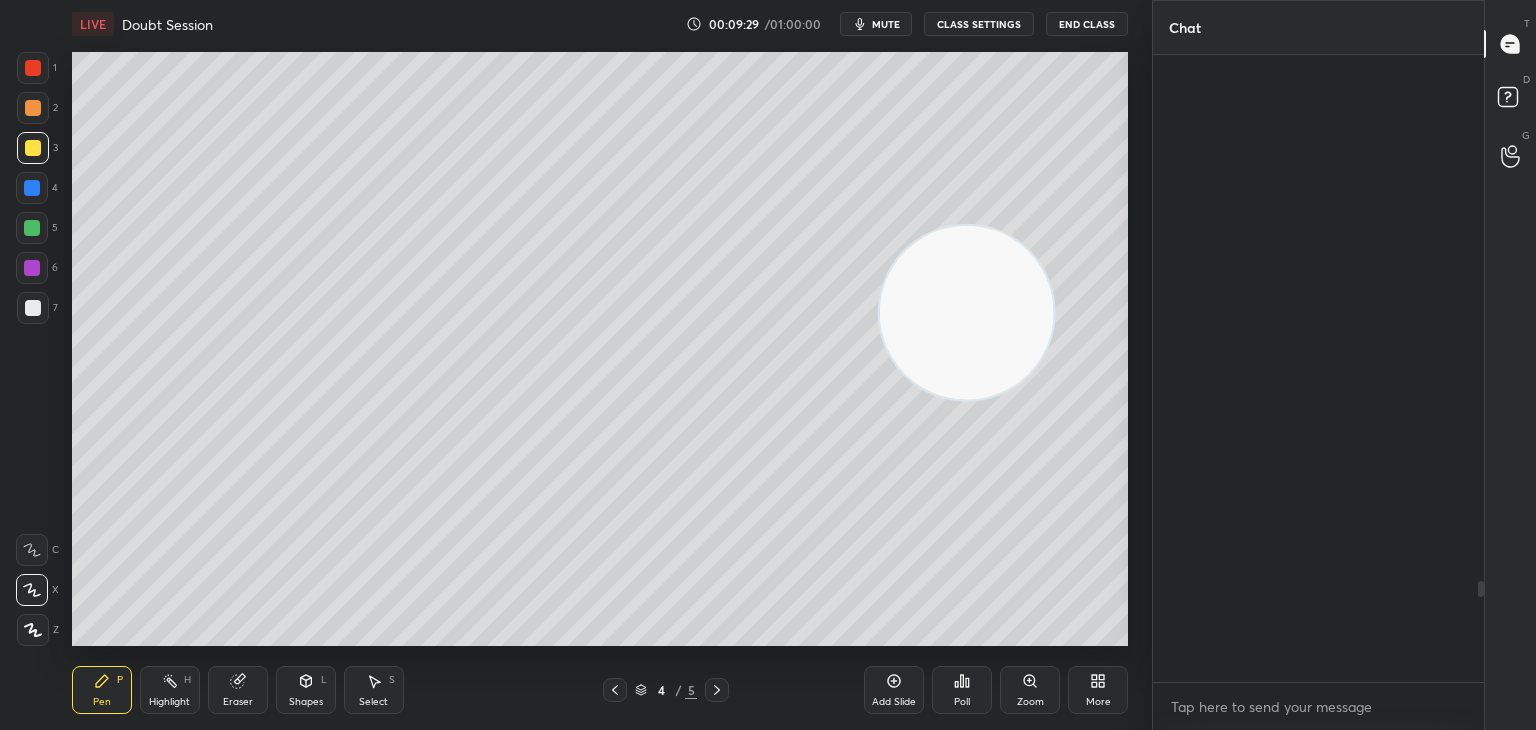 scroll, scrollTop: 3264, scrollLeft: 0, axis: vertical 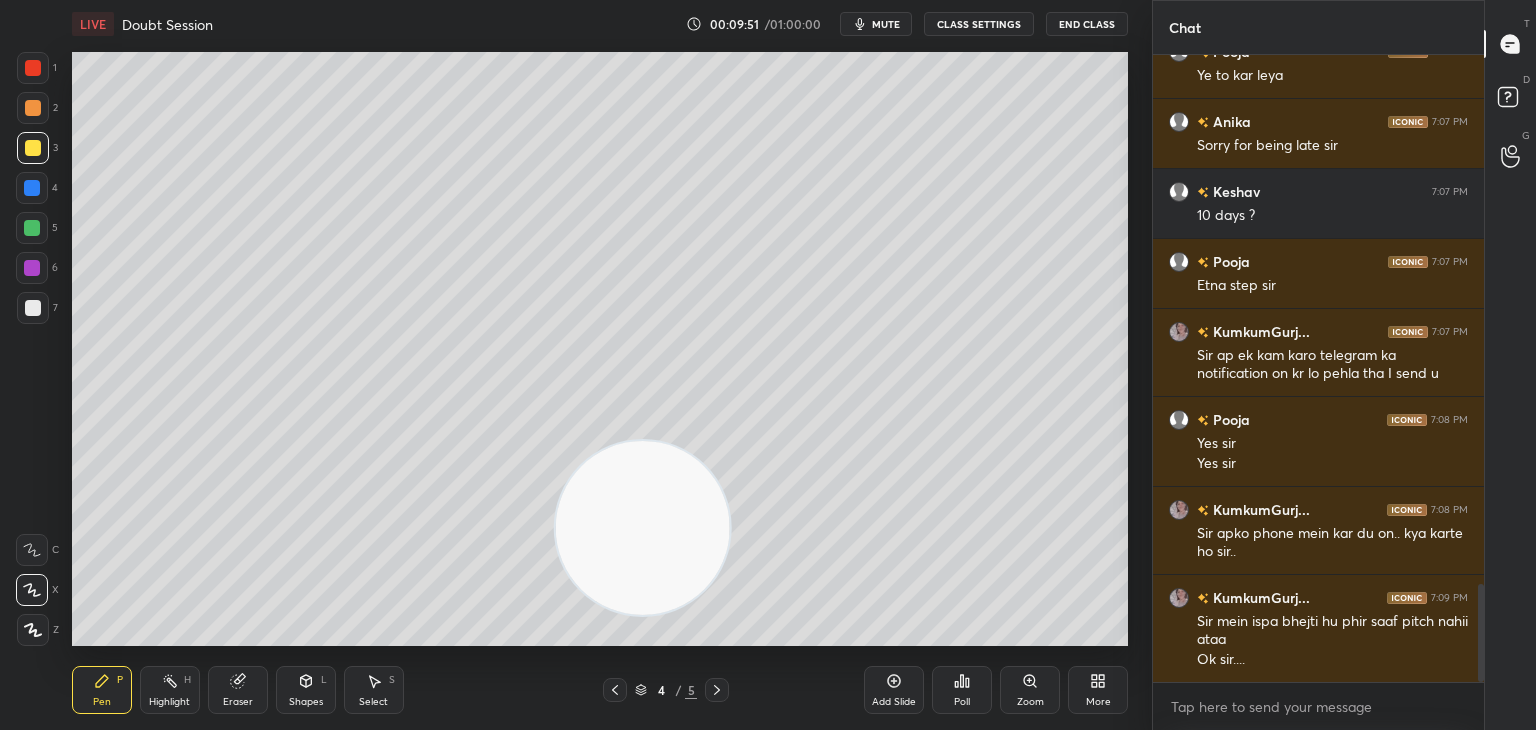 click at bounding box center [32, 550] 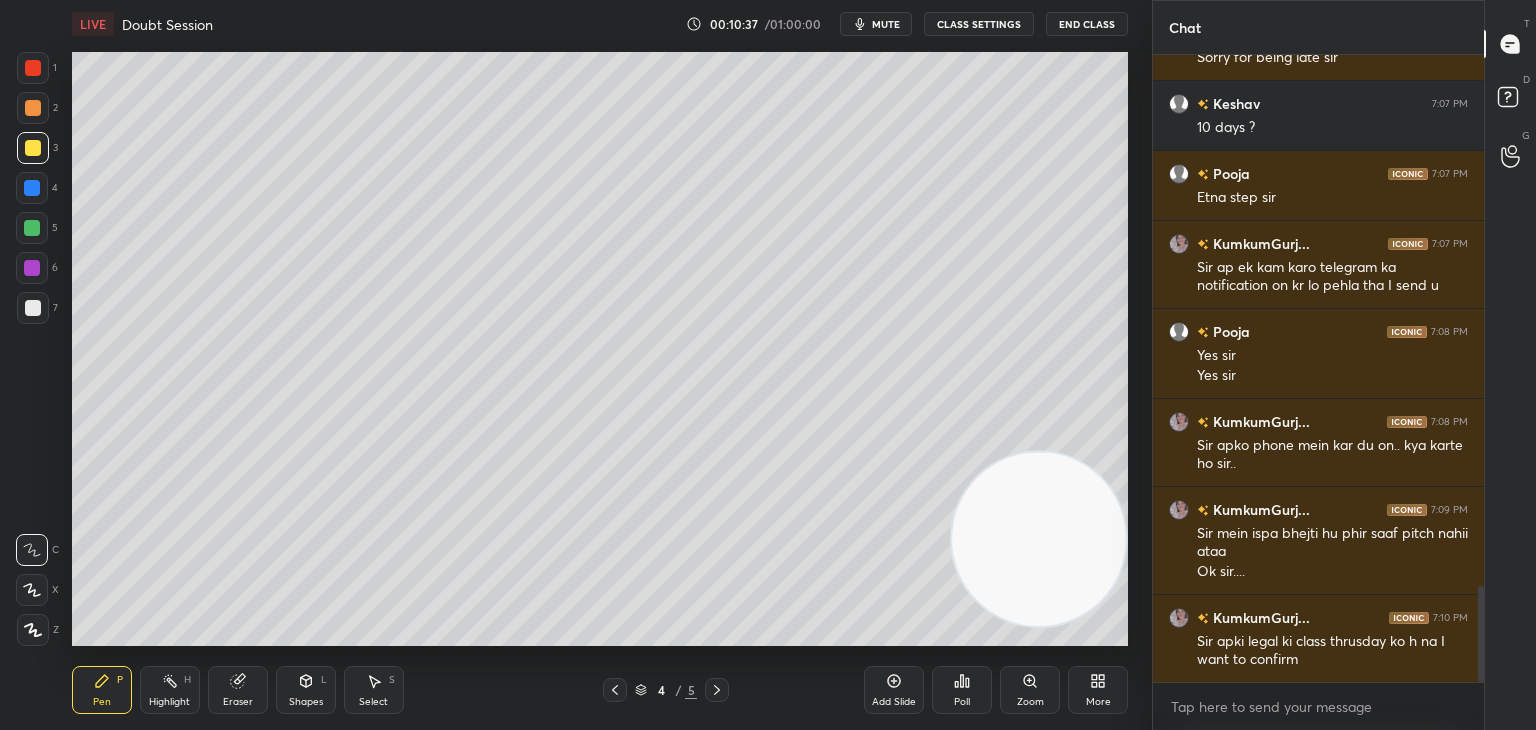 scroll, scrollTop: 3530, scrollLeft: 0, axis: vertical 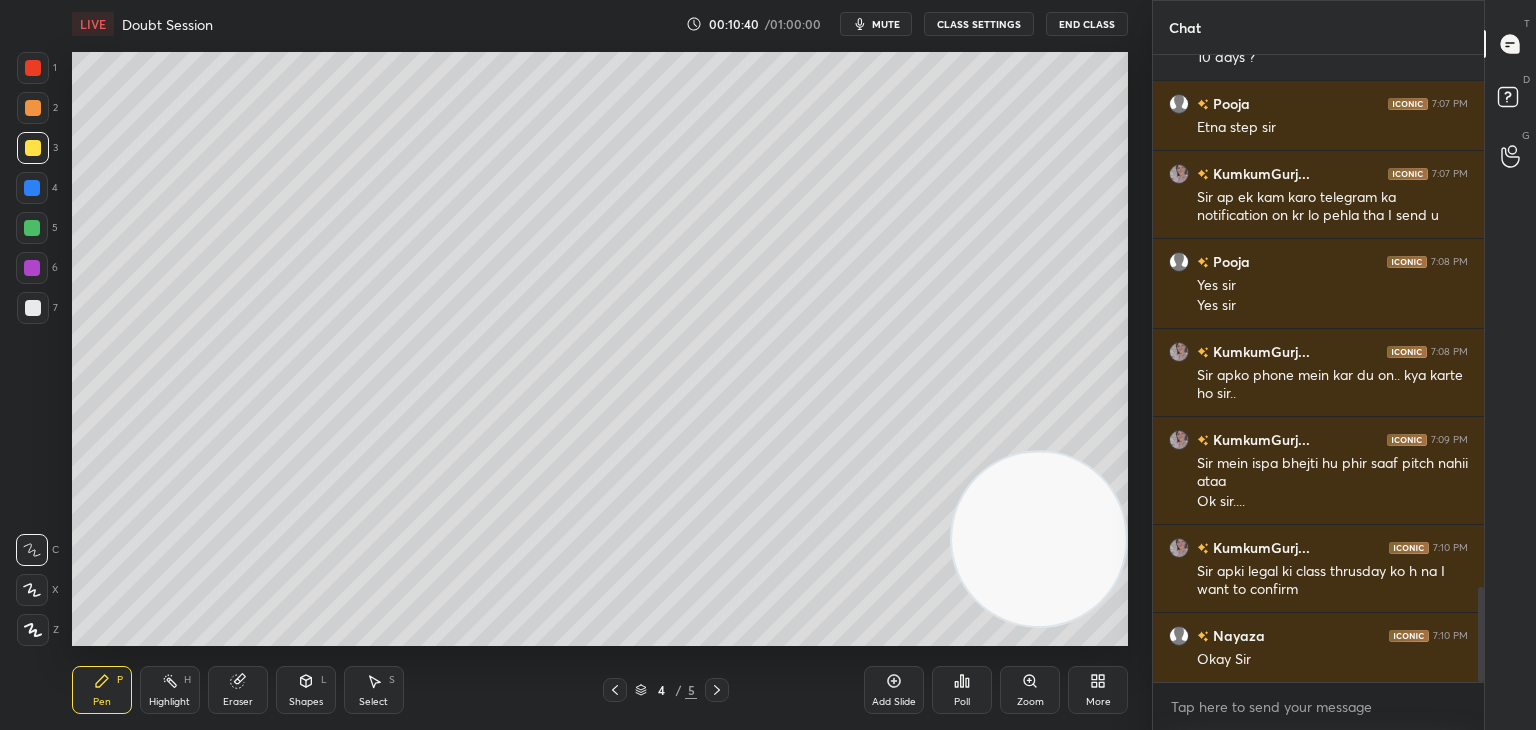 click at bounding box center [32, 228] 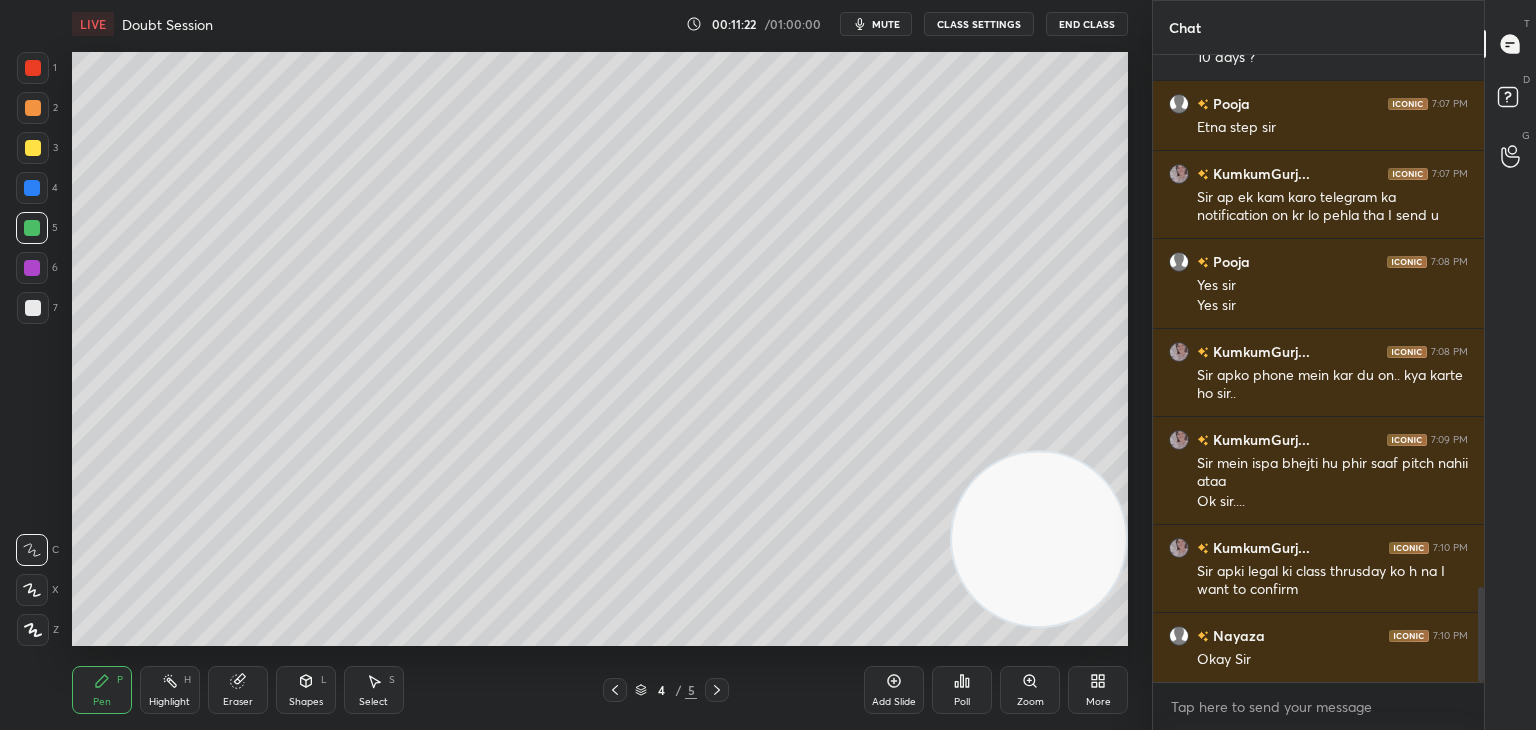 click on "Shapes L" at bounding box center (306, 690) 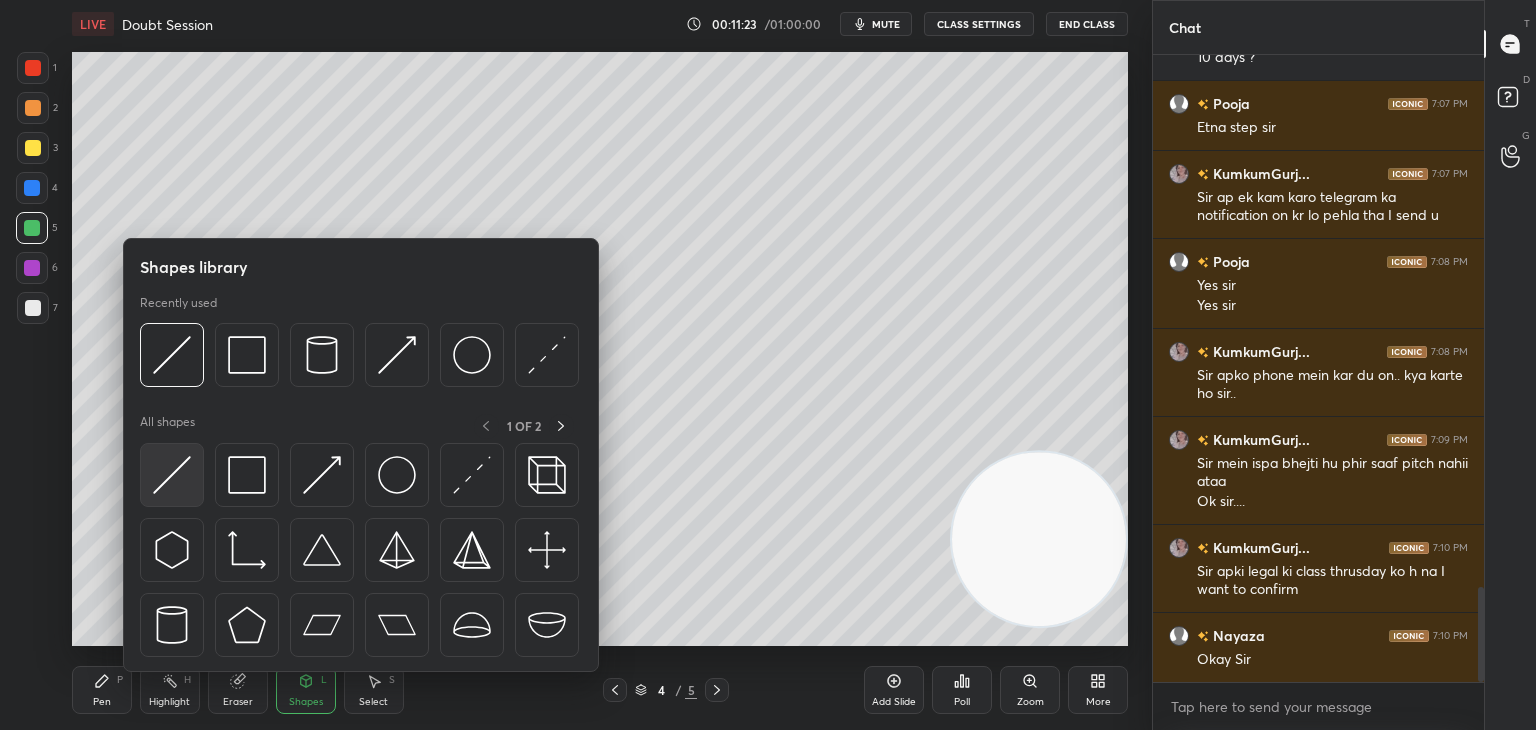 click at bounding box center [172, 475] 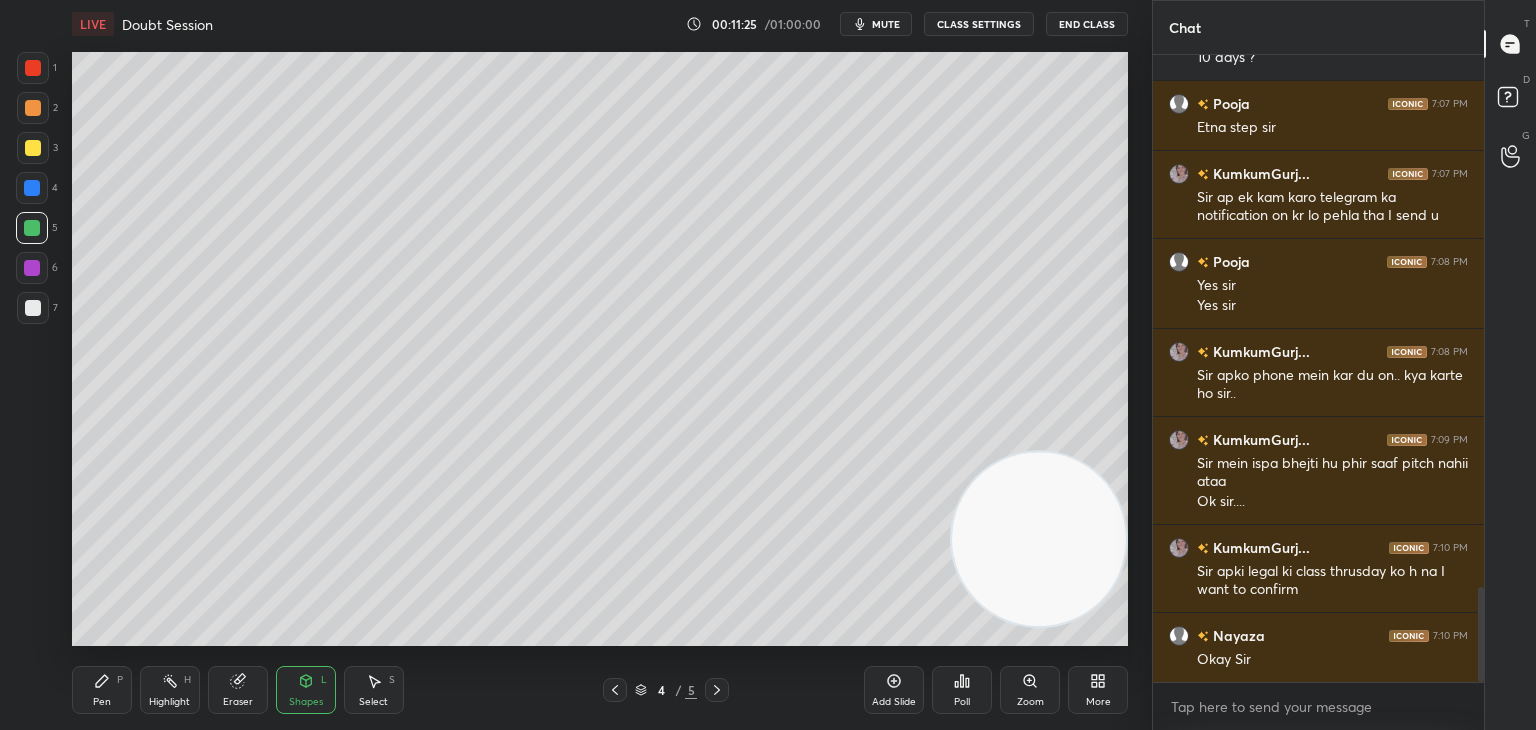 click on "Pen P" at bounding box center (102, 690) 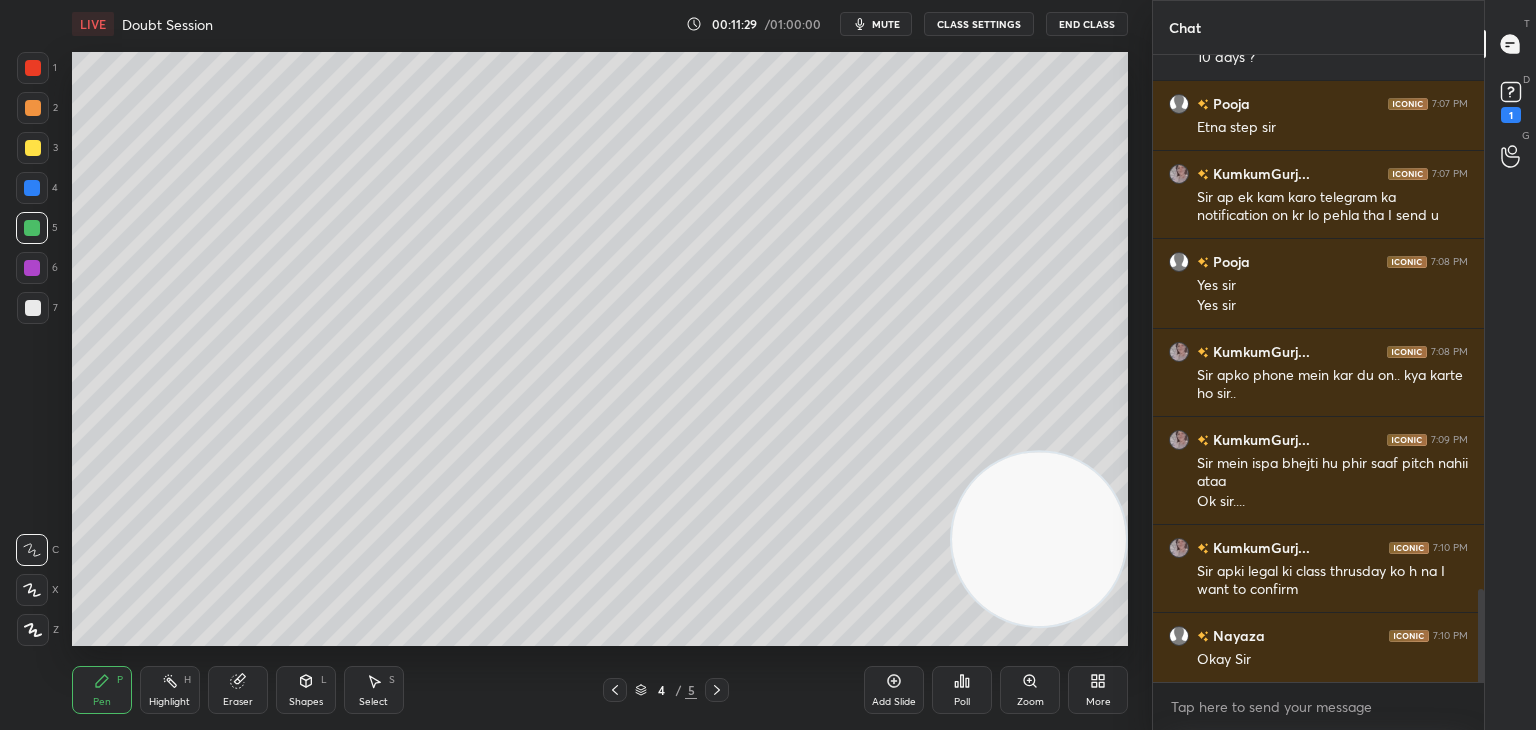 scroll, scrollTop: 3616, scrollLeft: 0, axis: vertical 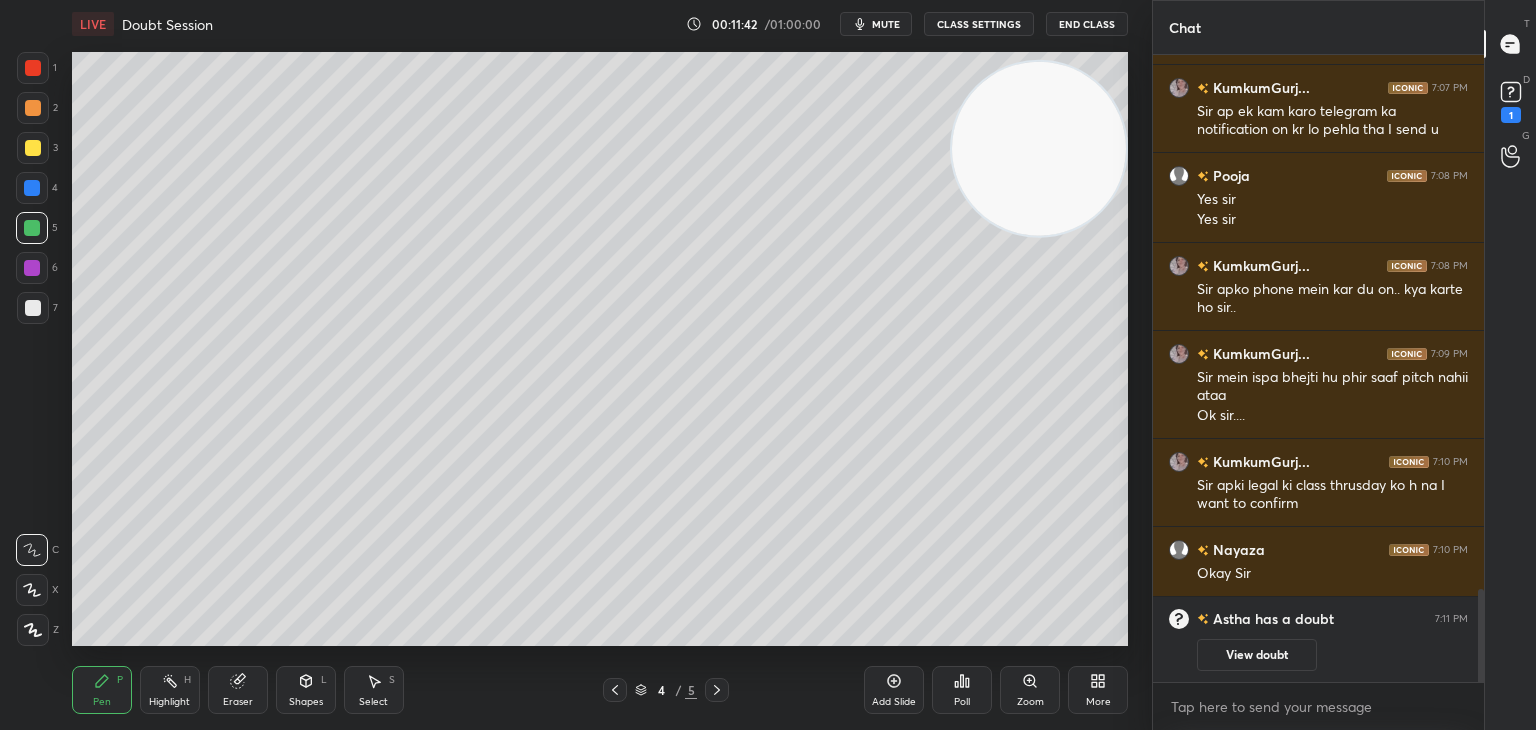 click at bounding box center [33, 148] 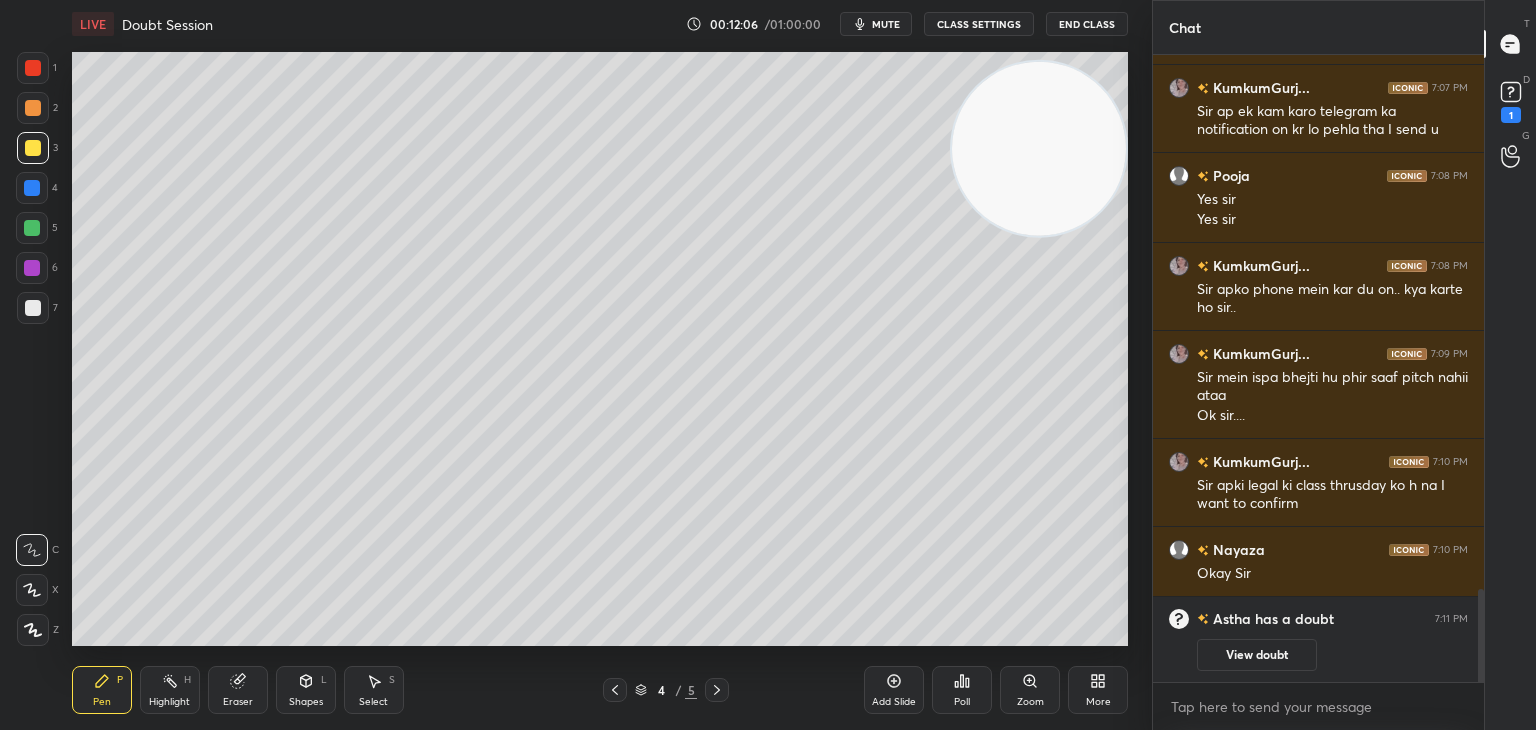 click on "Eraser" at bounding box center (238, 690) 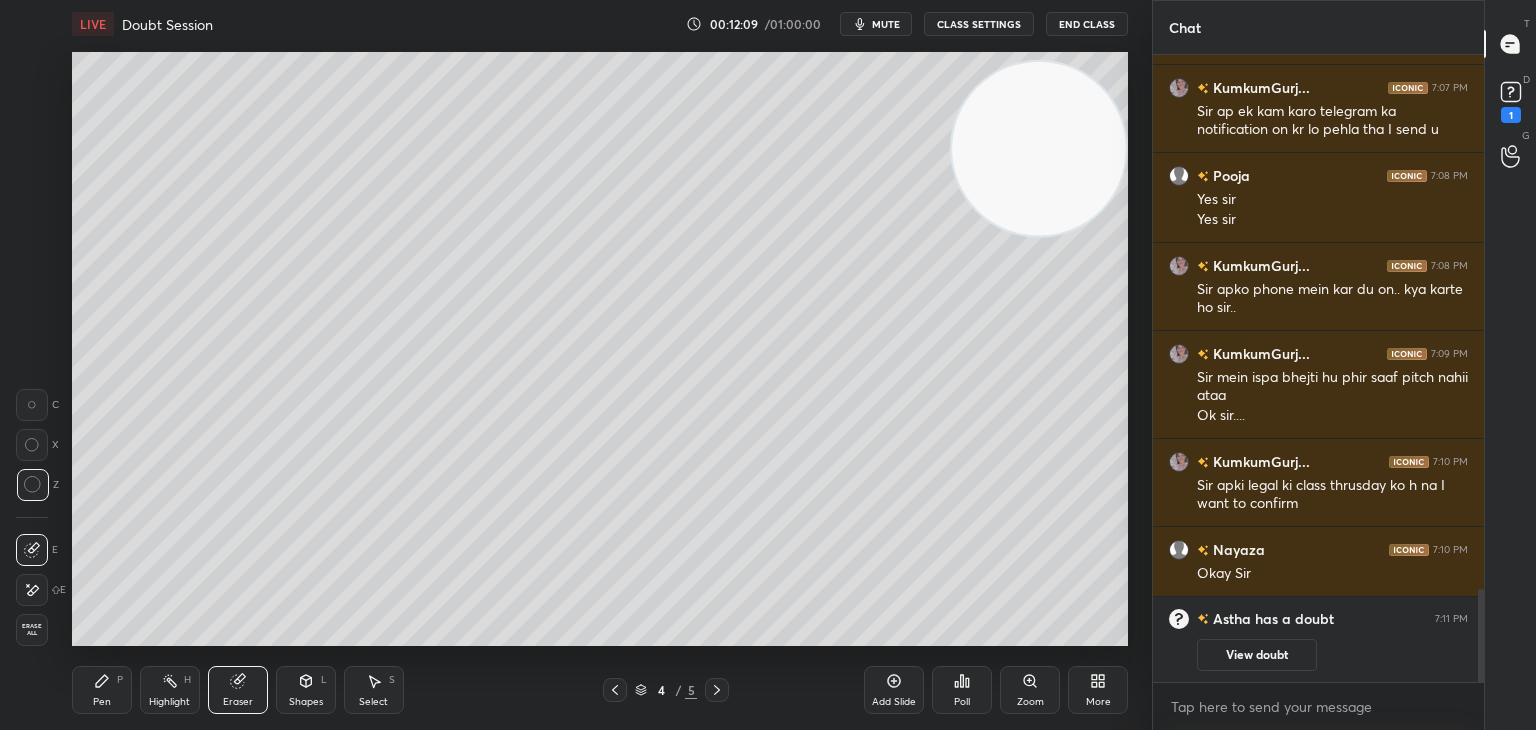 click on "Pen" at bounding box center (102, 702) 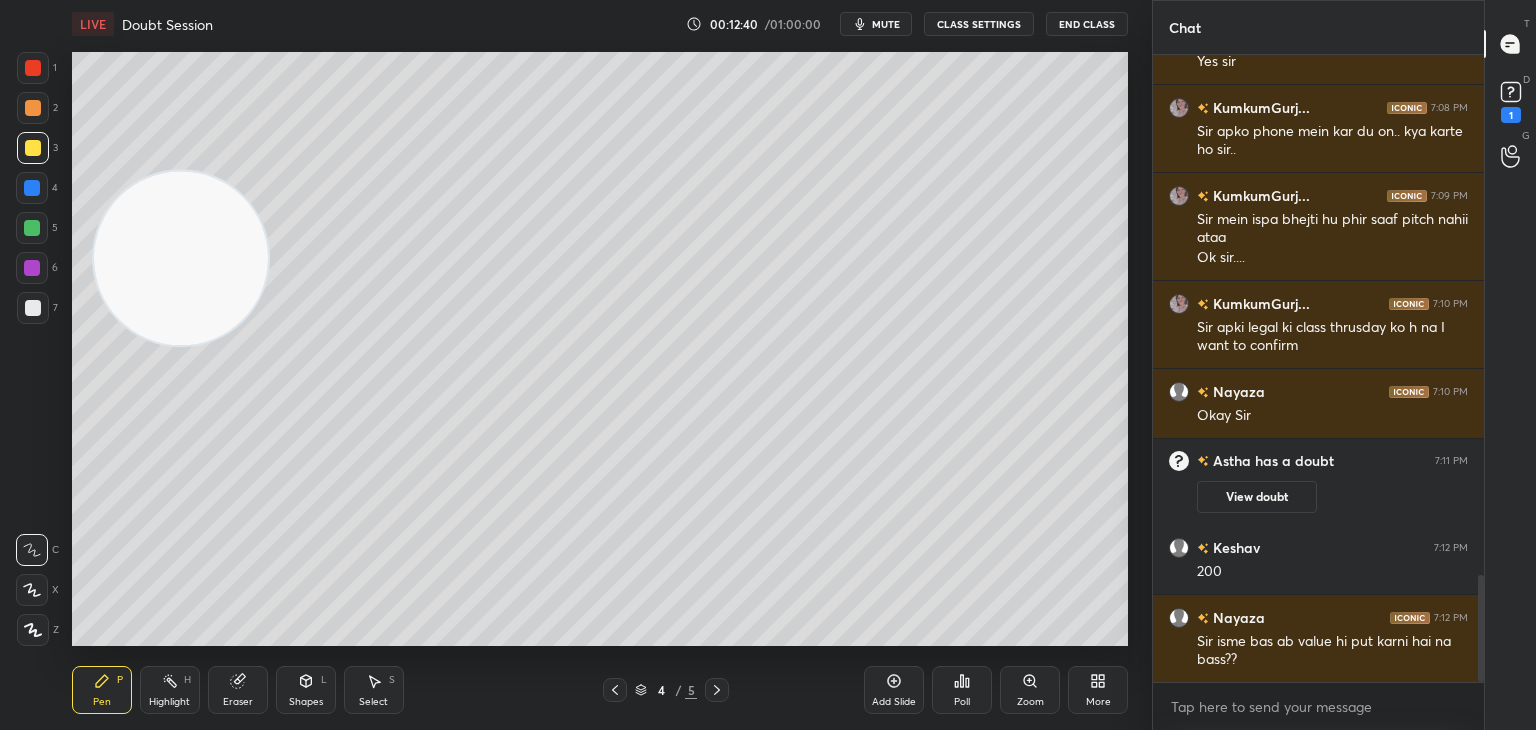 scroll, scrollTop: 3116, scrollLeft: 0, axis: vertical 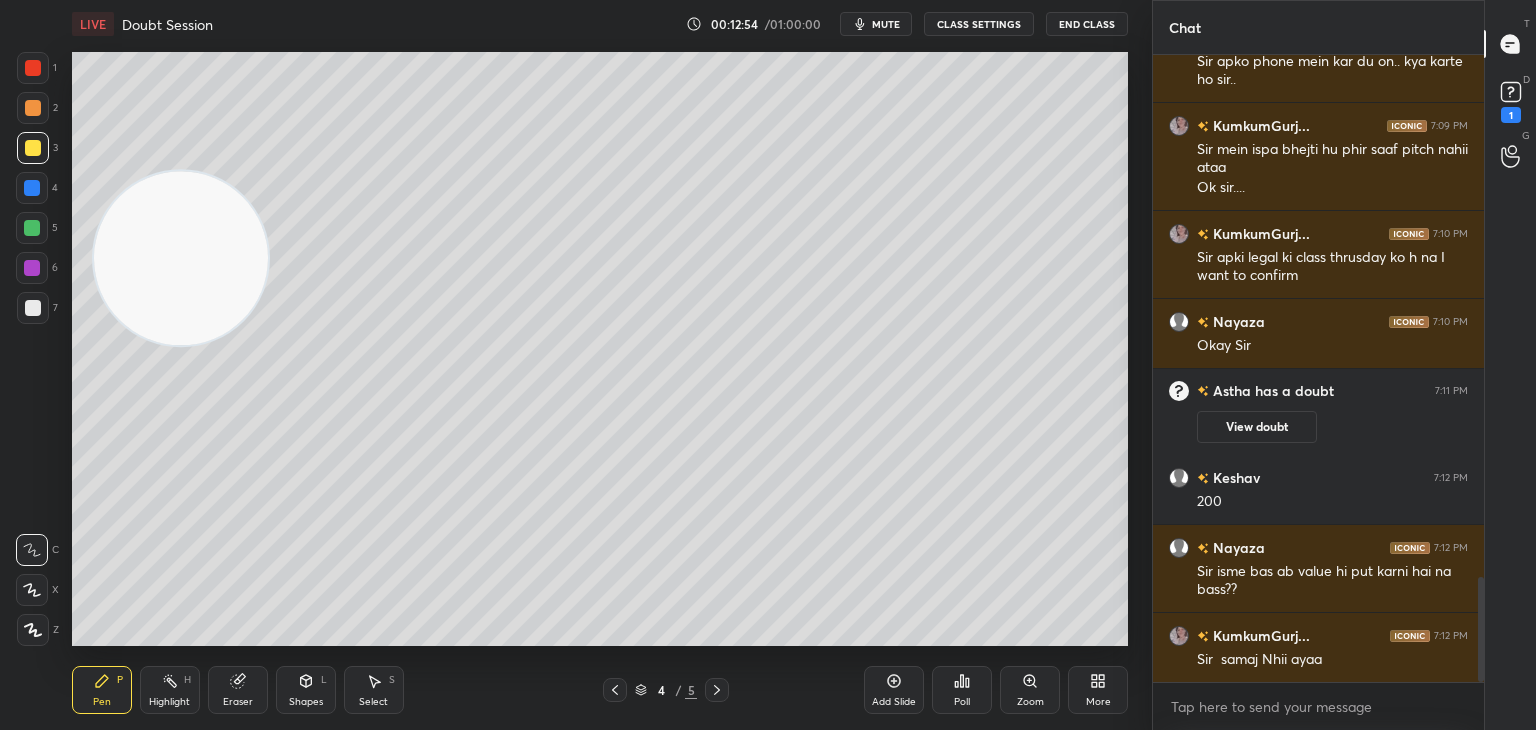 click at bounding box center [33, 68] 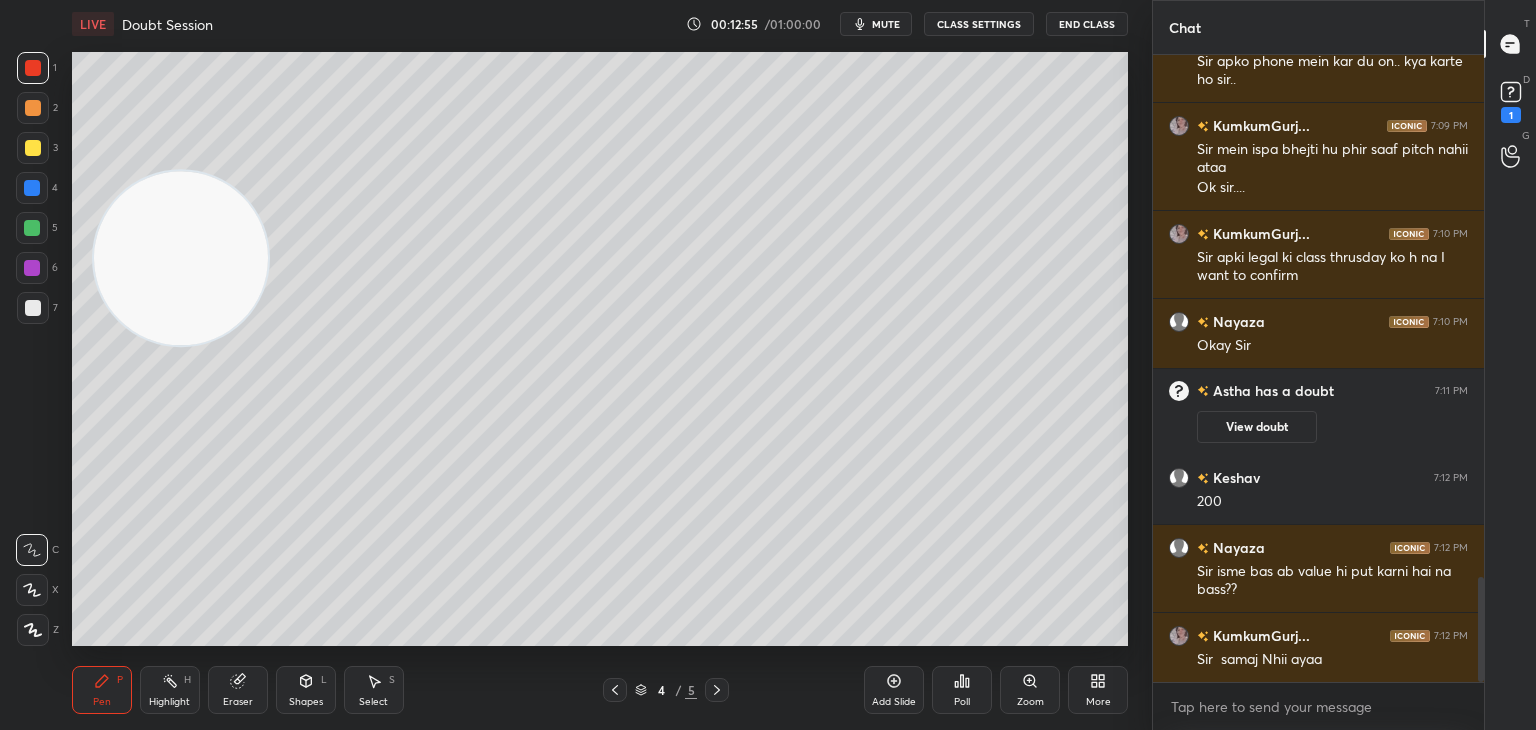 click at bounding box center [32, 228] 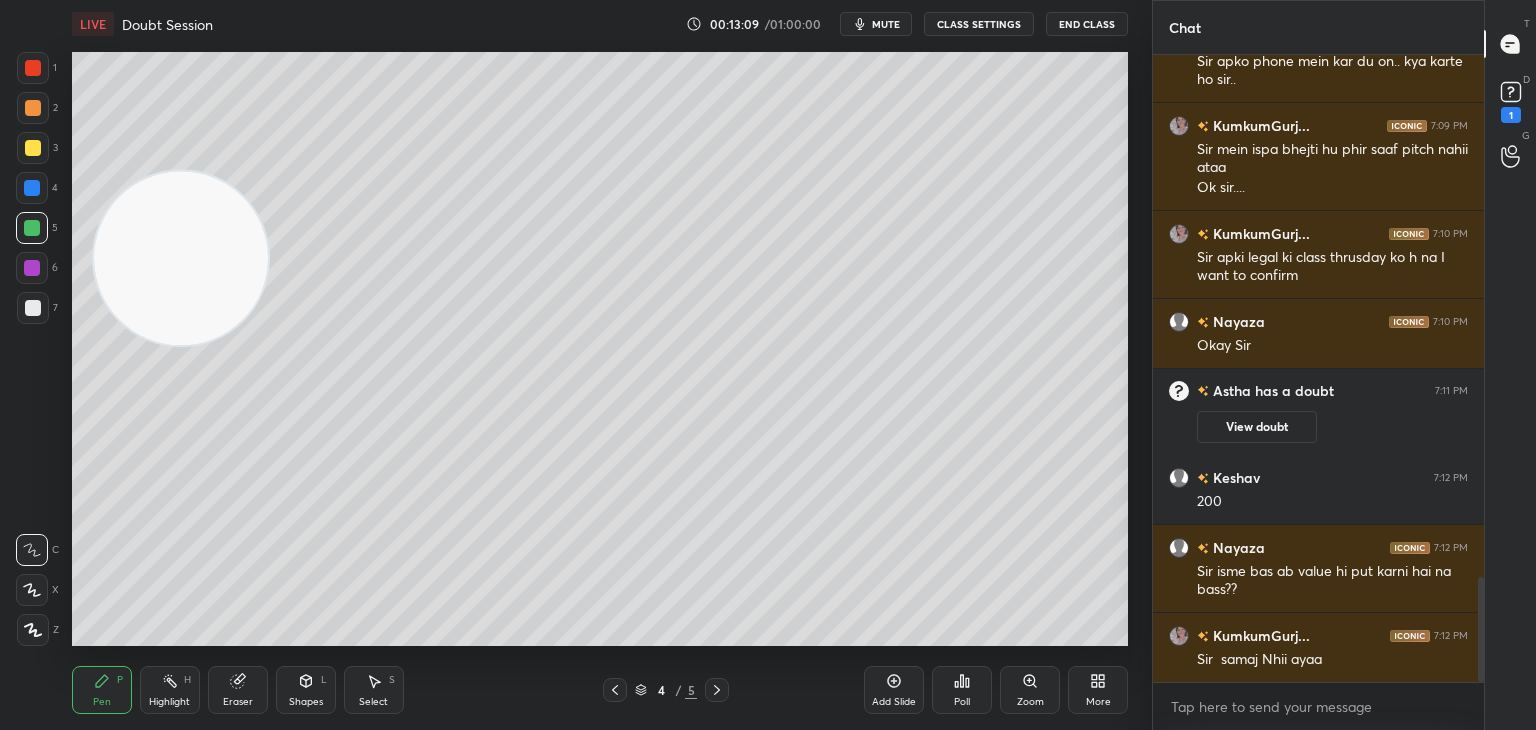 click at bounding box center [32, 188] 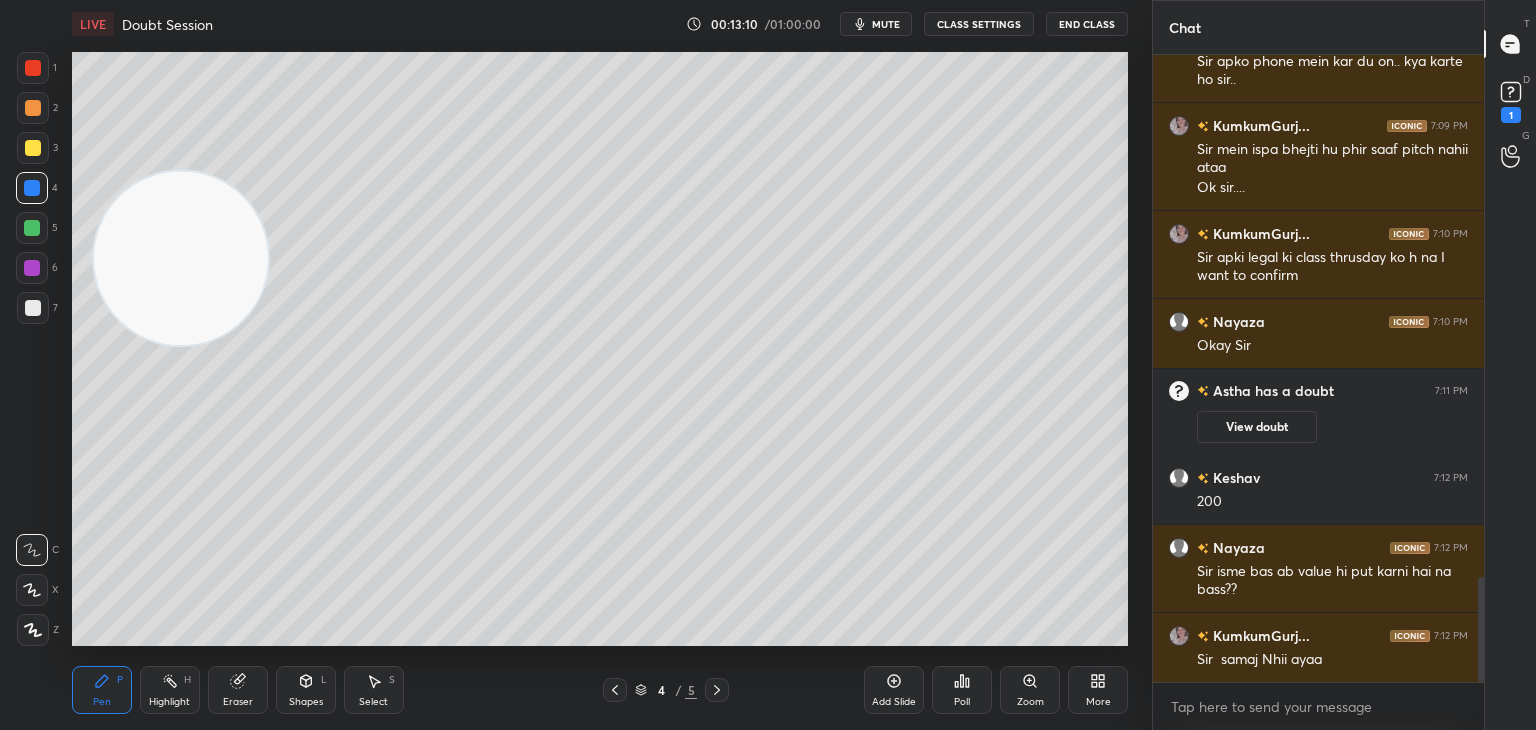 click at bounding box center (32, 590) 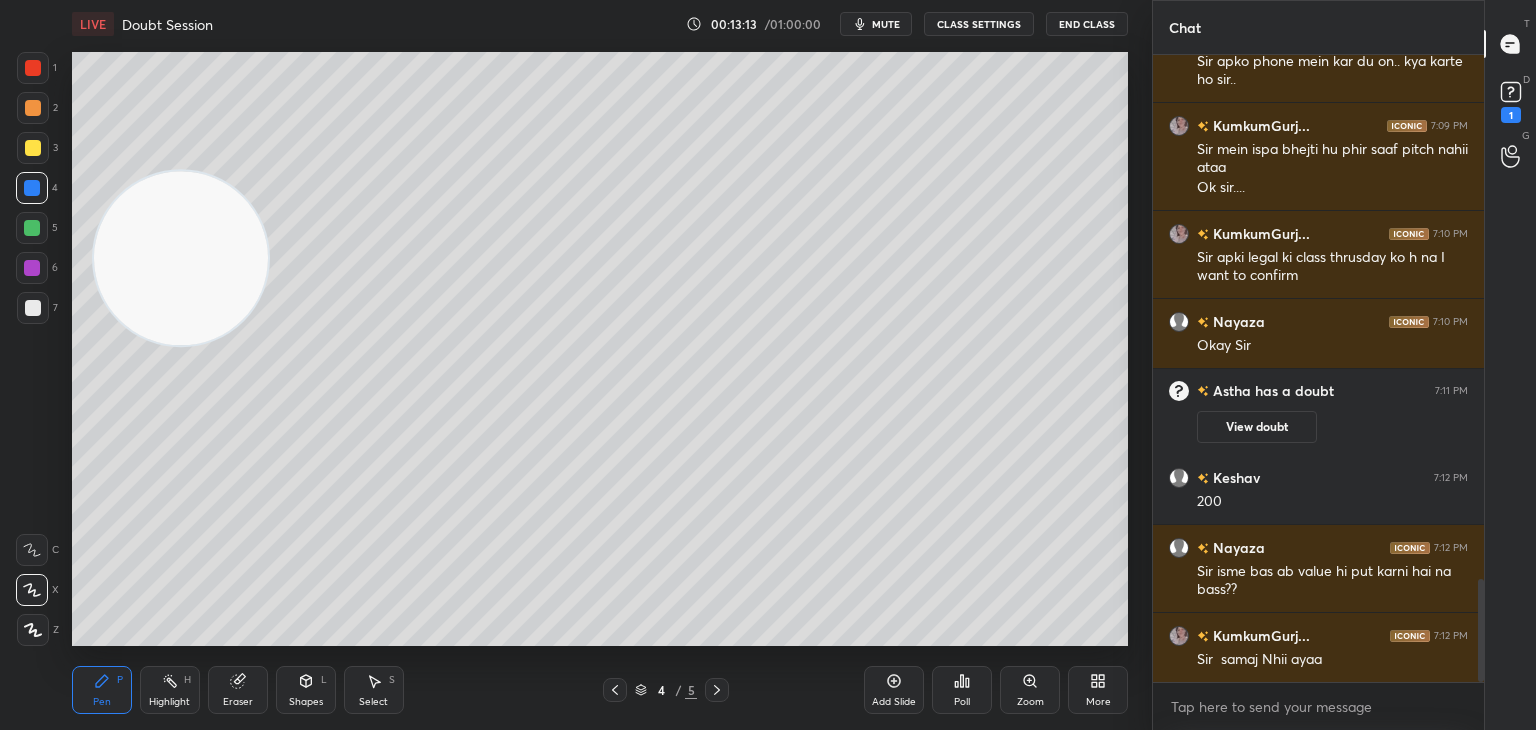 scroll, scrollTop: 3186, scrollLeft: 0, axis: vertical 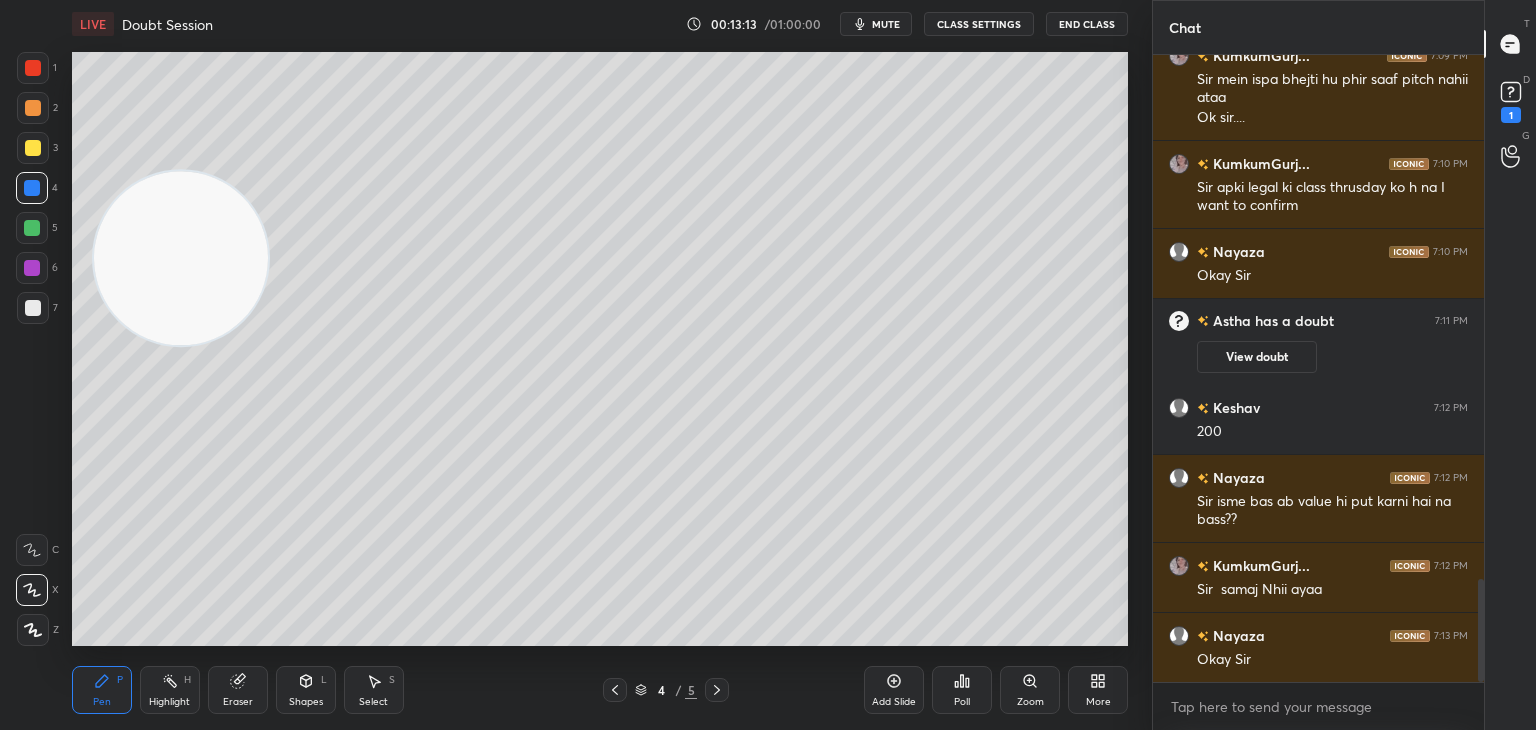 click at bounding box center [32, 268] 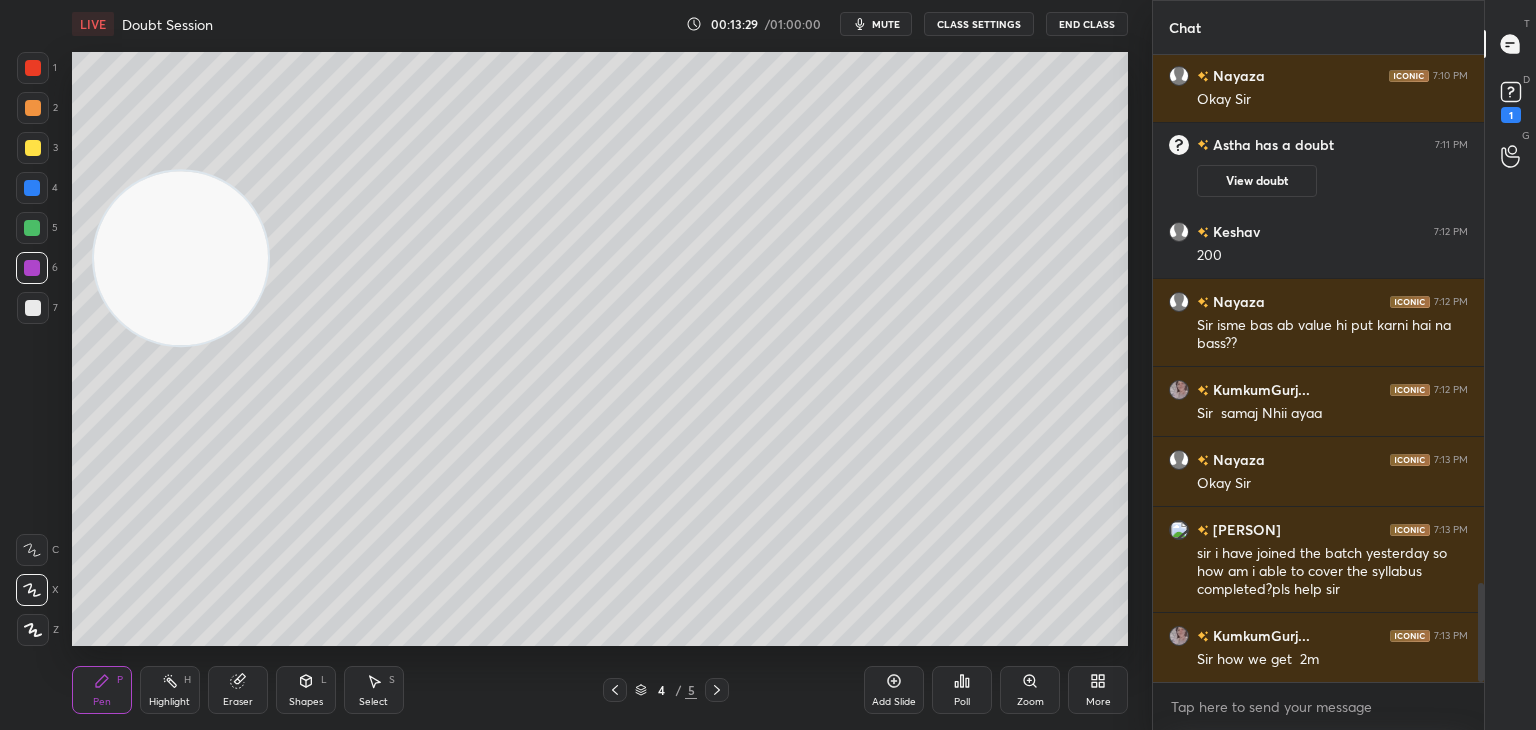 scroll, scrollTop: 3432, scrollLeft: 0, axis: vertical 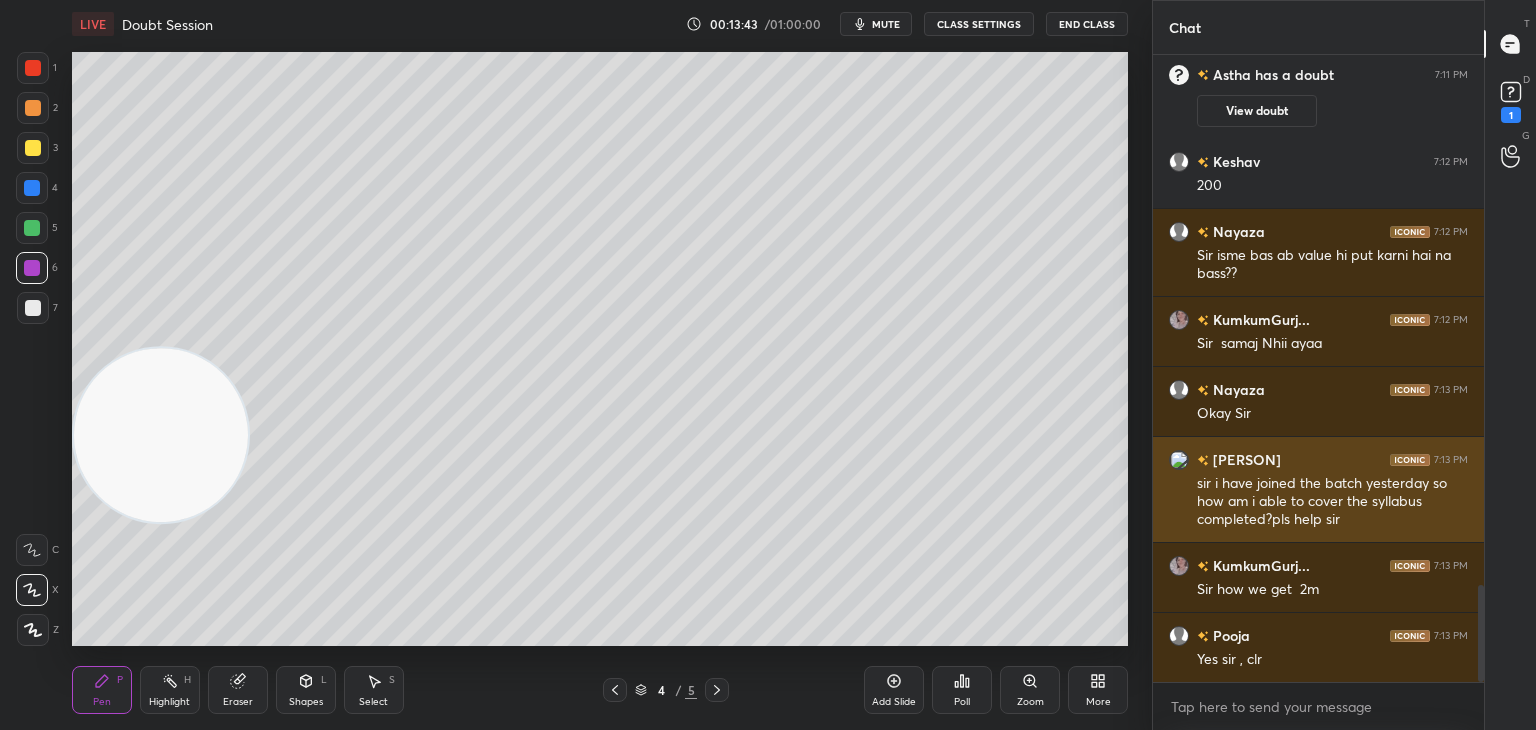 click on "sir i have joined the batch yesterday so how am i able to cover the syllabus completed?pls help sir" at bounding box center (1332, 502) 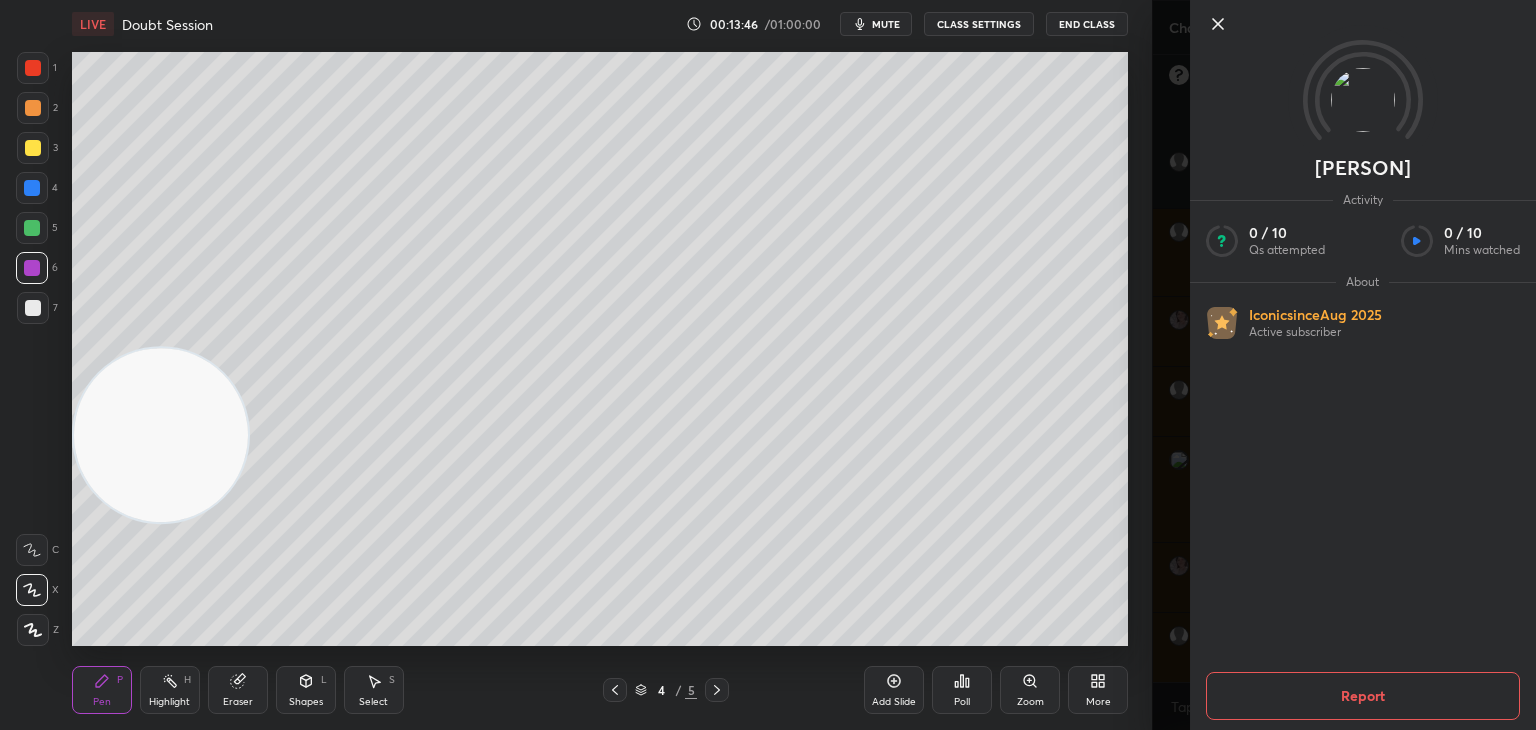 click at bounding box center [1363, 57] 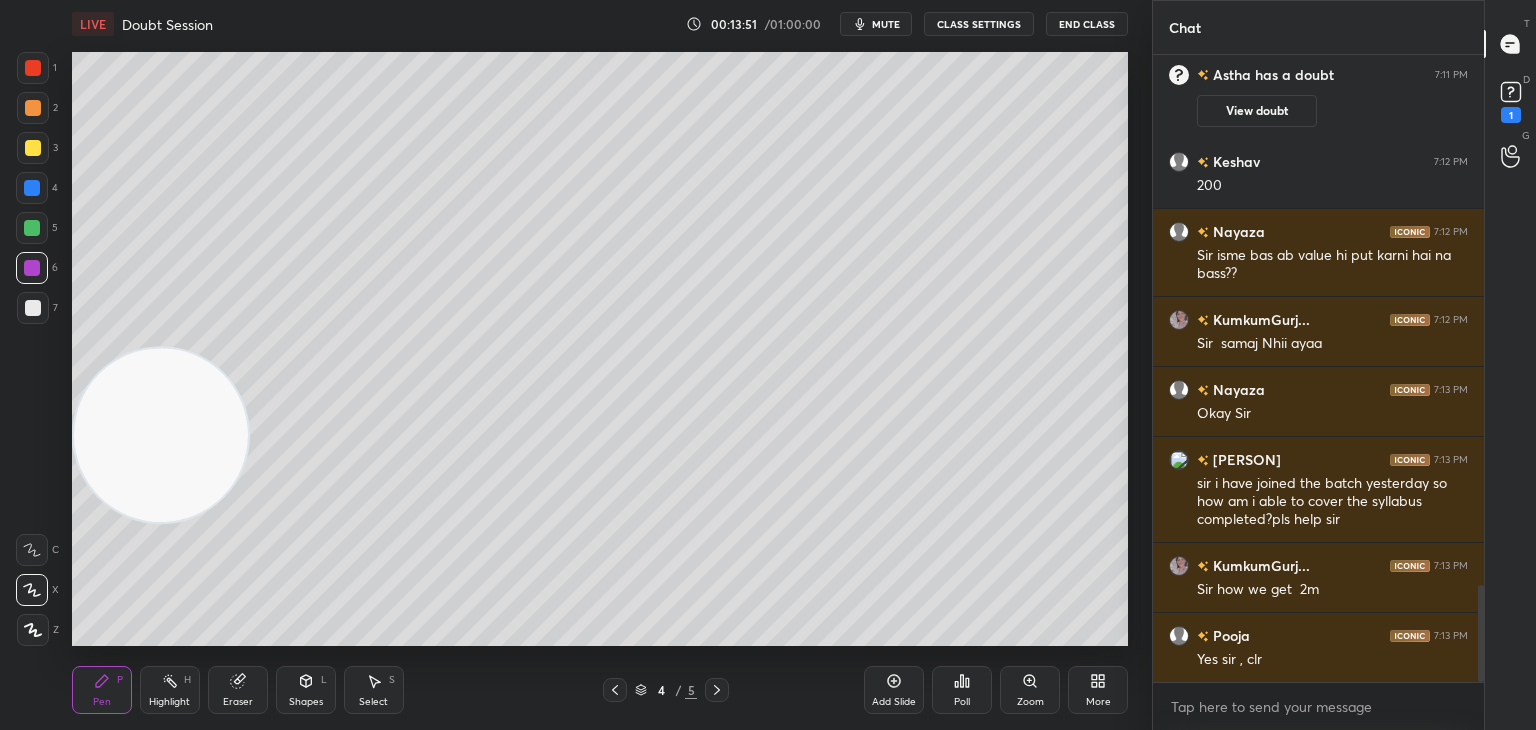 click on "Eraser" at bounding box center (238, 690) 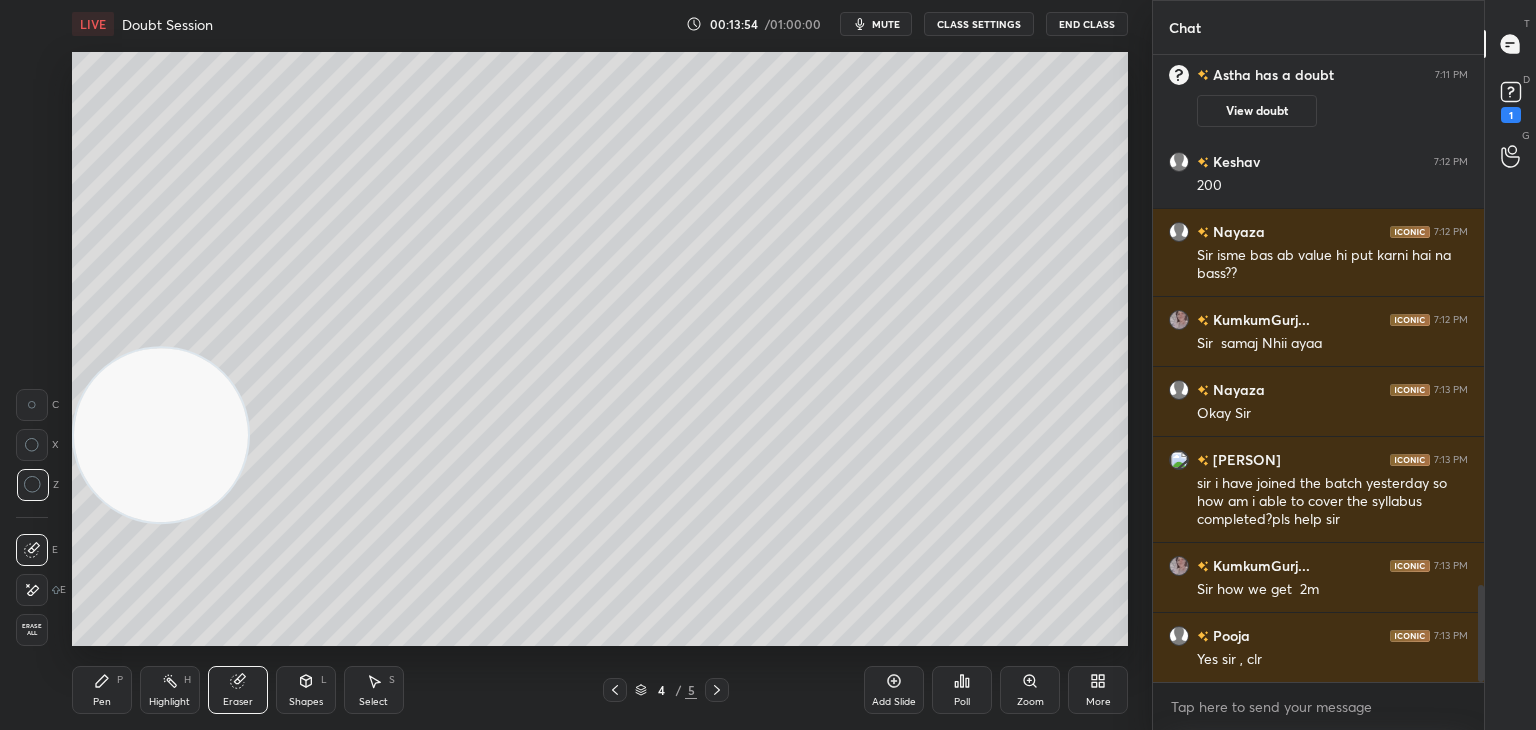 click on "Pen P" at bounding box center (102, 690) 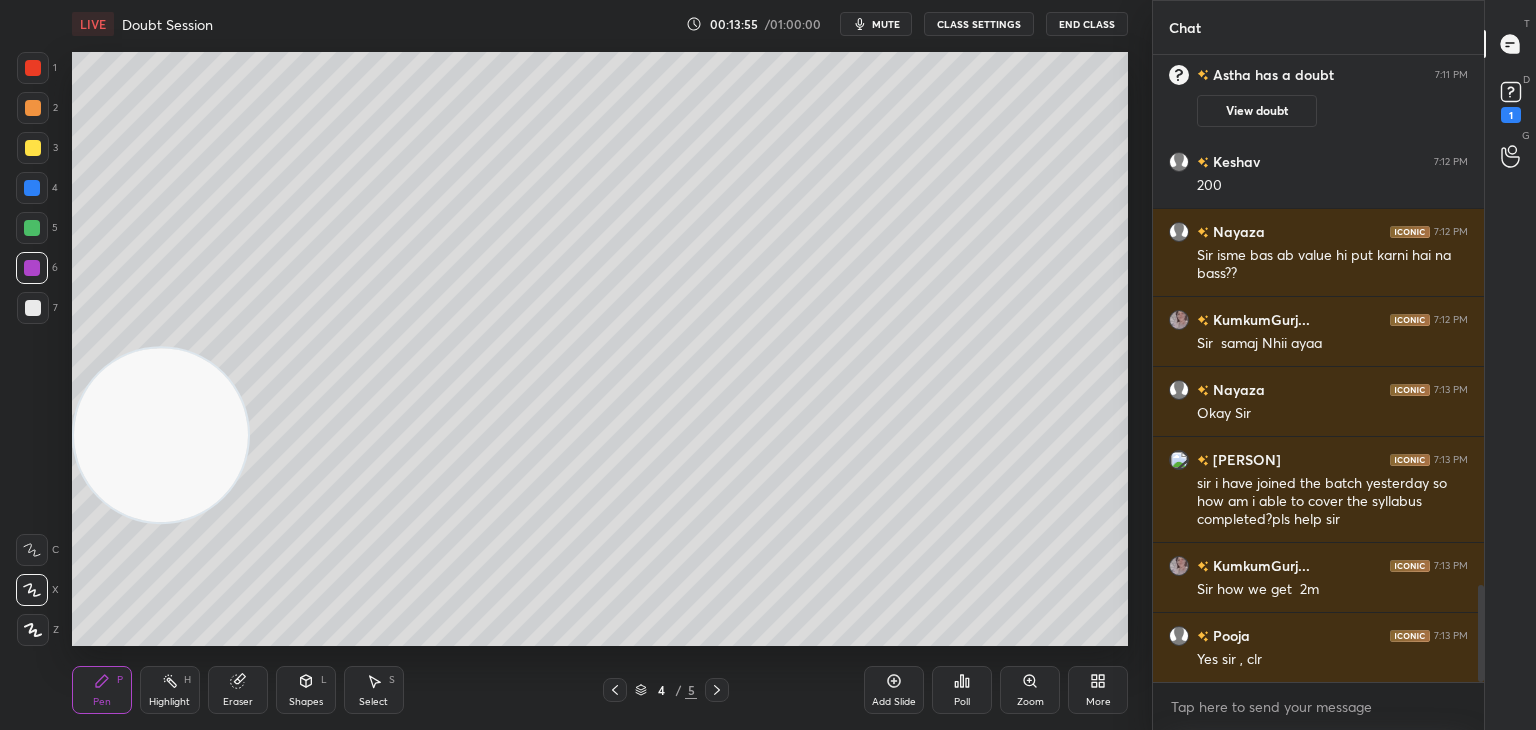 click at bounding box center (32, 228) 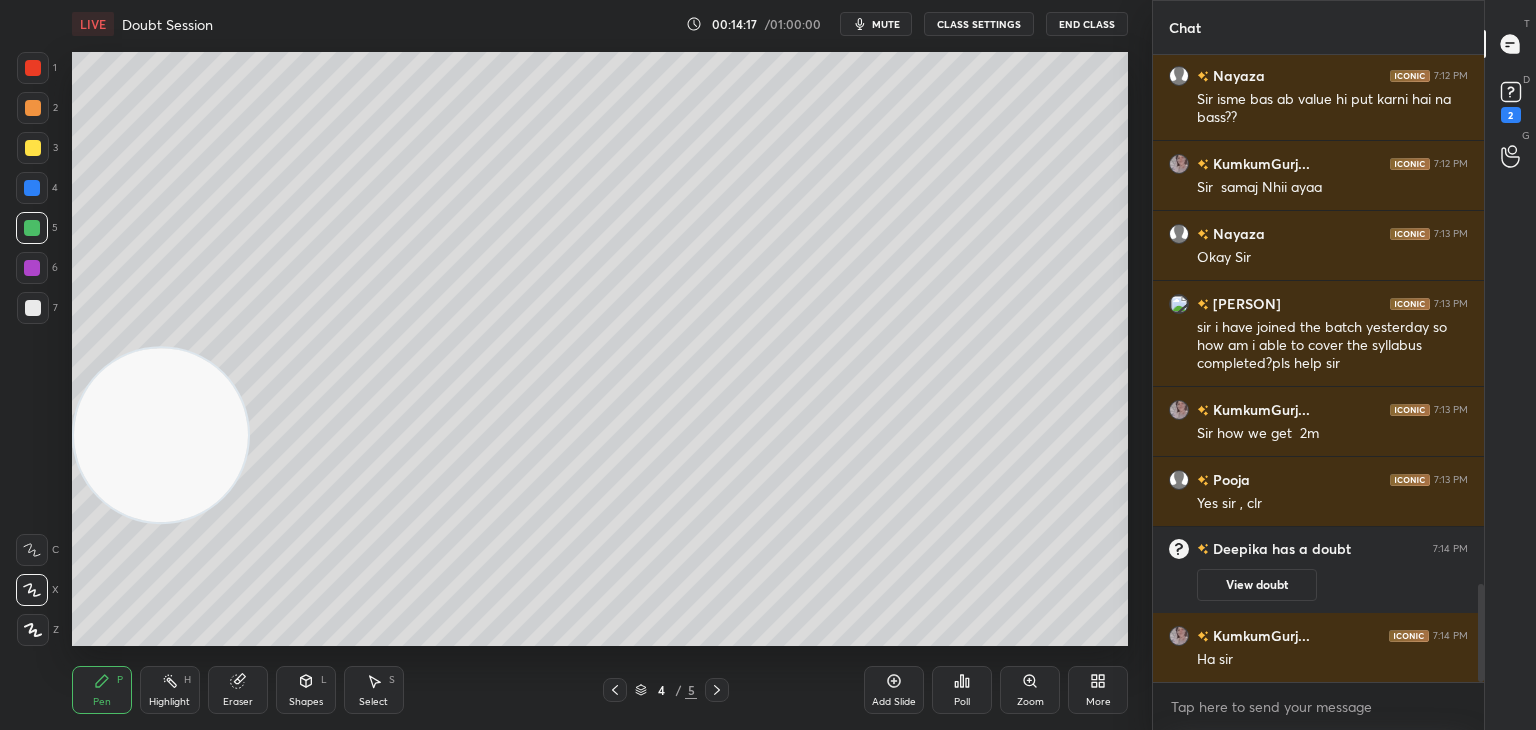 scroll, scrollTop: 3400, scrollLeft: 0, axis: vertical 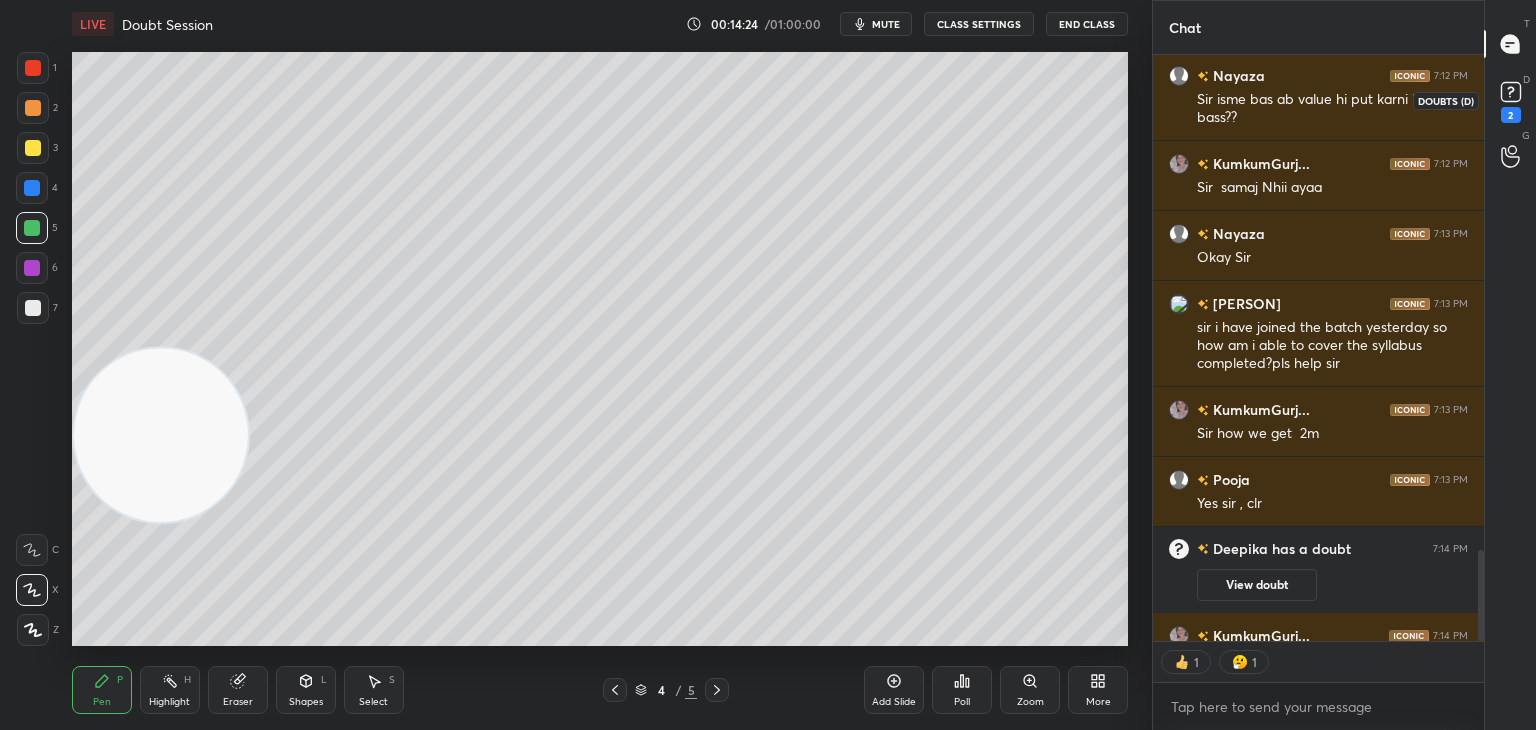 click on "2" at bounding box center [1511, 100] 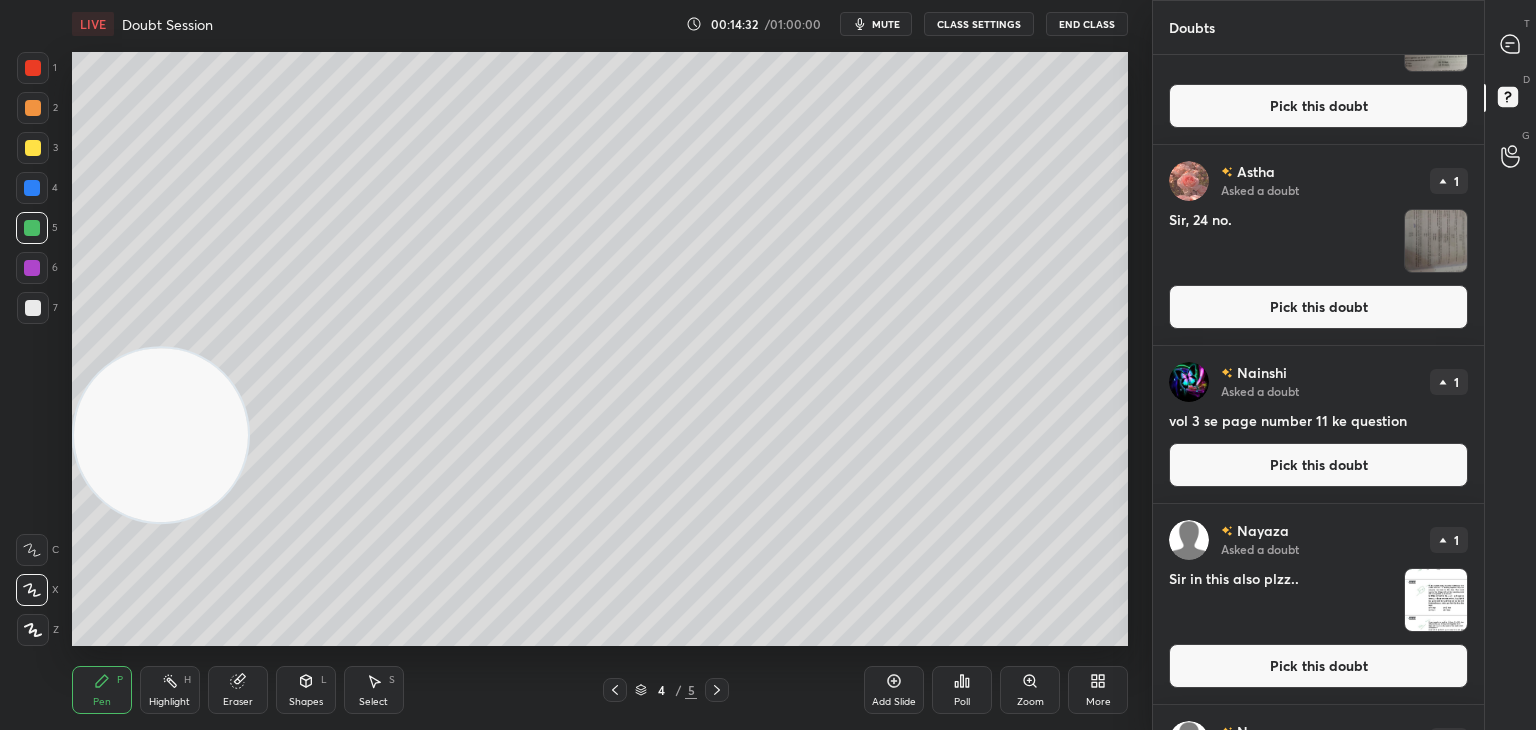 scroll, scrollTop: 0, scrollLeft: 0, axis: both 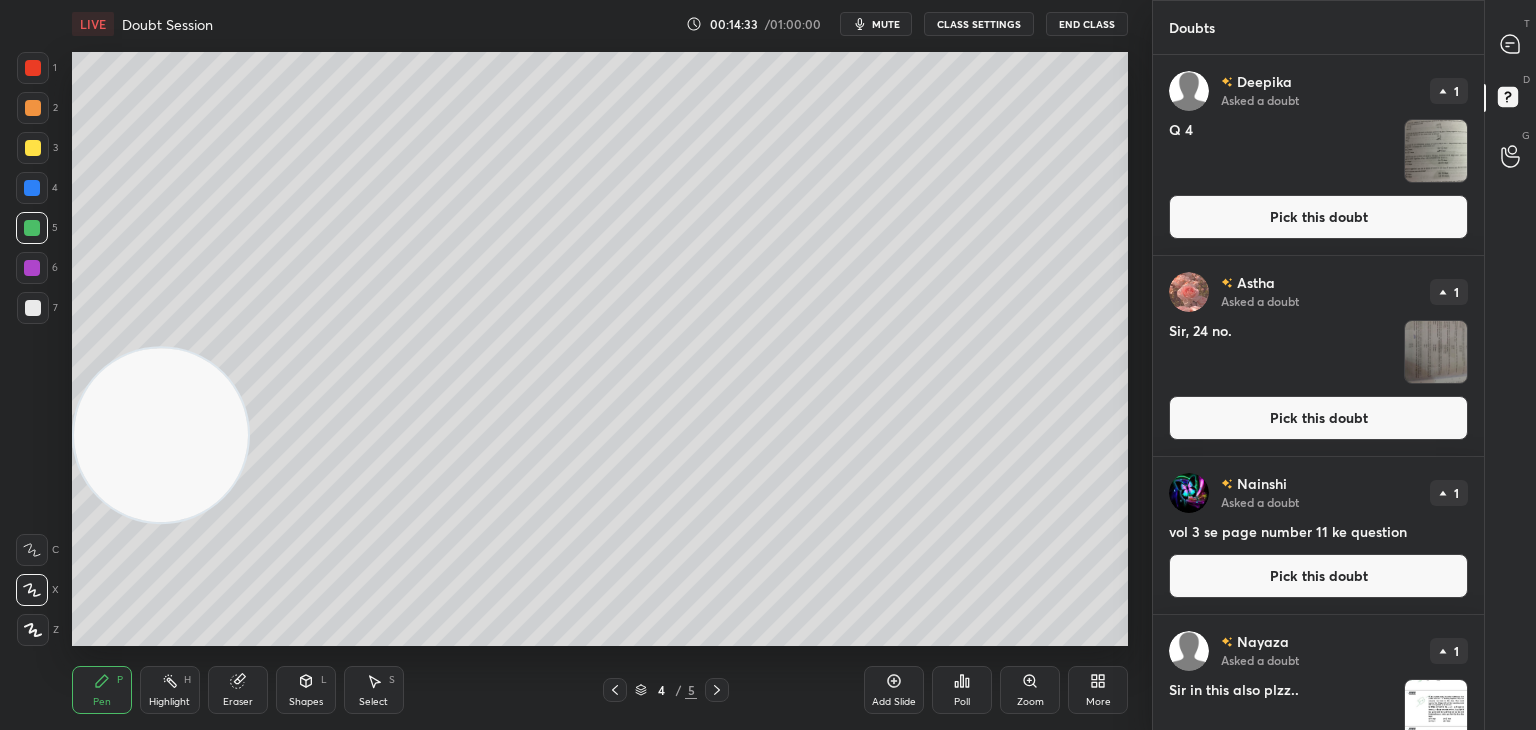 click on "Pick this doubt" at bounding box center (1318, 217) 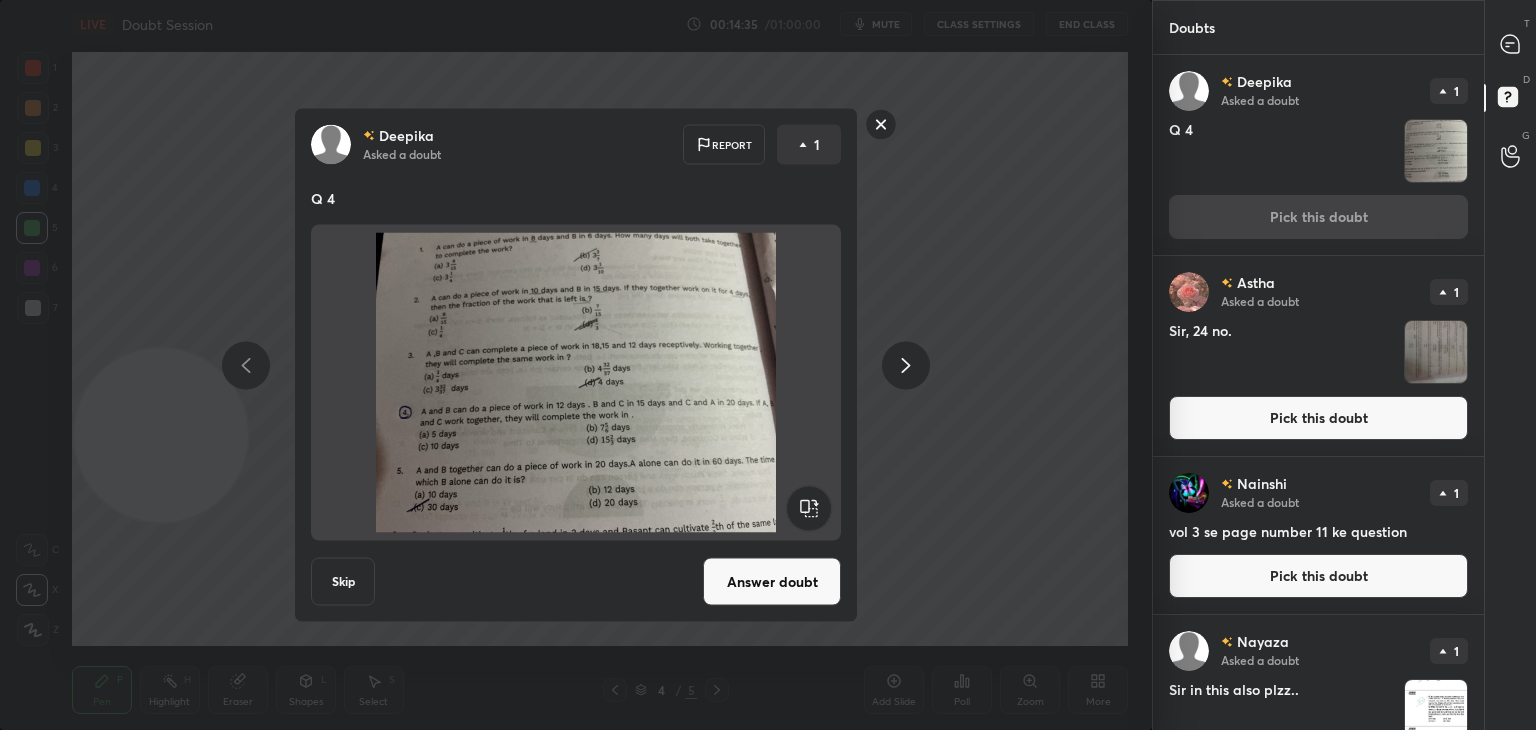 click on "Answer doubt" at bounding box center (772, 582) 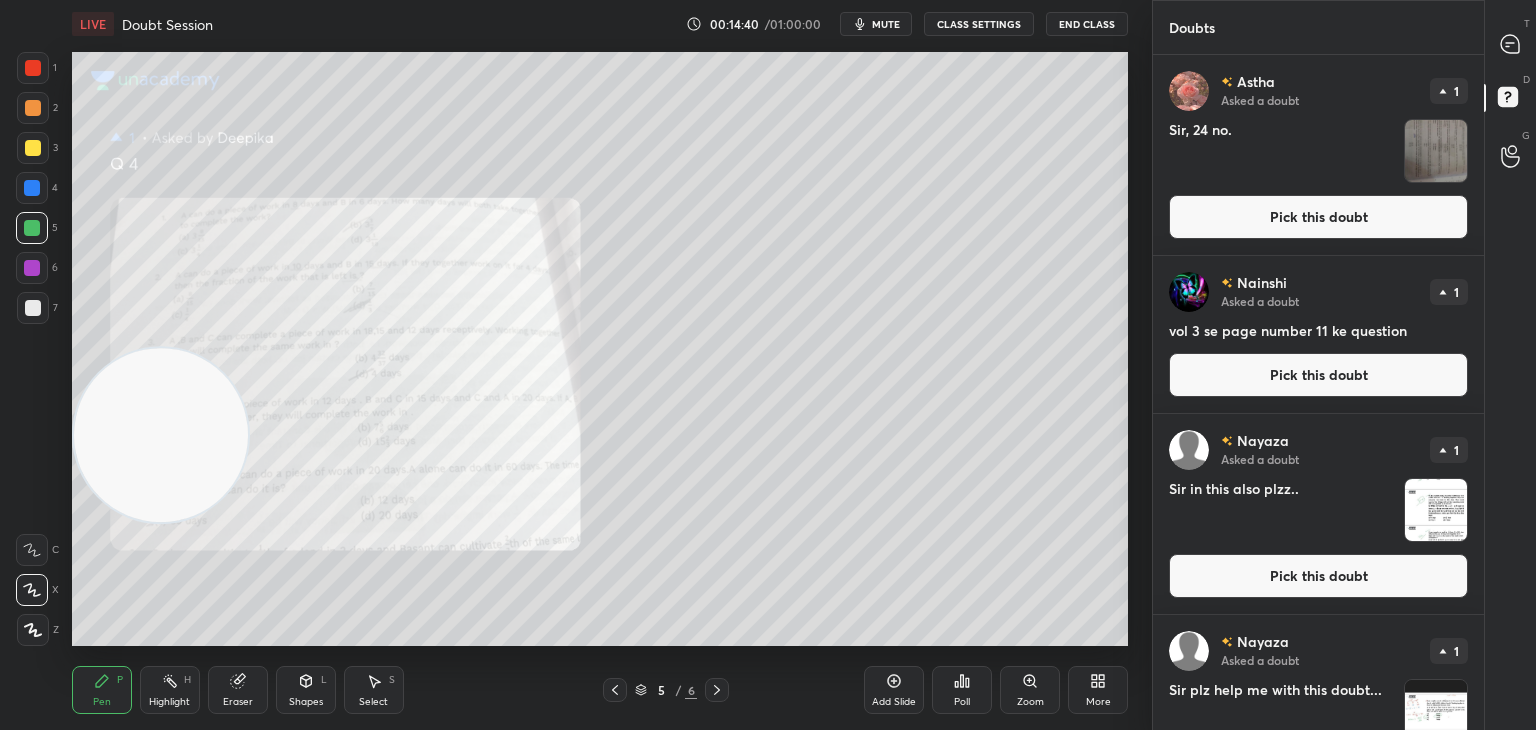 click on "Pick this doubt" at bounding box center [1318, 217] 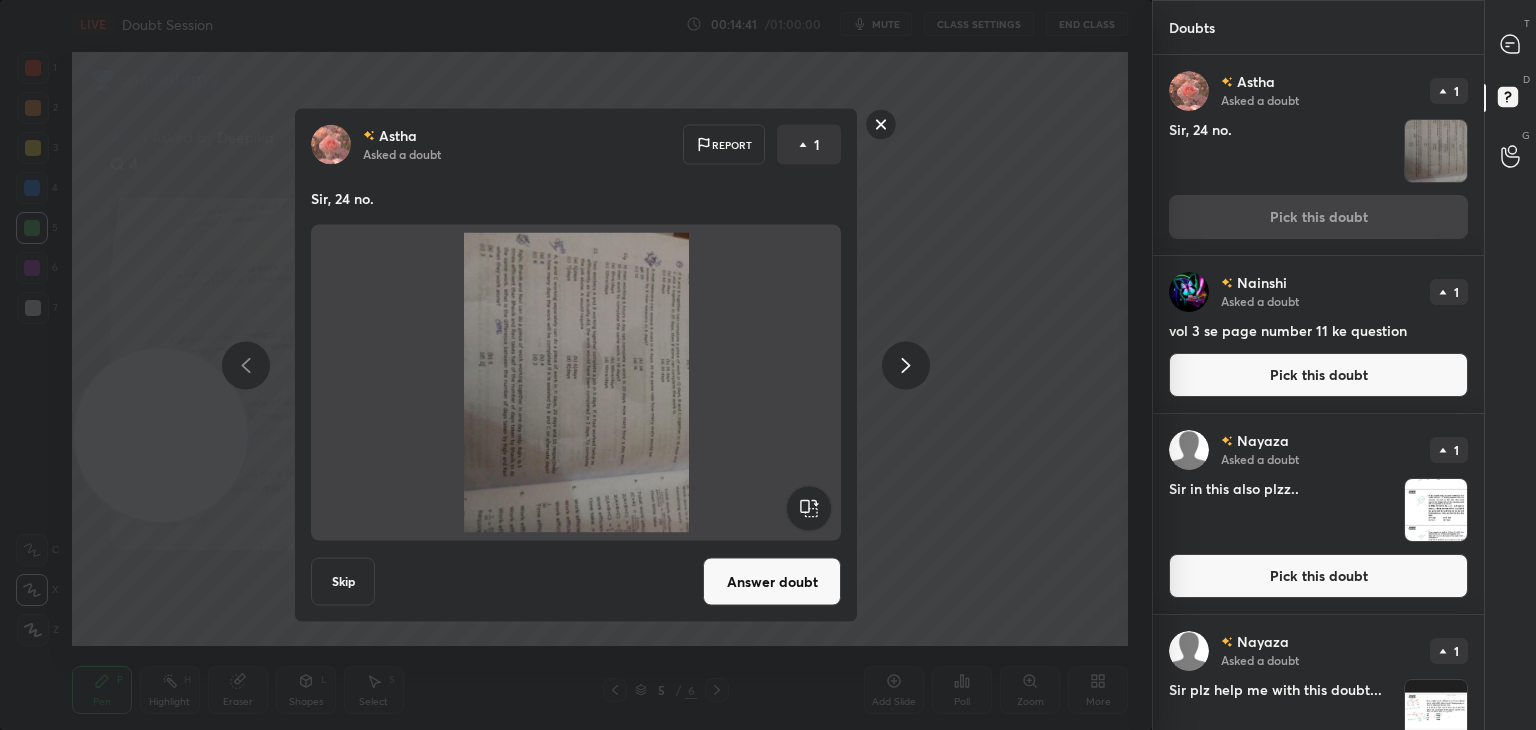 click on "Answer doubt" at bounding box center (772, 582) 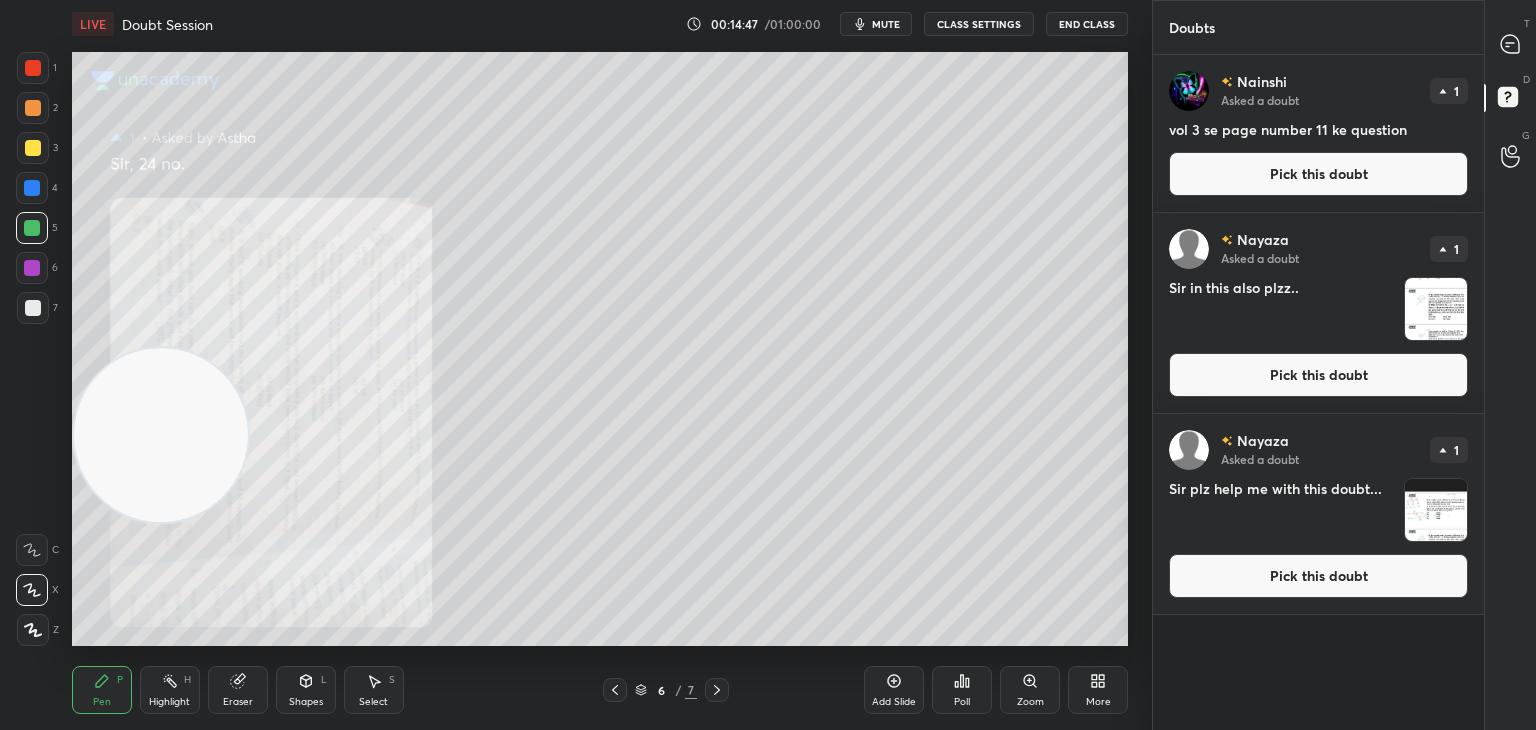 click on "Pick this doubt" at bounding box center [1318, 174] 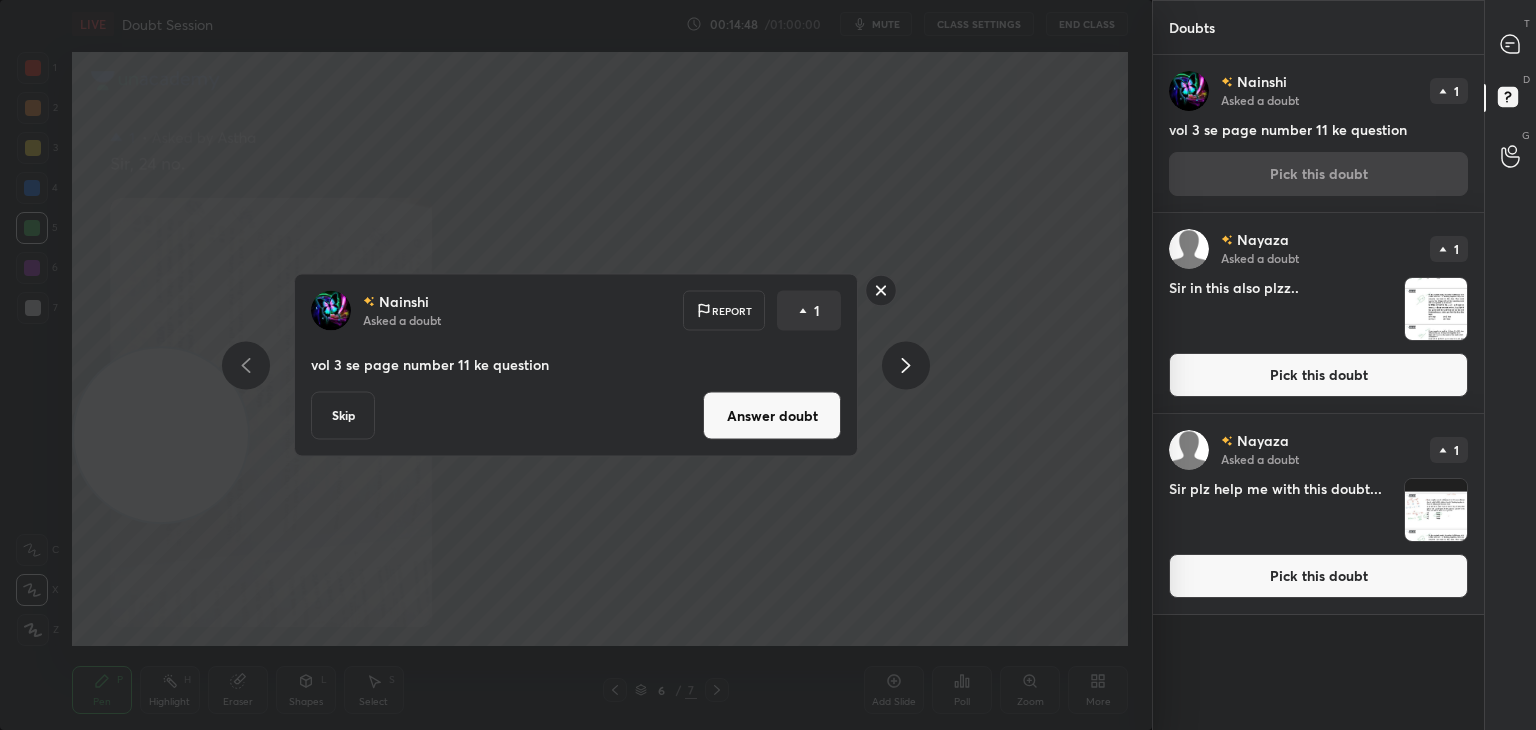 click on "Answer doubt" at bounding box center [772, 416] 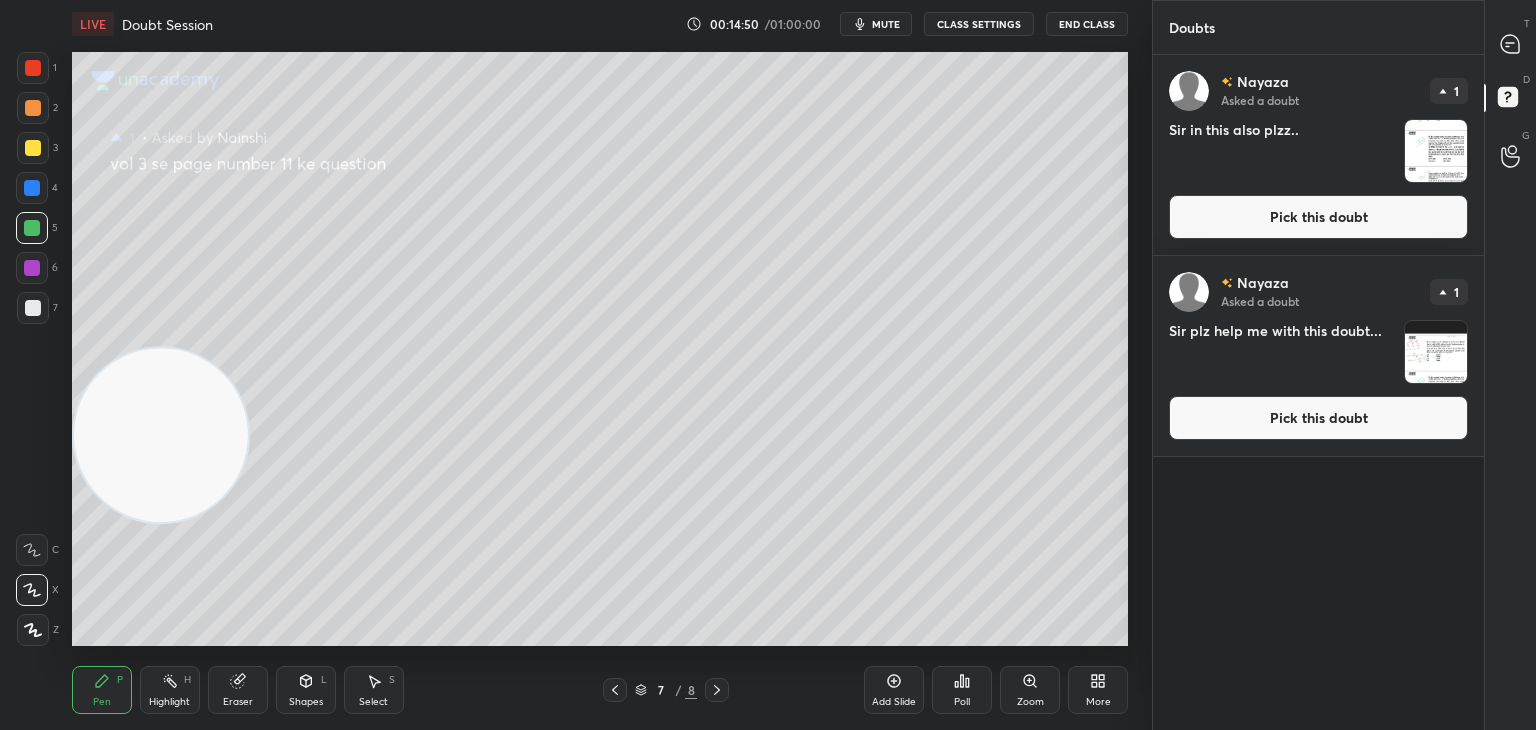 click on "Nayaza Asked a doubt 1 Sir in this also plzz.. Pick this doubt" at bounding box center [1318, 155] 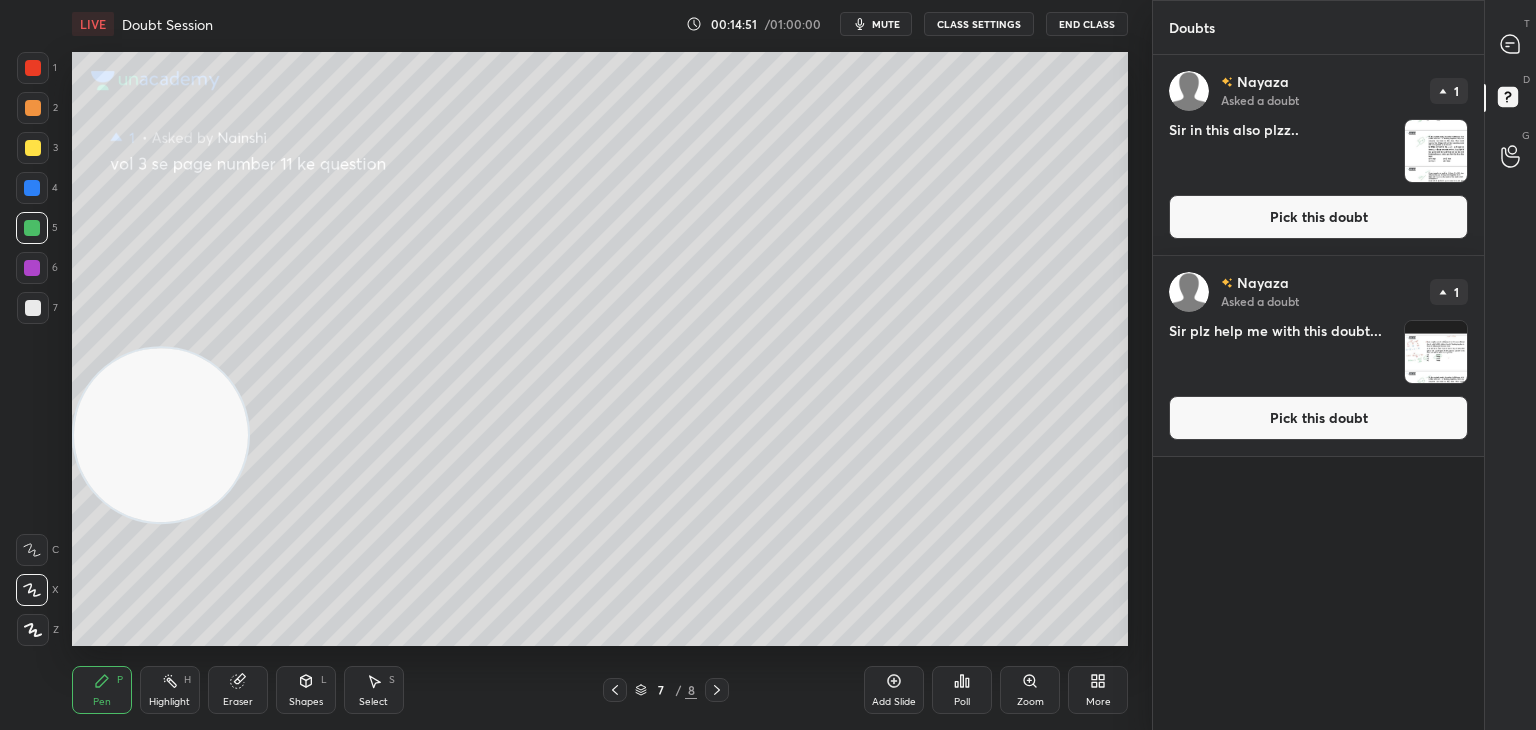 click on "Pick this doubt" at bounding box center [1318, 217] 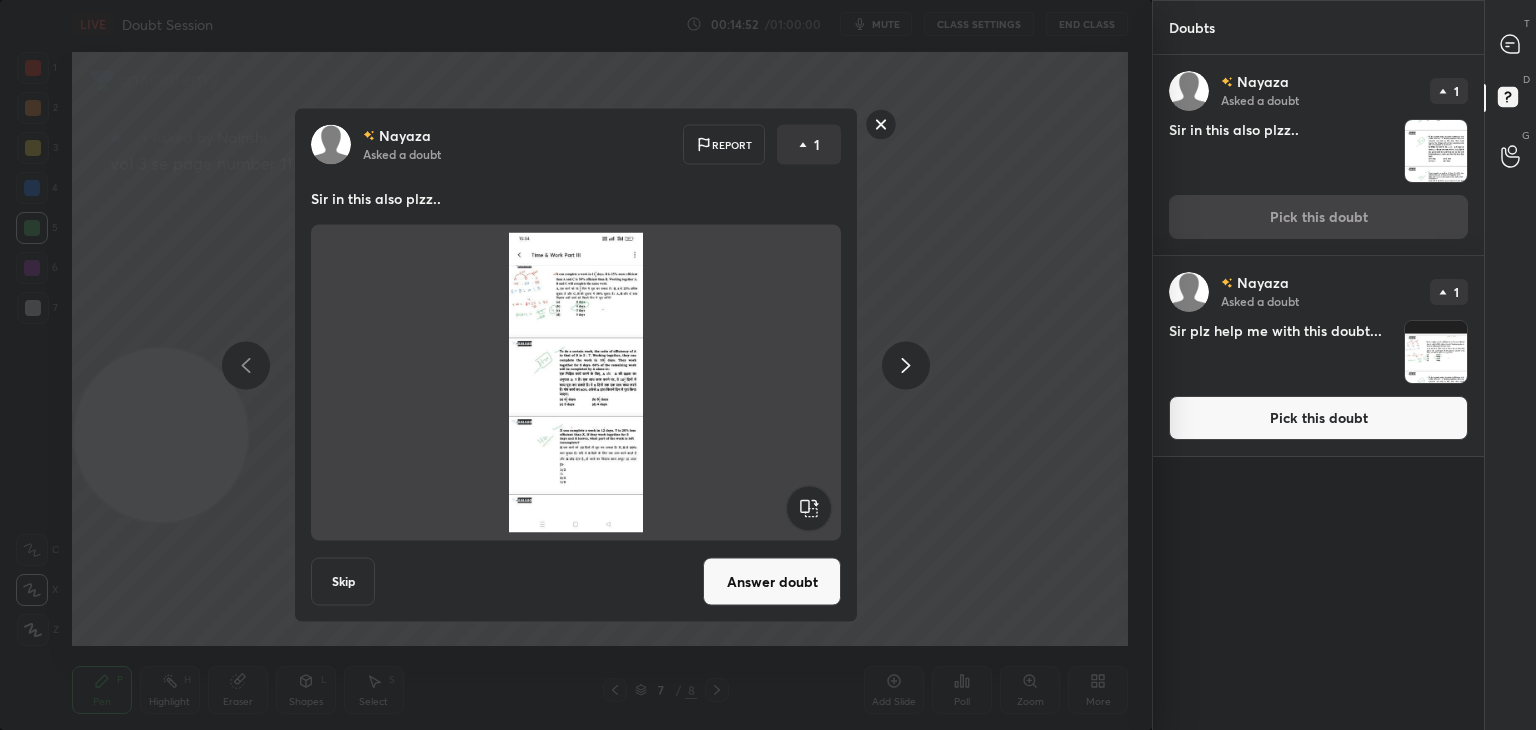 click on "Answer doubt" at bounding box center [772, 582] 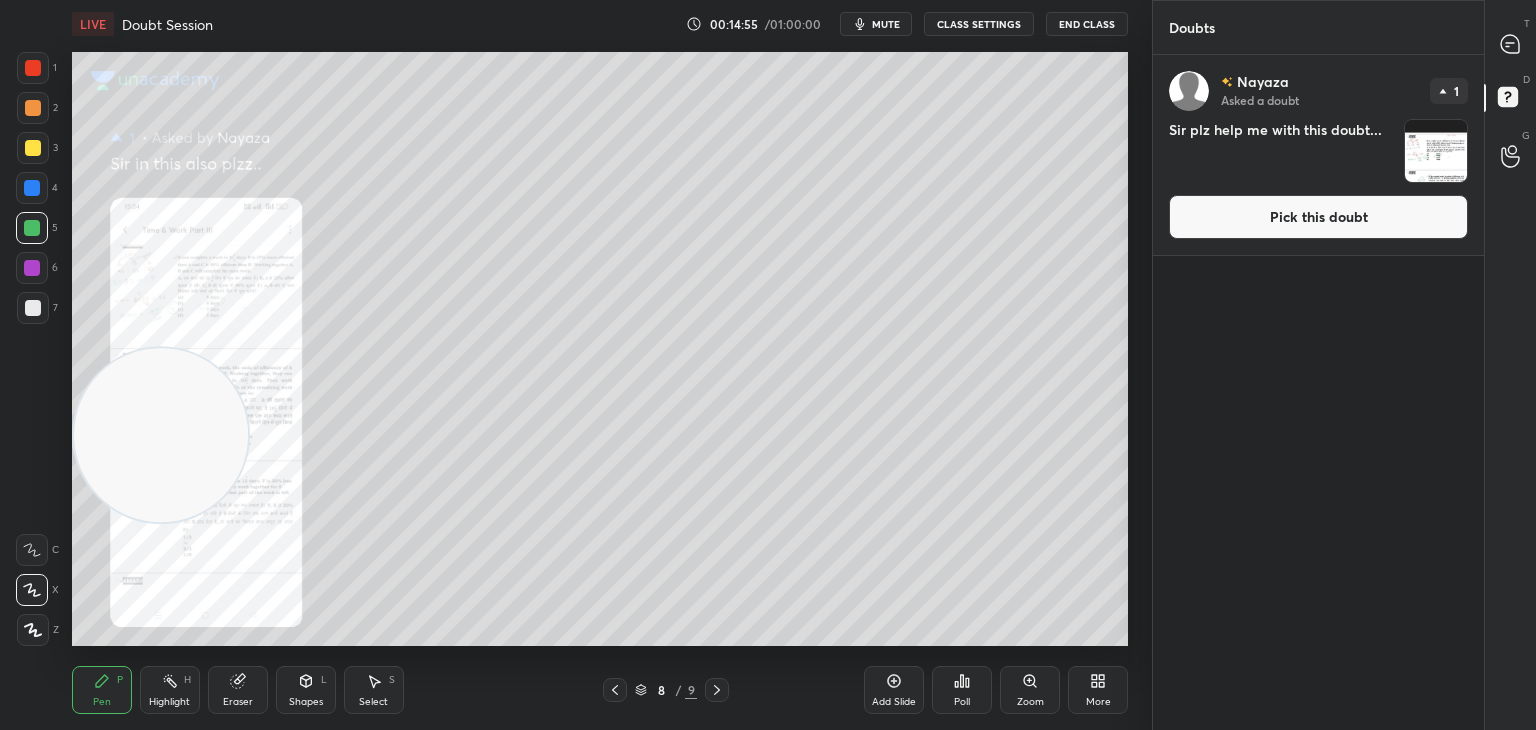 click on "Pick this doubt" at bounding box center (1318, 217) 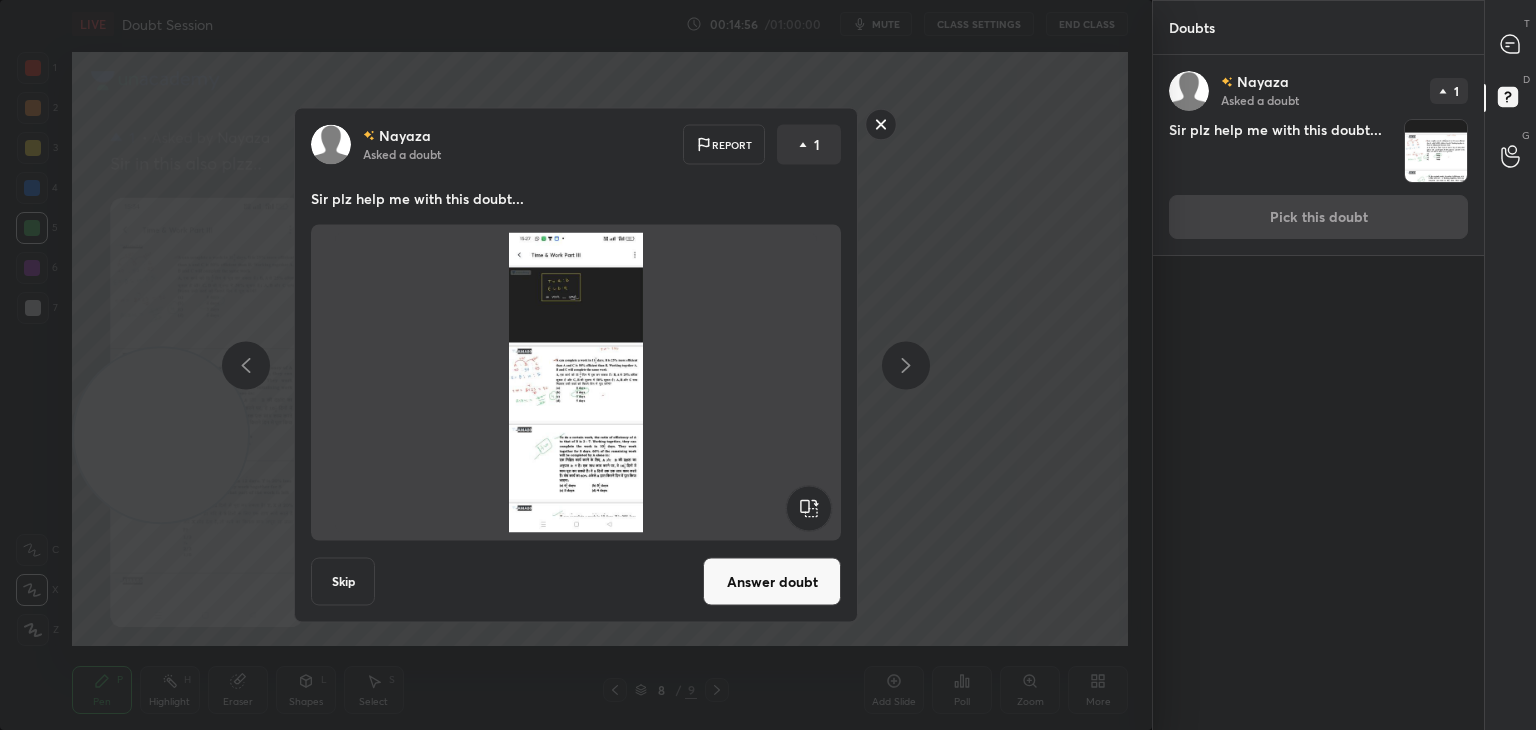 click on "Answer doubt" at bounding box center (772, 582) 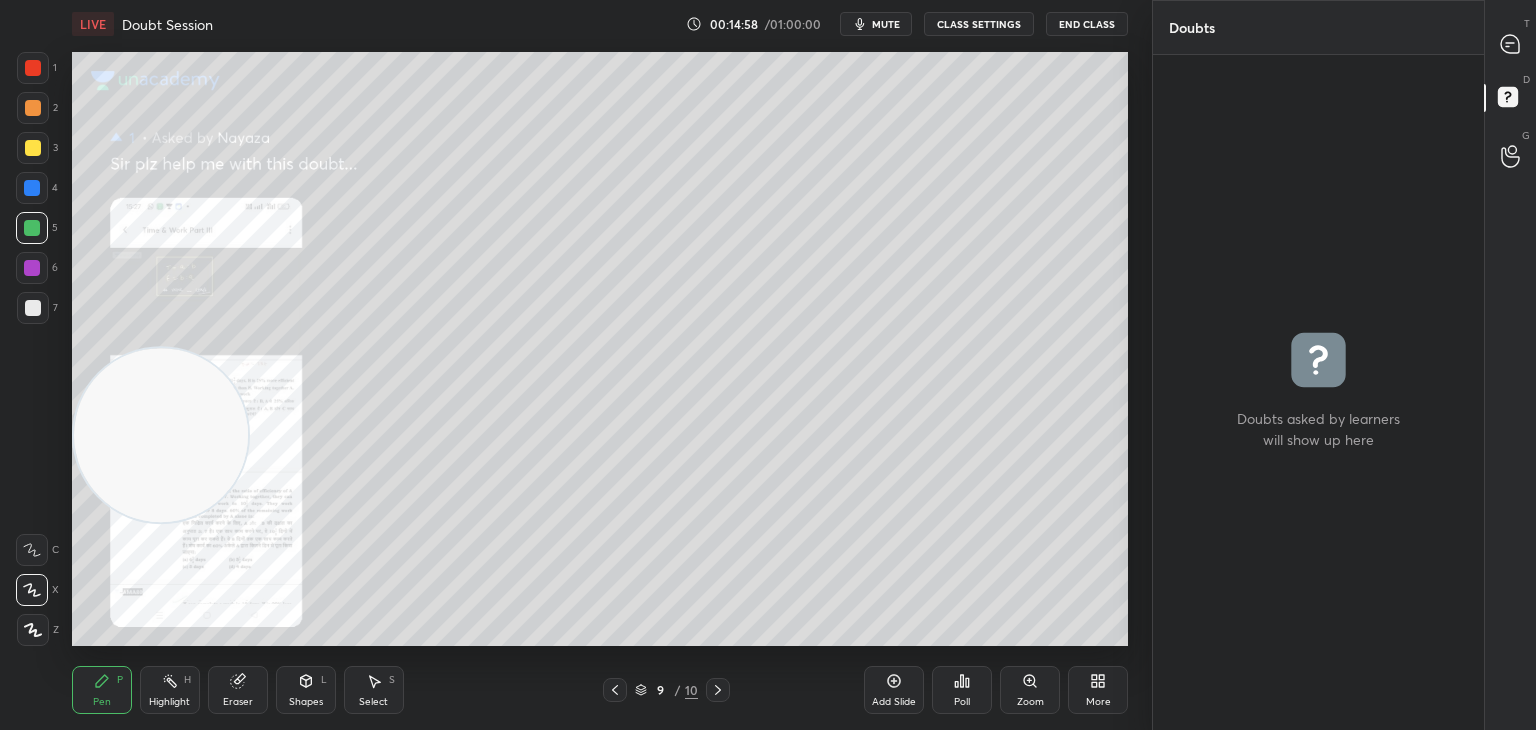 click at bounding box center (1511, 44) 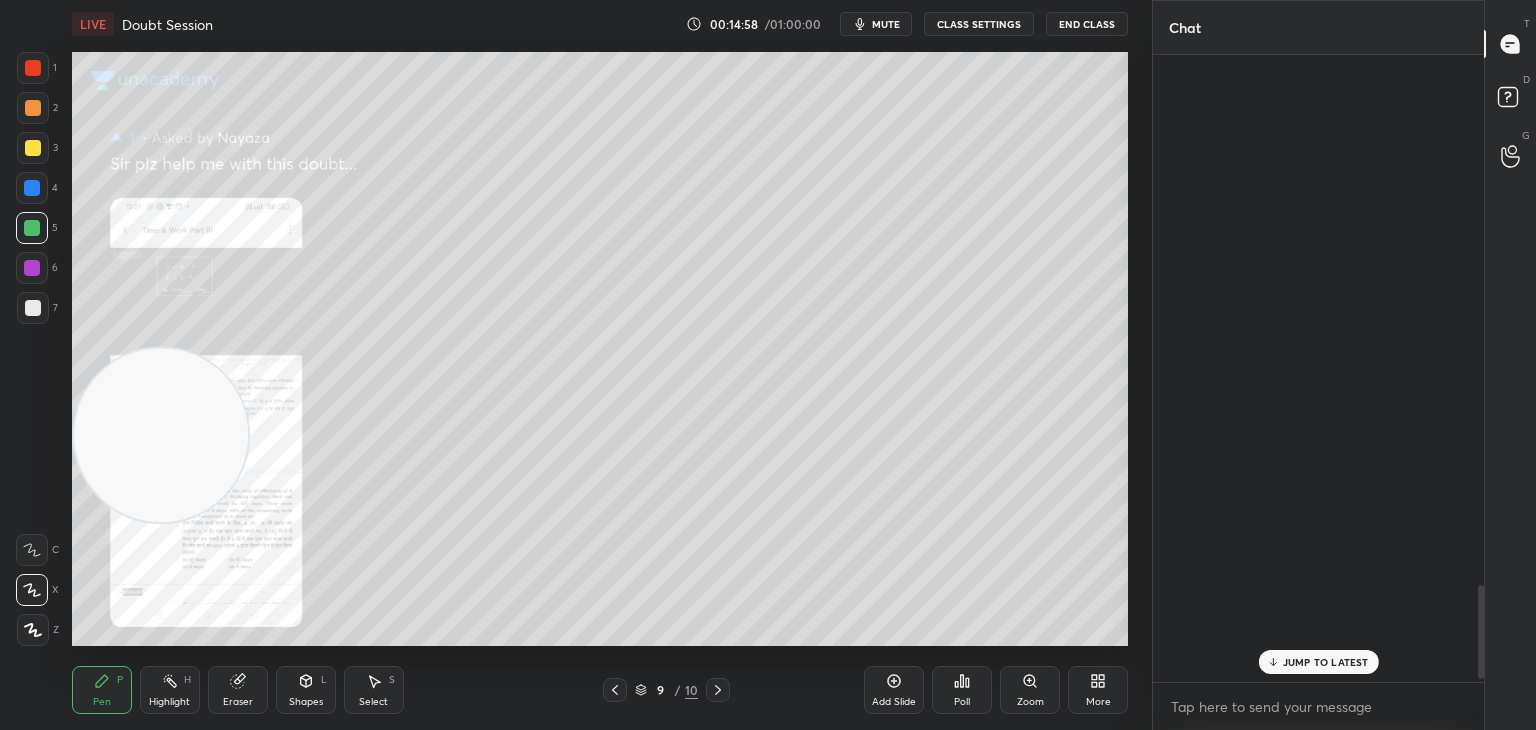 scroll, scrollTop: 3530, scrollLeft: 0, axis: vertical 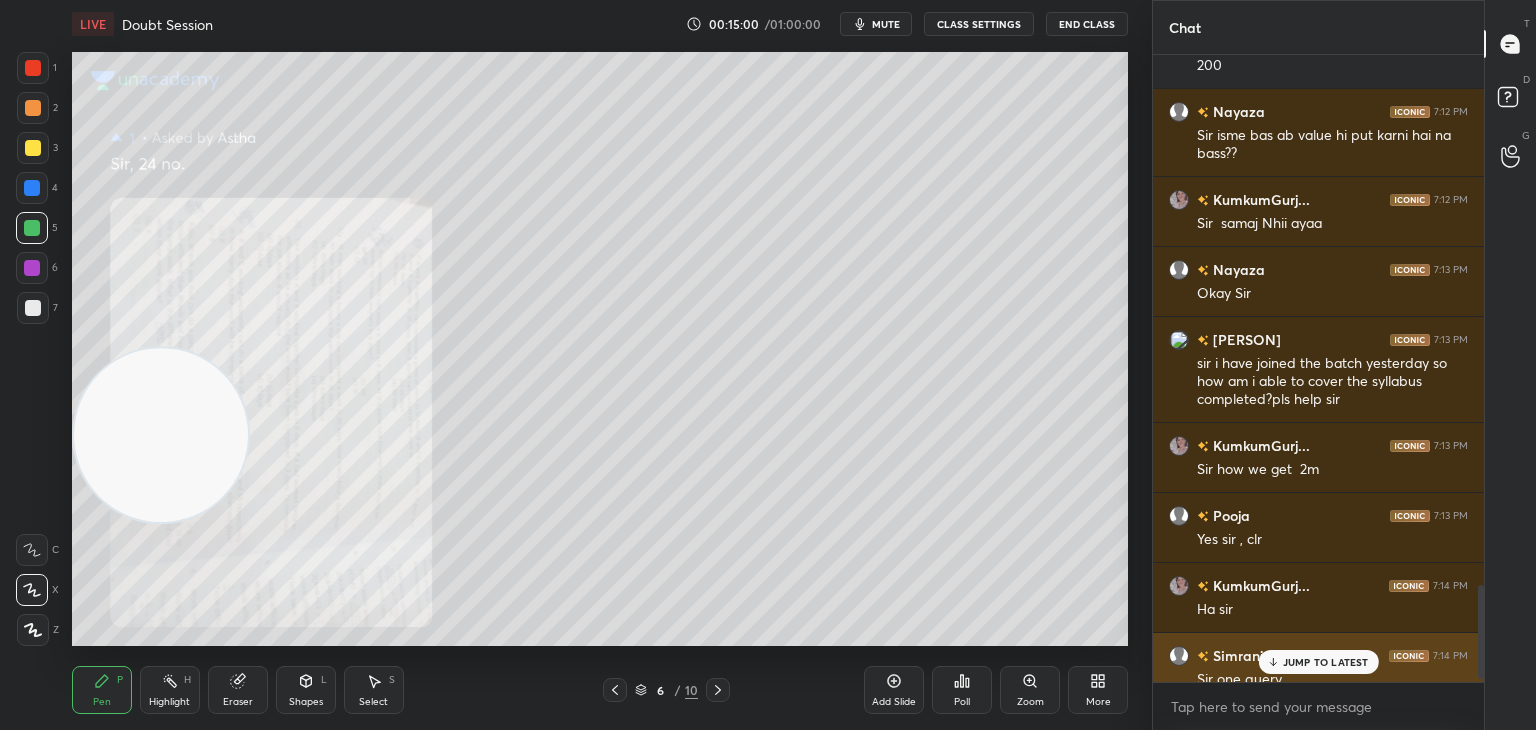 click on "JUMP TO LATEST" at bounding box center (1326, 662) 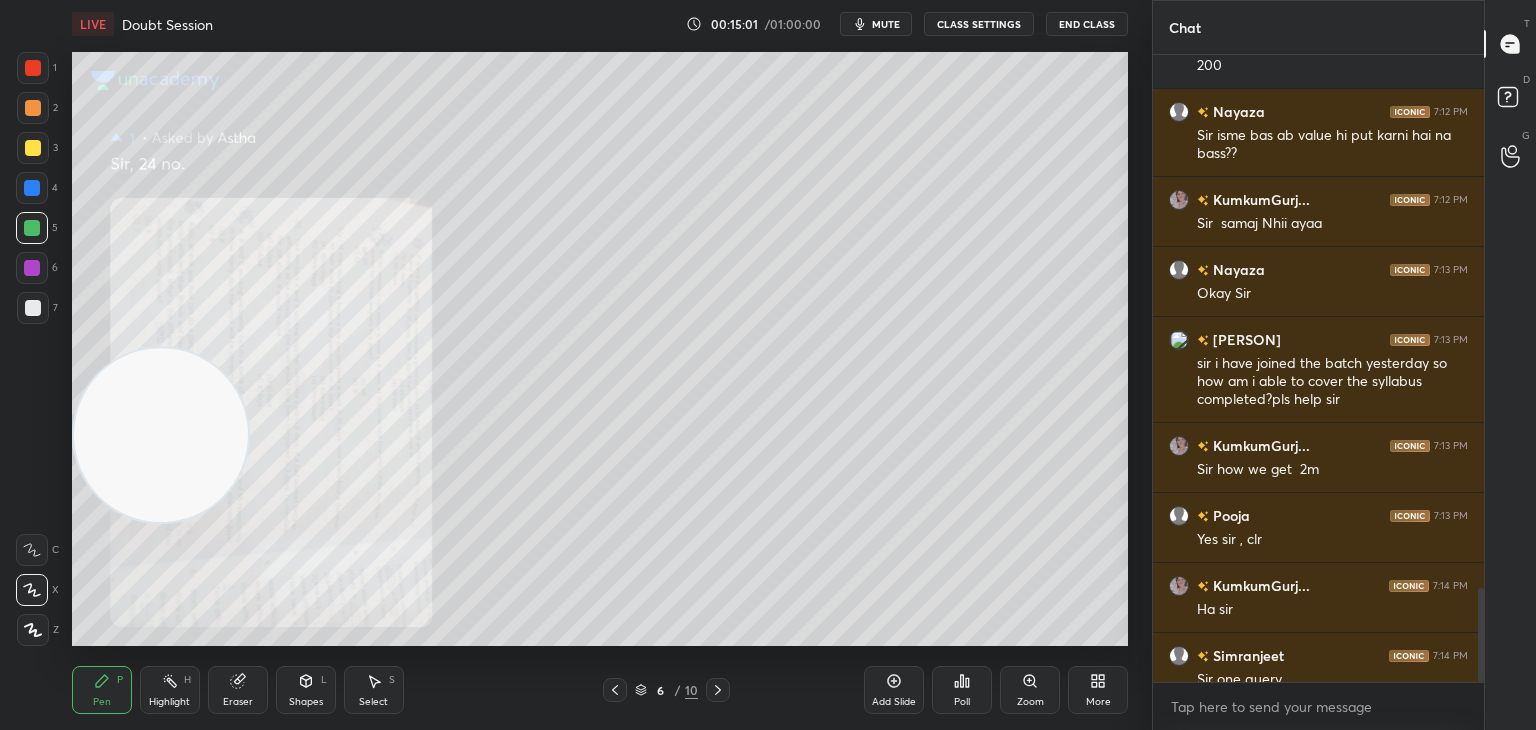 scroll, scrollTop: 3570, scrollLeft: 0, axis: vertical 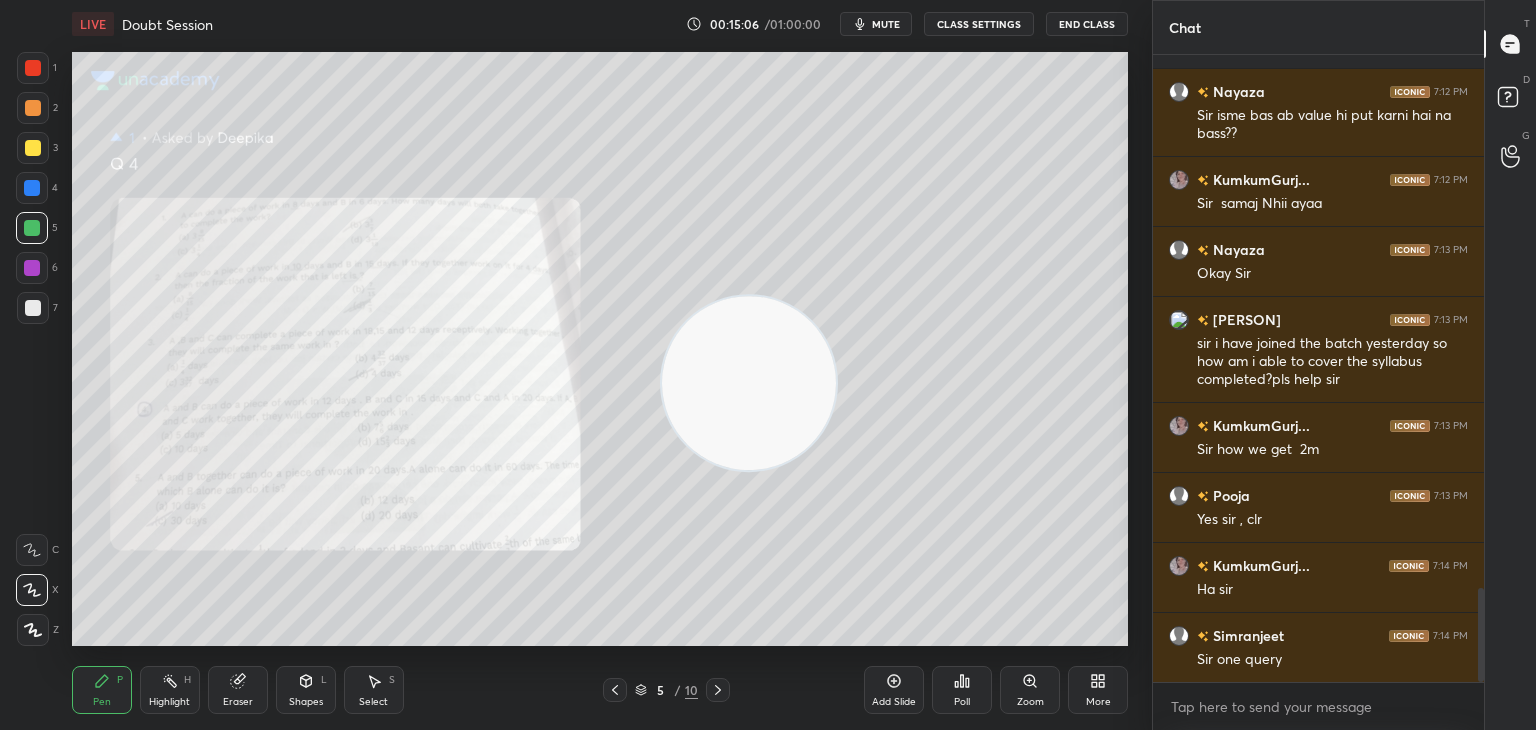 click on "Zoom" at bounding box center (1030, 690) 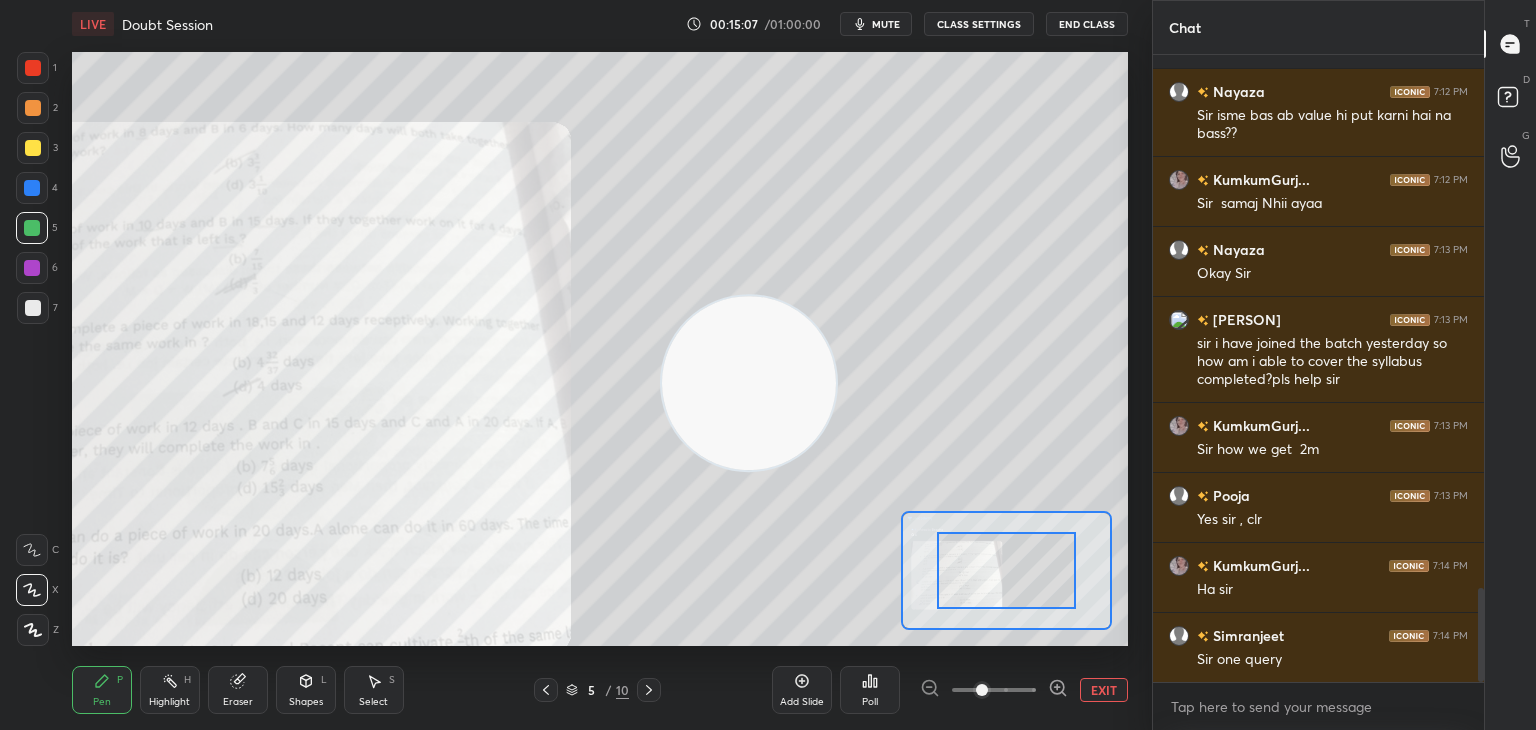 click 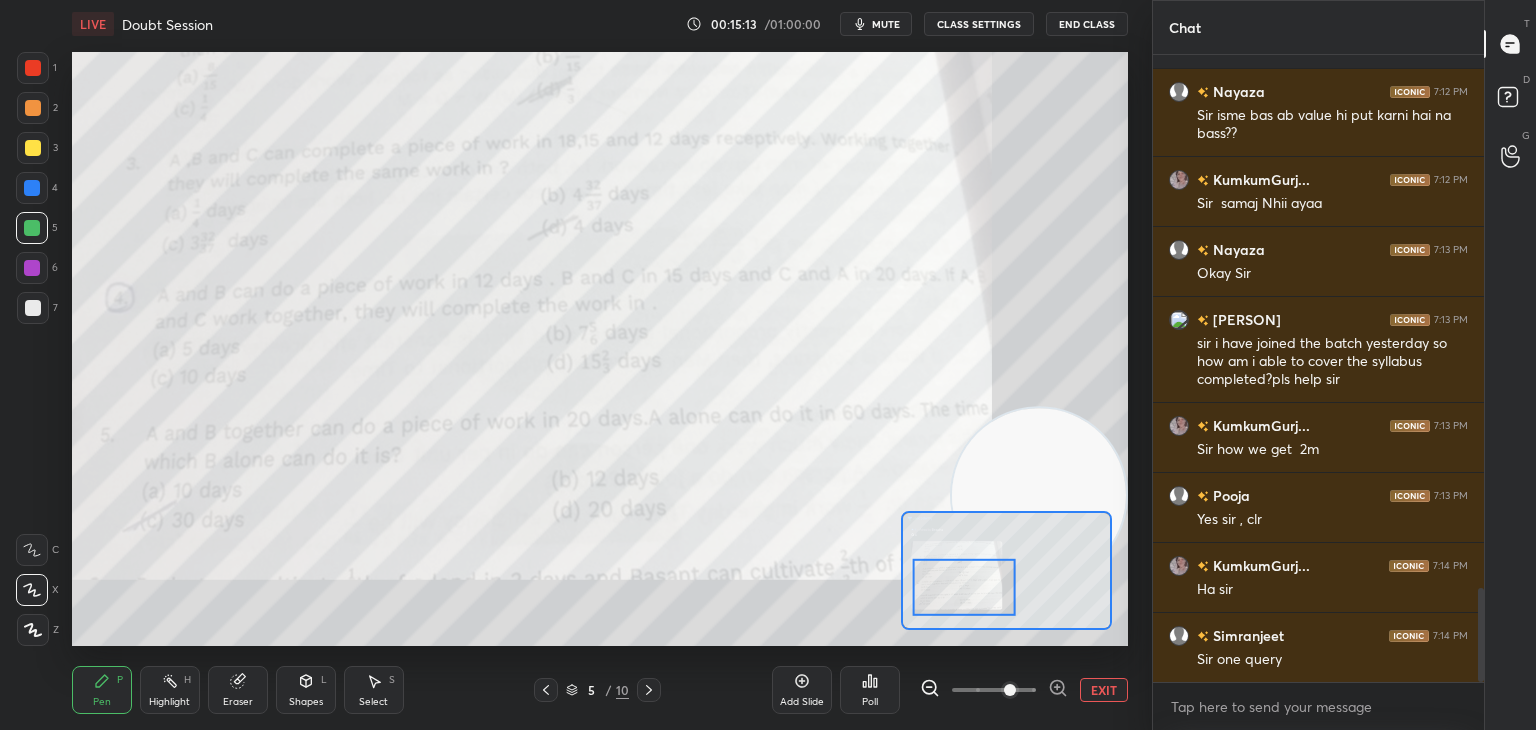 click at bounding box center (33, 68) 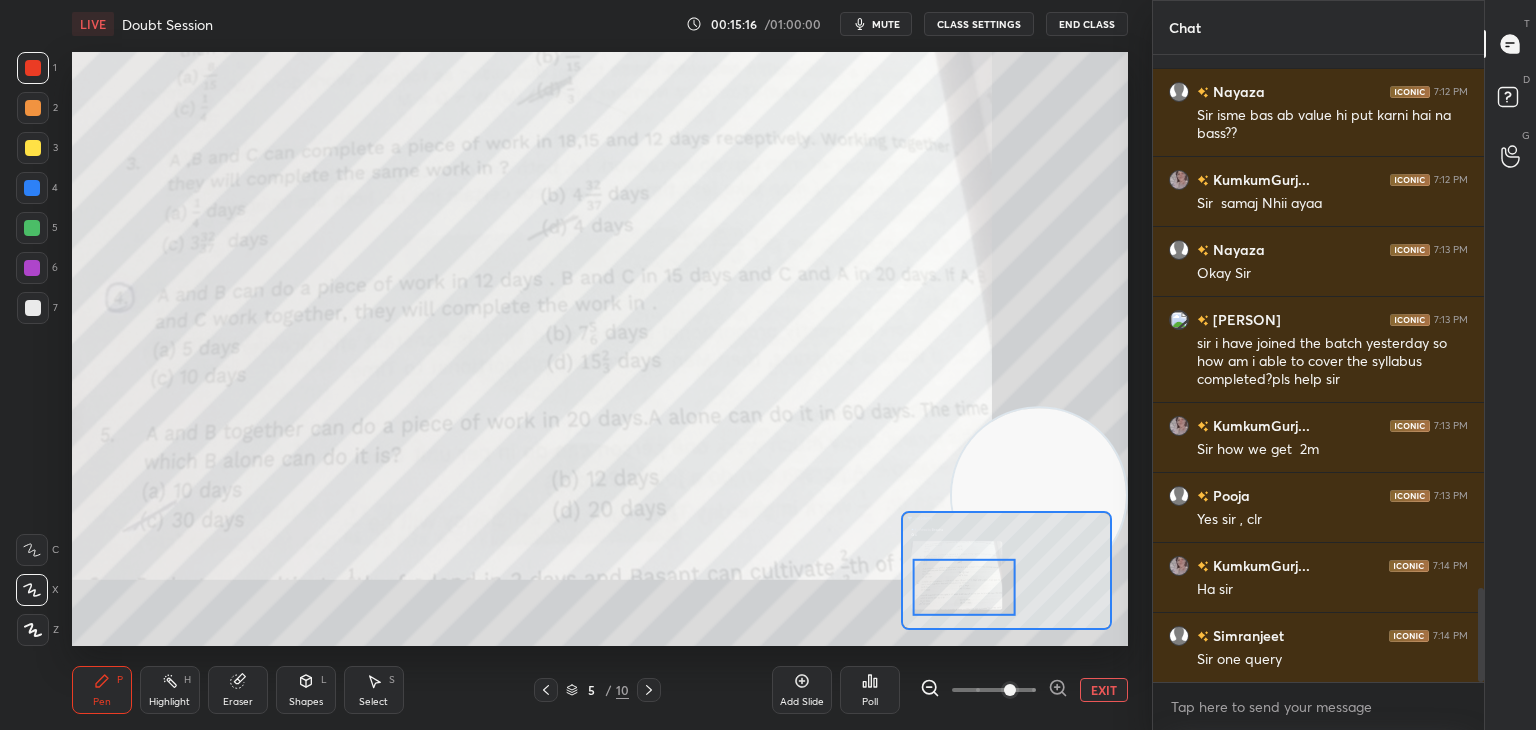 click on "1 2 3 4 5 6 7 C X Z C X Z E E Erase all   H H" at bounding box center [32, 349] 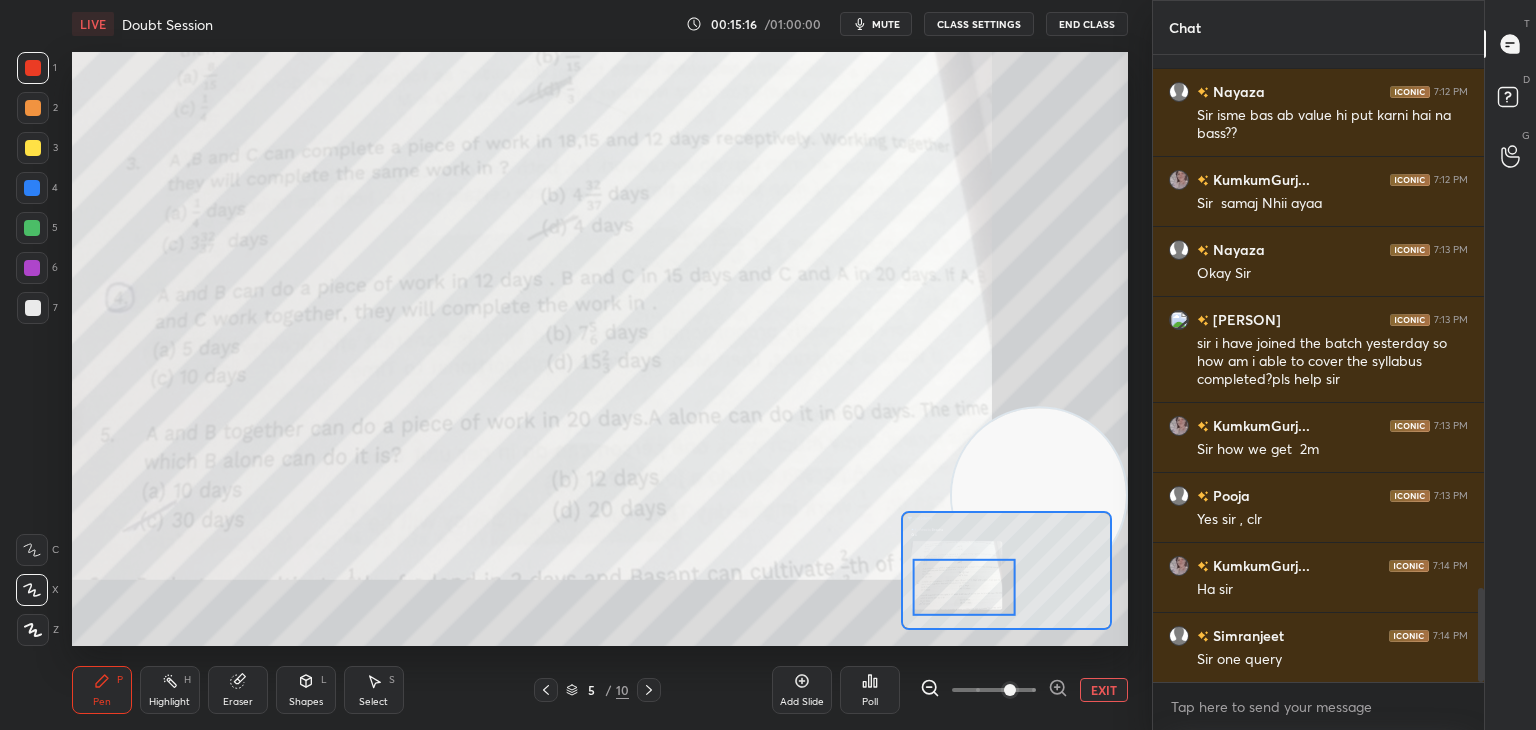 click at bounding box center [32, 550] 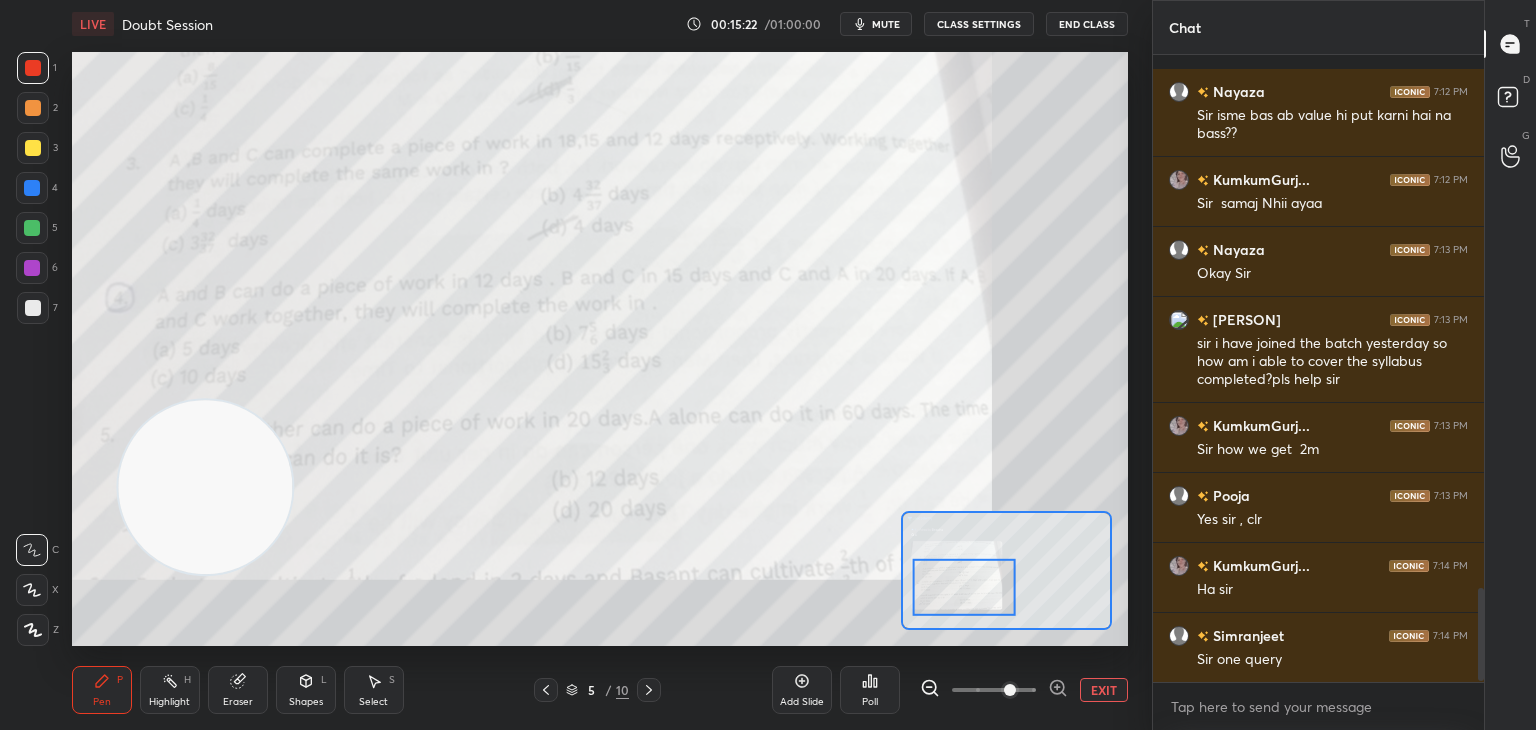 scroll, scrollTop: 3712, scrollLeft: 0, axis: vertical 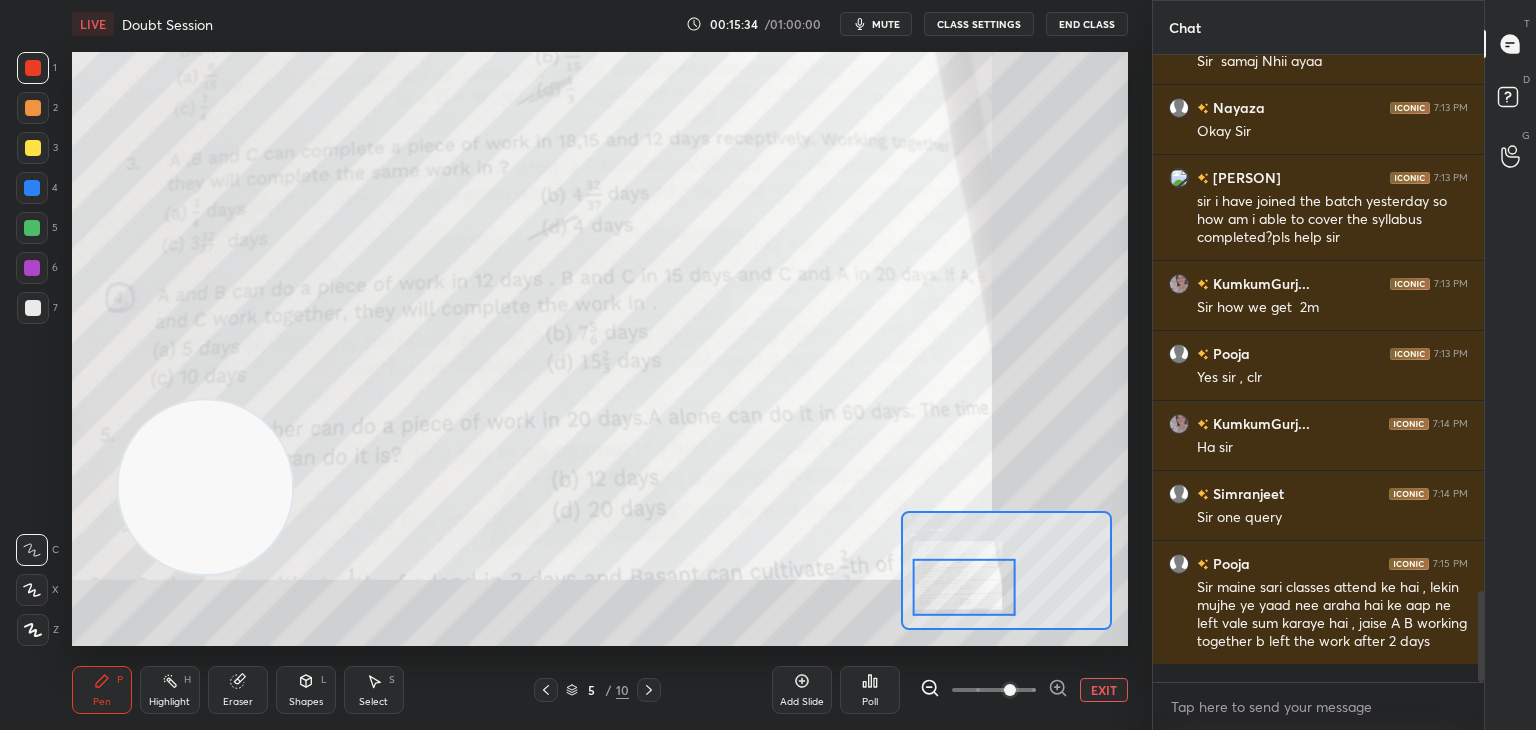 click 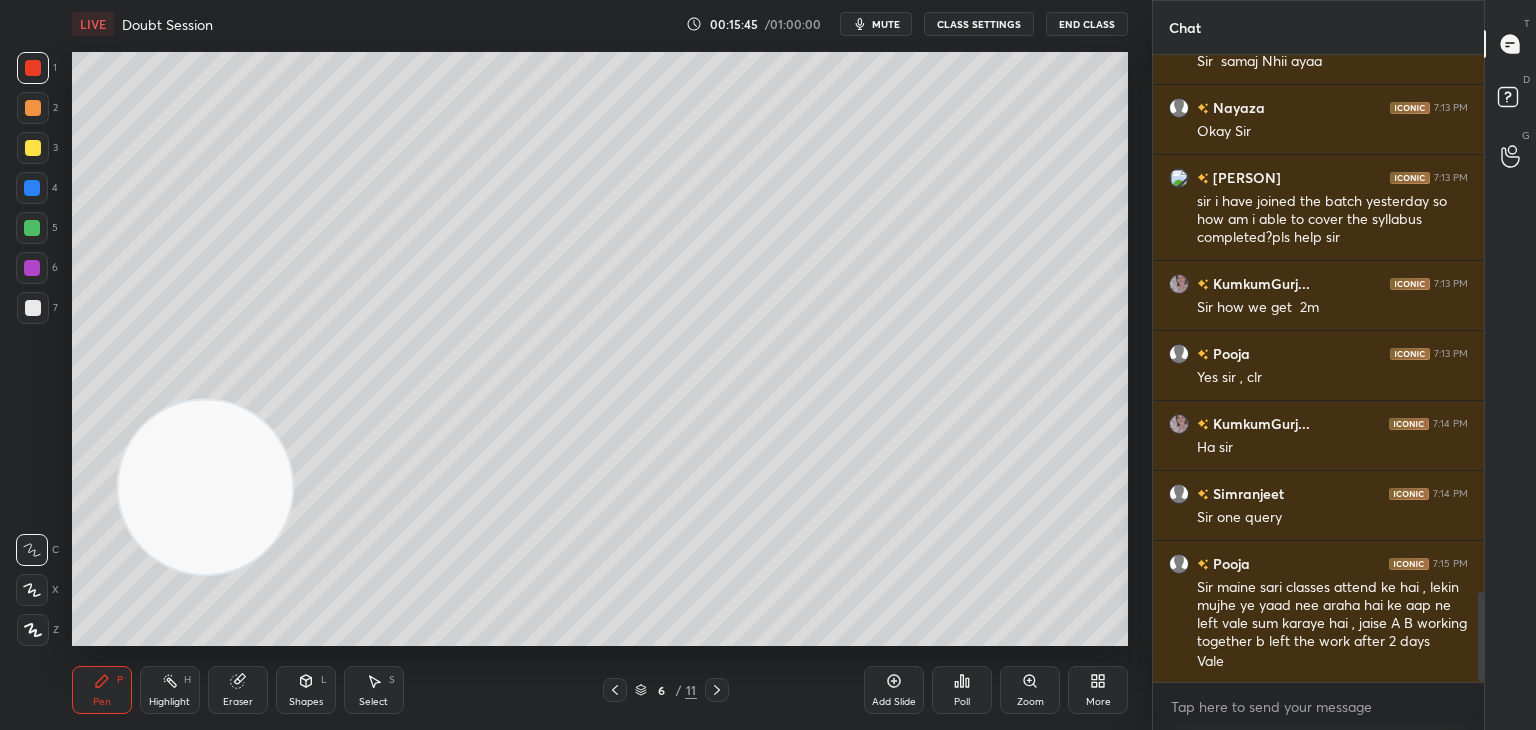 scroll, scrollTop: 3732, scrollLeft: 0, axis: vertical 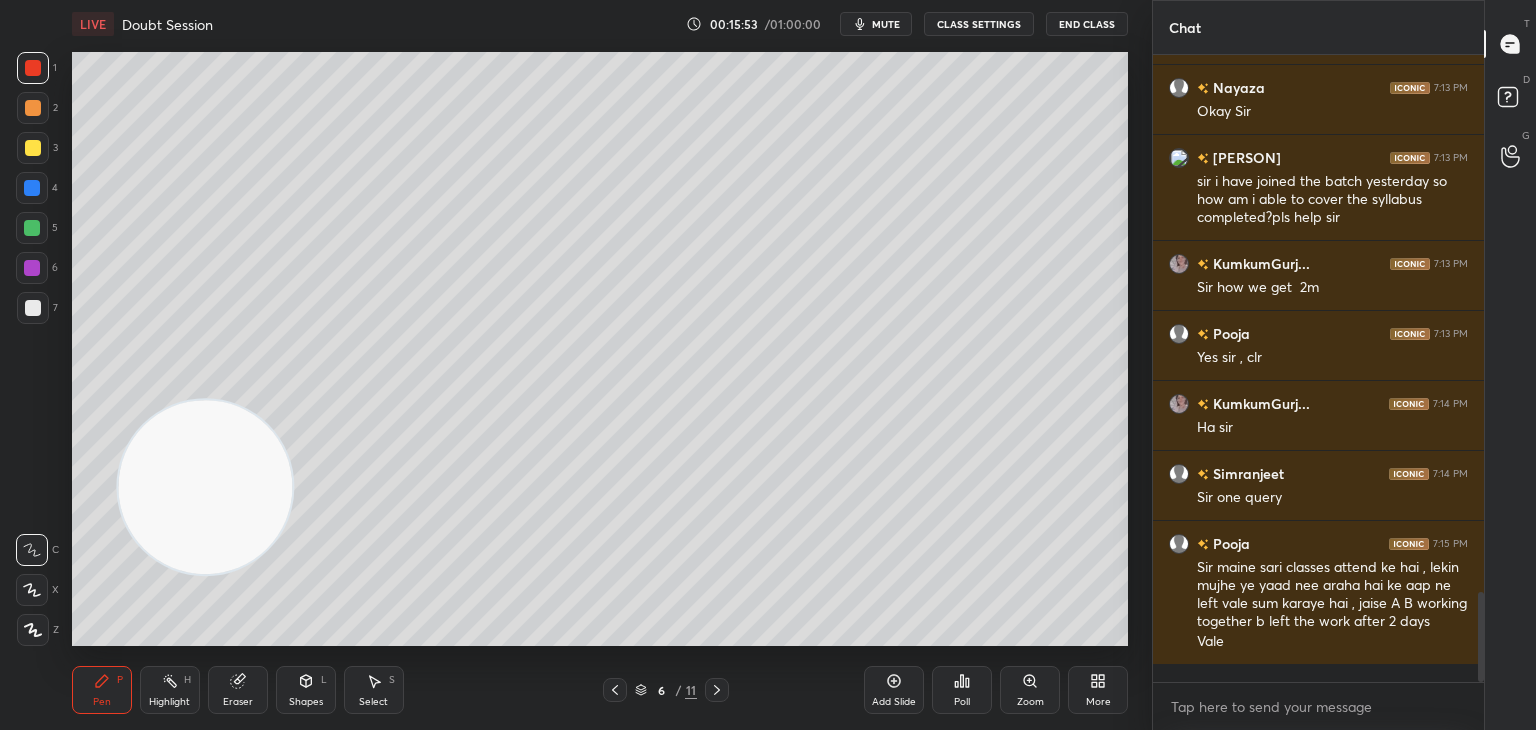 click 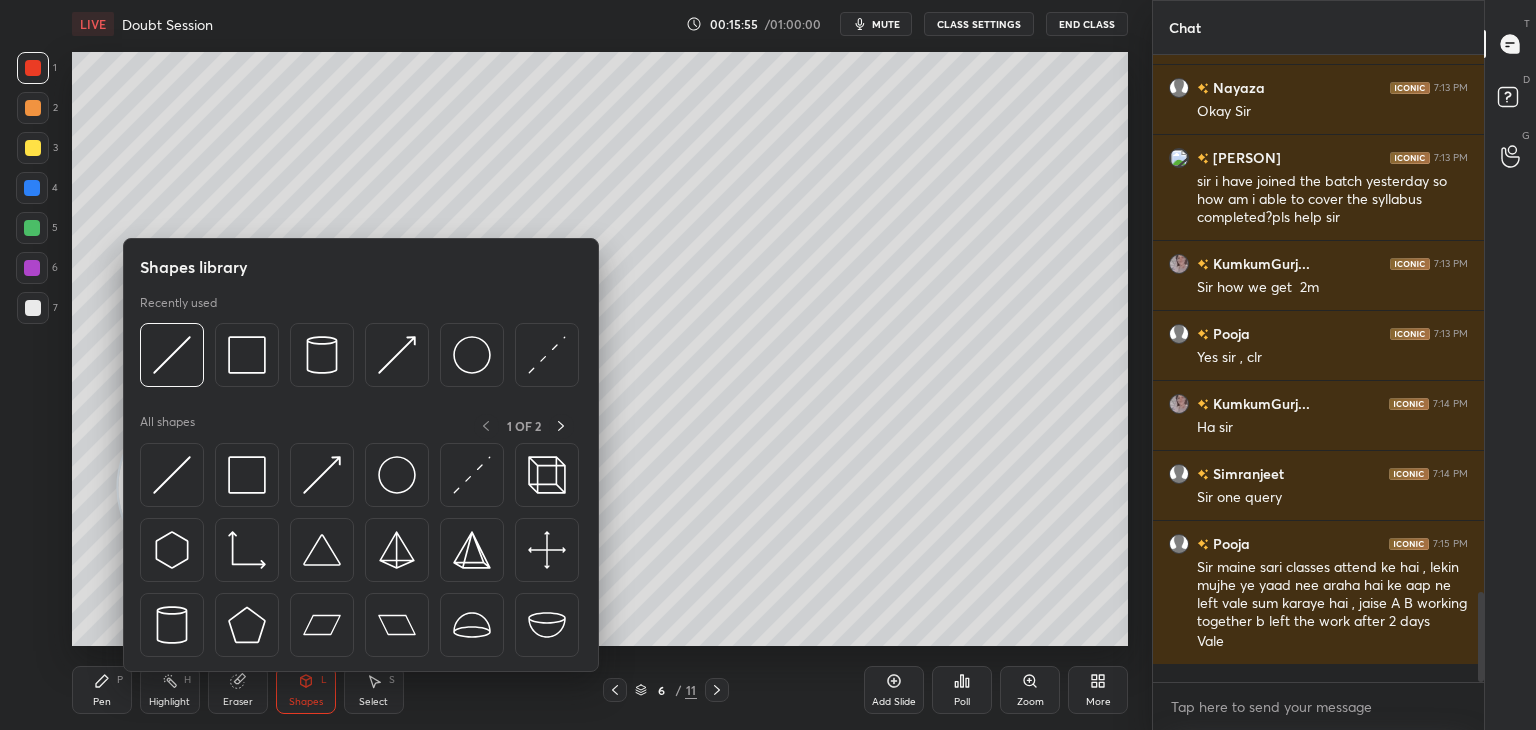 click at bounding box center [172, 475] 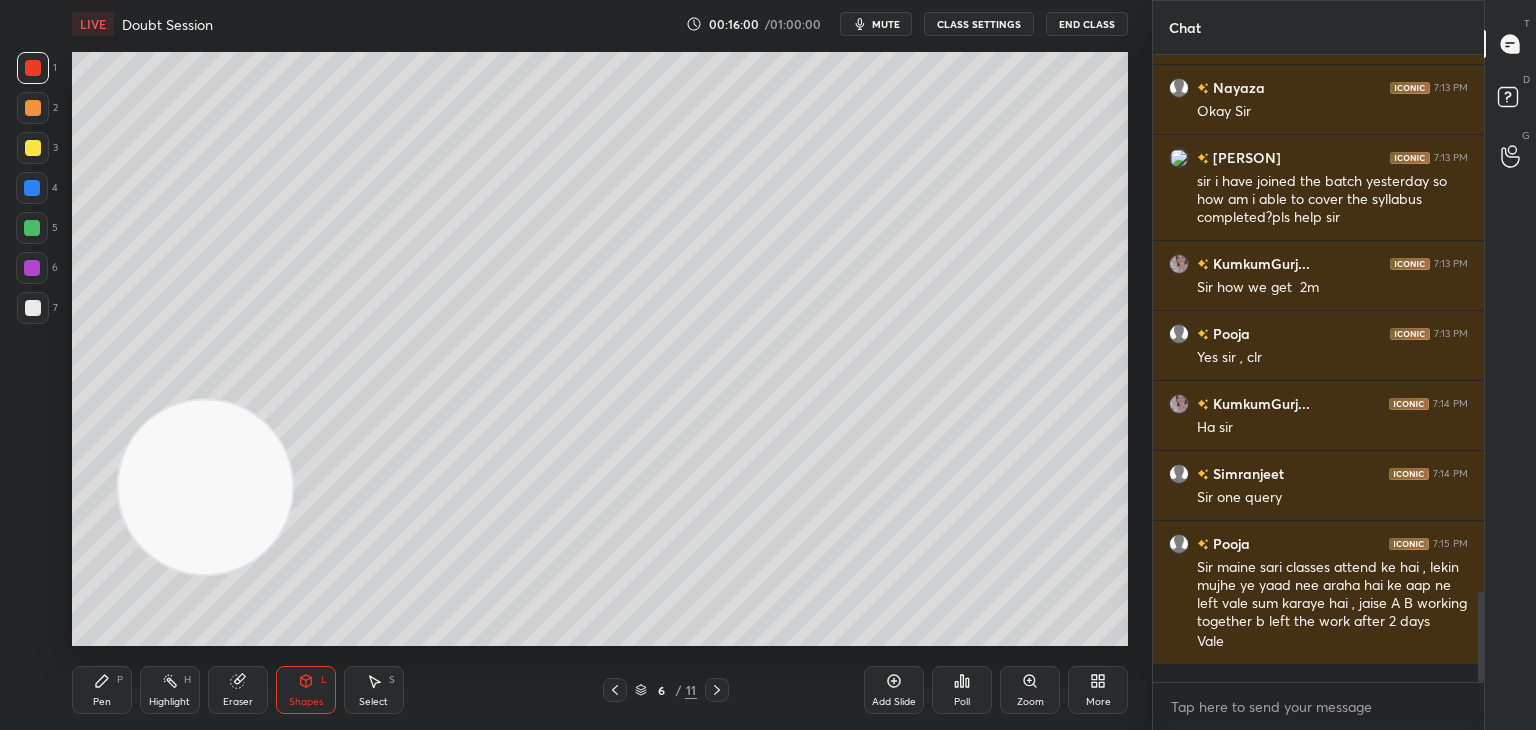 click on "Pen P" at bounding box center [102, 690] 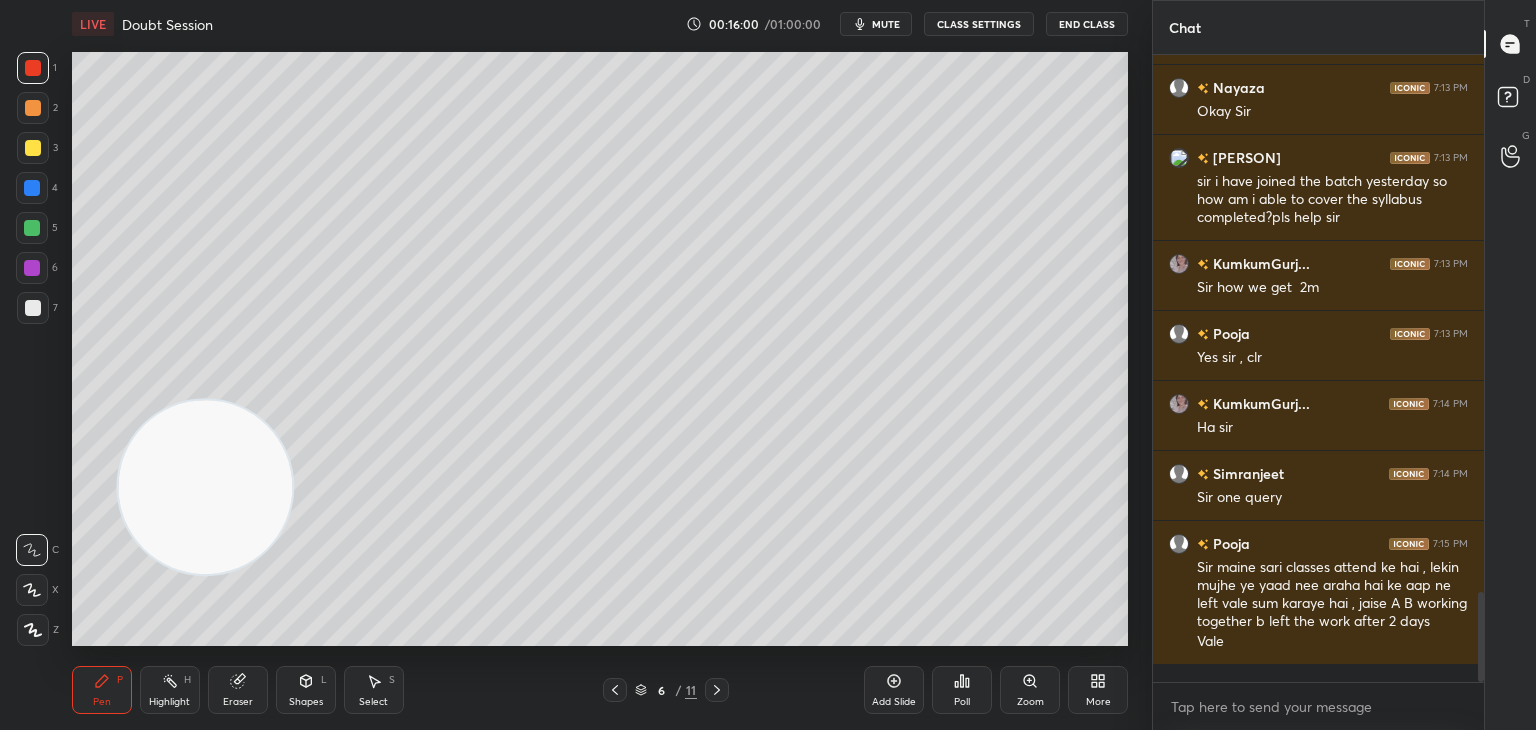 click at bounding box center [33, 308] 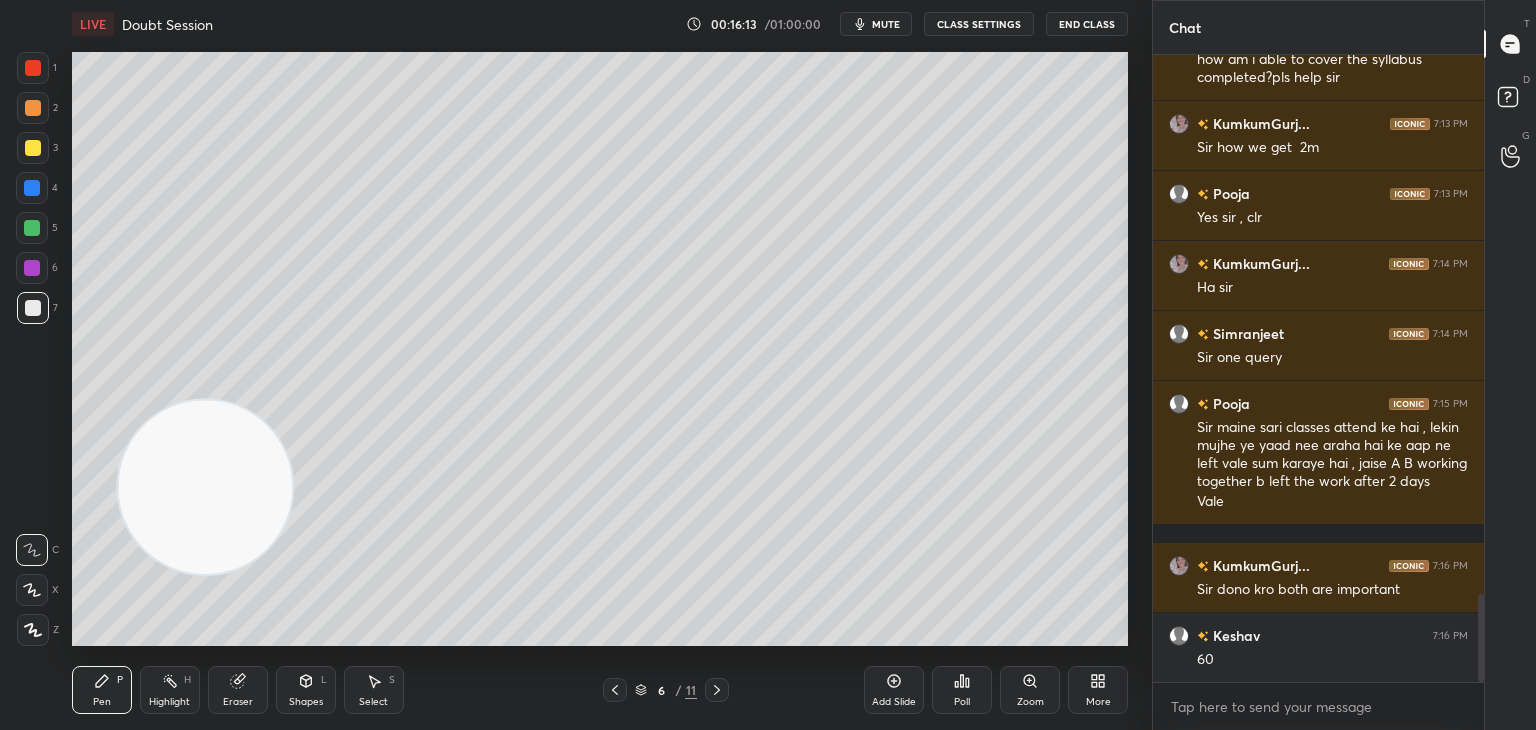 scroll, scrollTop: 3892, scrollLeft: 0, axis: vertical 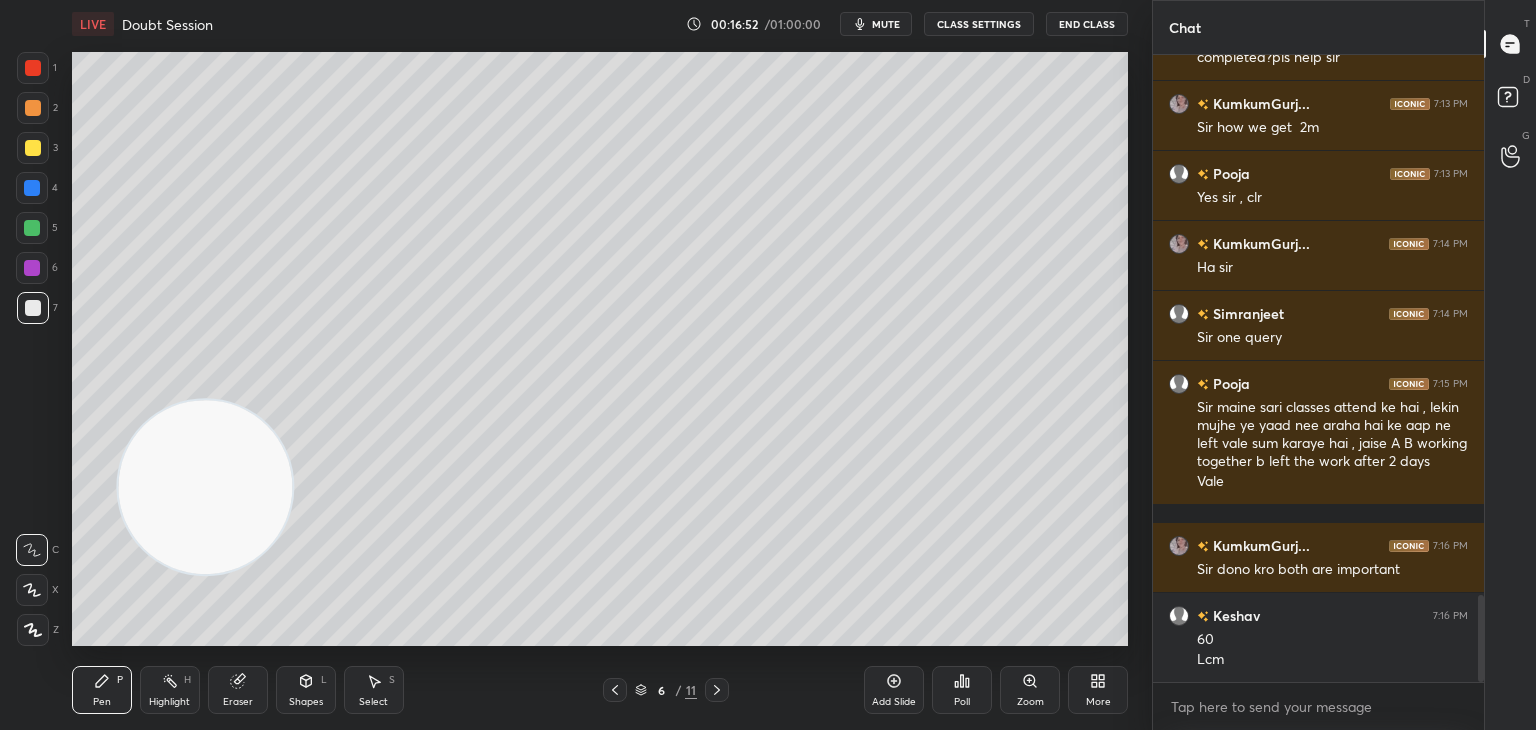 click at bounding box center [33, 148] 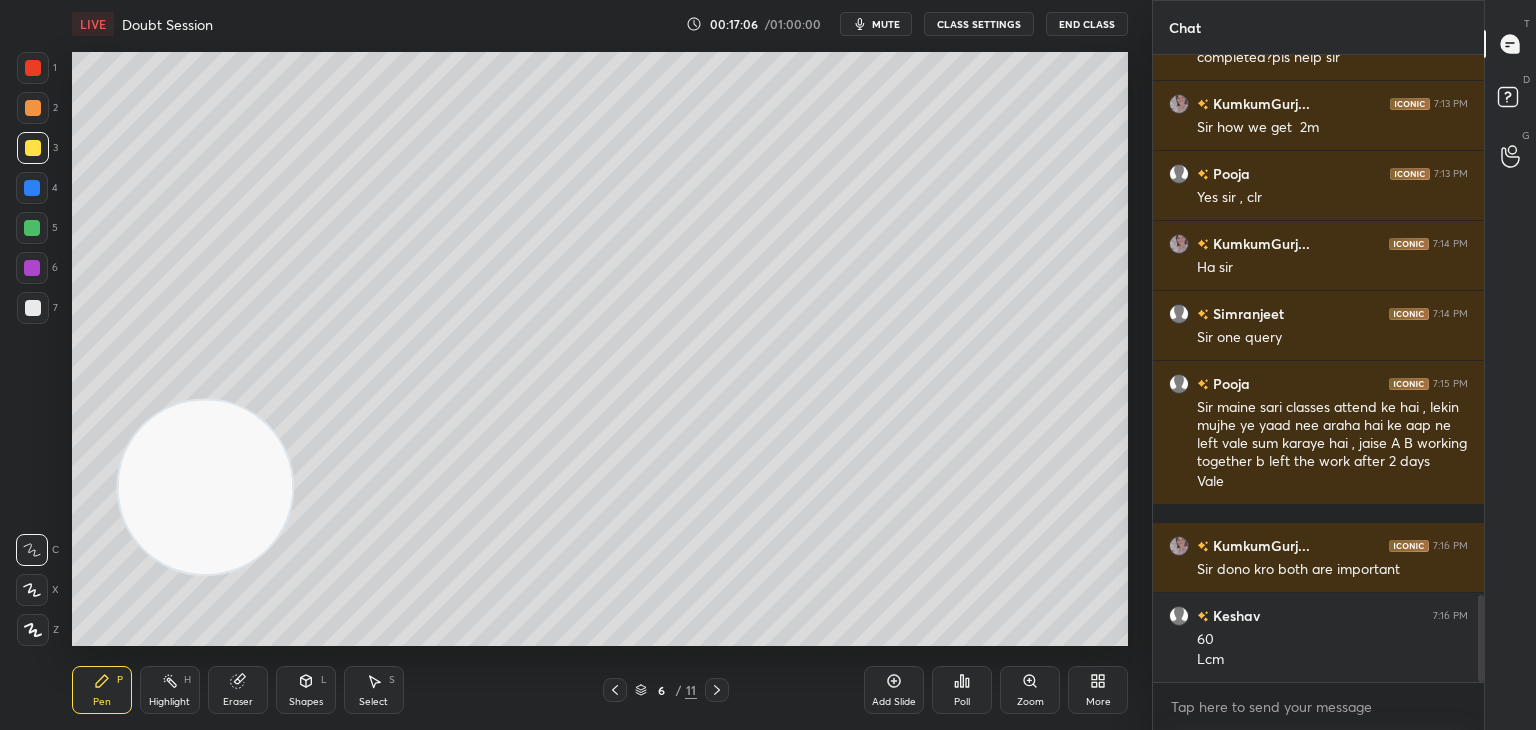 click 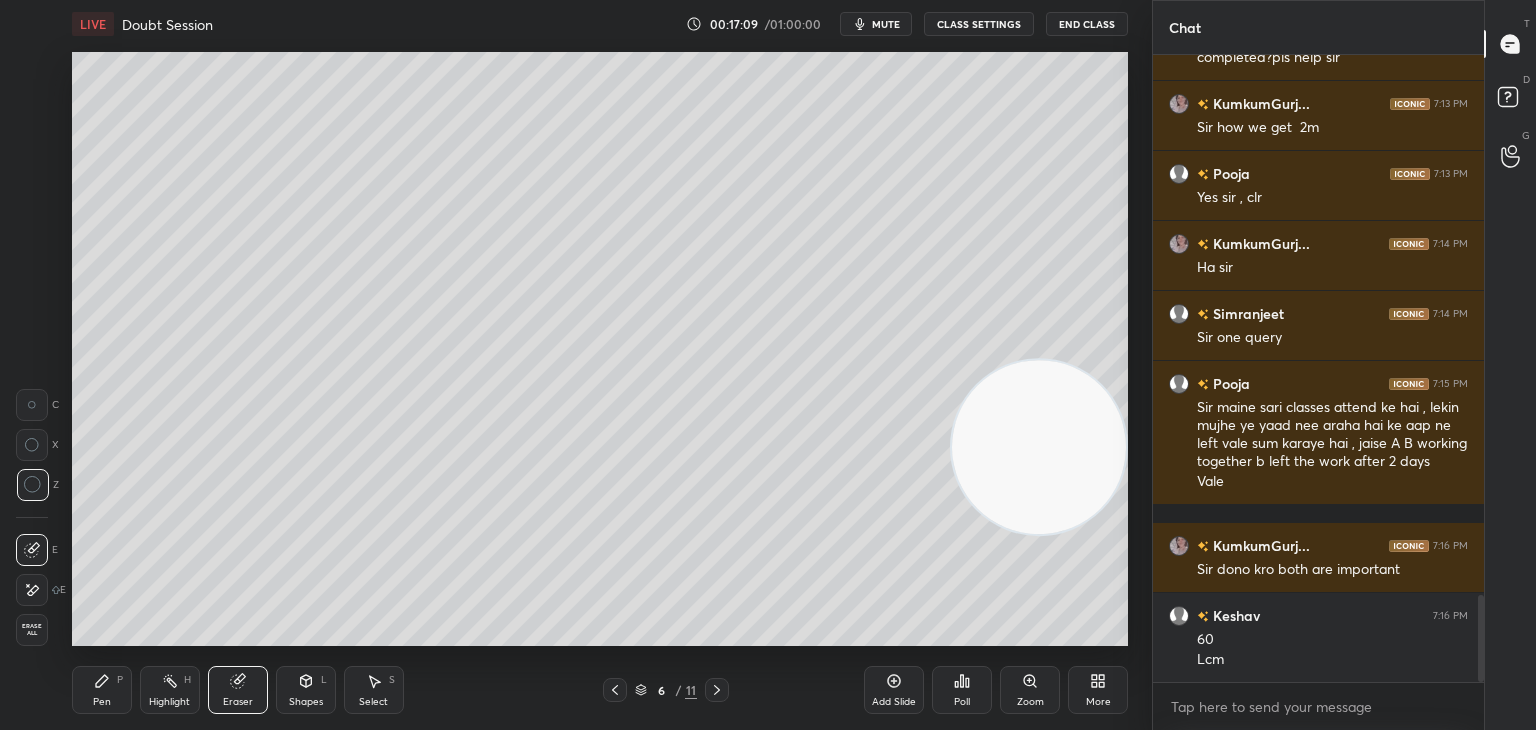 click 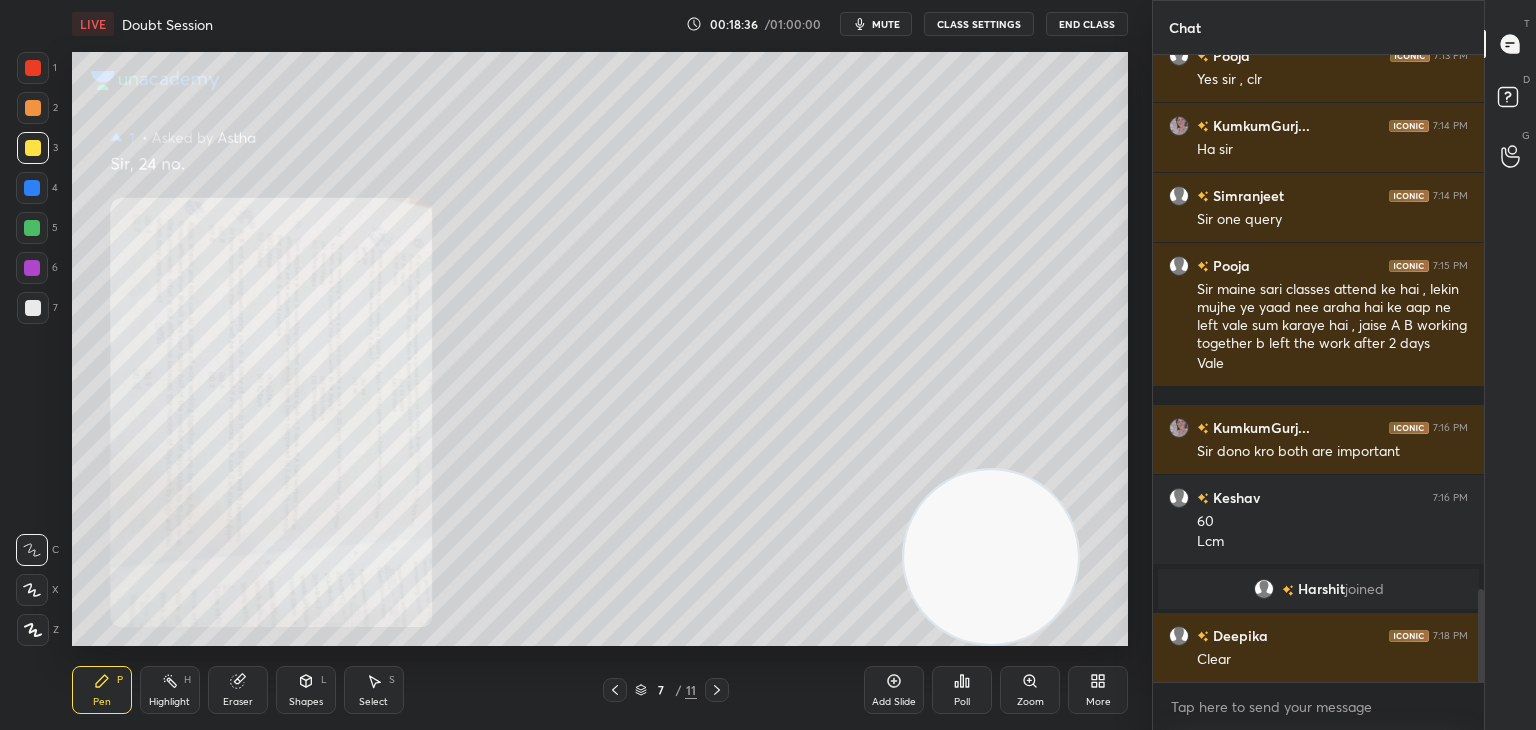 scroll, scrollTop: 3658, scrollLeft: 0, axis: vertical 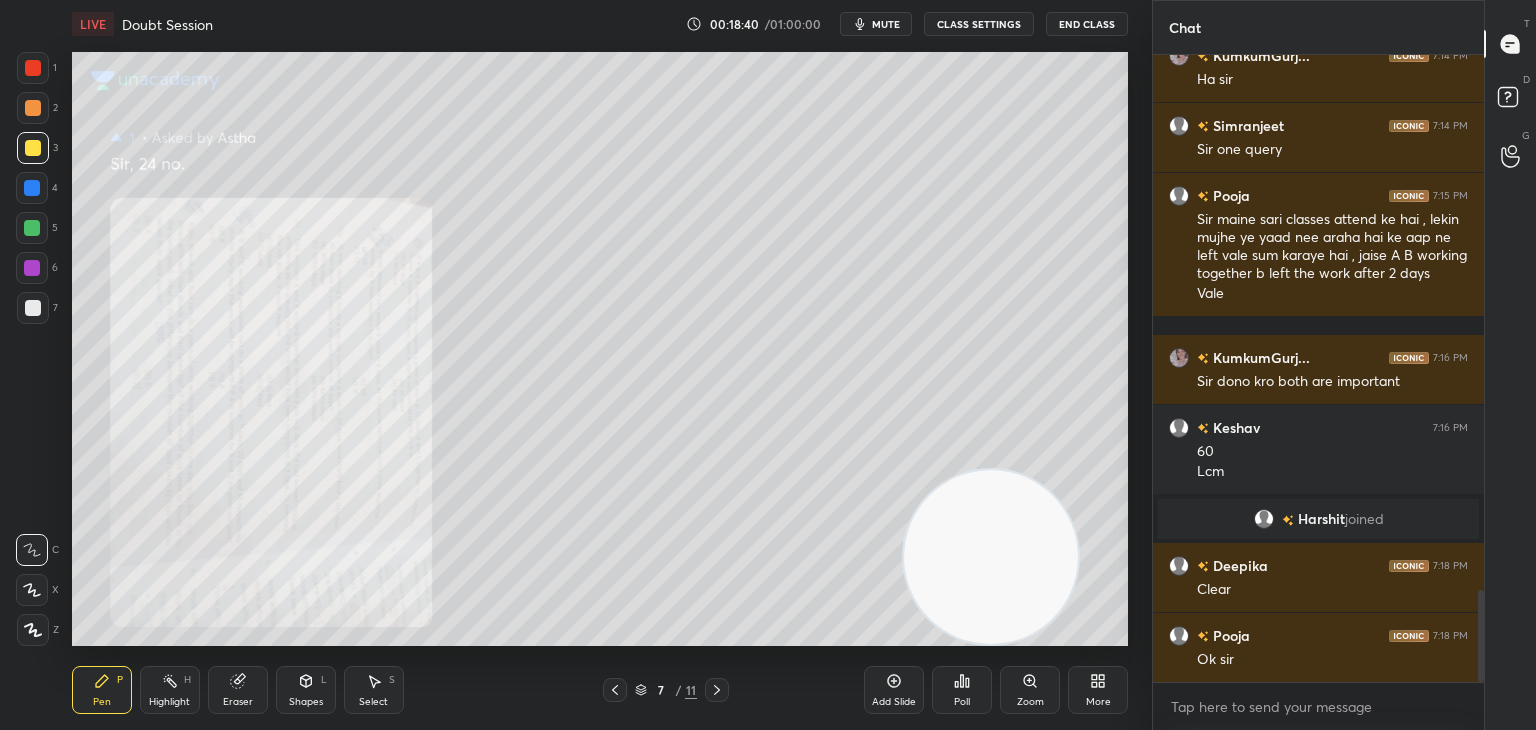 click on "Zoom" at bounding box center [1030, 690] 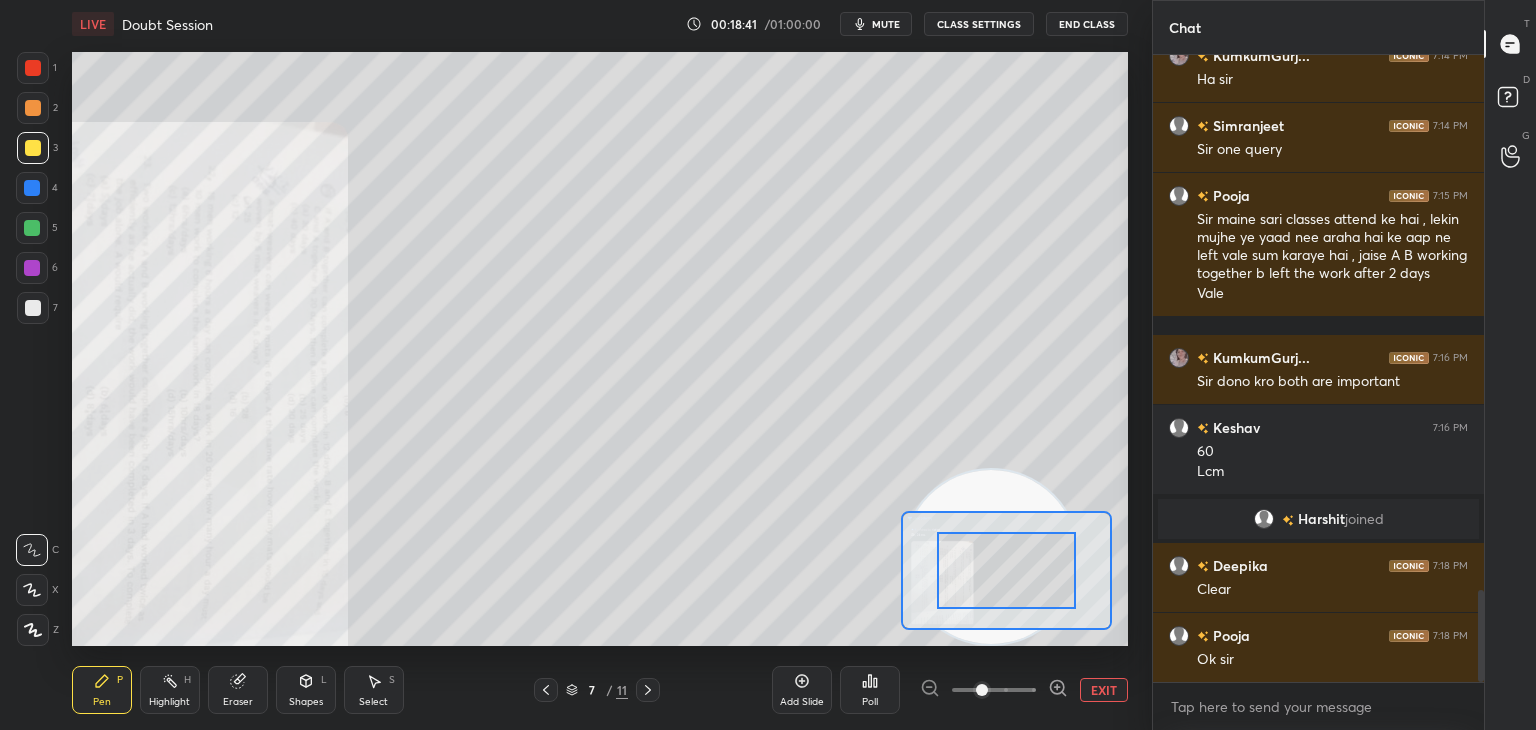 click 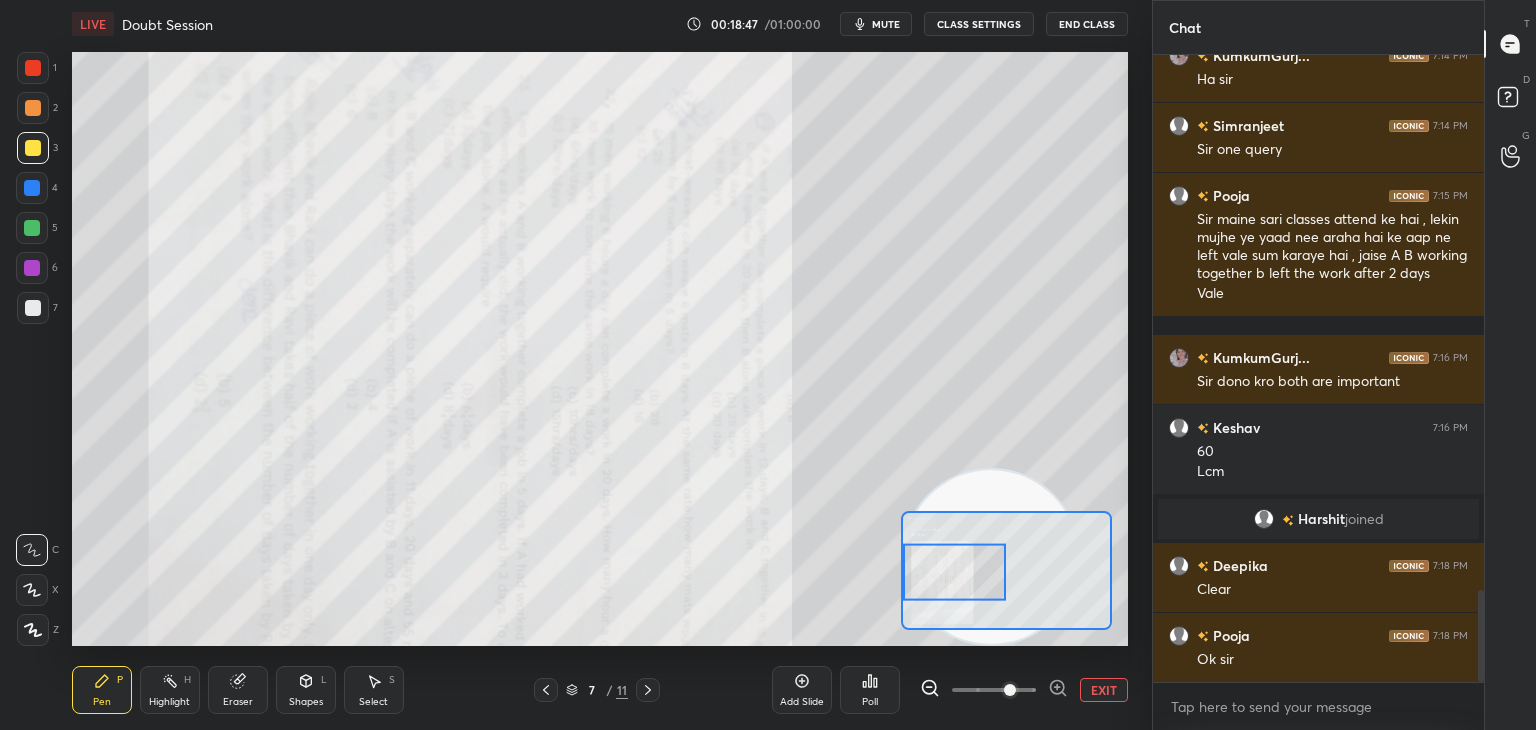 scroll, scrollTop: 3744, scrollLeft: 0, axis: vertical 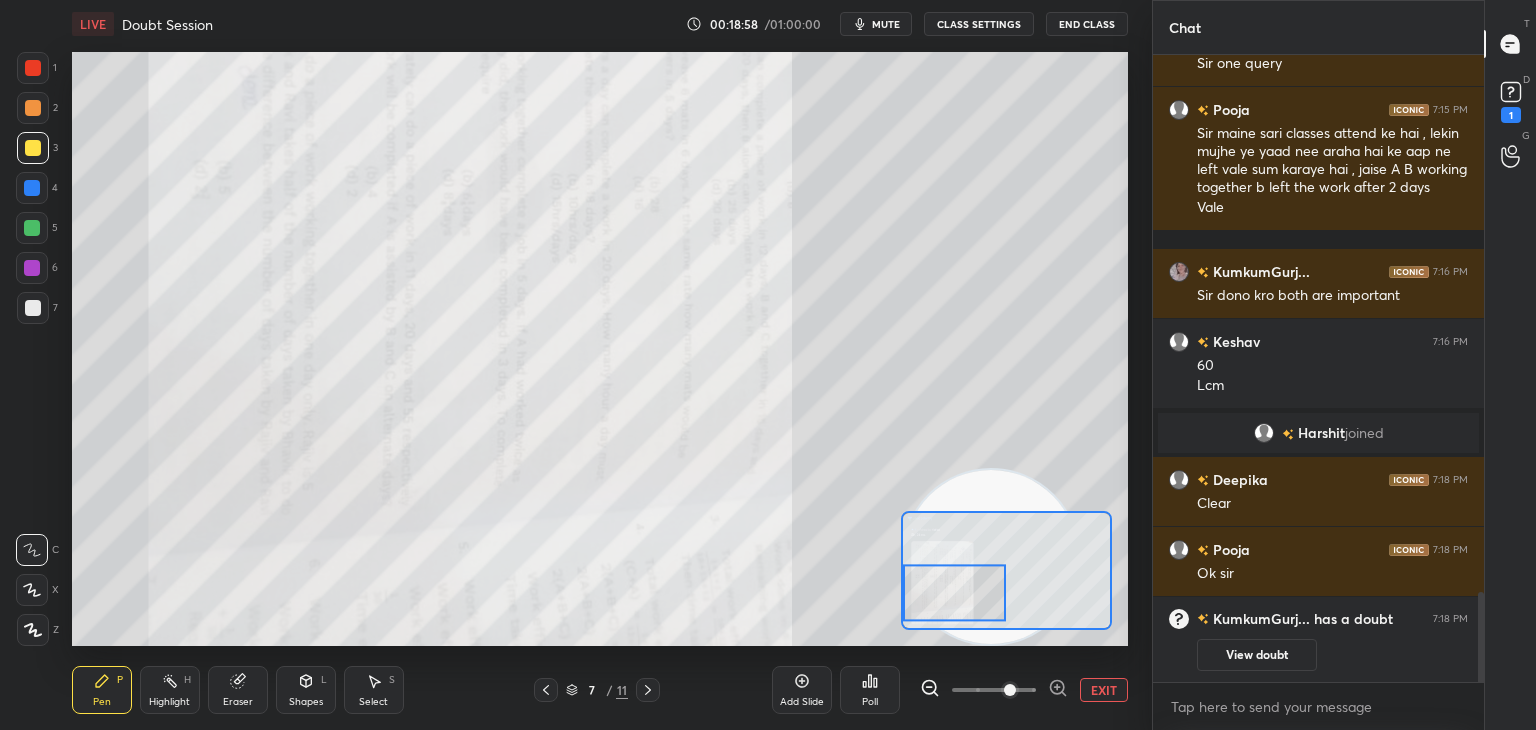 click 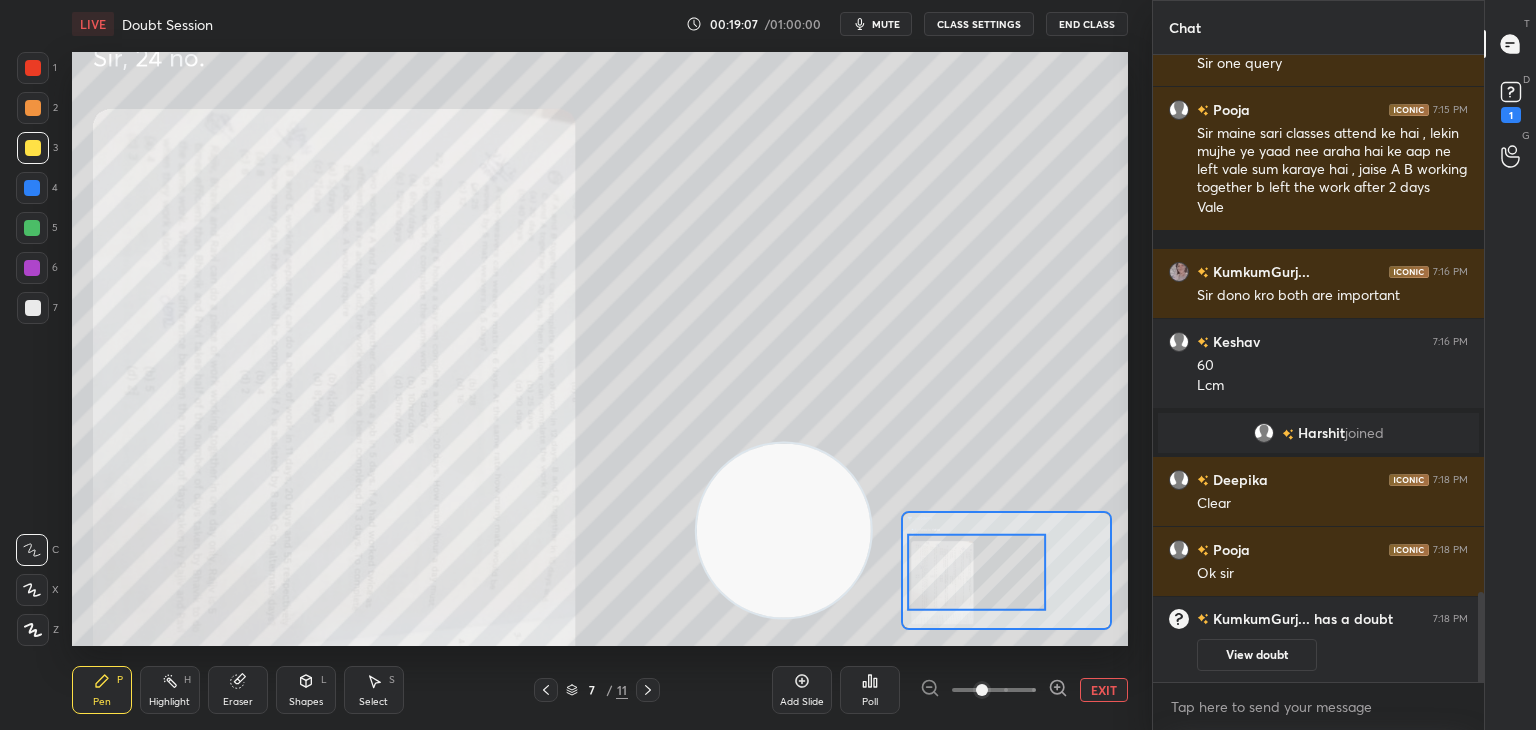 click 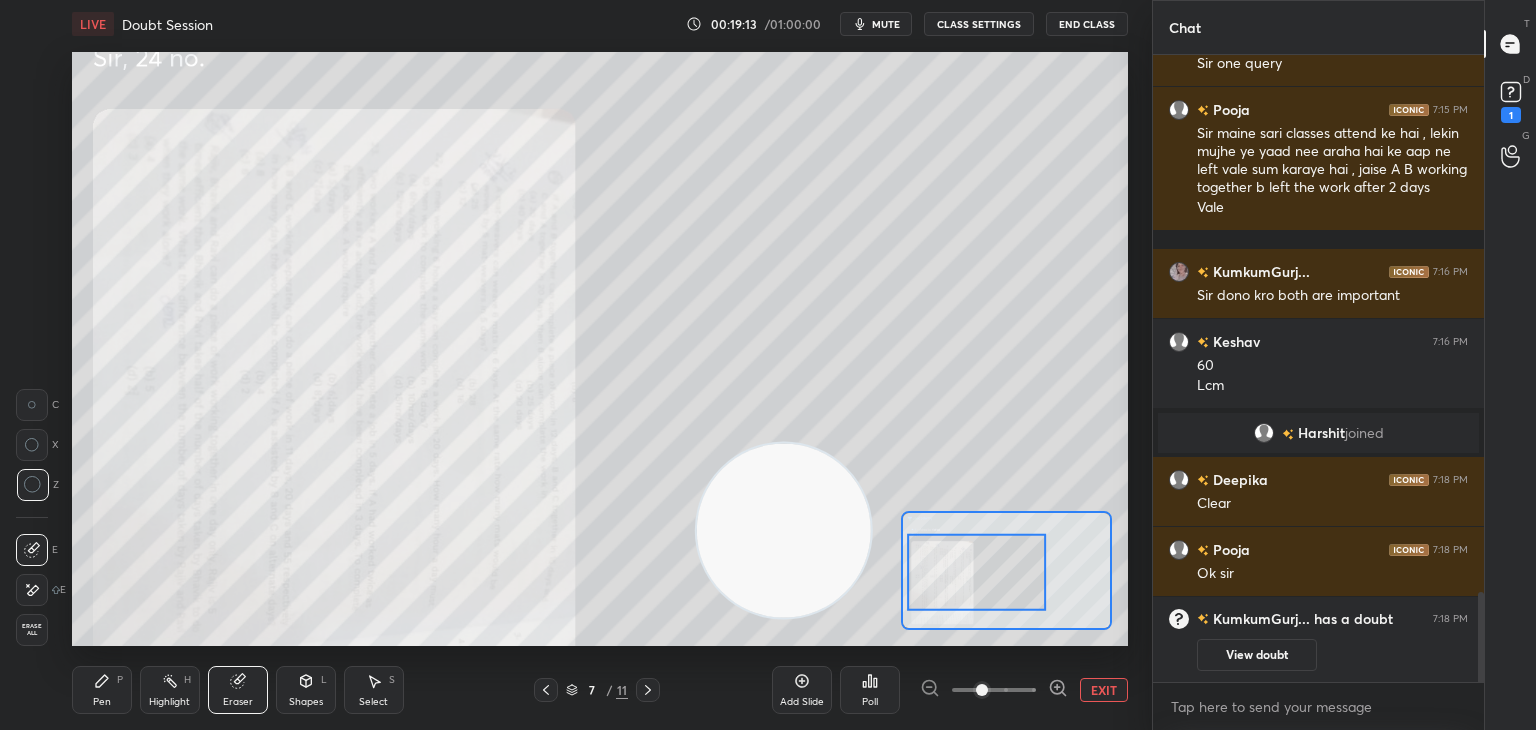 click 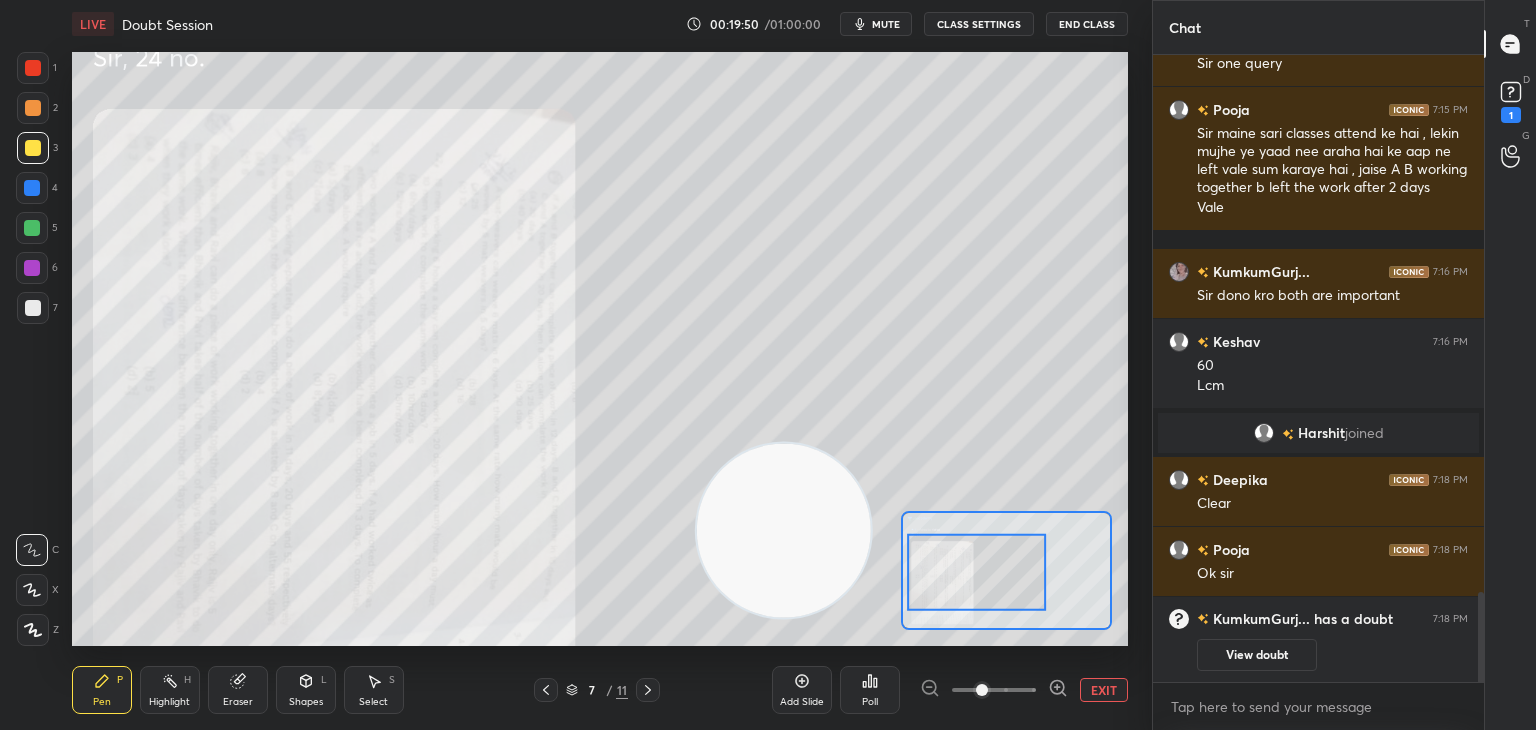 click at bounding box center (32, 228) 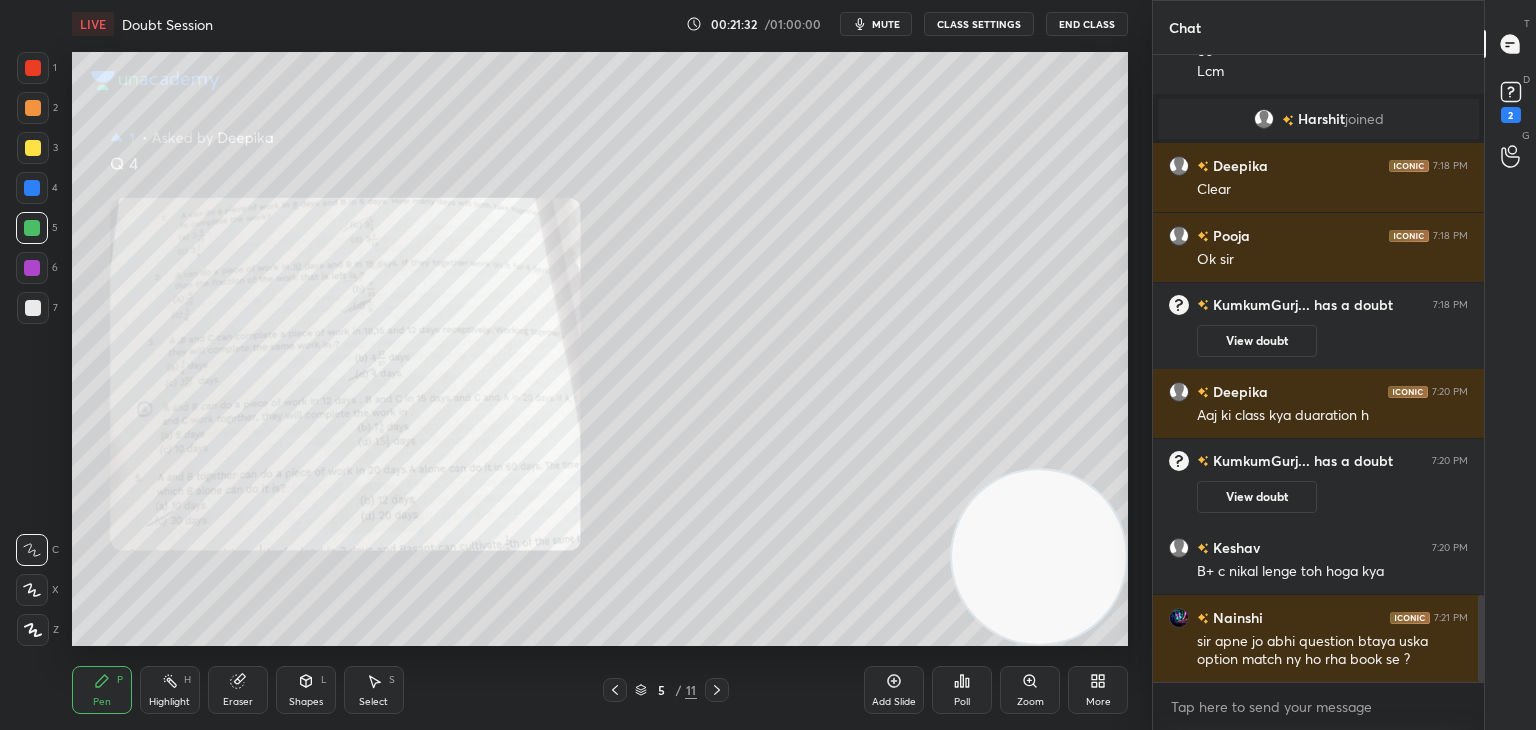 scroll, scrollTop: 3902, scrollLeft: 0, axis: vertical 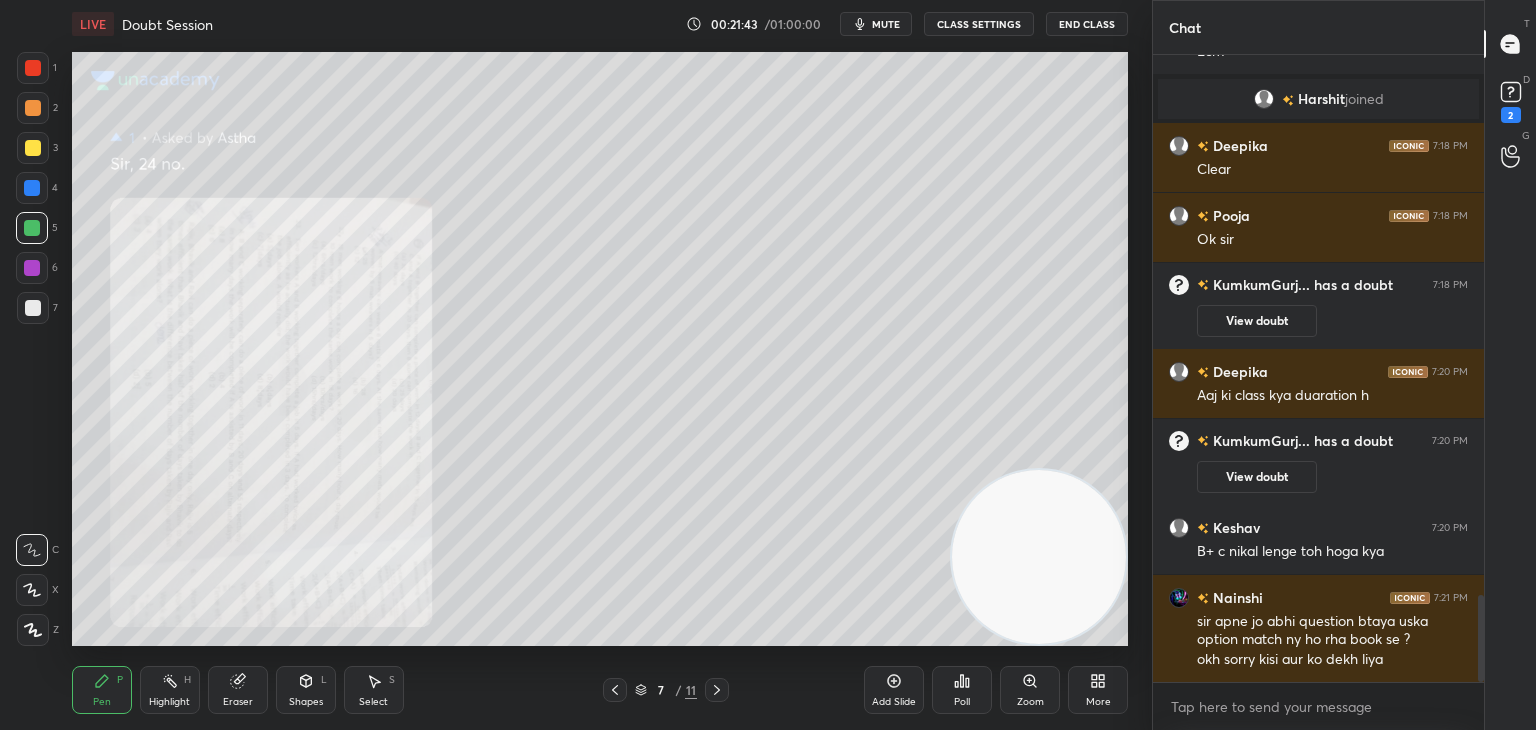 click on "Zoom" at bounding box center [1030, 690] 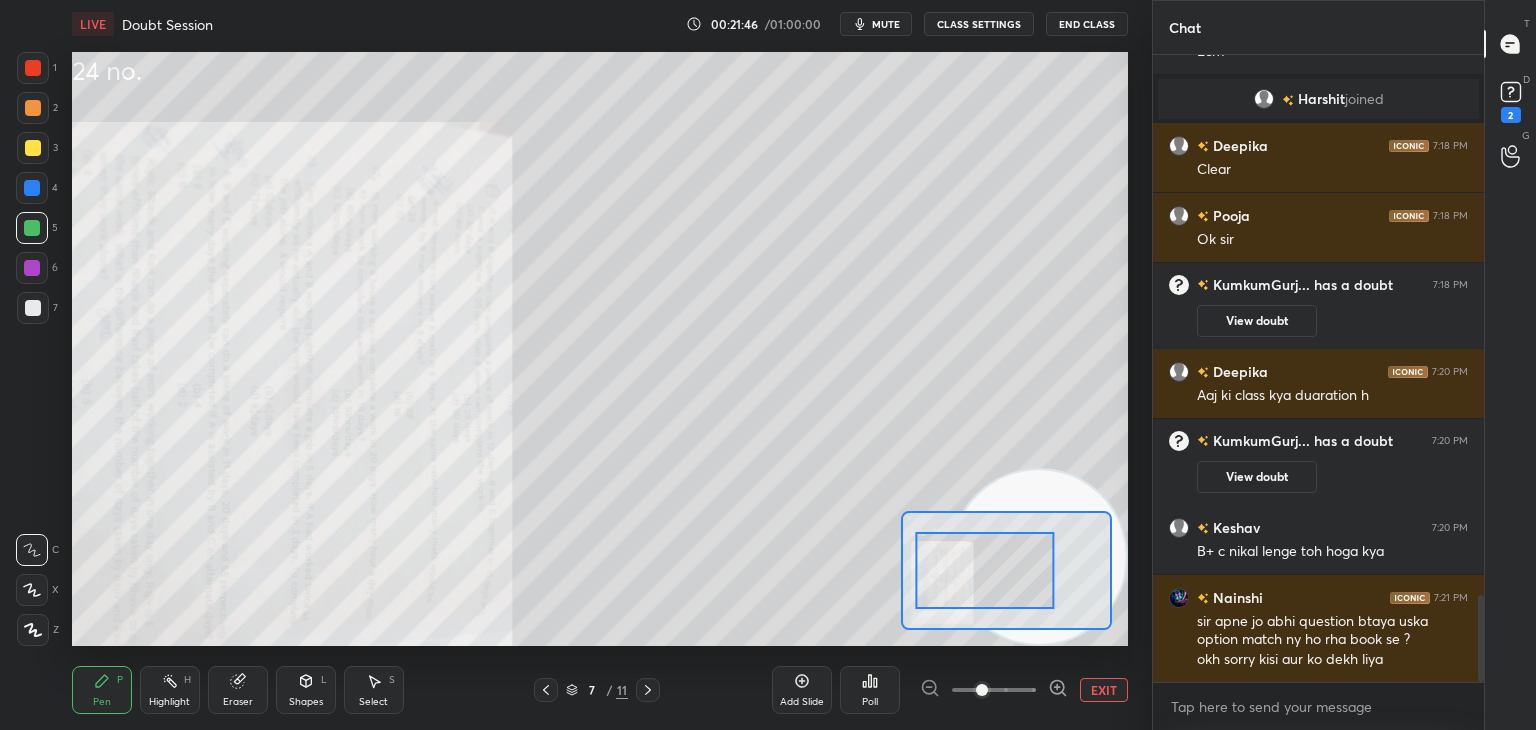 click at bounding box center (985, 570) 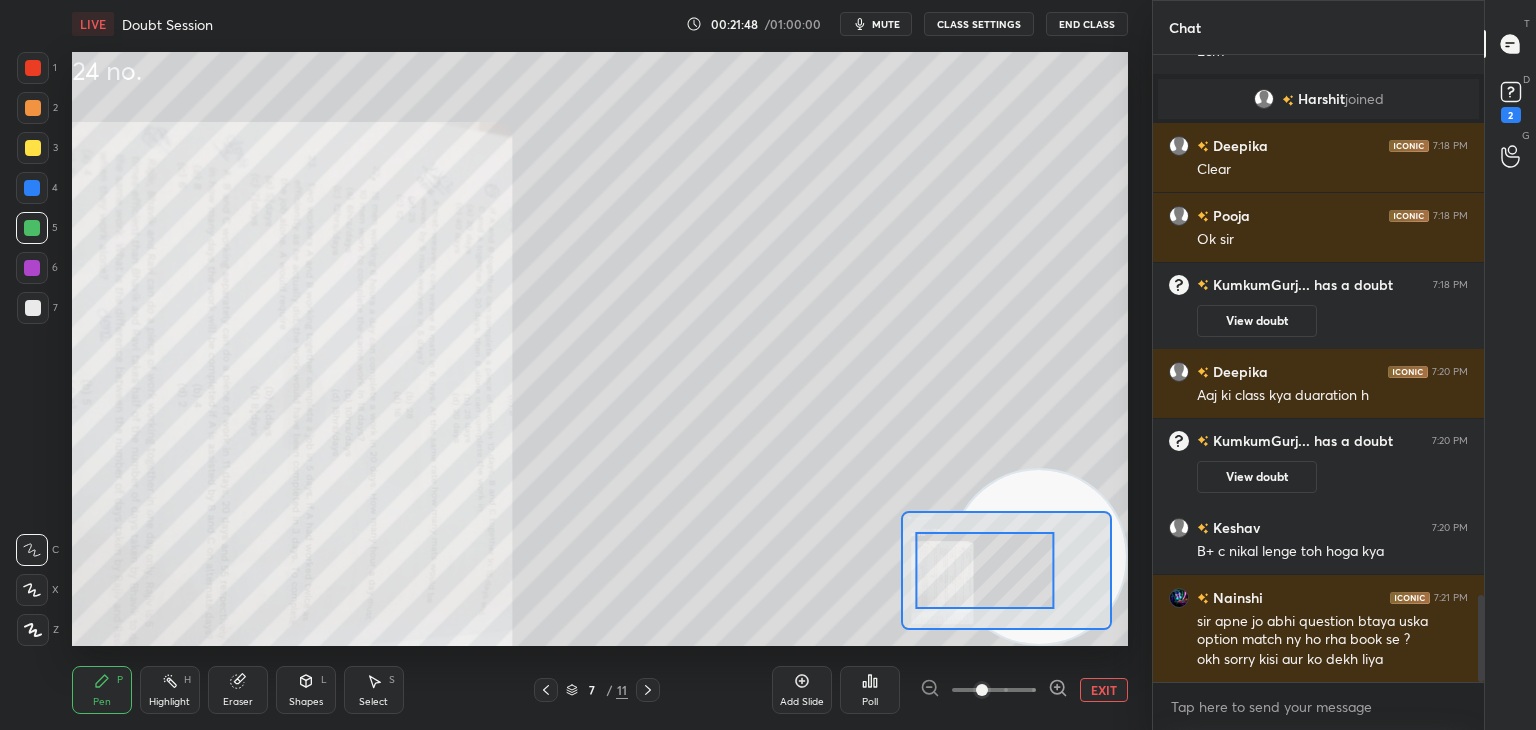 click 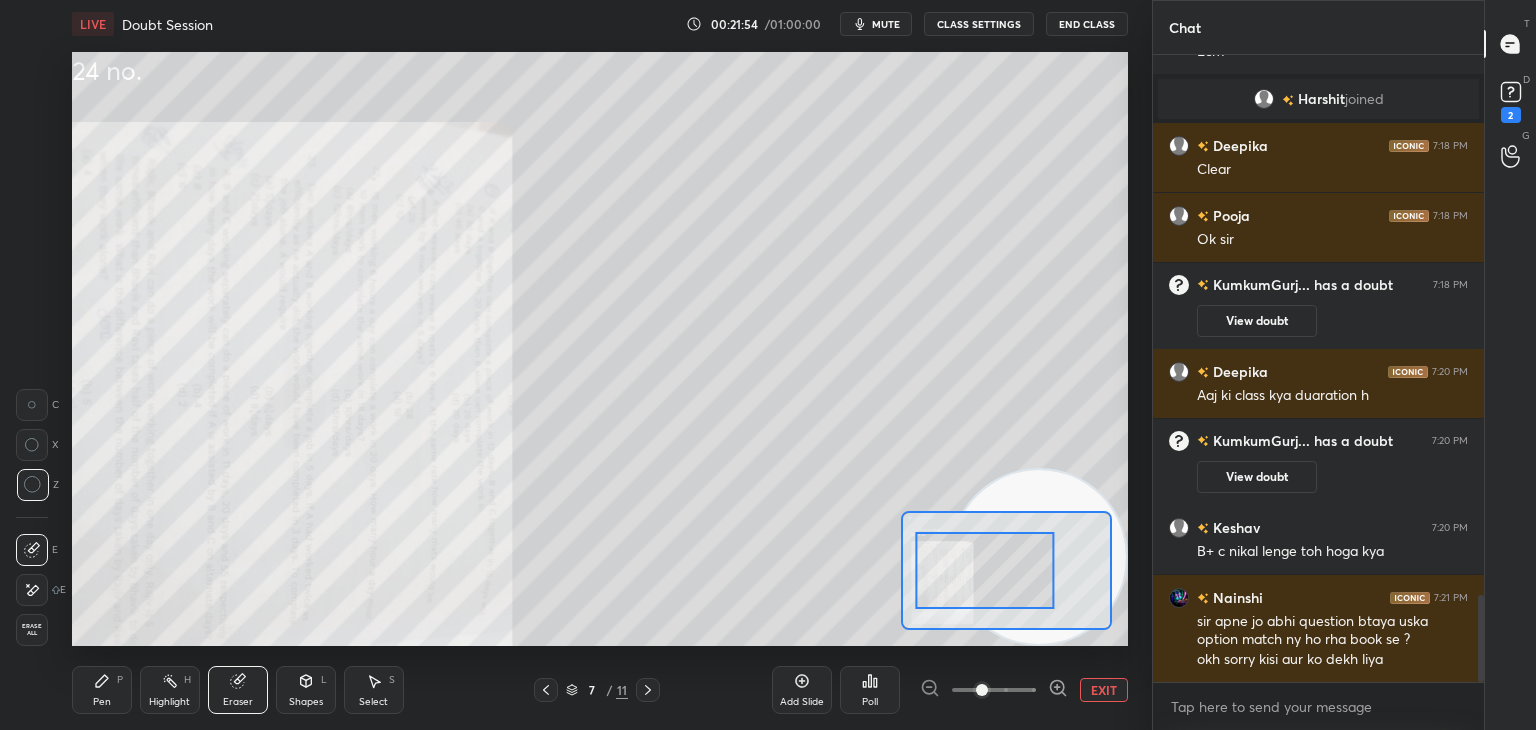 click 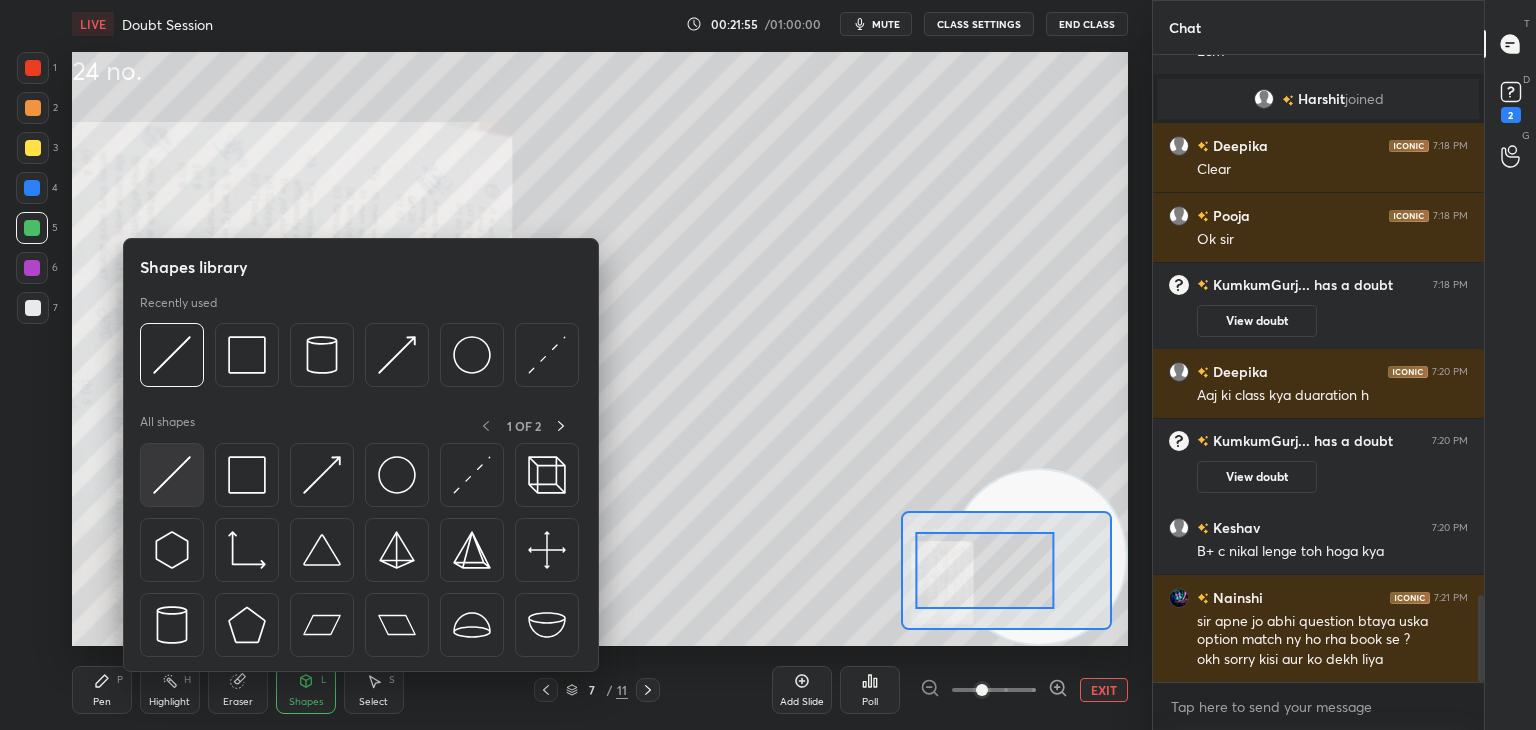 click at bounding box center [172, 475] 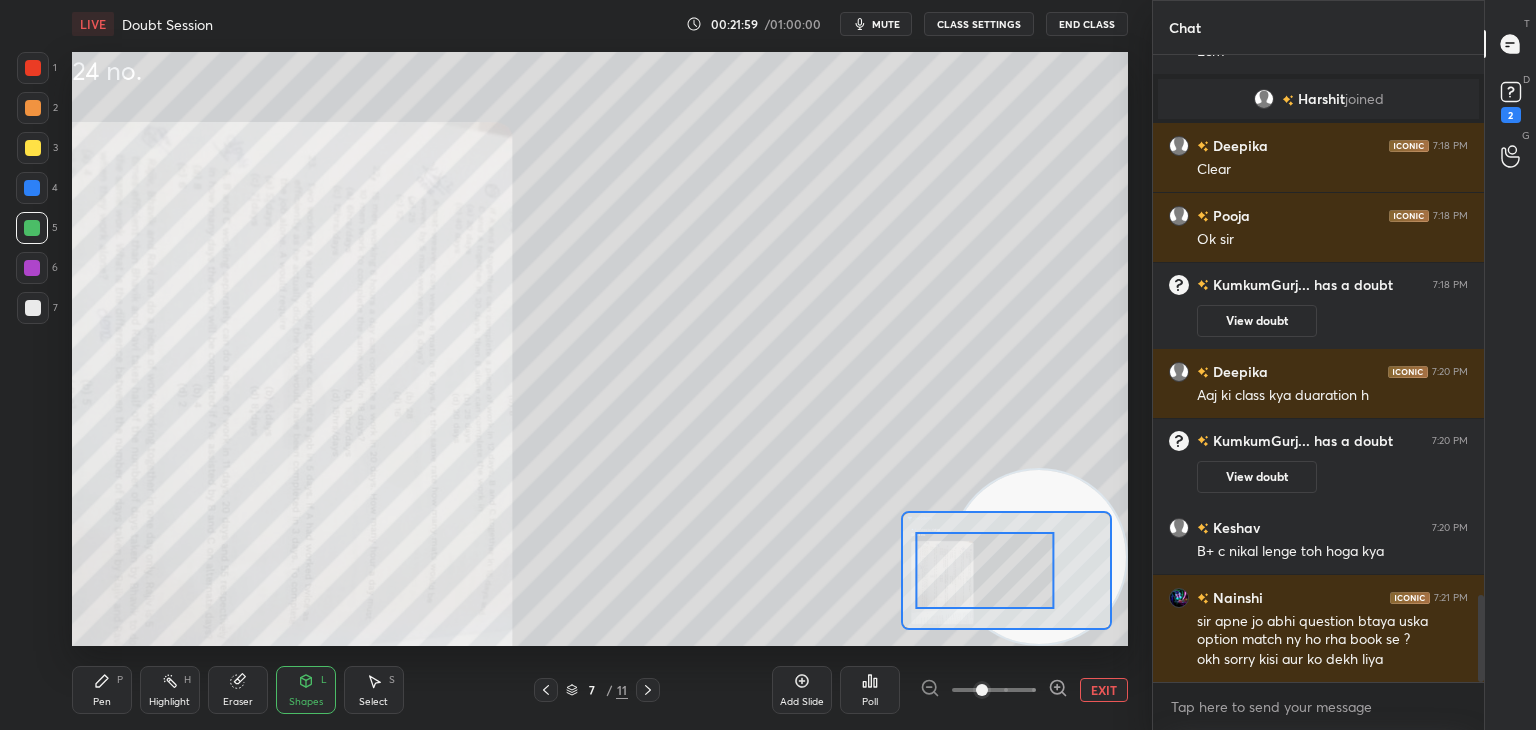 click on "Pen P" at bounding box center (102, 690) 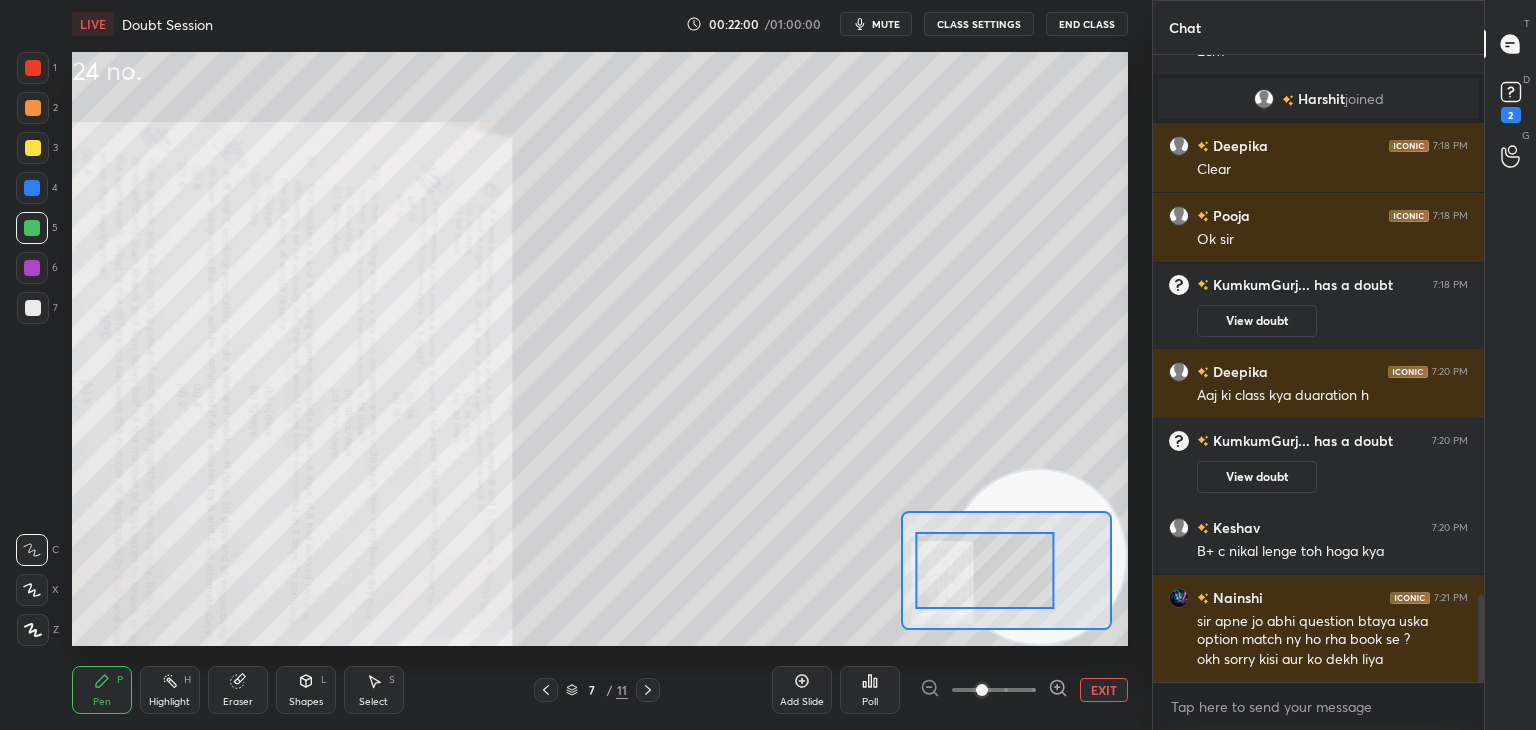 click on "7" at bounding box center (37, 308) 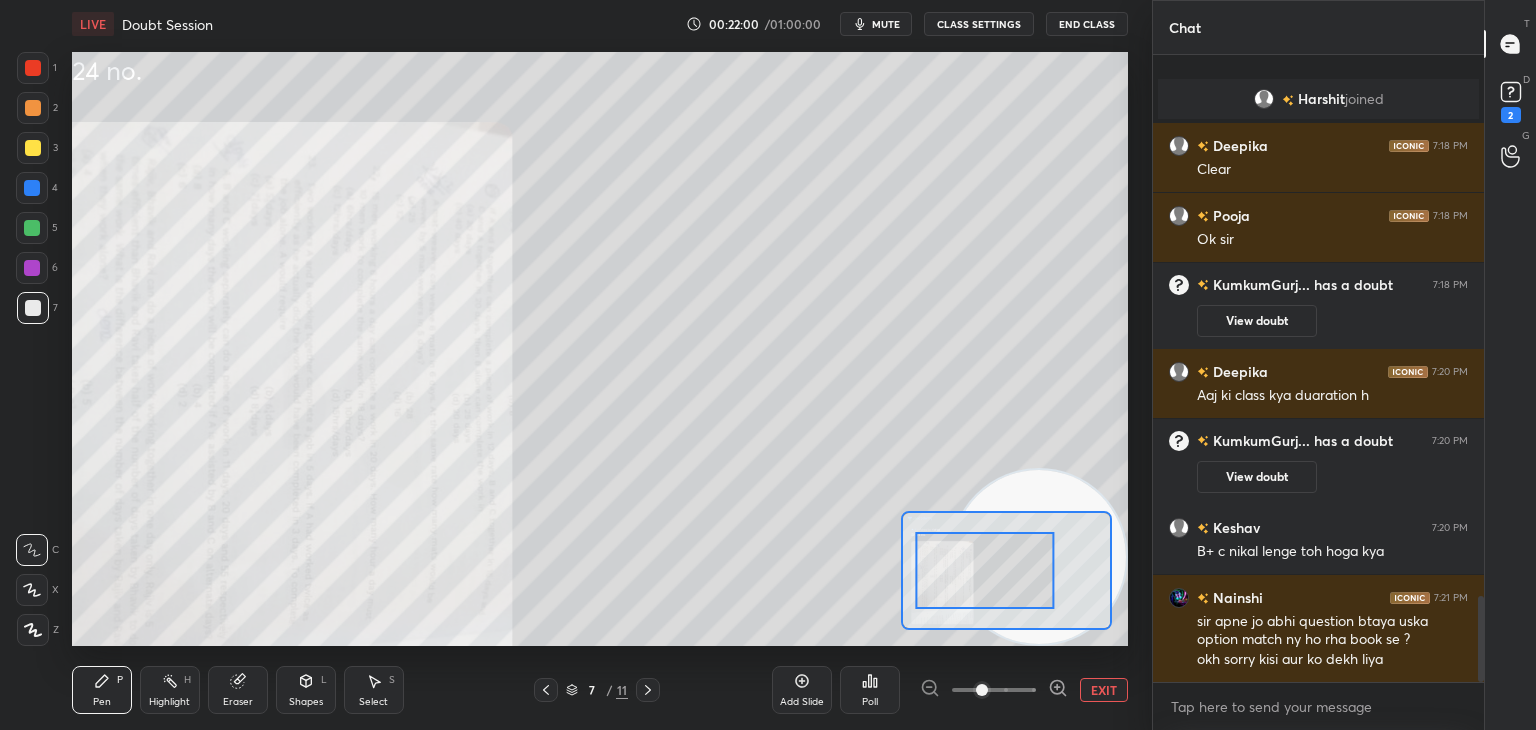 scroll, scrollTop: 3972, scrollLeft: 0, axis: vertical 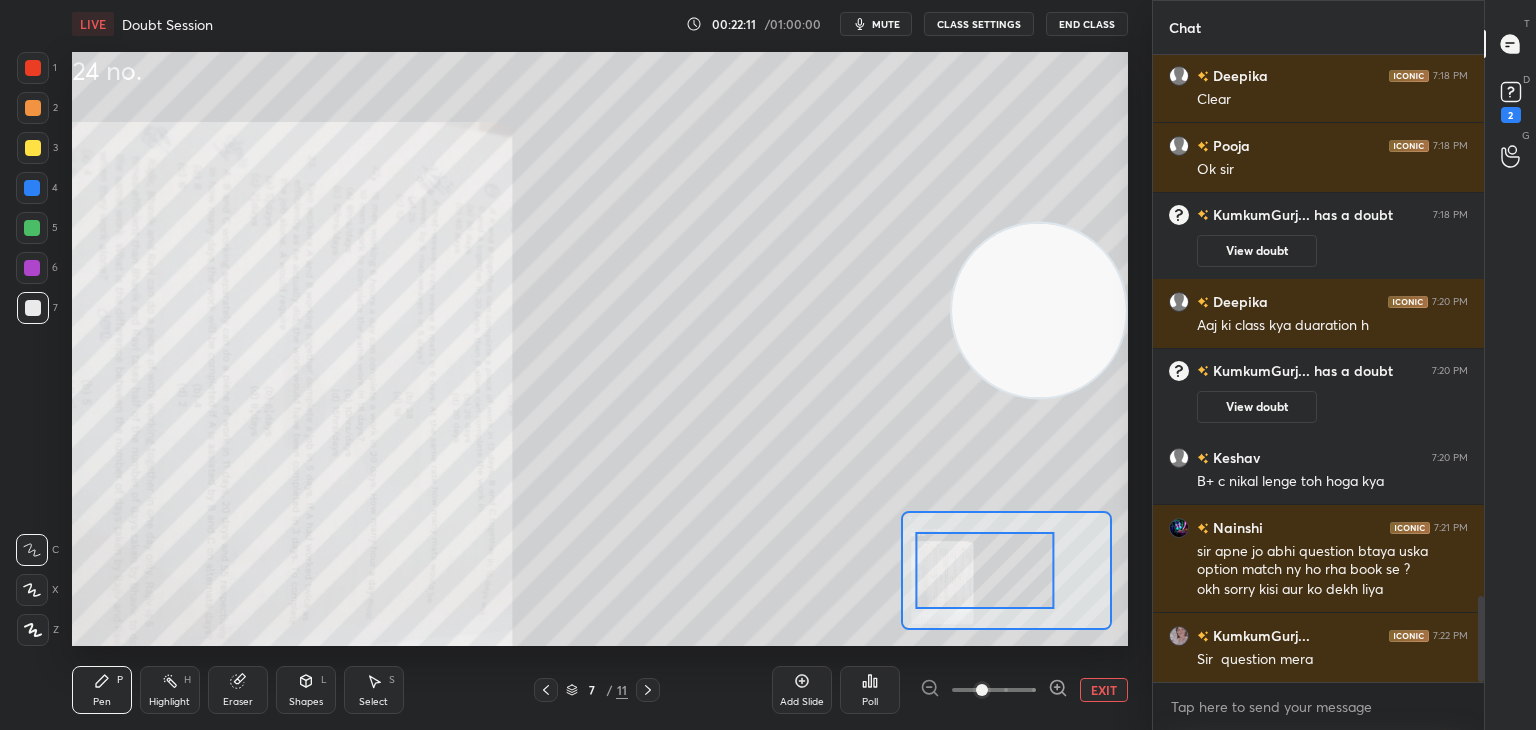 click on "Eraser" at bounding box center [238, 690] 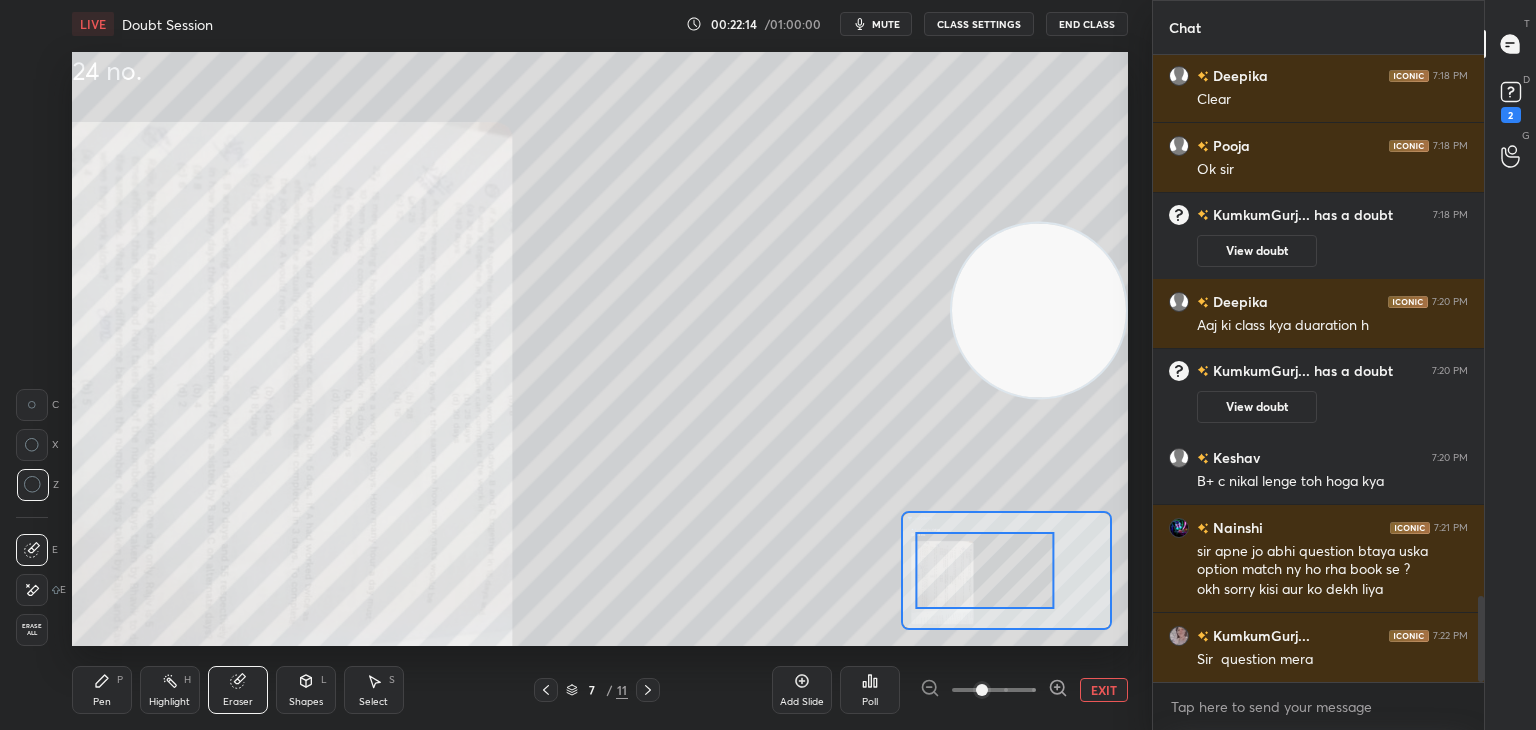 click on "Pen P" at bounding box center (102, 690) 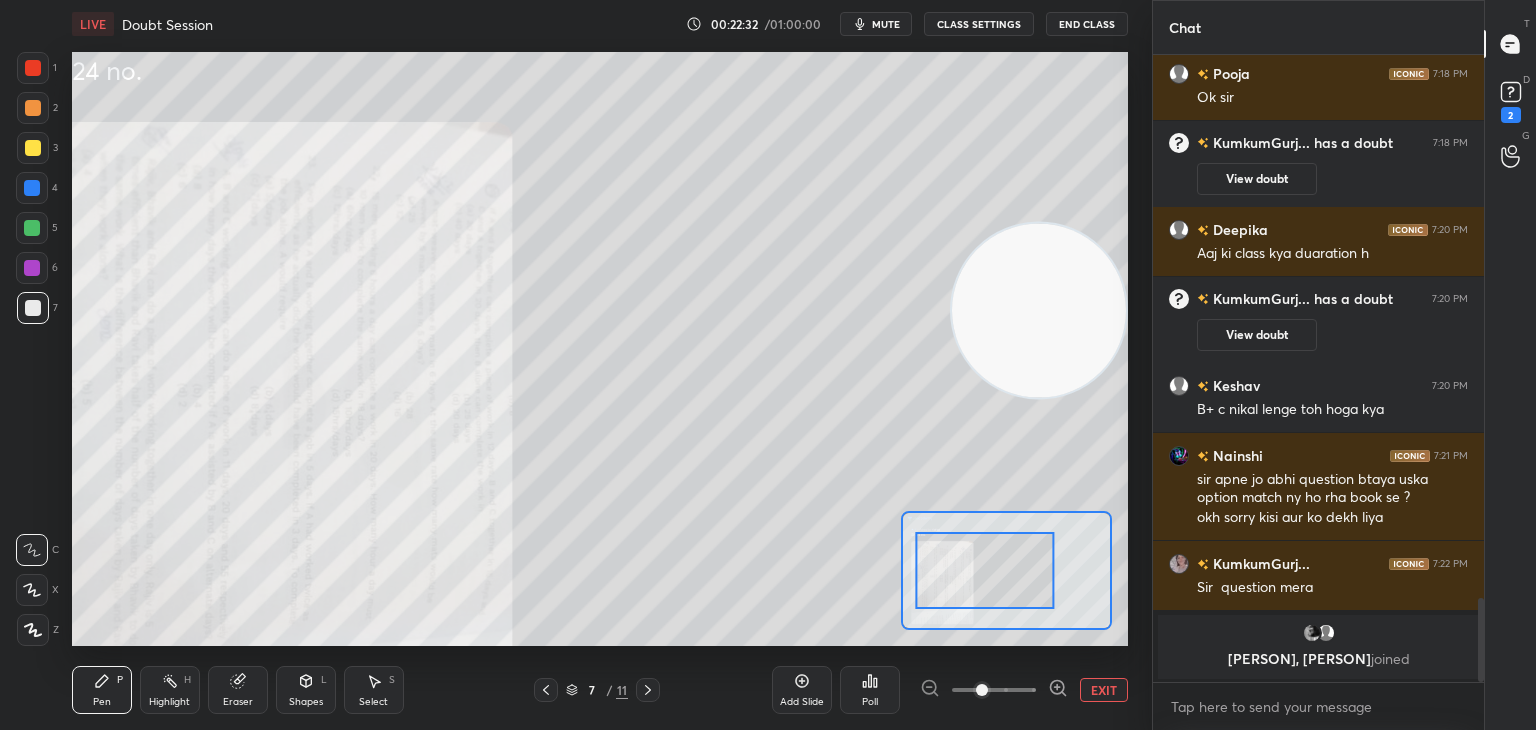 scroll, scrollTop: 4018, scrollLeft: 0, axis: vertical 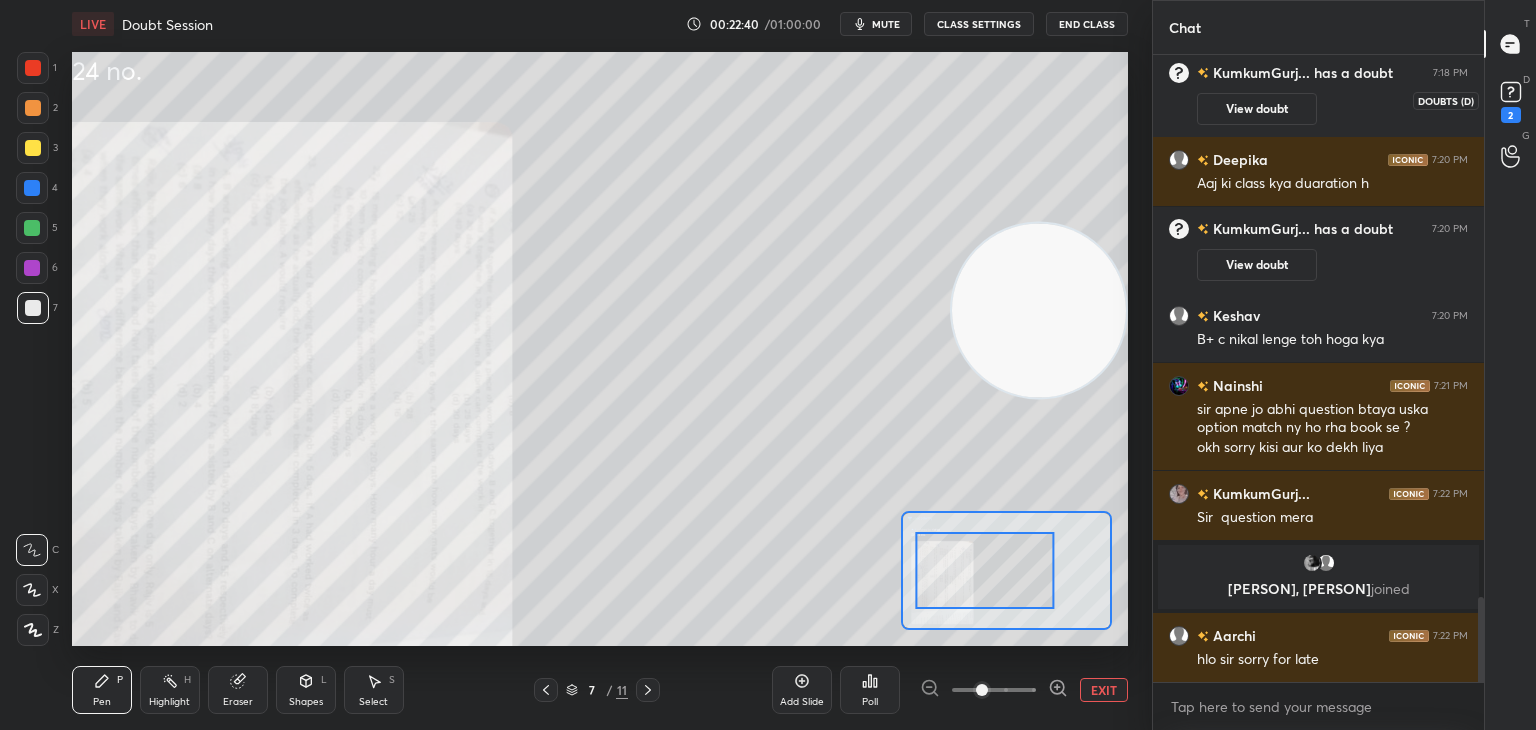 click 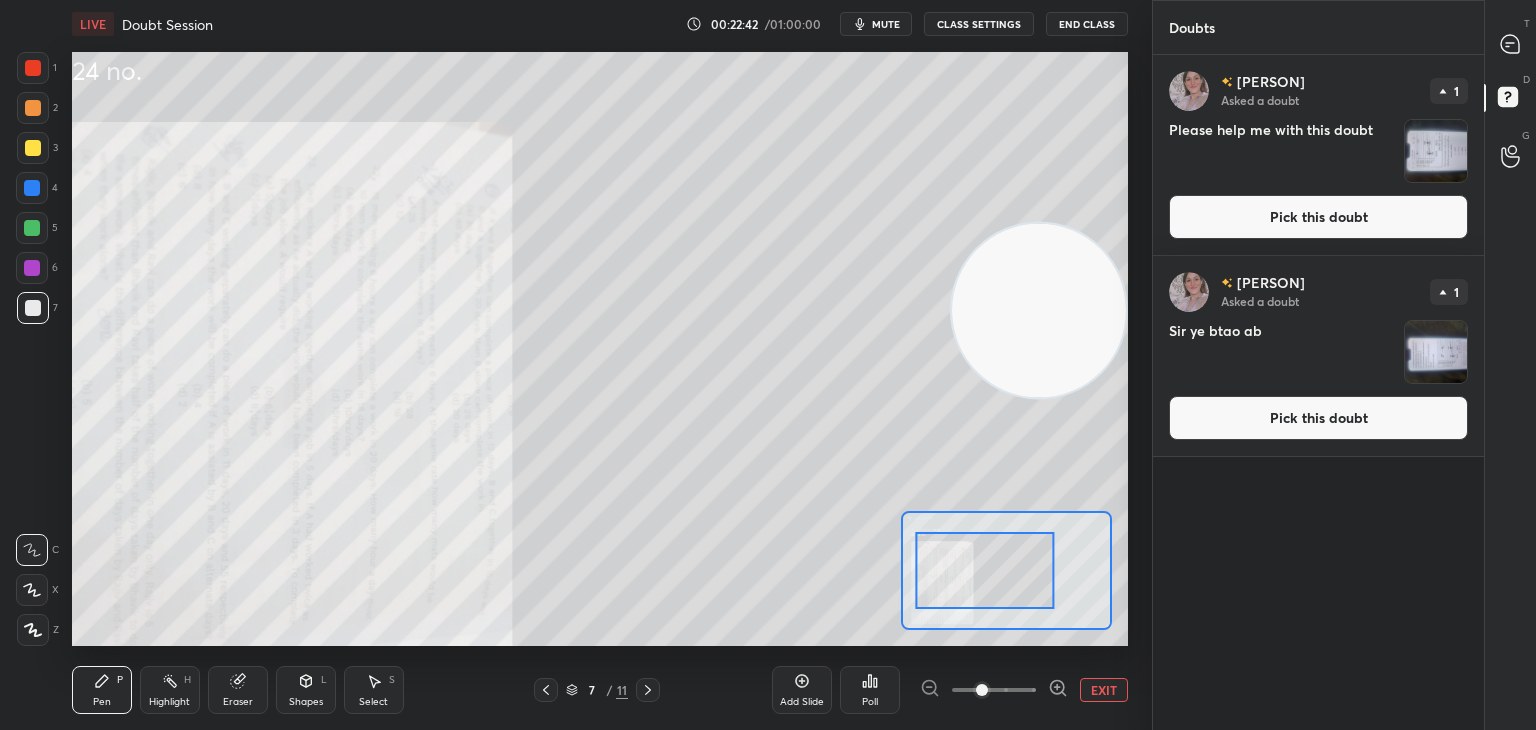 click on "Pick this doubt" at bounding box center [1318, 217] 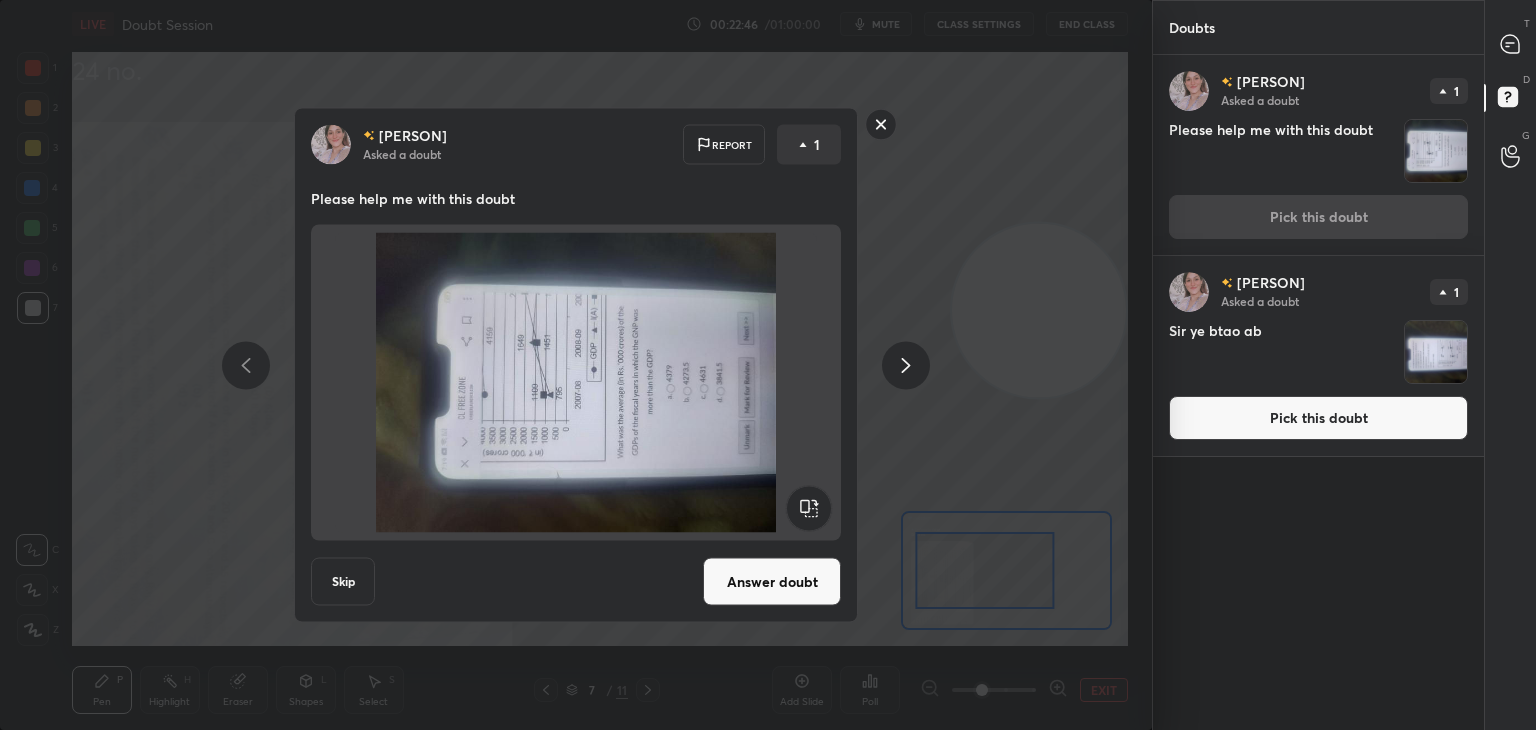 click at bounding box center [881, 127] 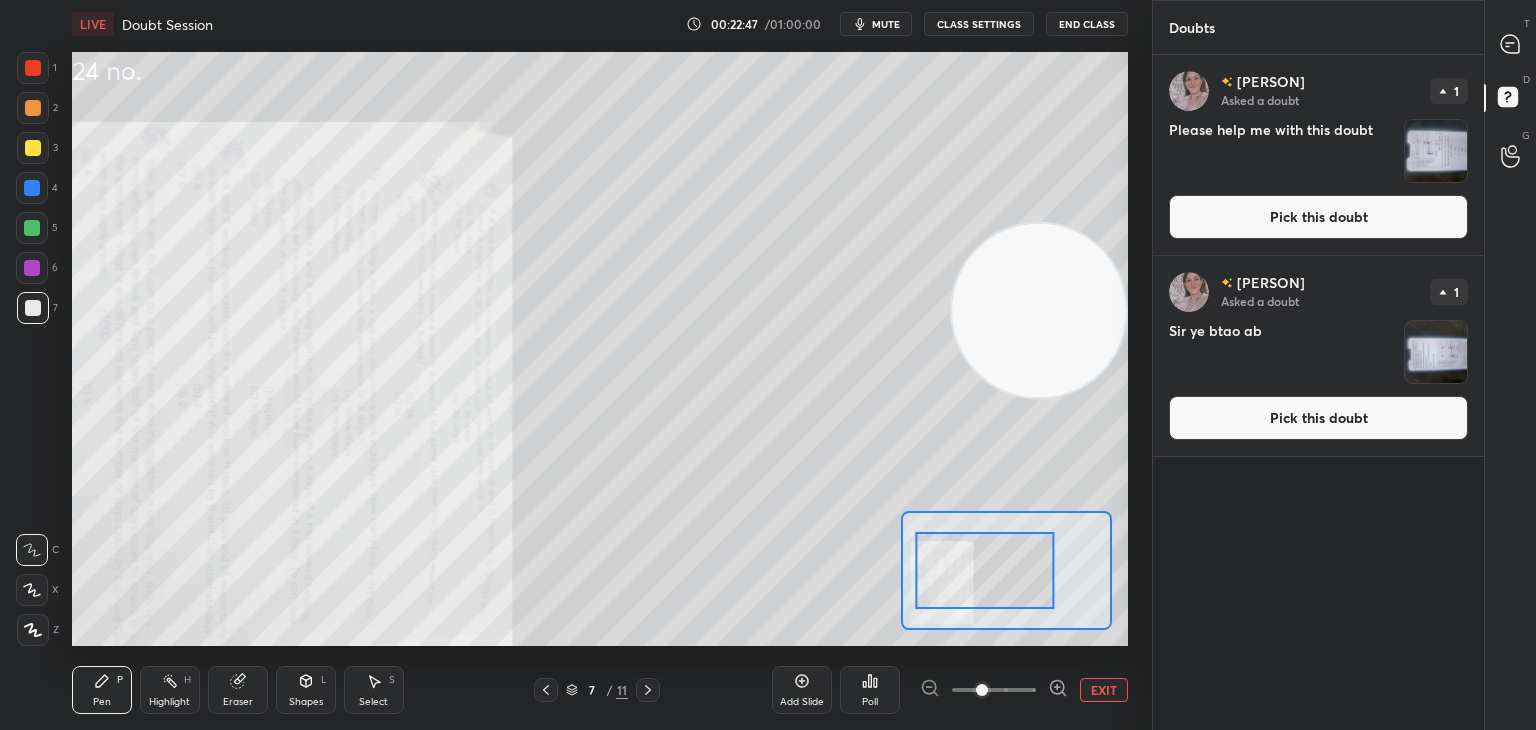 click on "Pick this doubt" at bounding box center (1318, 418) 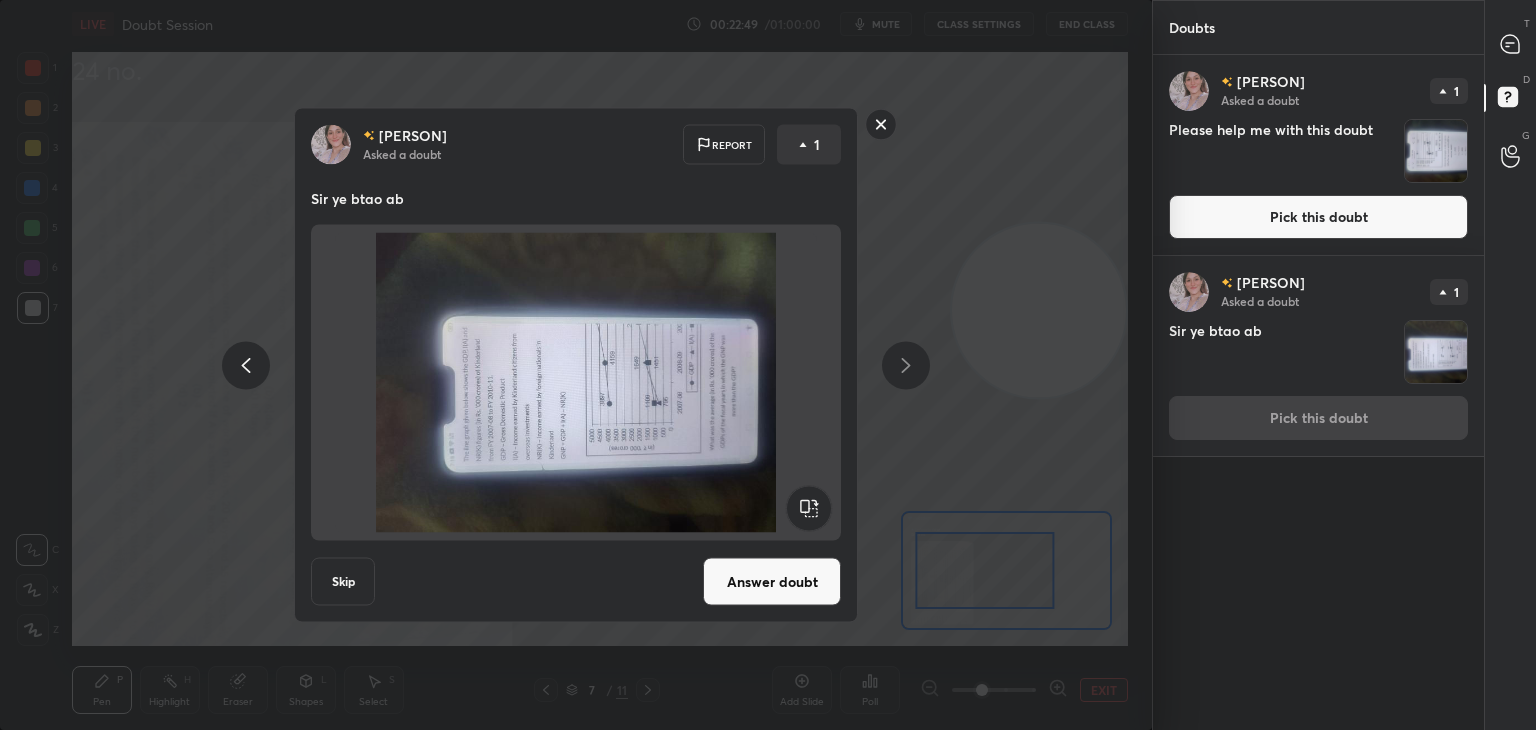 click 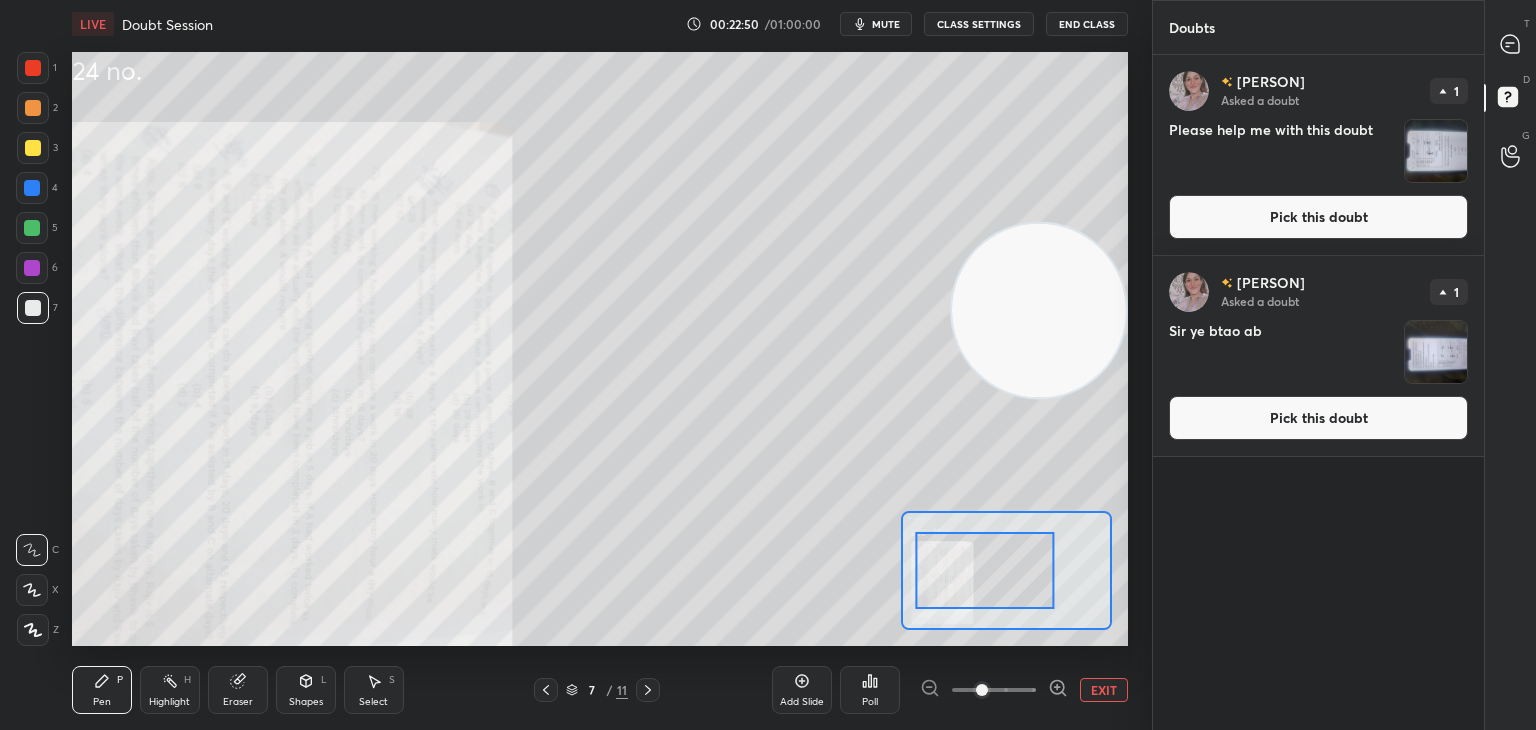 click on "Pick this doubt" at bounding box center [1318, 217] 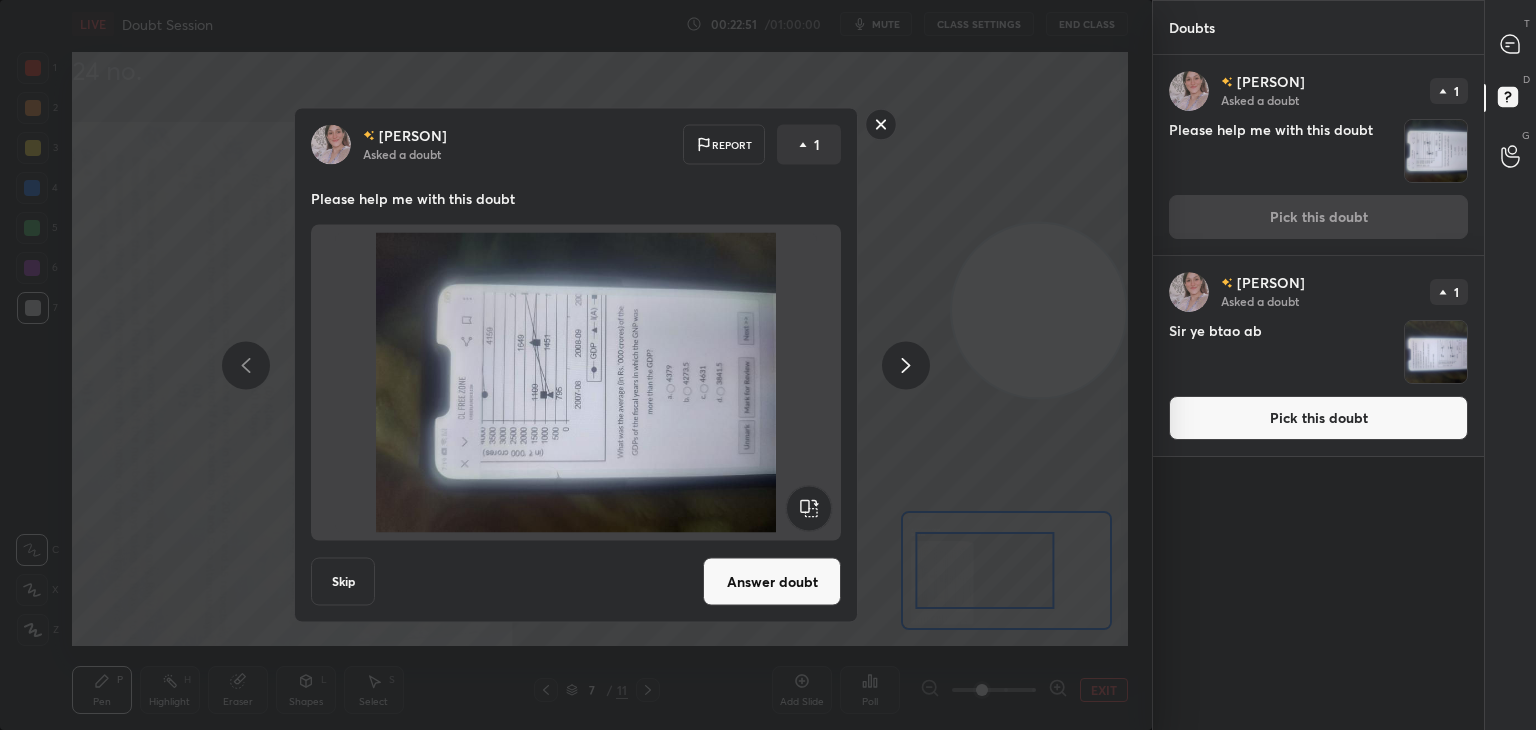 click on "Answer doubt" at bounding box center (772, 582) 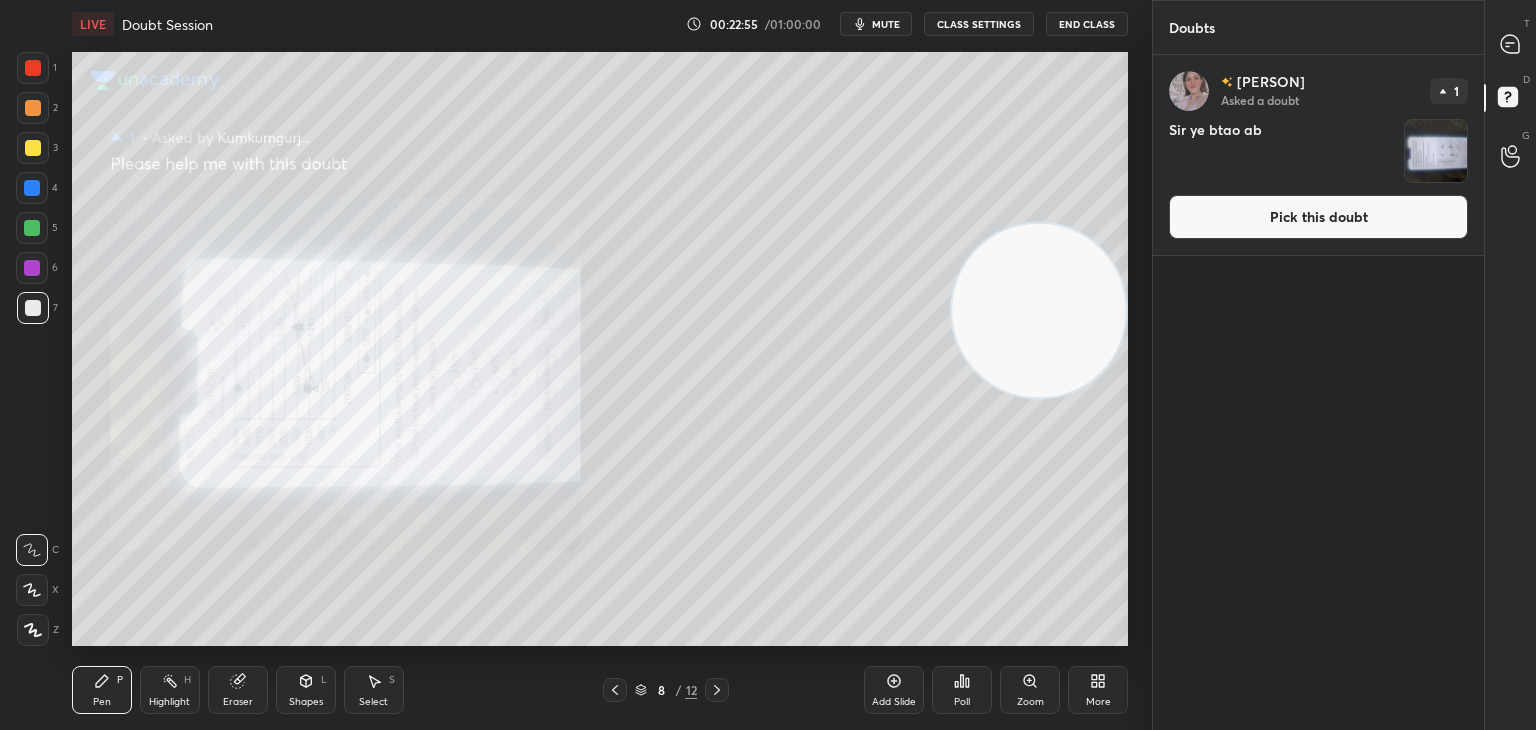 click on "Pick this doubt" at bounding box center (1318, 217) 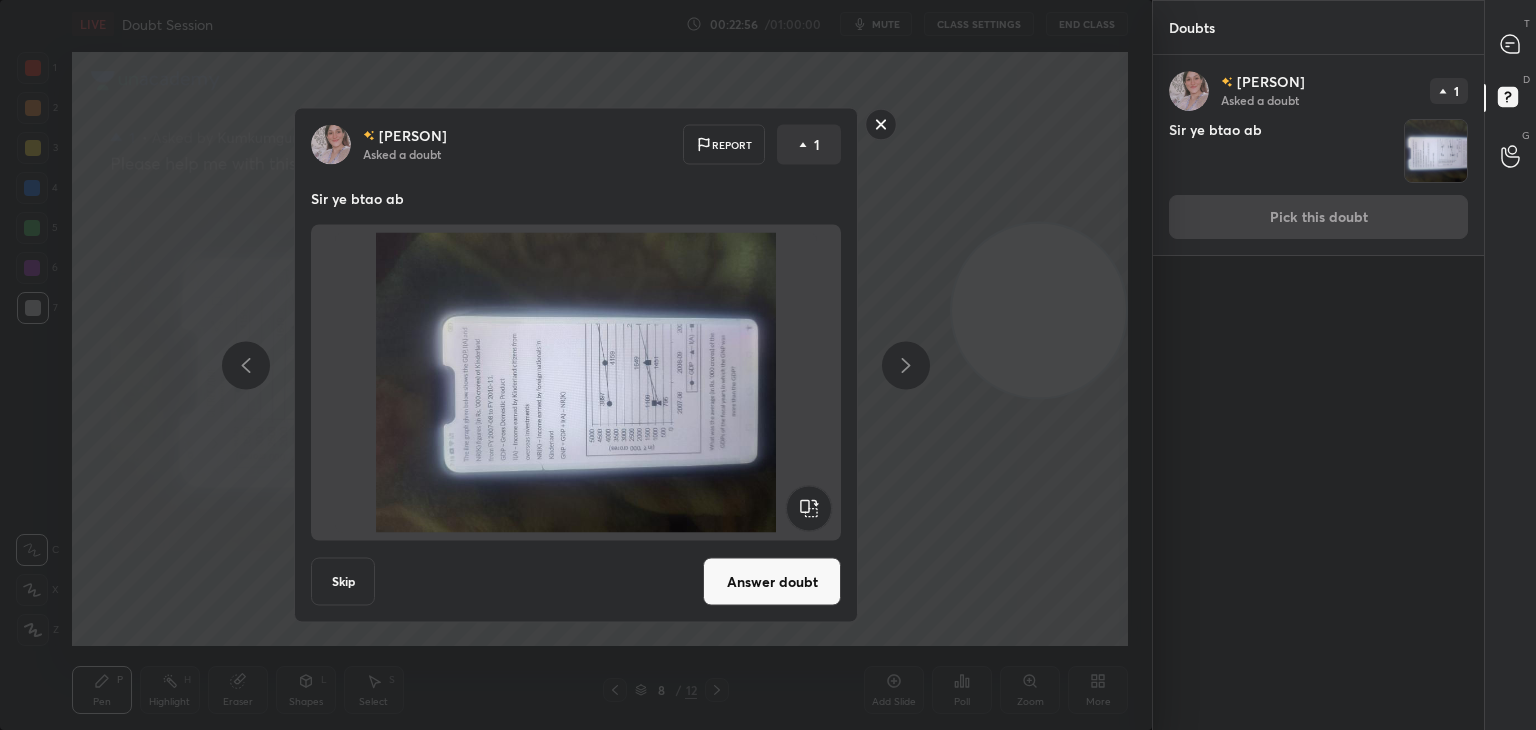 click on "Answer doubt" at bounding box center (772, 582) 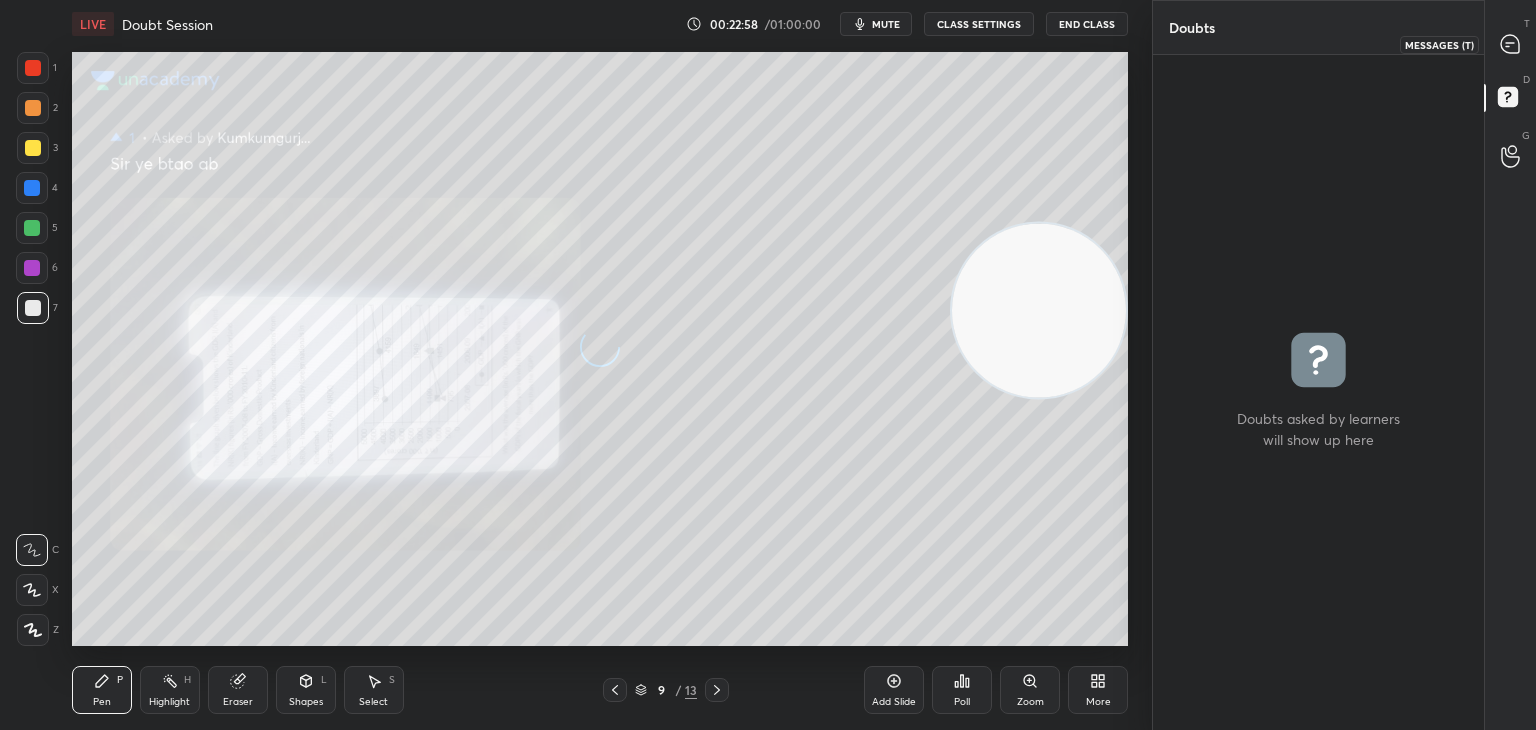 click at bounding box center [1511, 44] 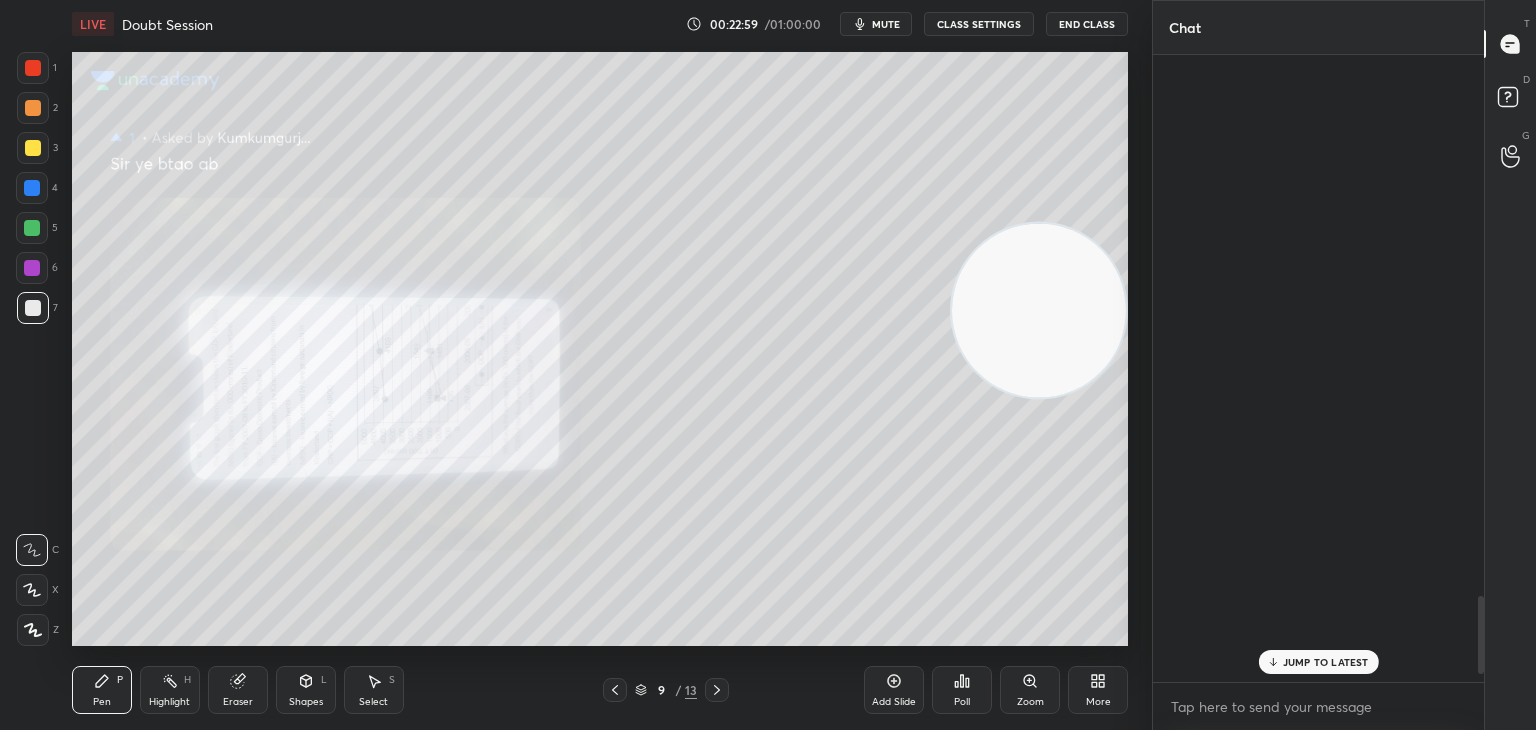 scroll, scrollTop: 4326, scrollLeft: 0, axis: vertical 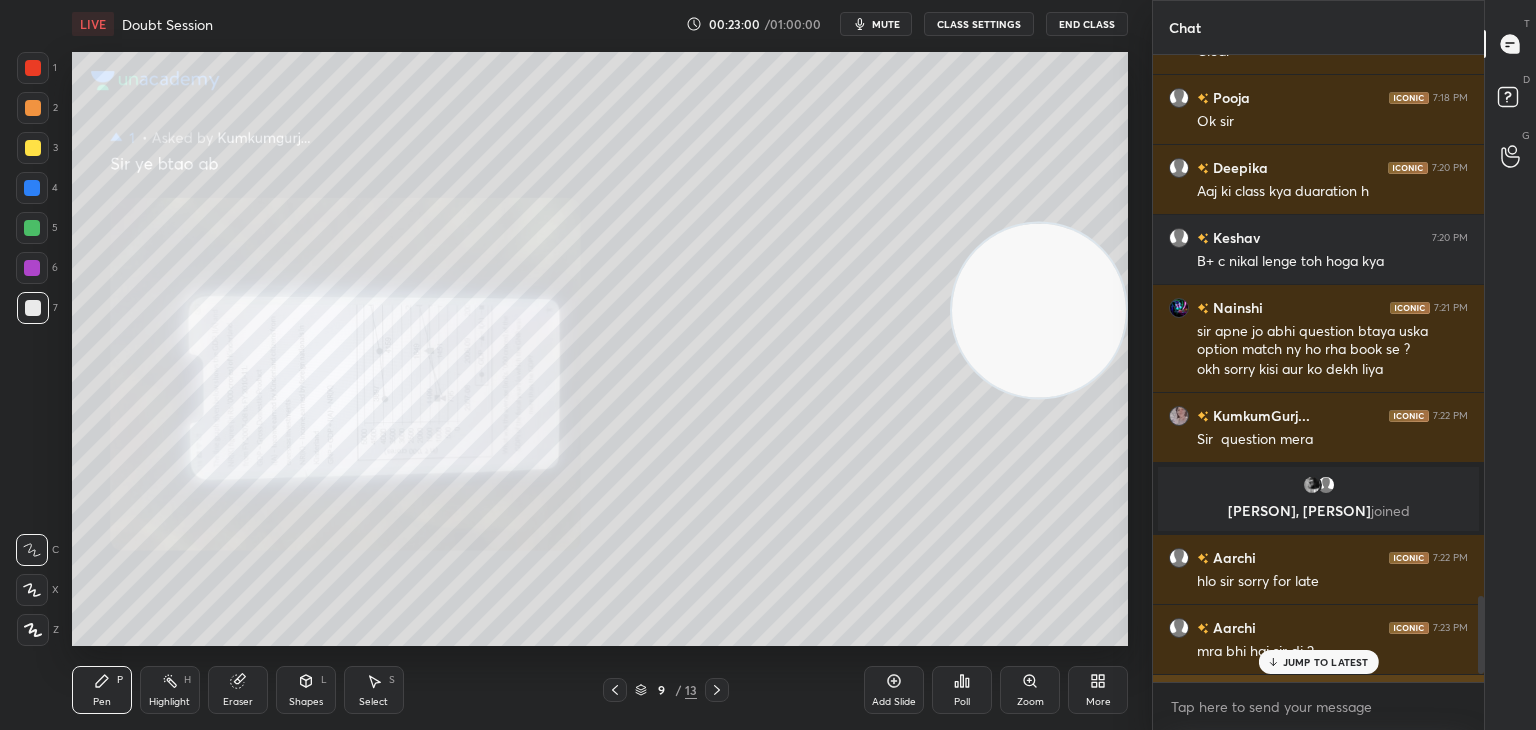 click 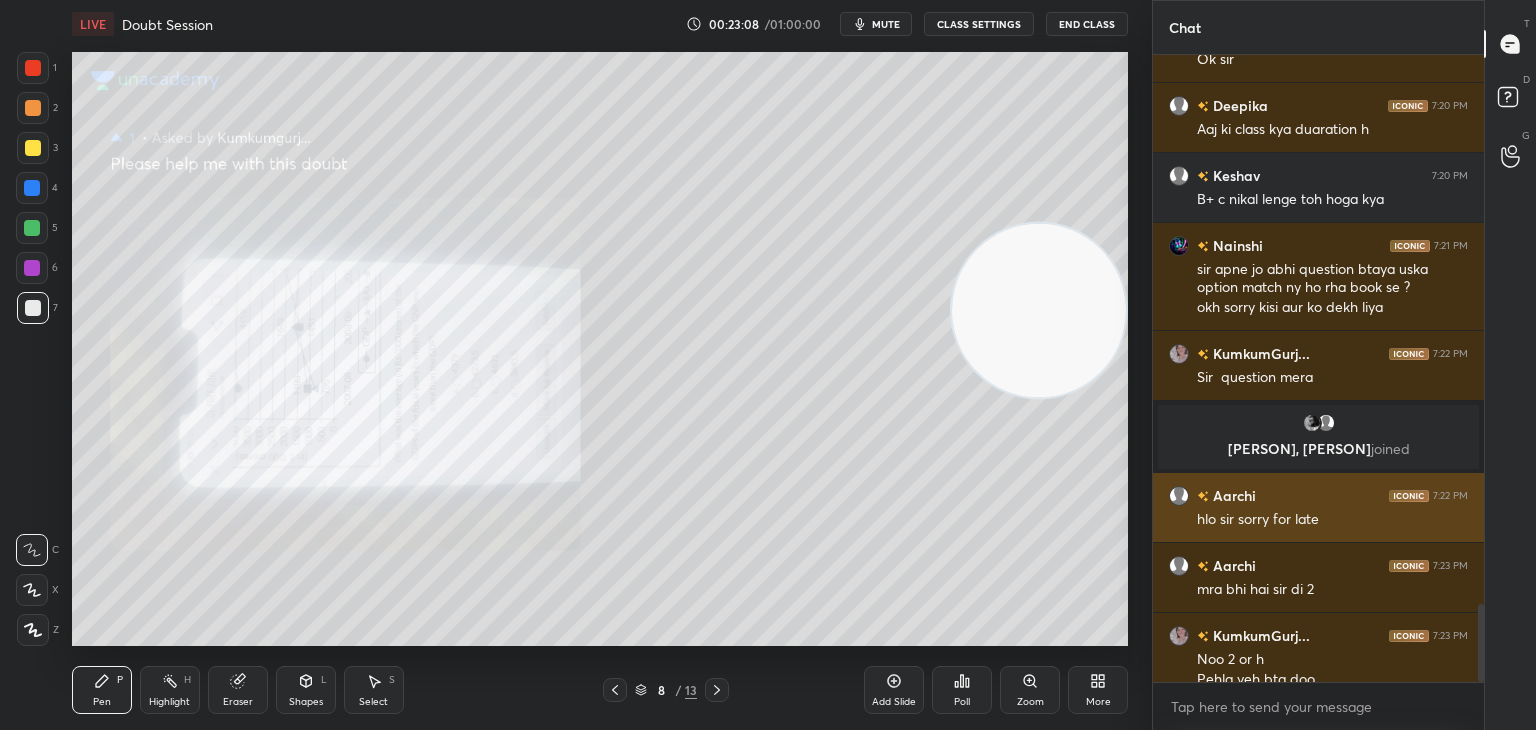 scroll, scrollTop: 4408, scrollLeft: 0, axis: vertical 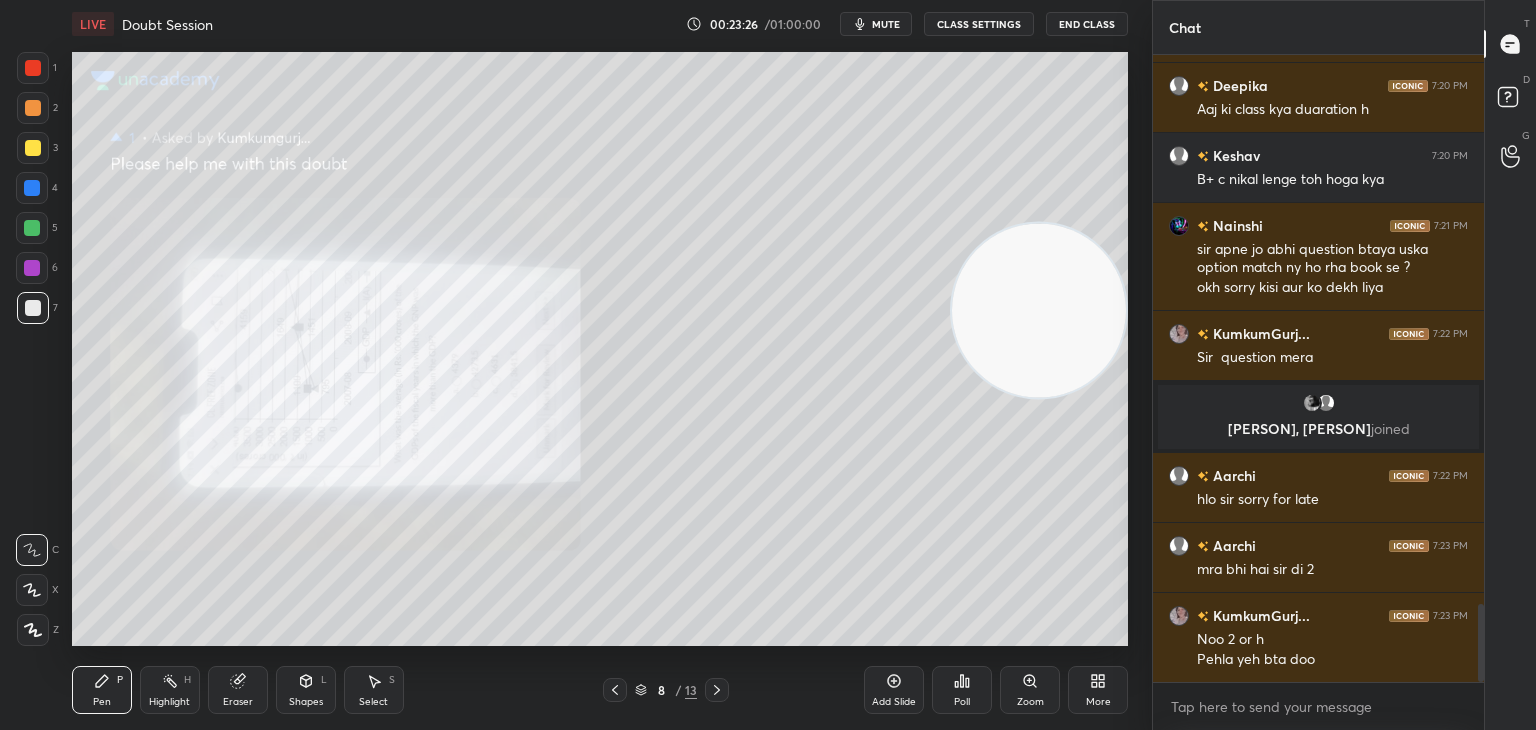 click on "Eraser" at bounding box center (238, 690) 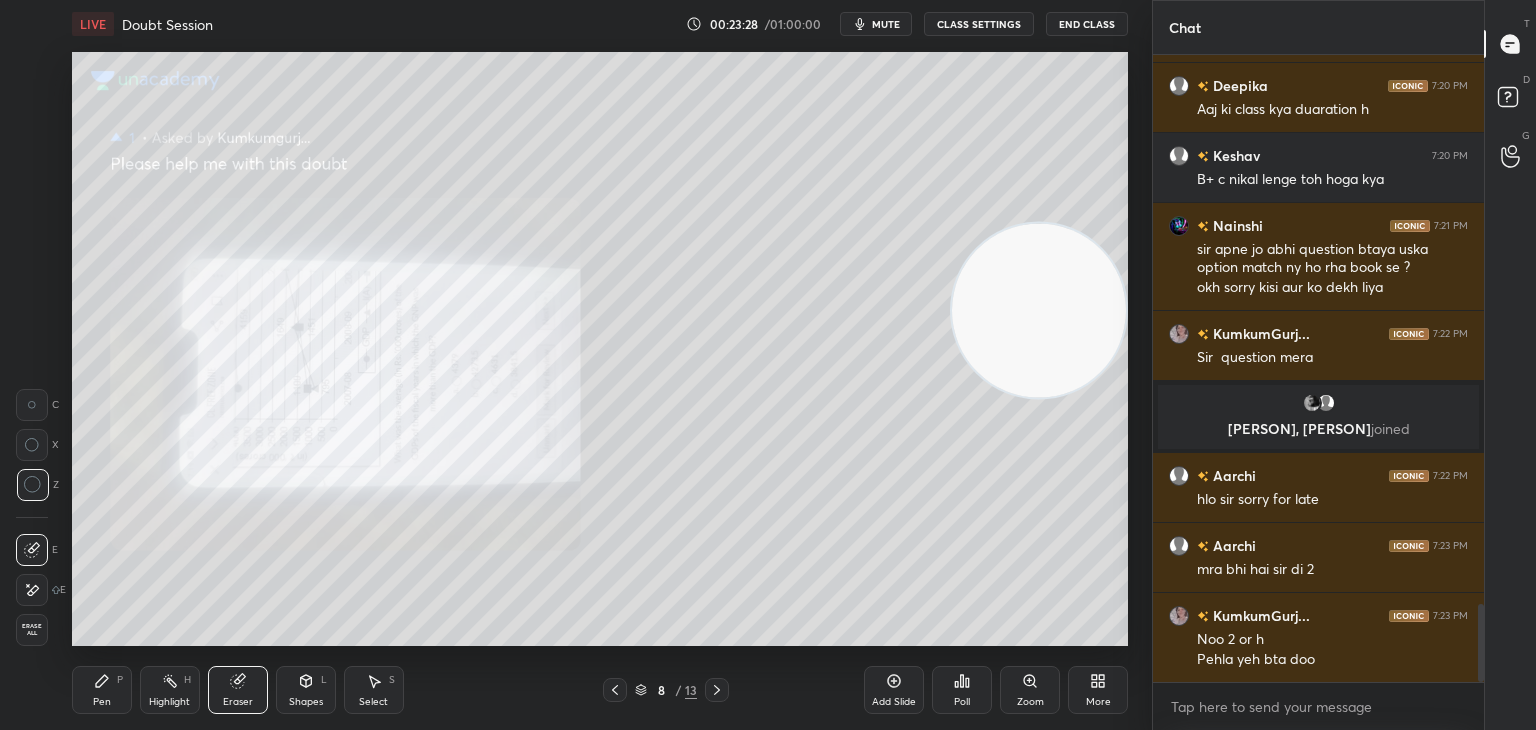 click 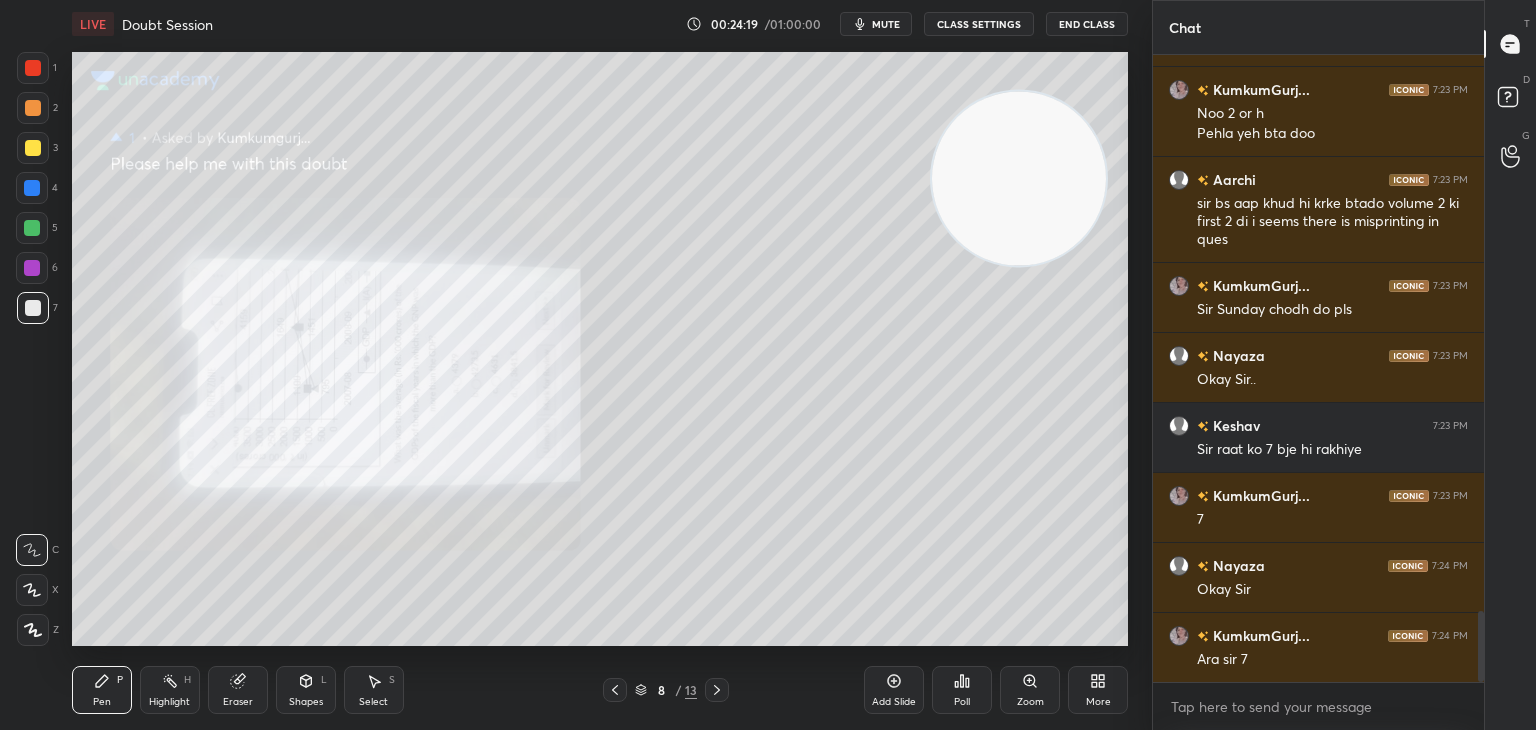 scroll, scrollTop: 5004, scrollLeft: 0, axis: vertical 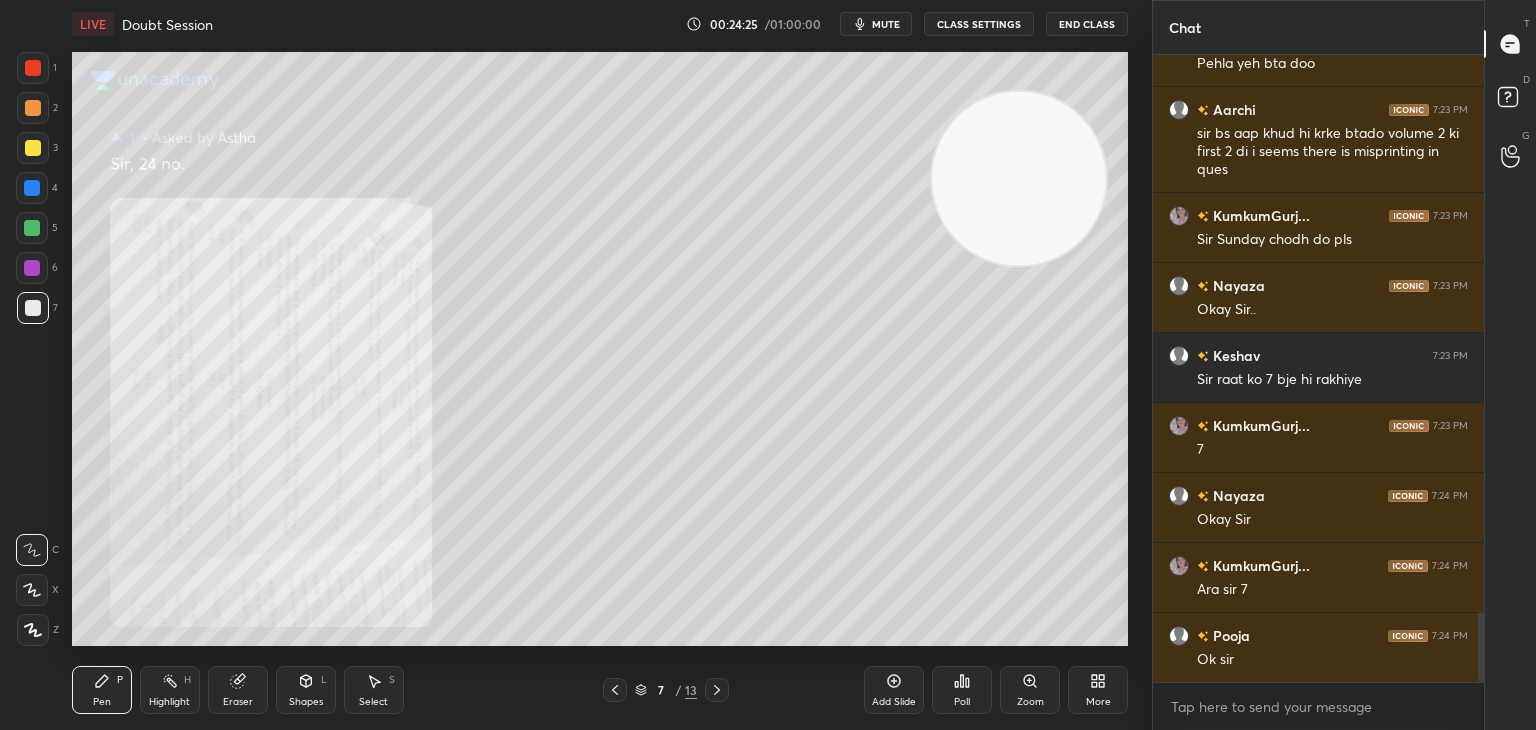 click on "Zoom" at bounding box center [1030, 690] 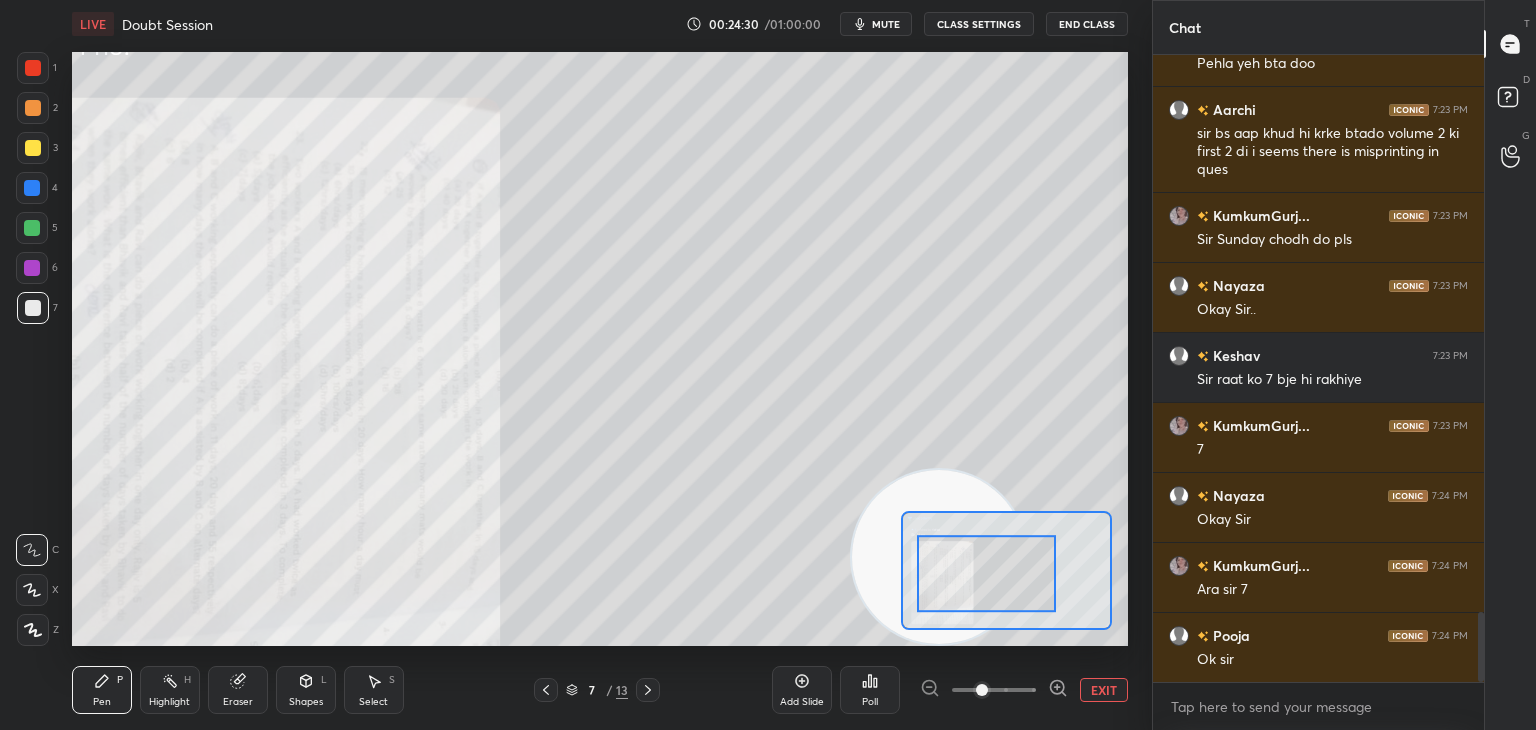 click at bounding box center [32, 228] 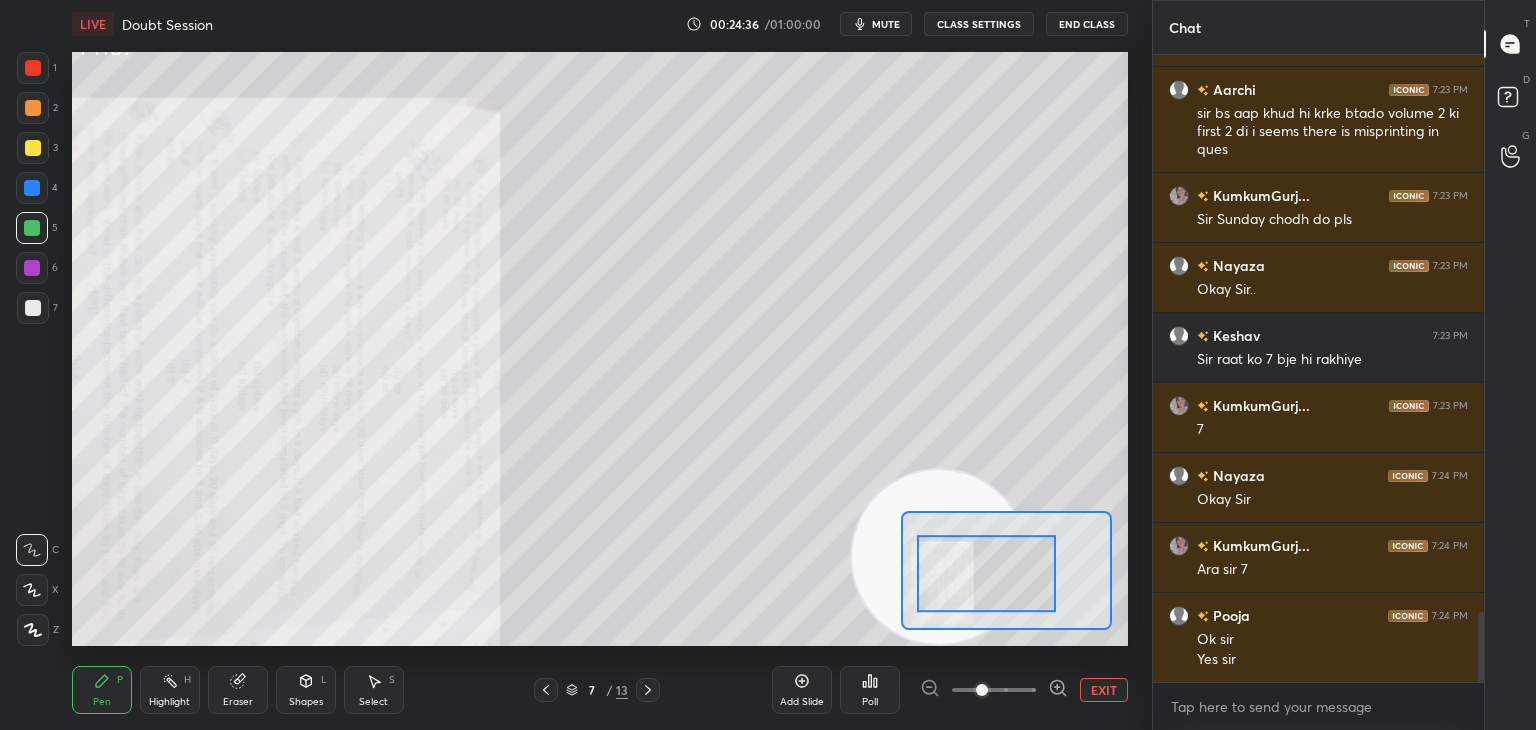scroll, scrollTop: 5094, scrollLeft: 0, axis: vertical 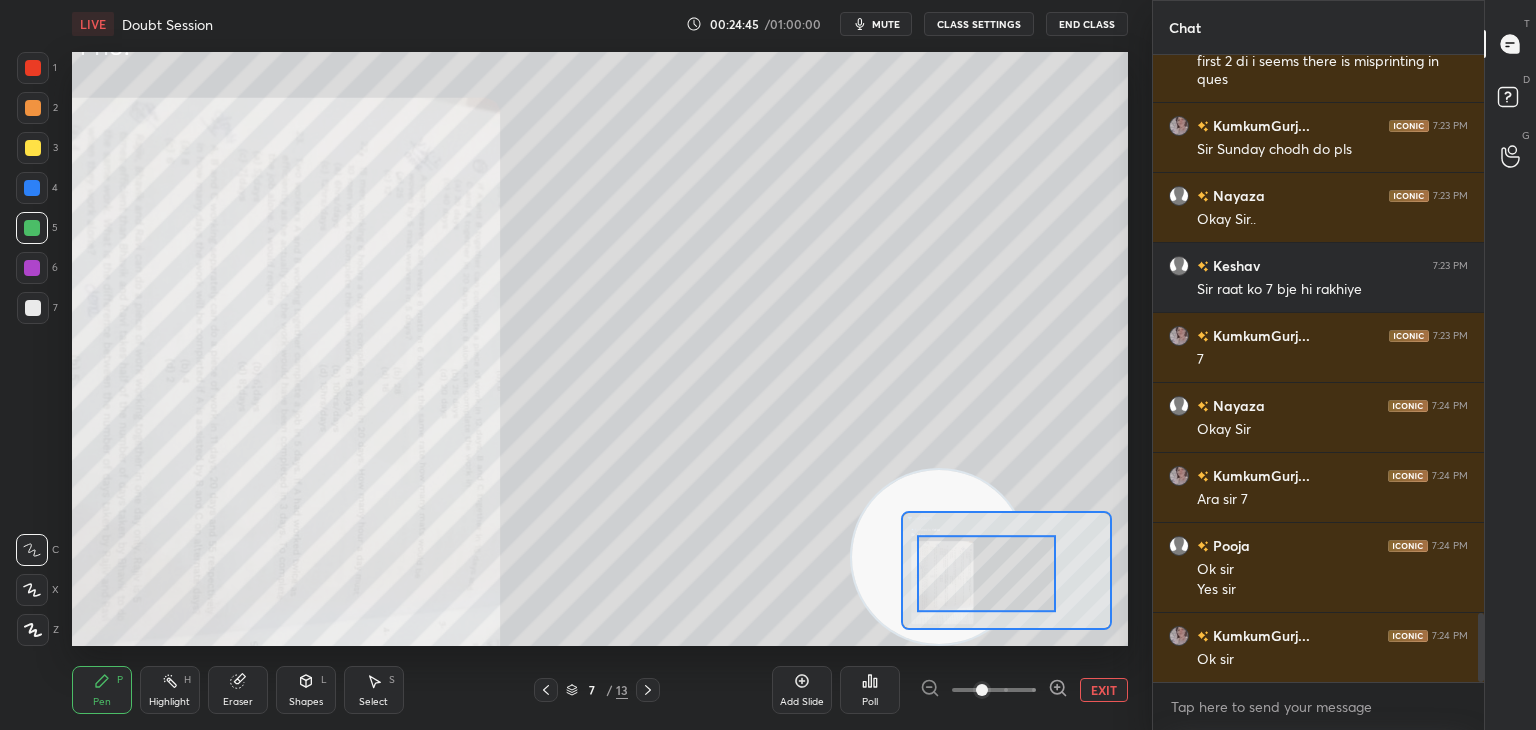 click at bounding box center [33, 148] 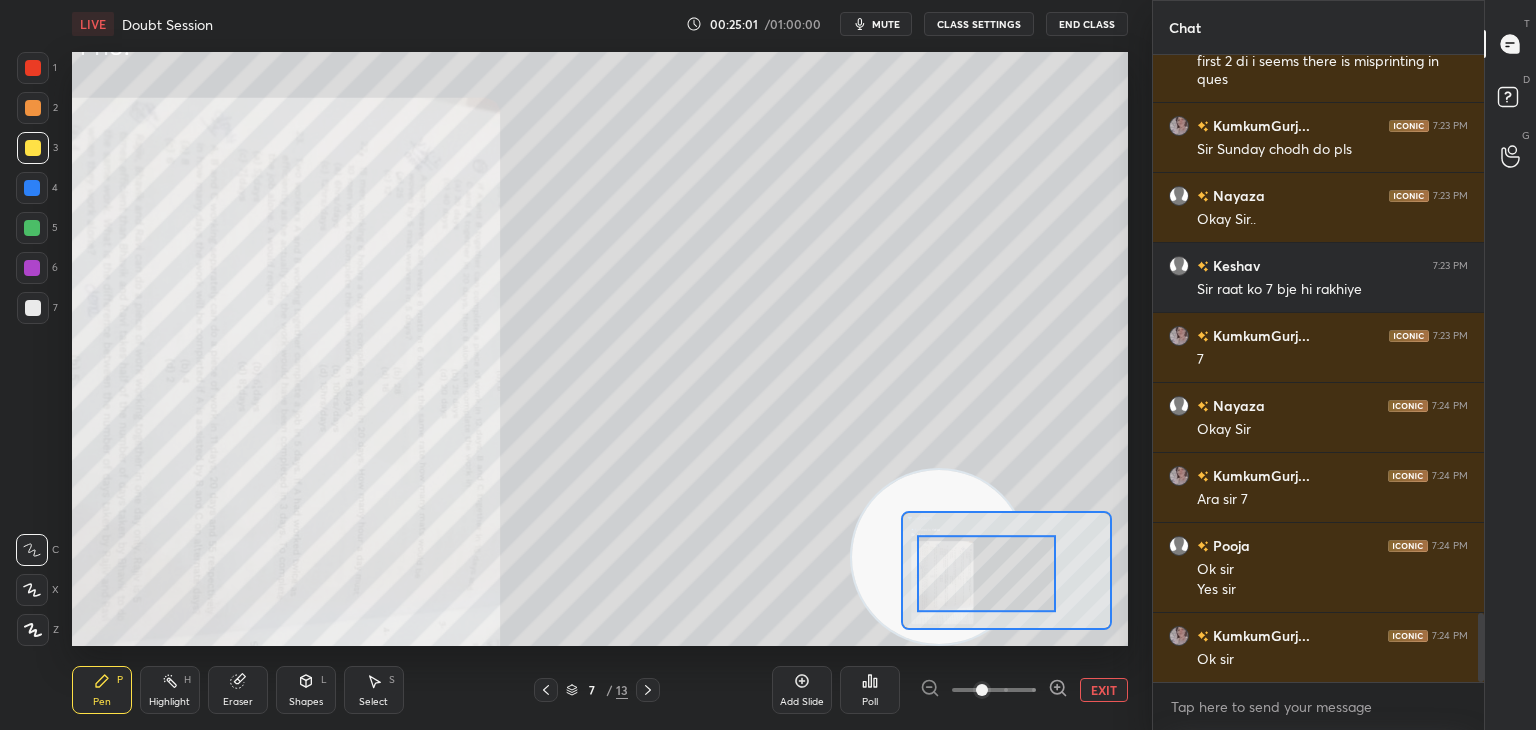 click at bounding box center (33, 68) 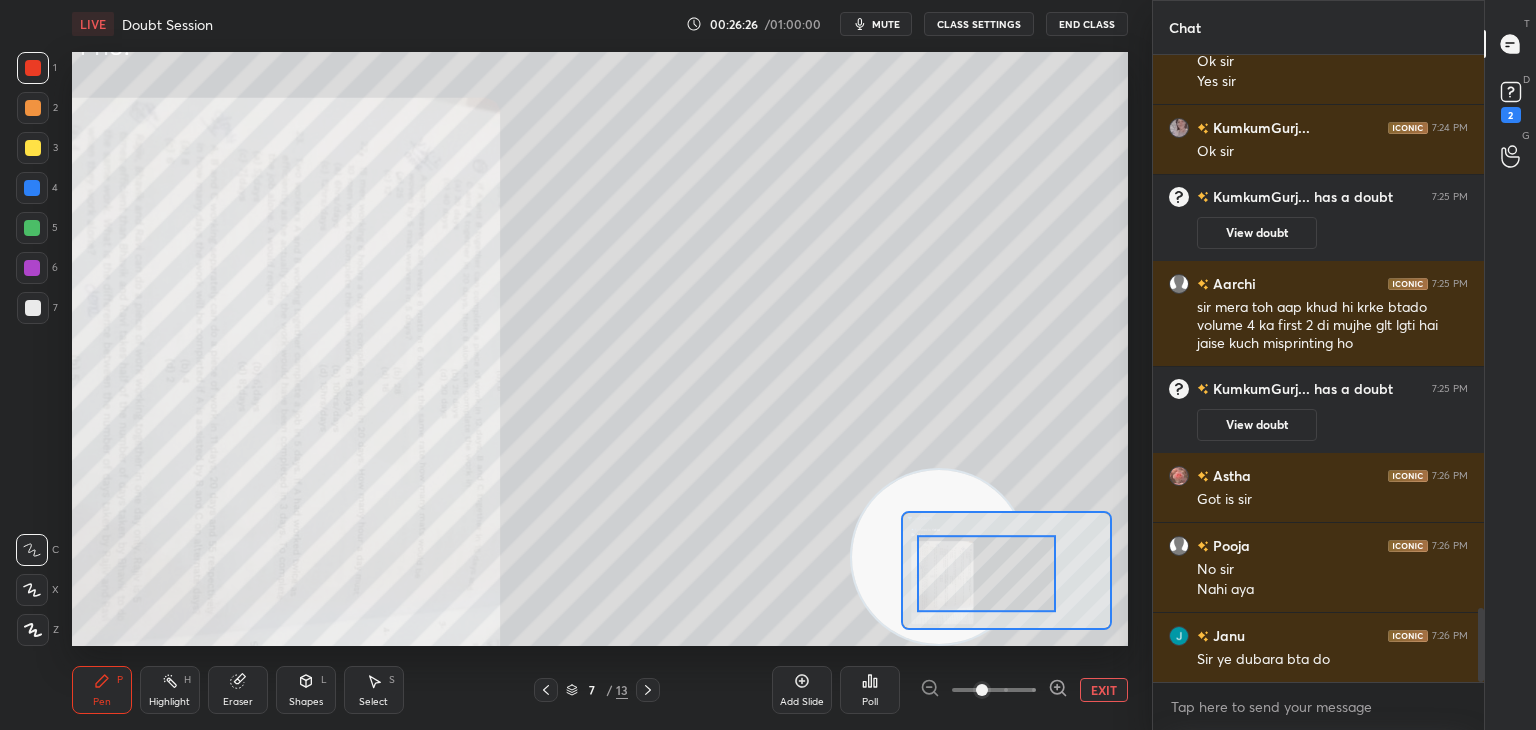 scroll, scrollTop: 4766, scrollLeft: 0, axis: vertical 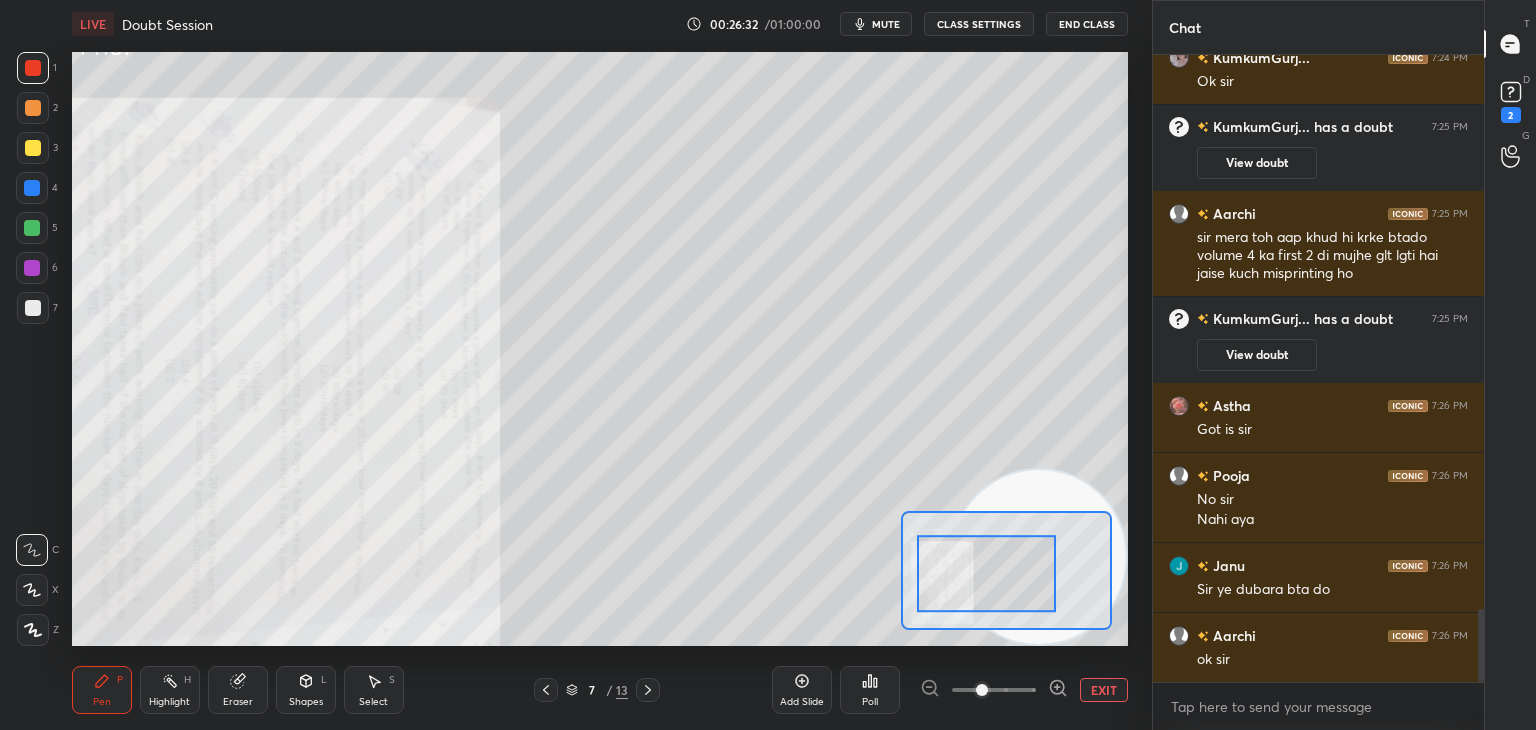 click on "Eraser" at bounding box center [238, 690] 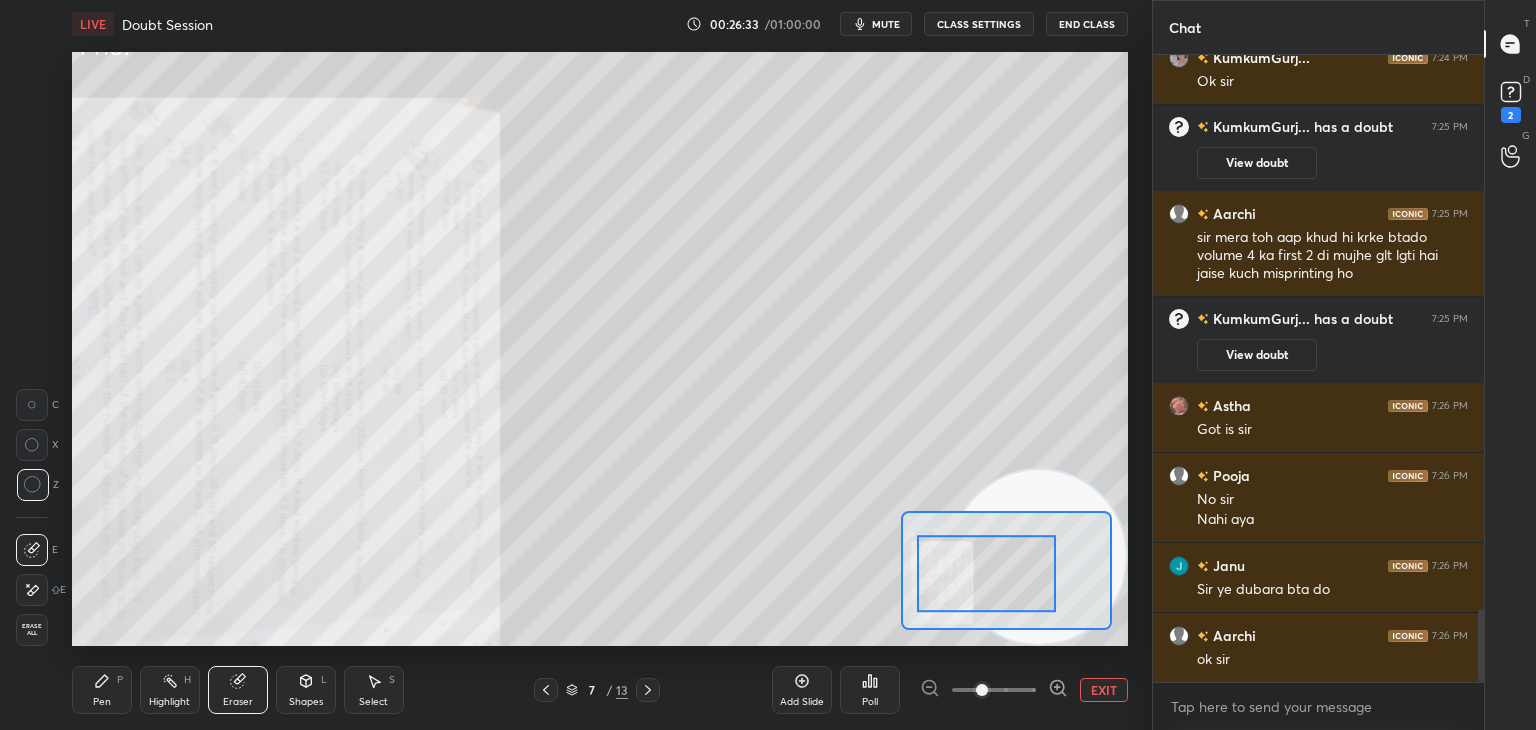 scroll, scrollTop: 4836, scrollLeft: 0, axis: vertical 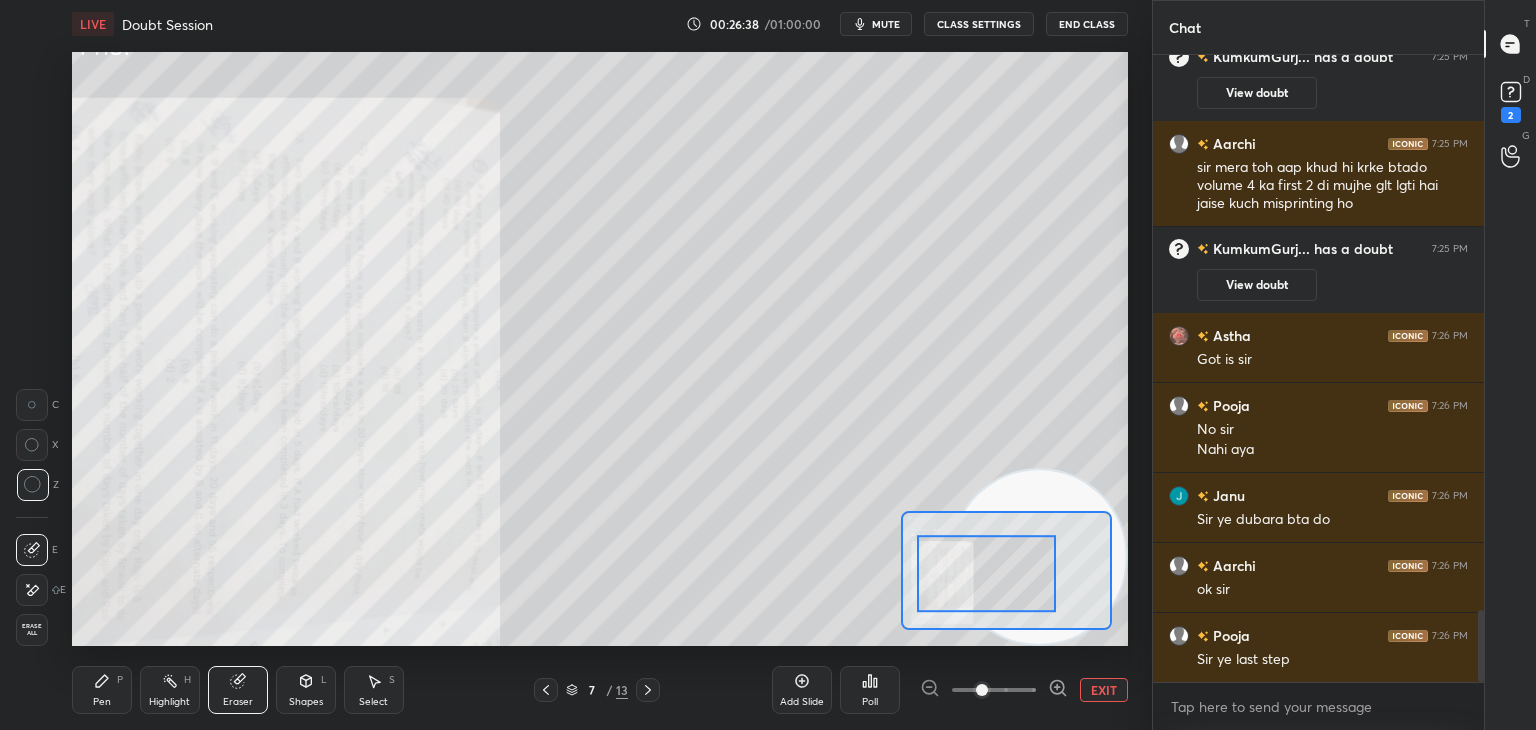 click on "Pen P" at bounding box center (102, 690) 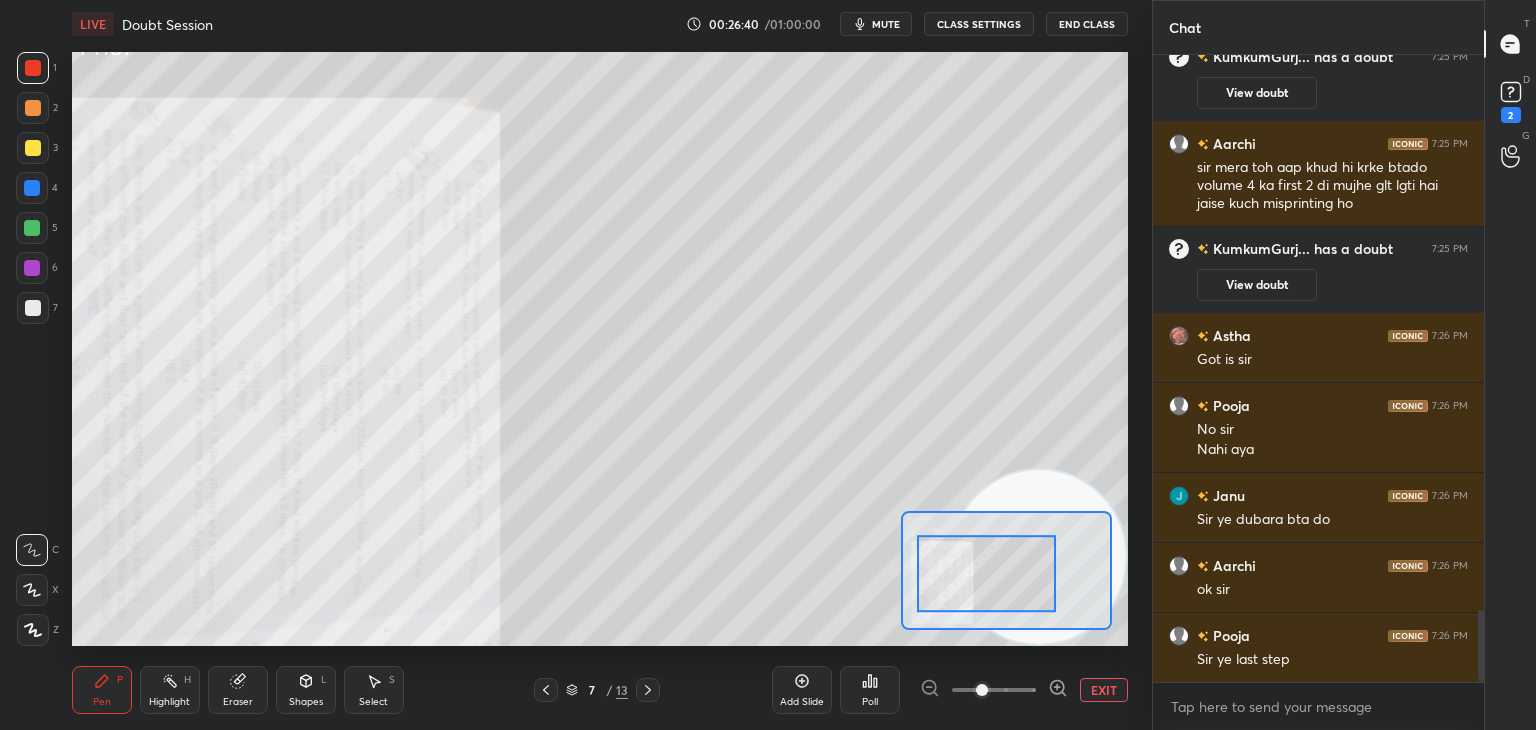 click at bounding box center (33, 148) 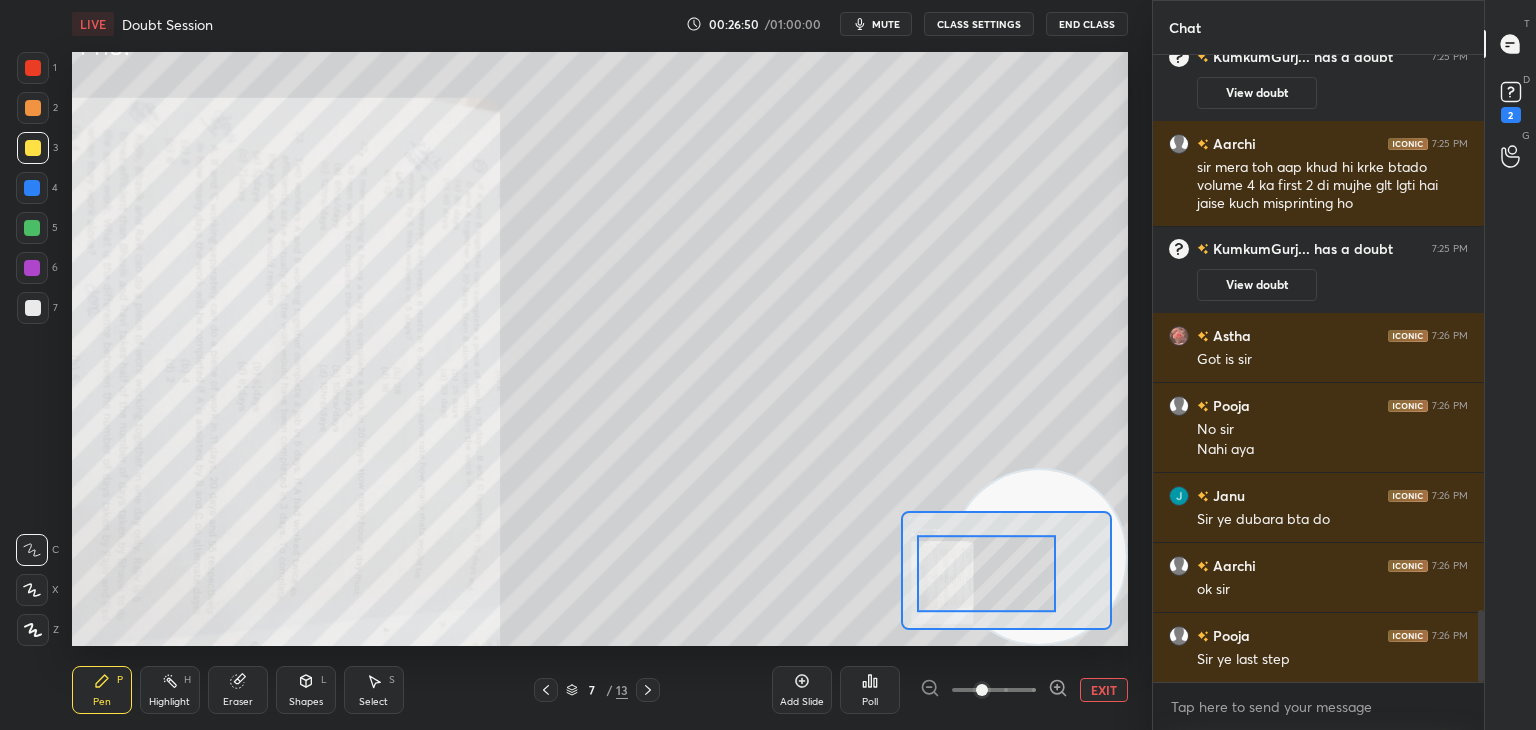 click at bounding box center [32, 188] 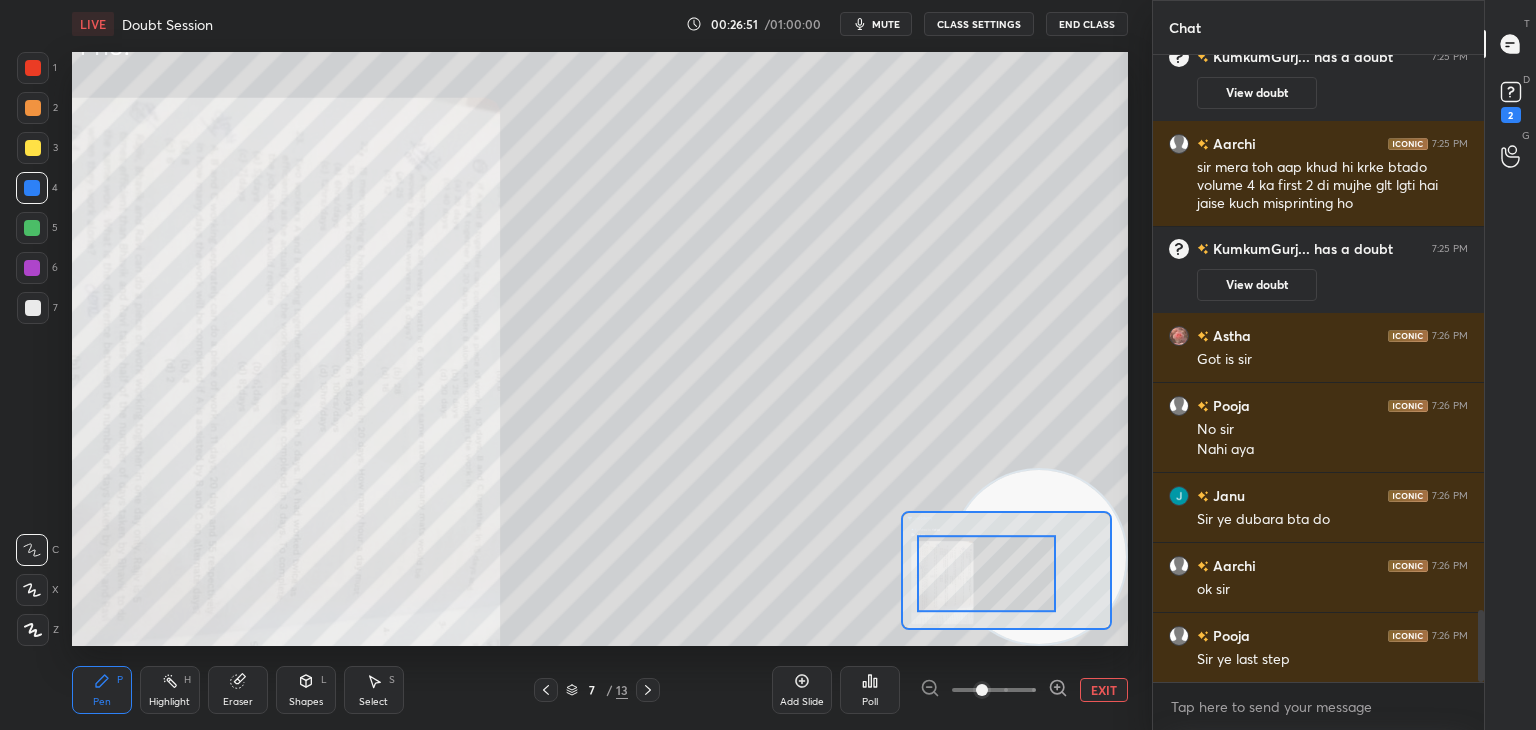 click at bounding box center (32, 228) 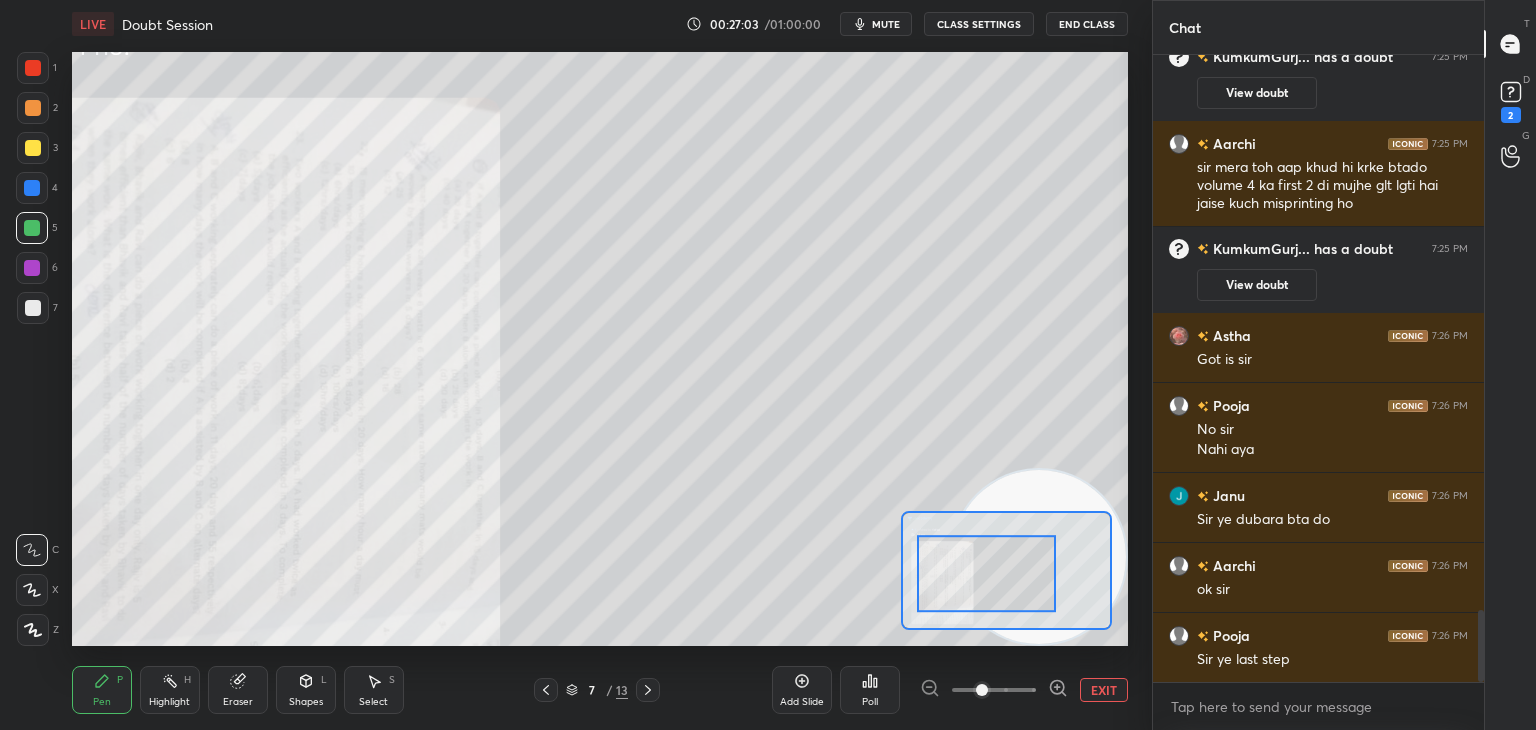 click at bounding box center [33, 68] 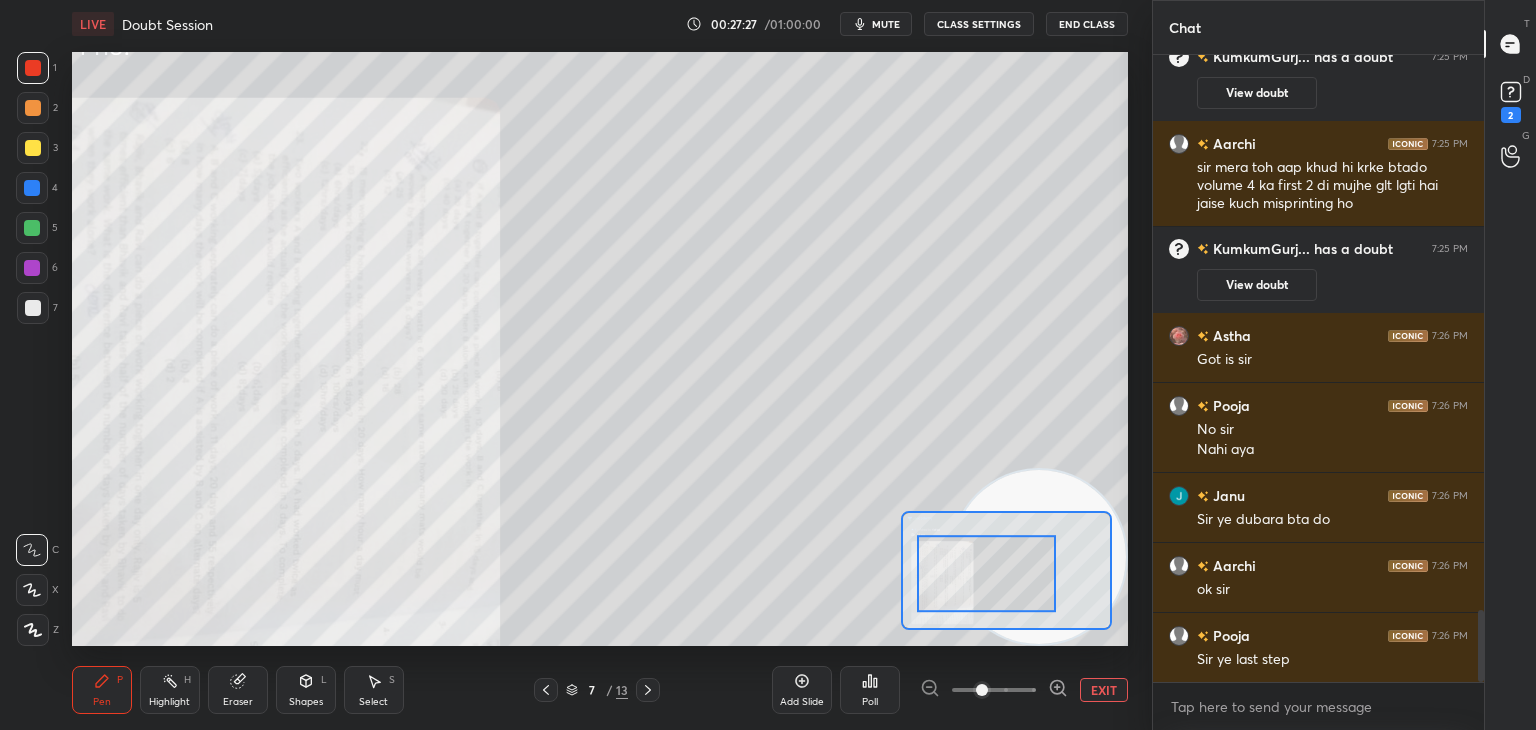 click 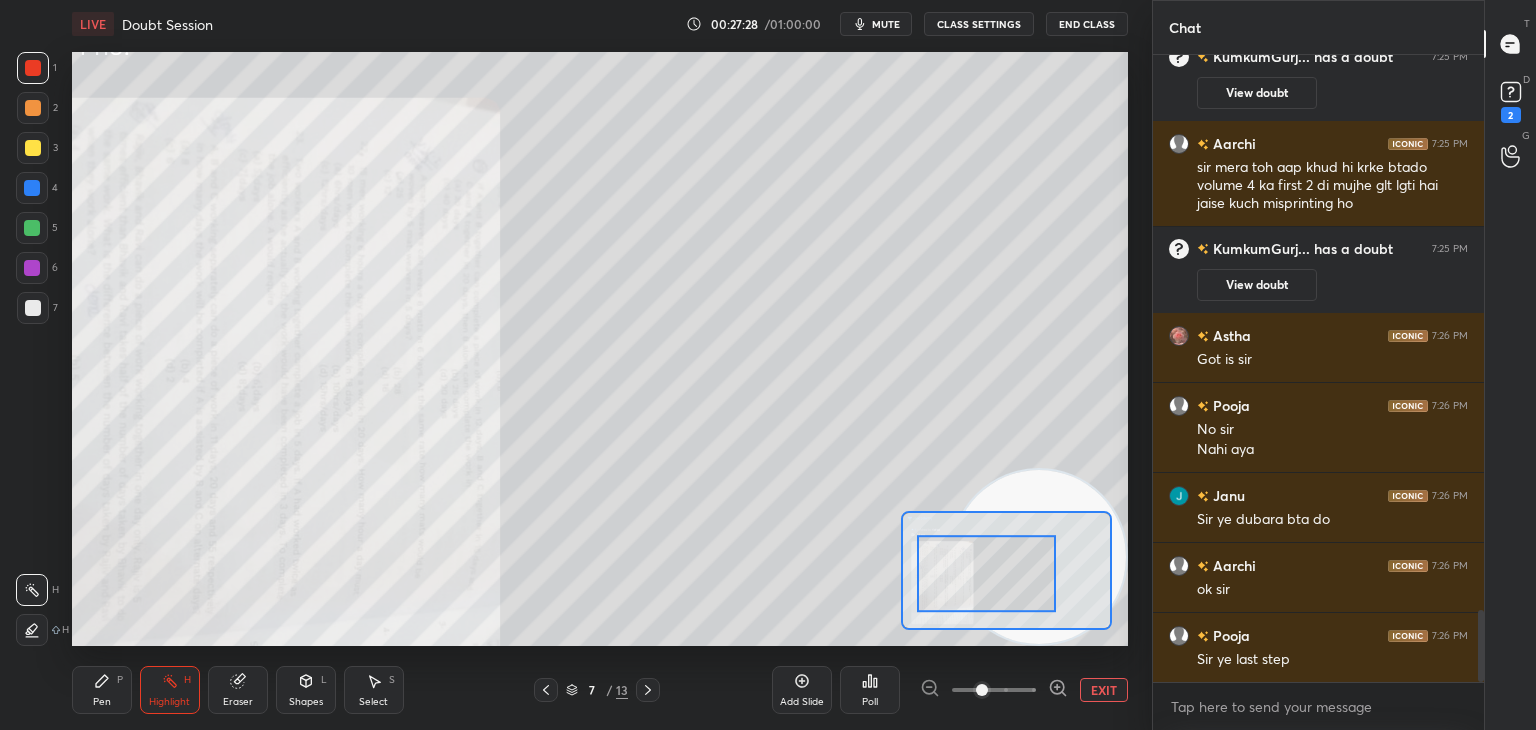 click 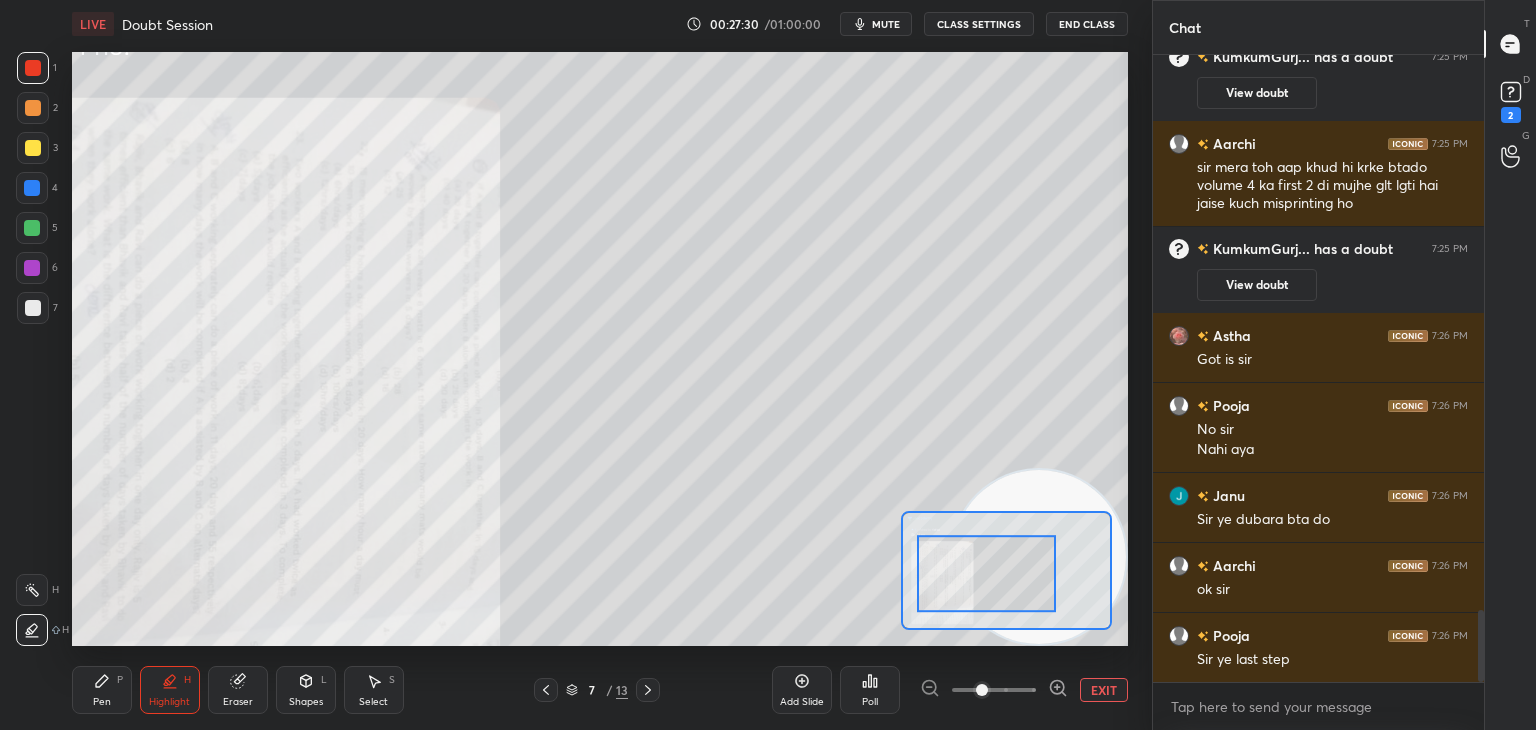 click at bounding box center [32, 228] 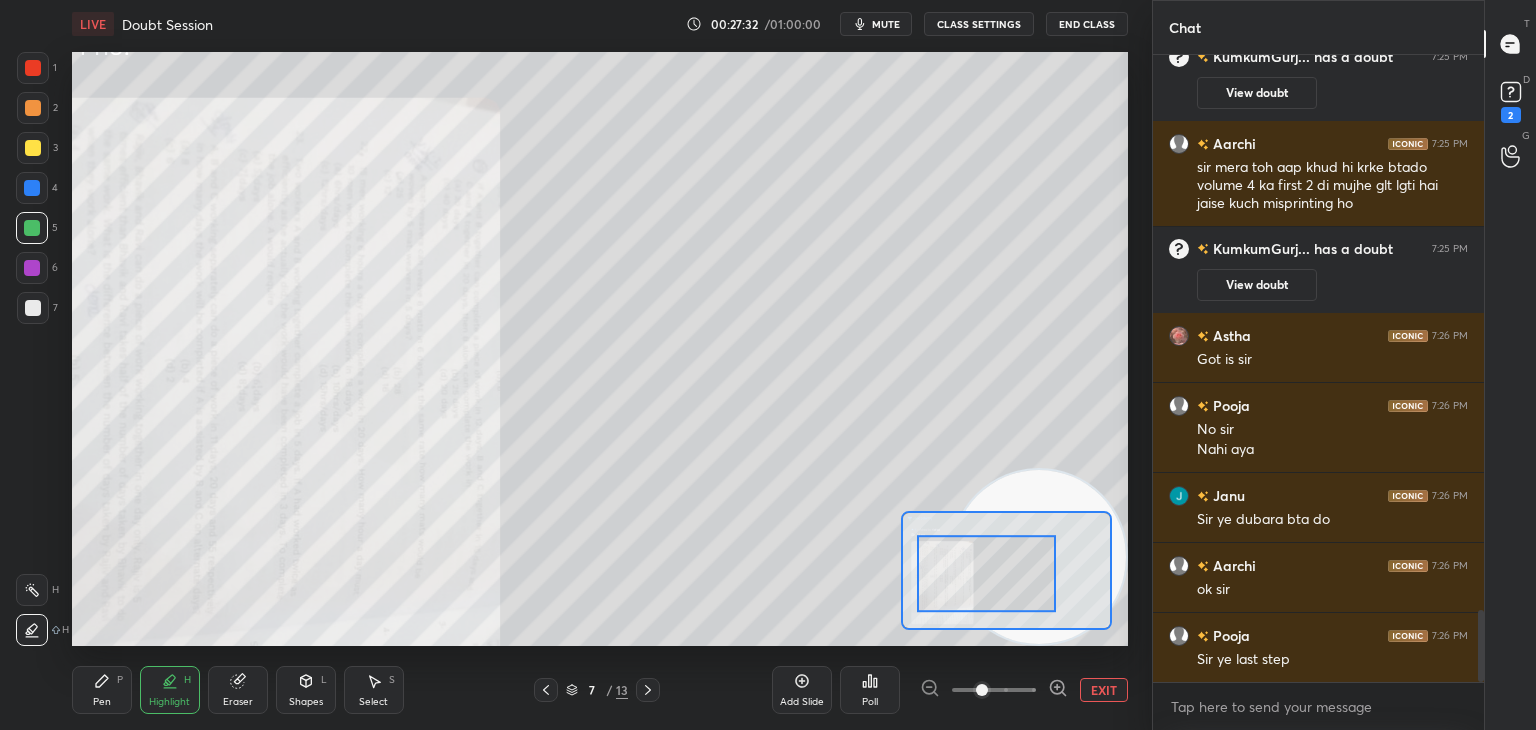 click at bounding box center [33, 308] 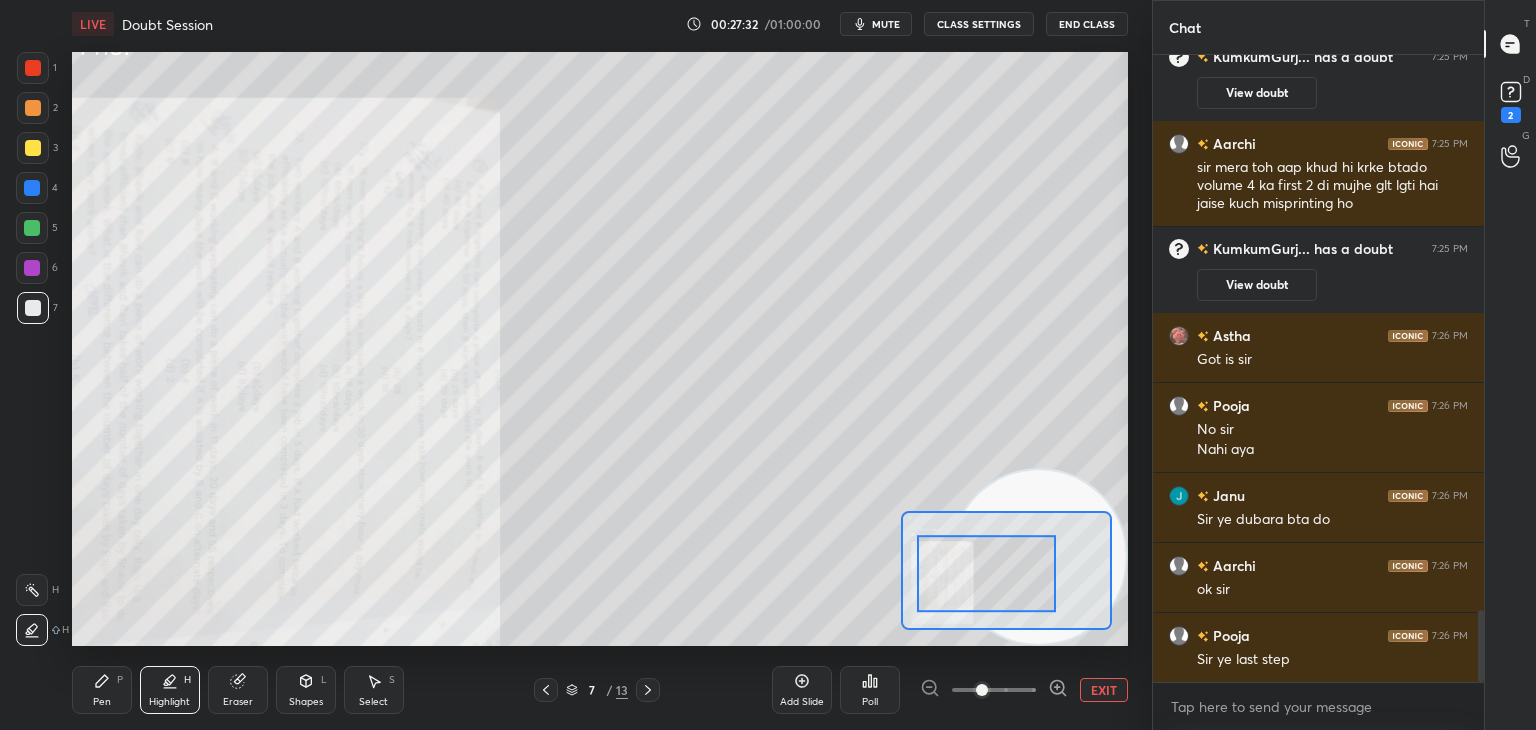 click at bounding box center [32, 228] 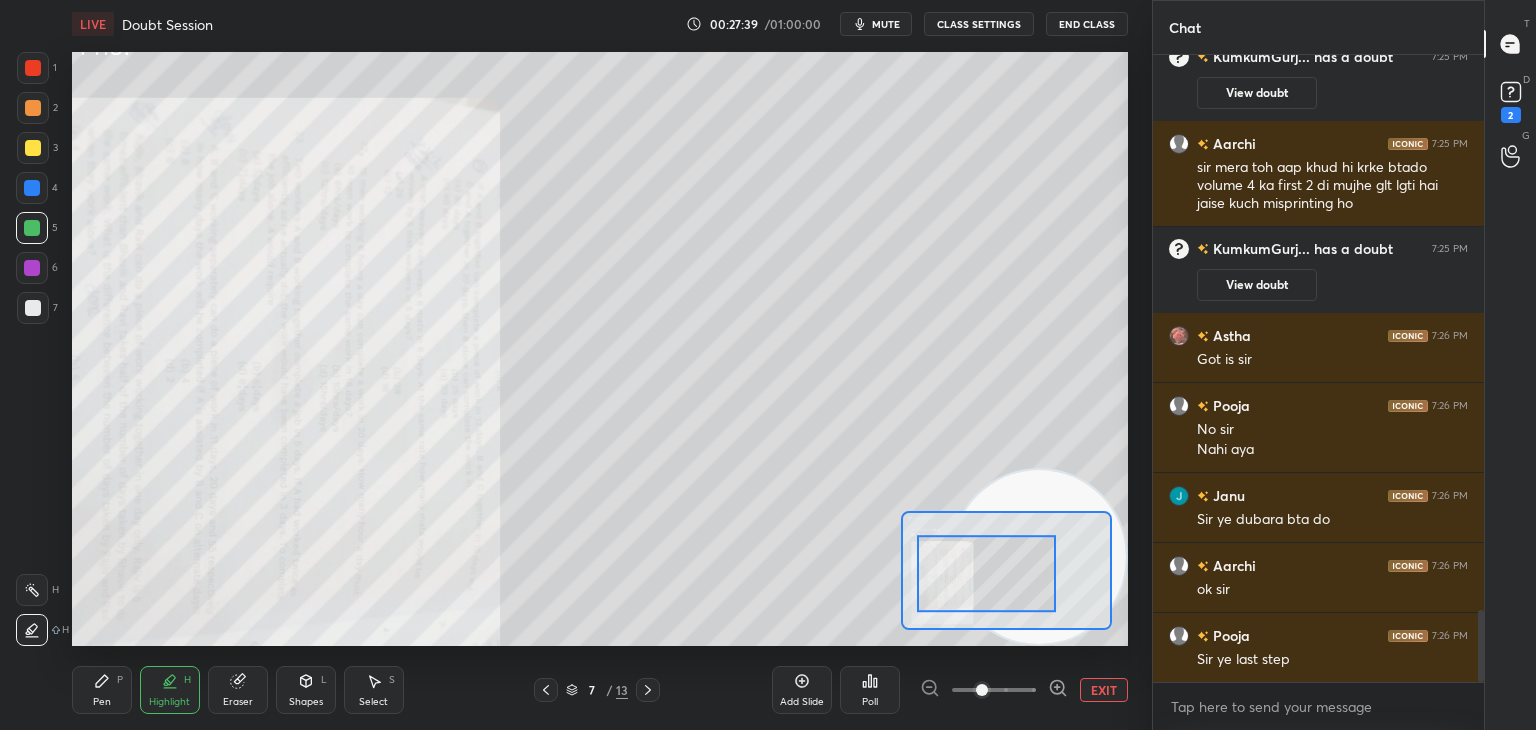 click at bounding box center [33, 68] 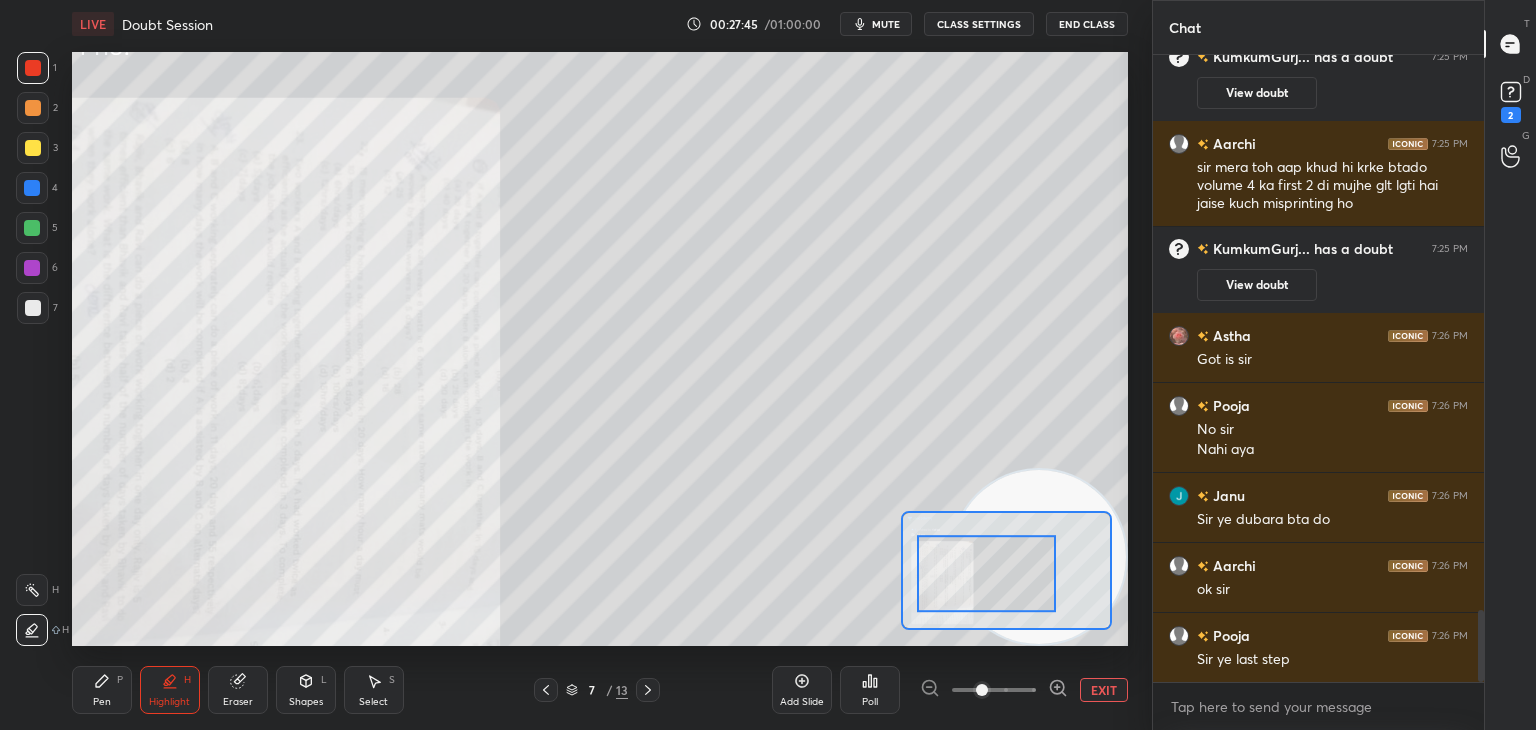 click at bounding box center [33, 108] 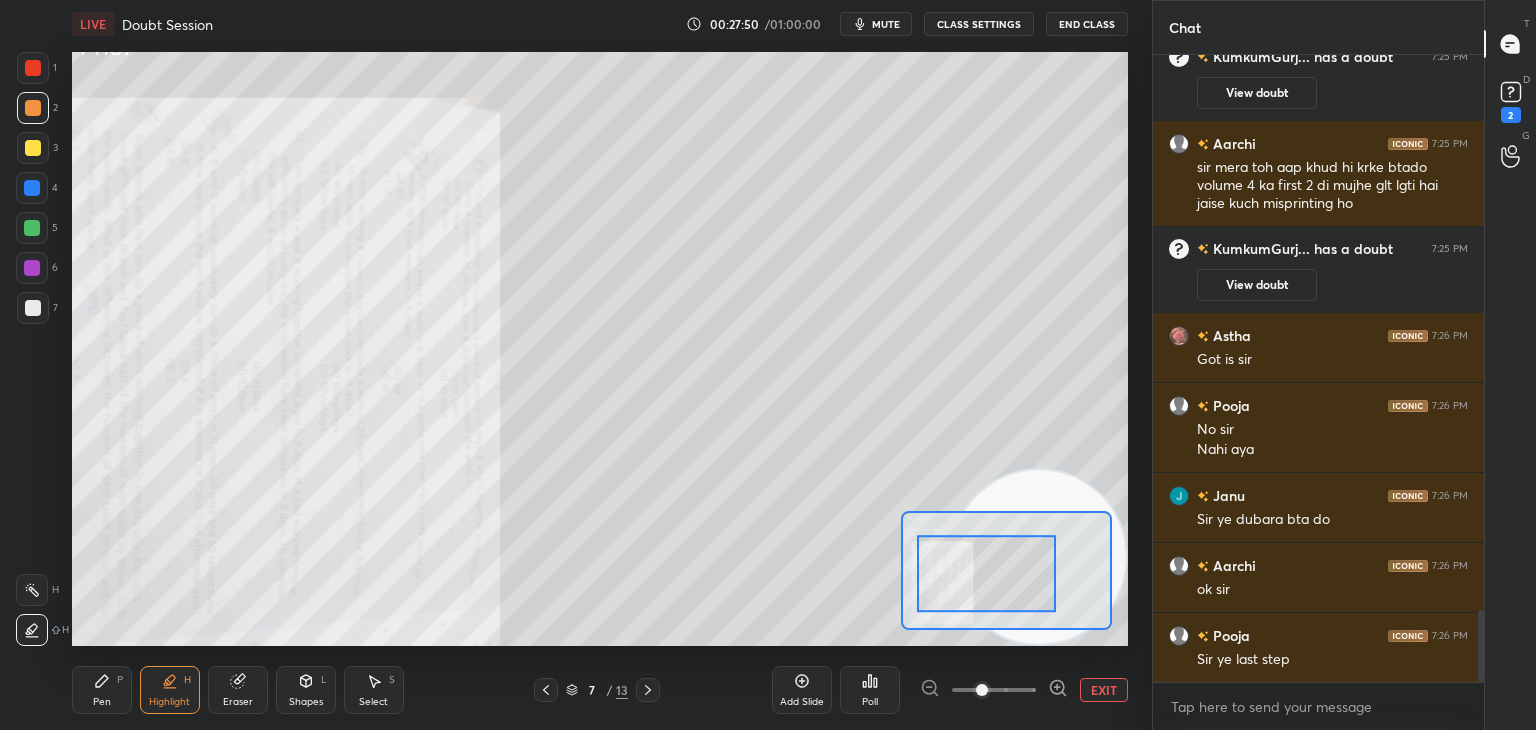 click at bounding box center [33, 308] 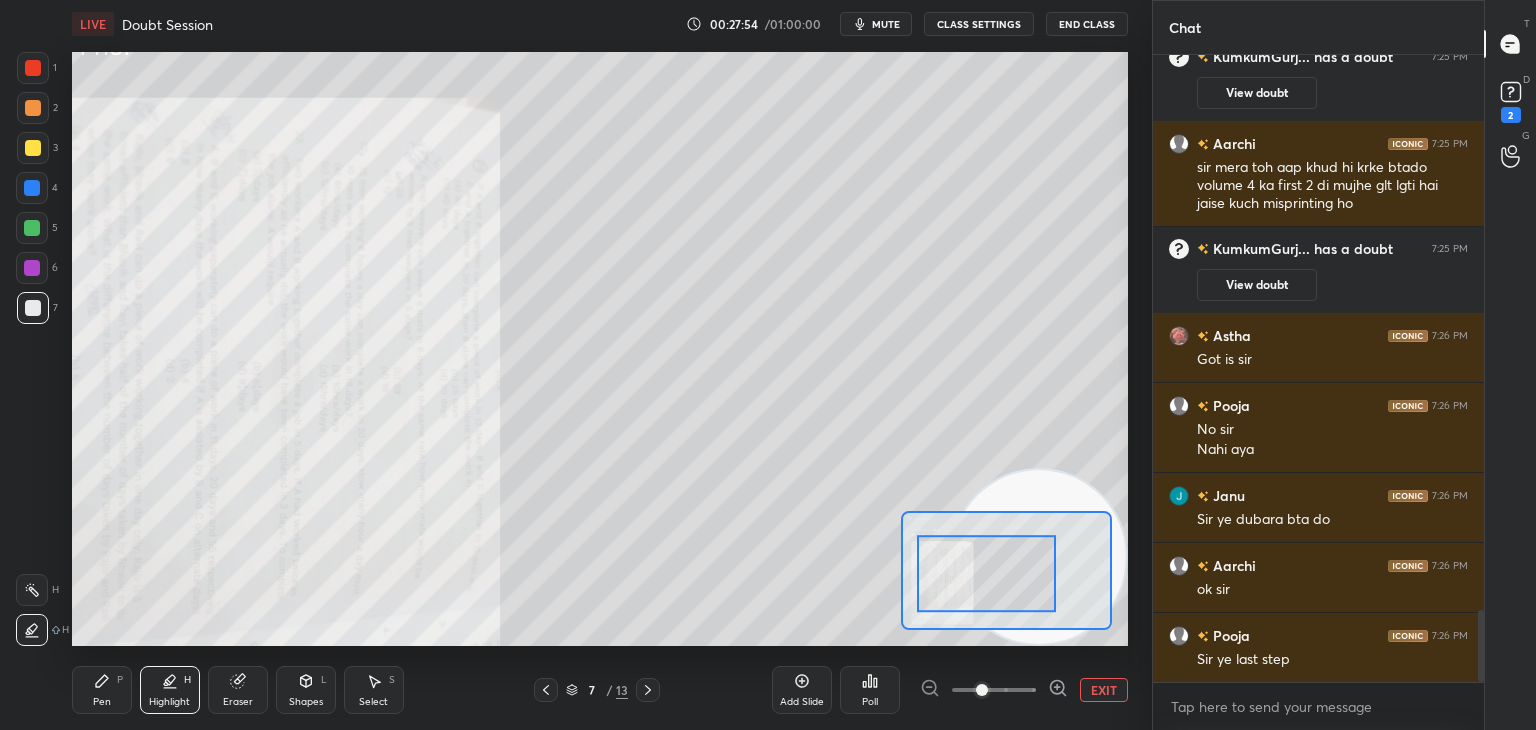 click on "P" at bounding box center (120, 680) 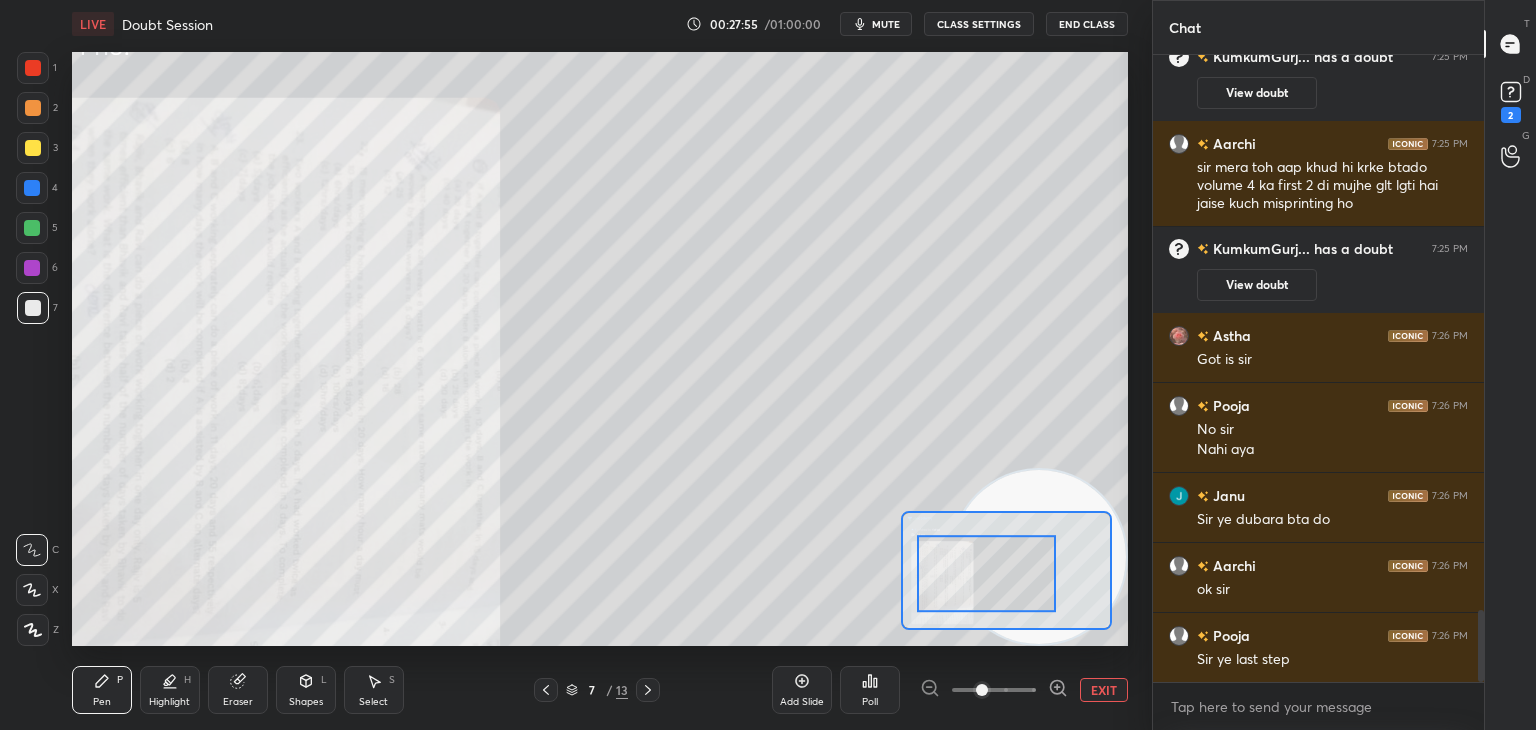 click at bounding box center [33, 68] 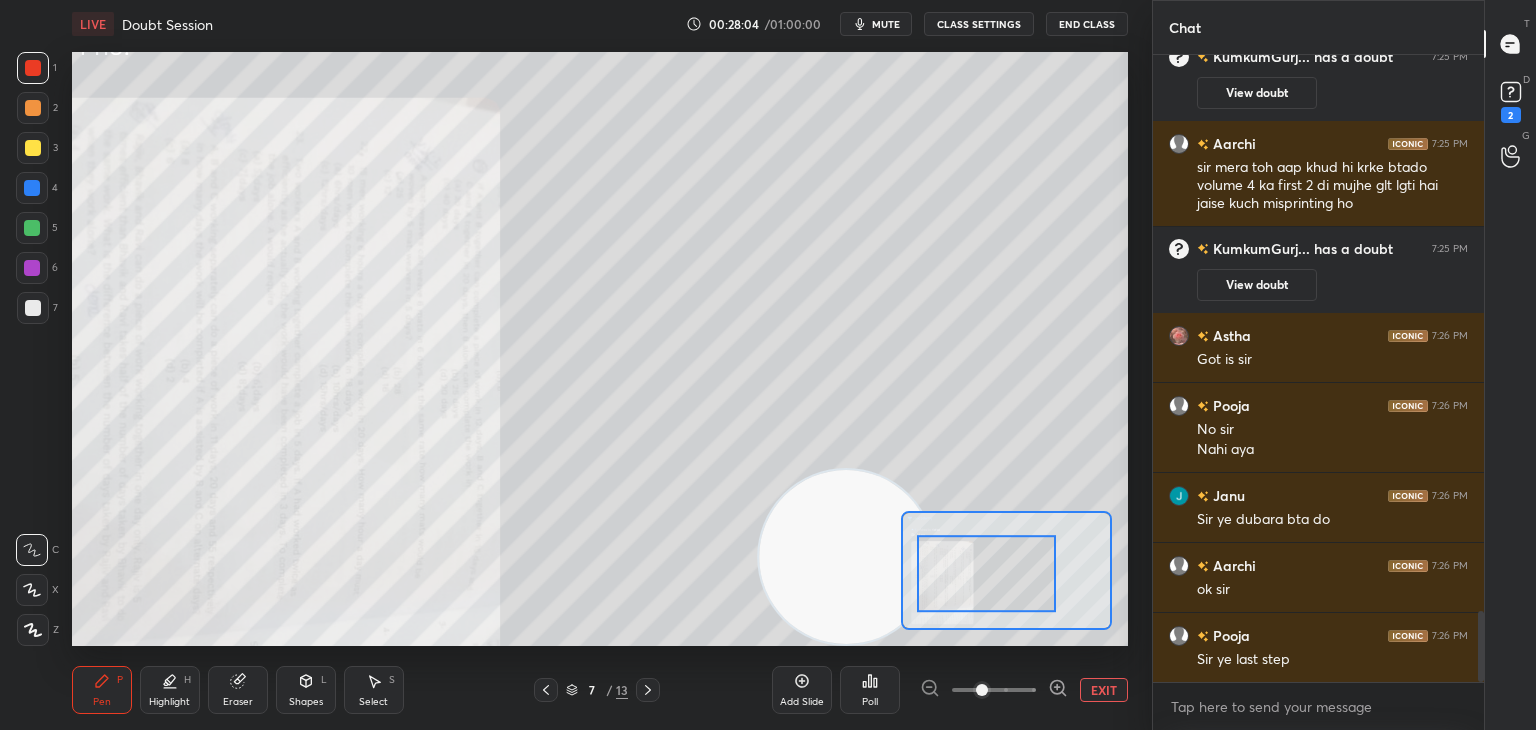 scroll, scrollTop: 4906, scrollLeft: 0, axis: vertical 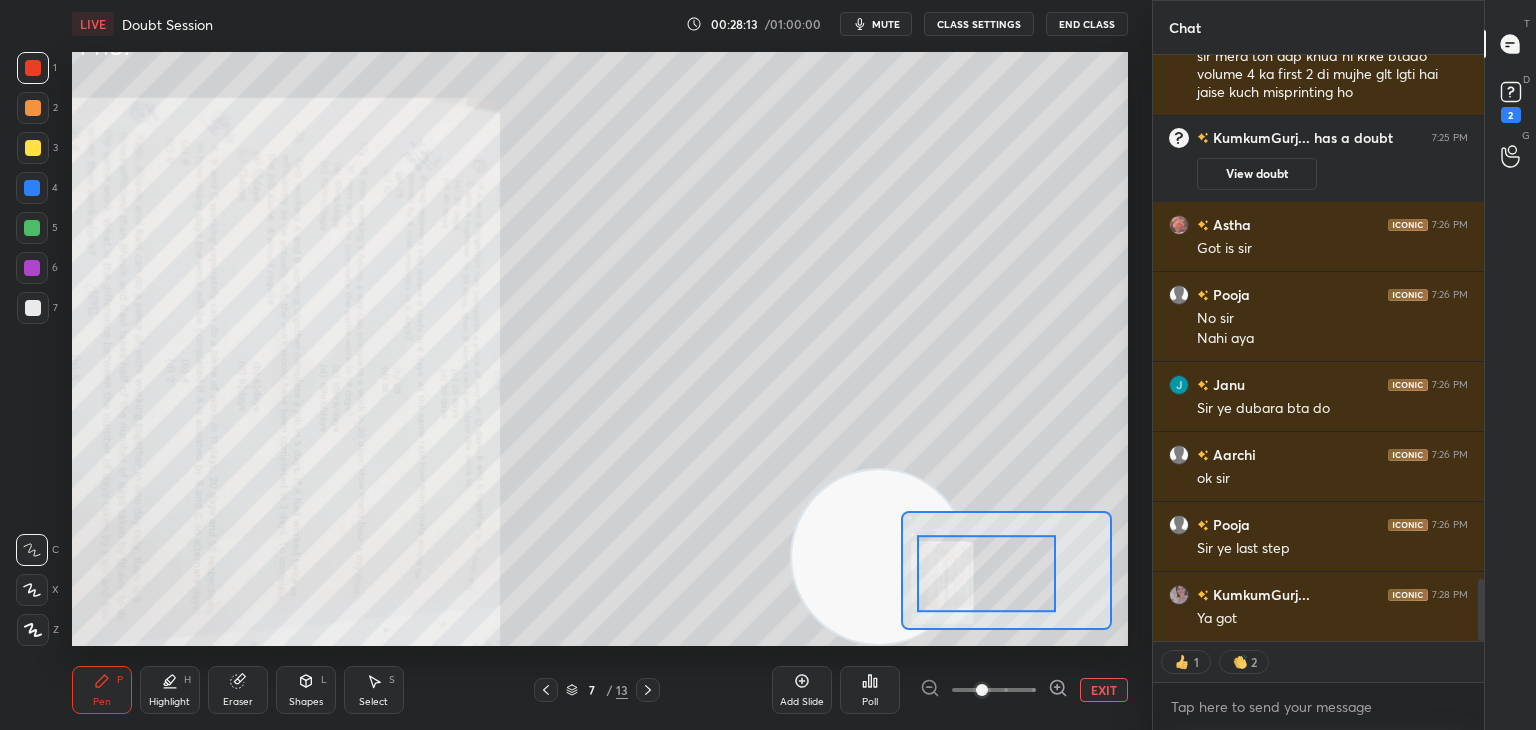 click at bounding box center [33, 148] 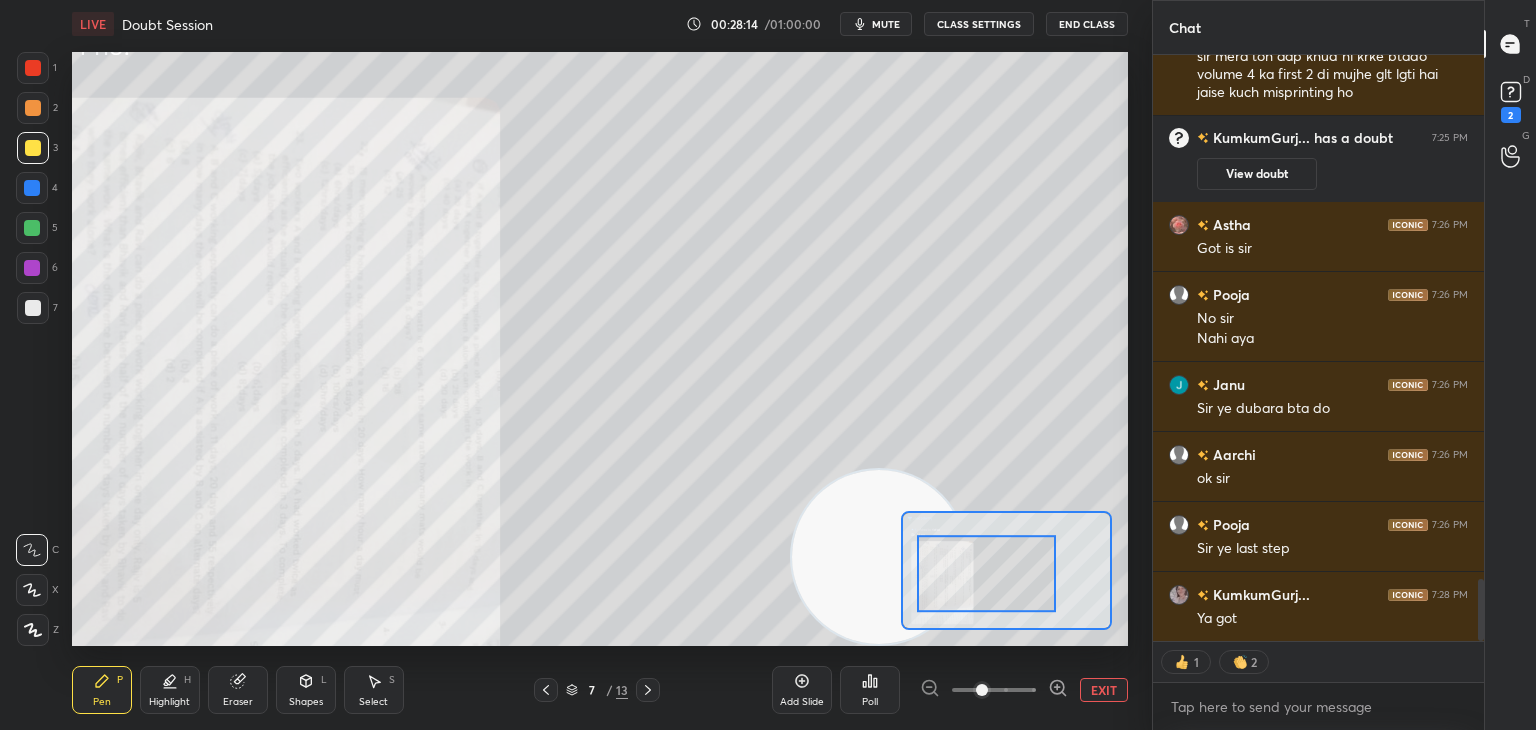 scroll, scrollTop: 5016, scrollLeft: 0, axis: vertical 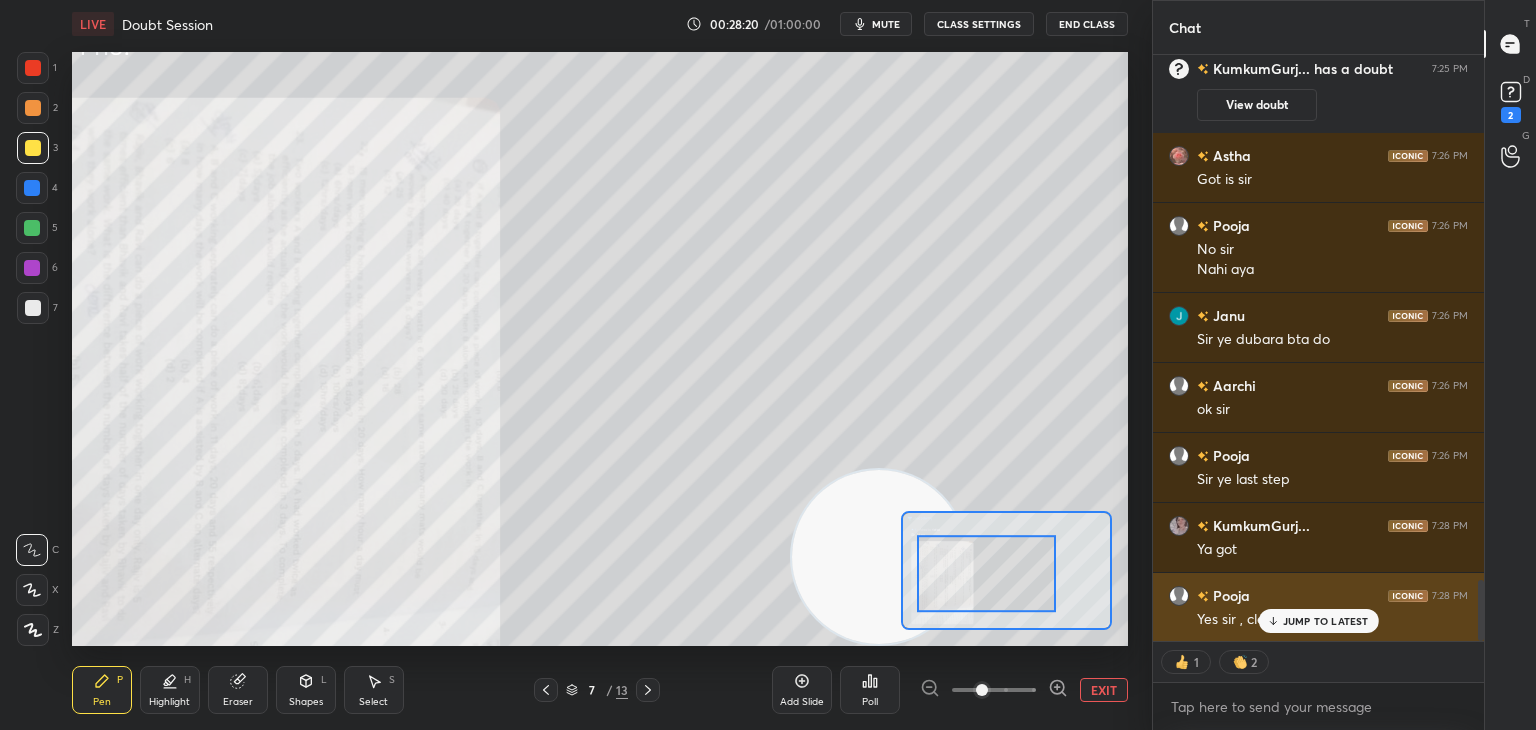 click on "[PERSON] 7:28 PM Yes sir , clear" at bounding box center (1318, 607) 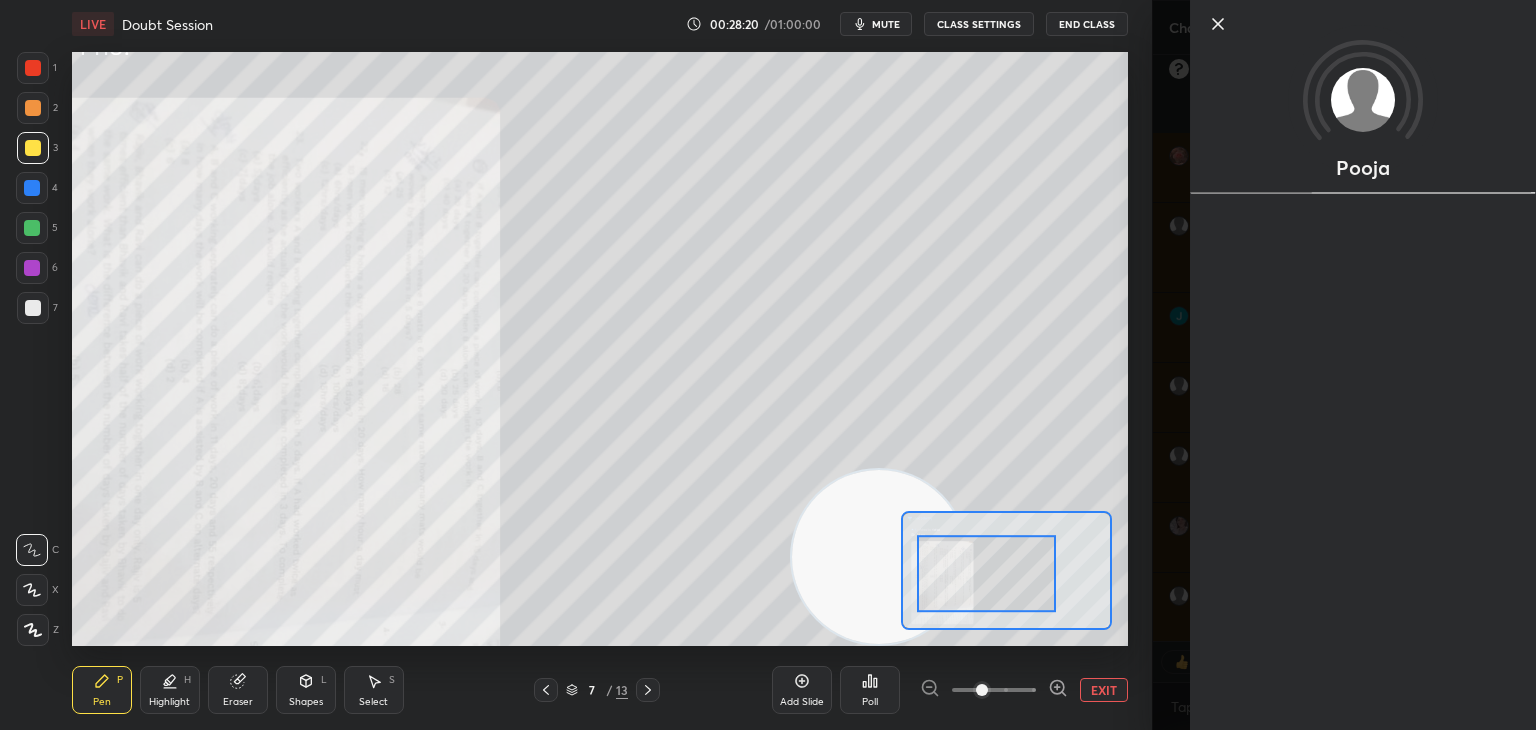click on "Pooja" at bounding box center (1344, 365) 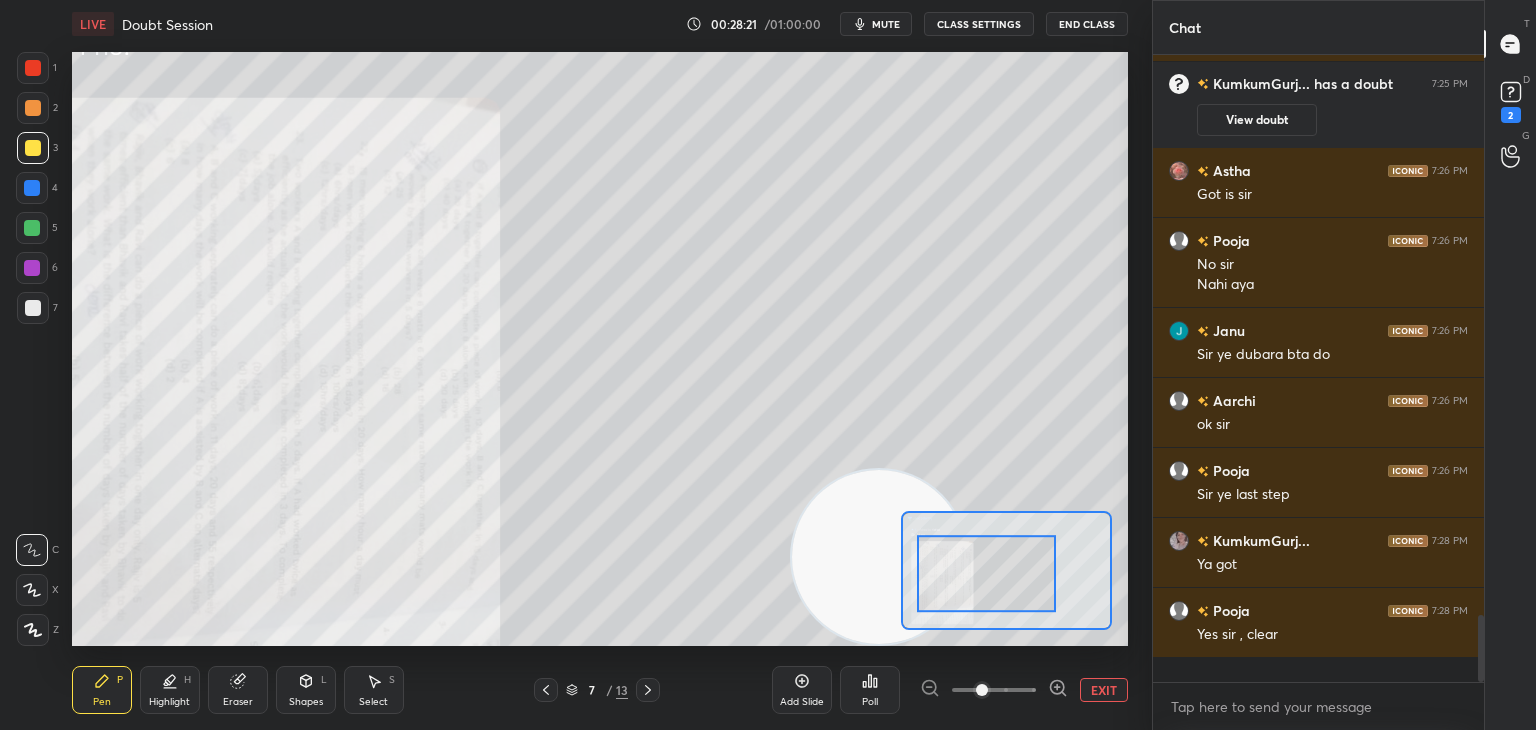 scroll, scrollTop: 6, scrollLeft: 6, axis: both 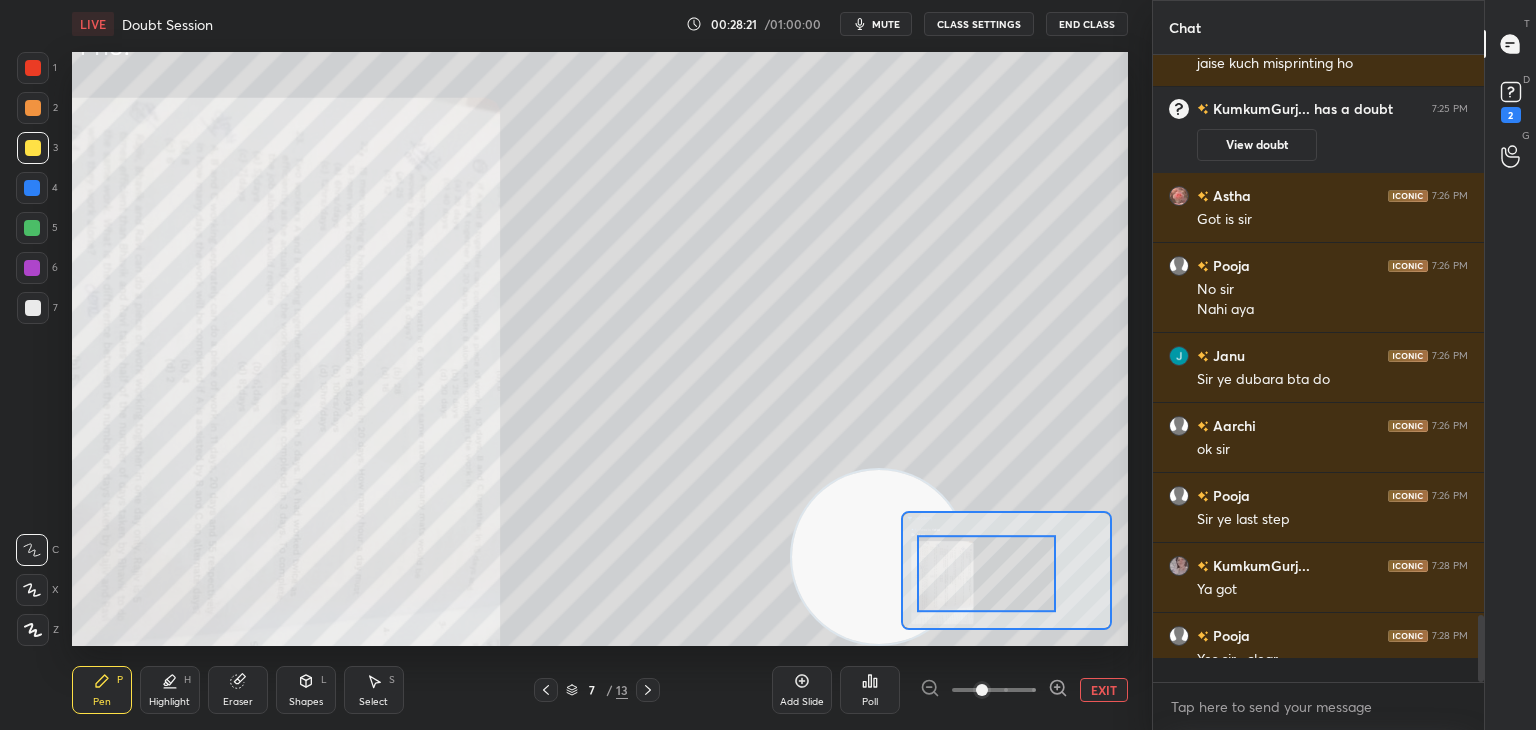 click on "[PERSON] 7:23 PM sir bs aap khud hi krke btado volume 2 ki first 2 di i seems there is misprinting in ques [PERSON] 7:23 PM Sir Sunday chodh do pls [PERSON] 7:23 PM Okay Sir.. [PERSON] 7:23 PM Sir raat ko 7 bje hi rakhiye [PERSON] 7:23 PM 7 [PERSON] 7:24 PM Okay Sir [PERSON] 7:24 PM Ara sir 7 [PERSON] 7:24 PM Ok sir Yes sir [PERSON] 7:24 PM Ok sir [PERSON]  has a doubt 7:25 PM View doubt [PERSON] 7:25 PM sir mera toh aap khud hi krke btado volume 4 ka first 2 di mujhe glt lgti hai jaise kuch misprinting ho [PERSON]  has a doubt 7:25 PM View doubt [PERSON] 7:26 PM Got is sir [PERSON] 7:26 PM No sir Nahi aya [PERSON] 7:26 PM Sir ye dubara bta do [PERSON] 7:26 PM ok sir [PERSON] 7:26 PM Sir ye last step [PERSON] 7:28 PM Ya got [PERSON] 7:28 PM Yes sir , clear" at bounding box center (1318, 356) 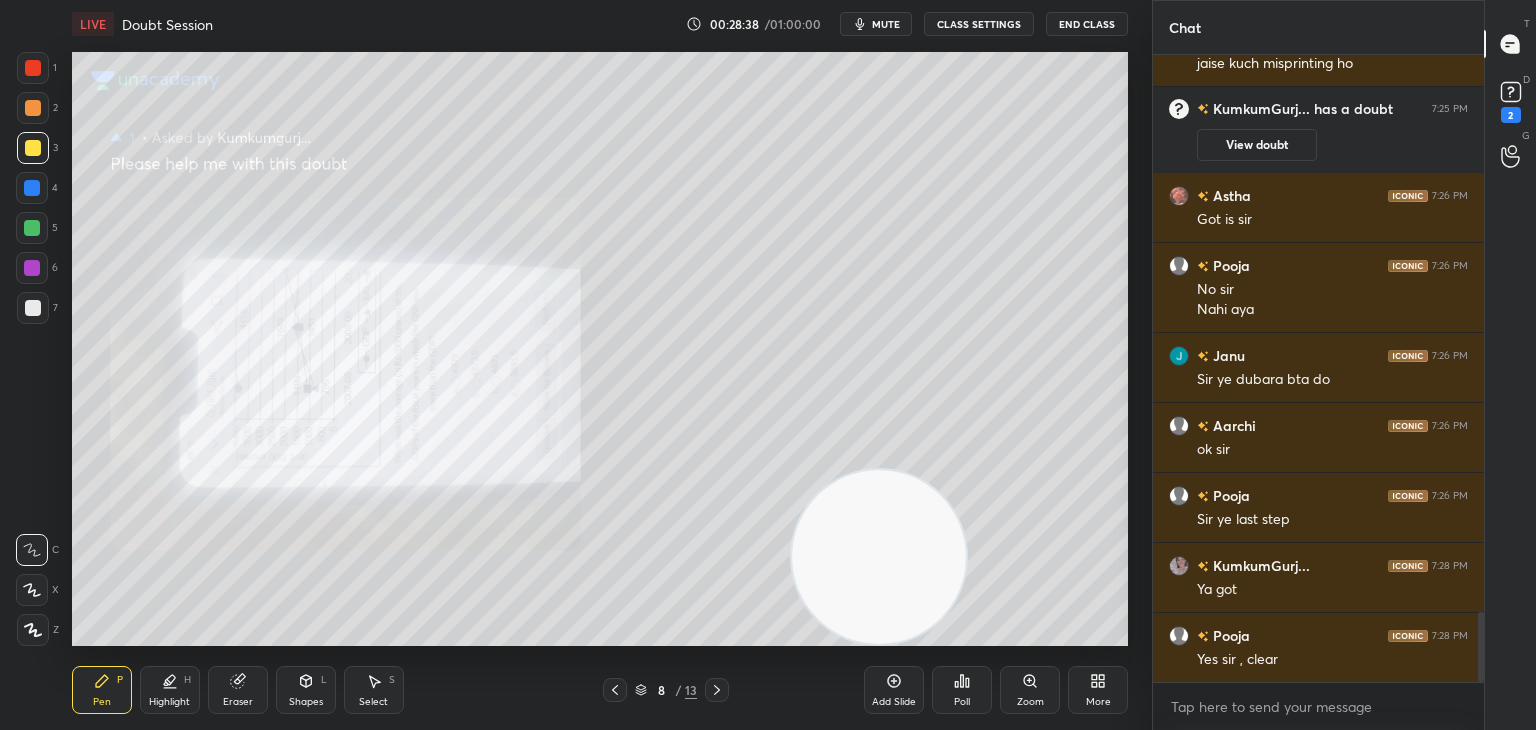 click on "Eraser" at bounding box center (238, 690) 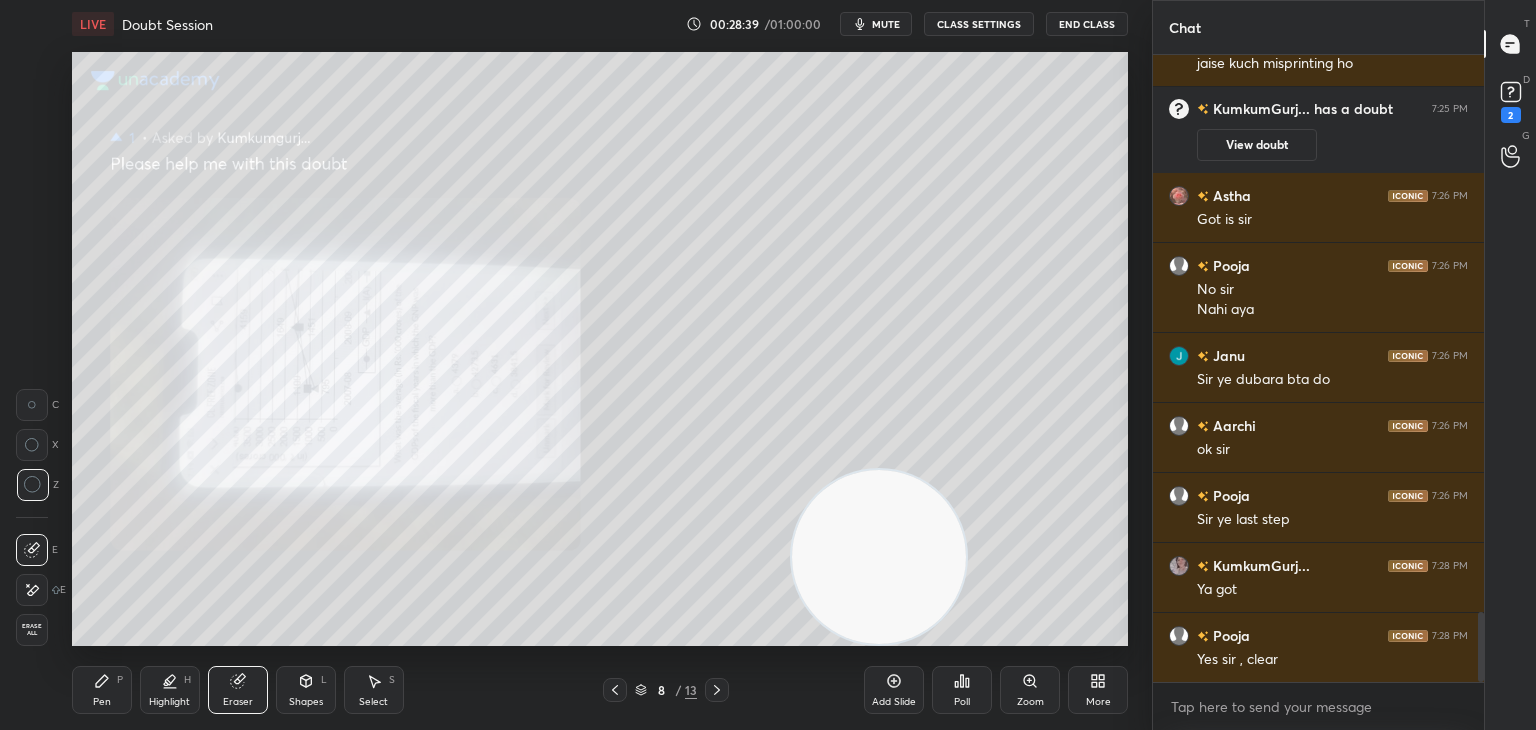 click on "Erase all" at bounding box center (32, 630) 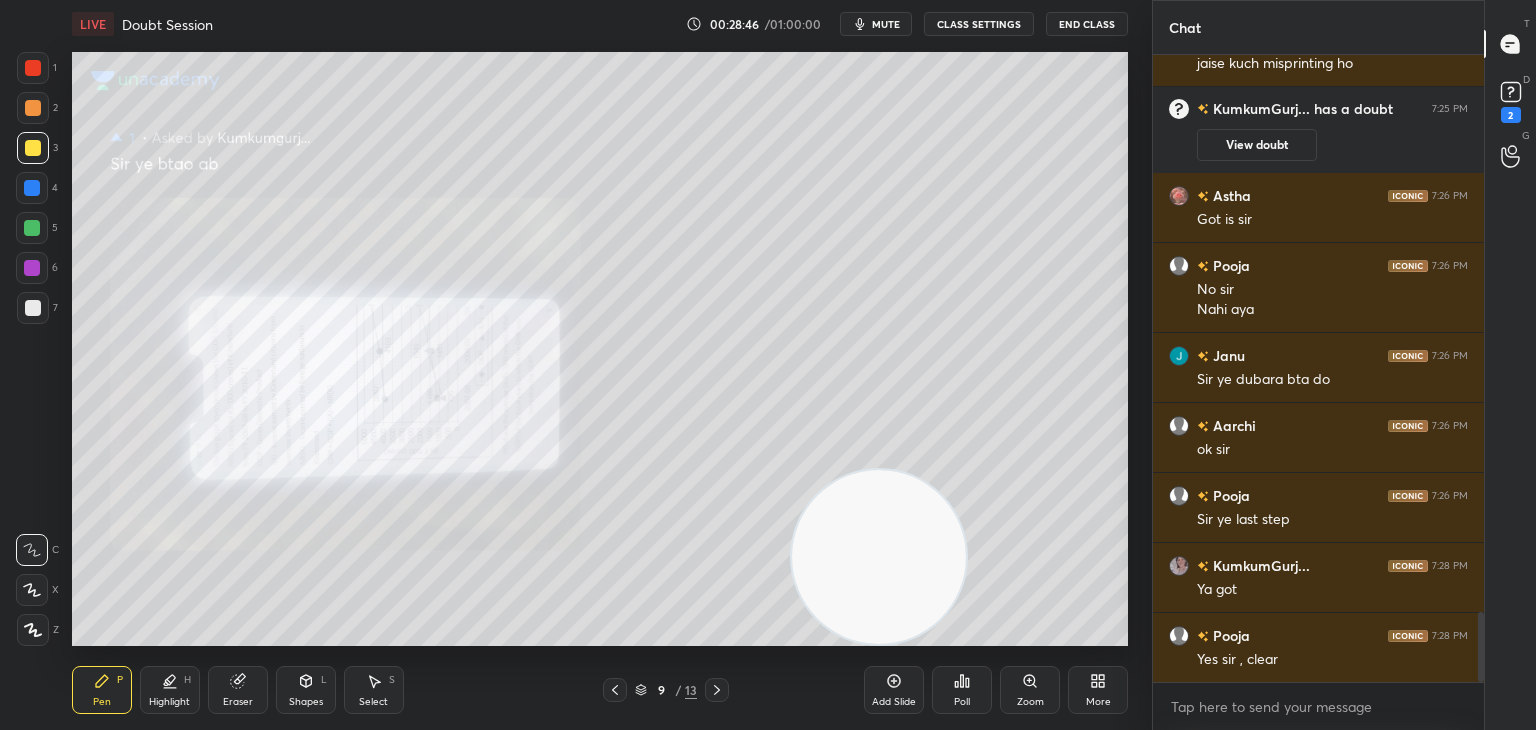 click 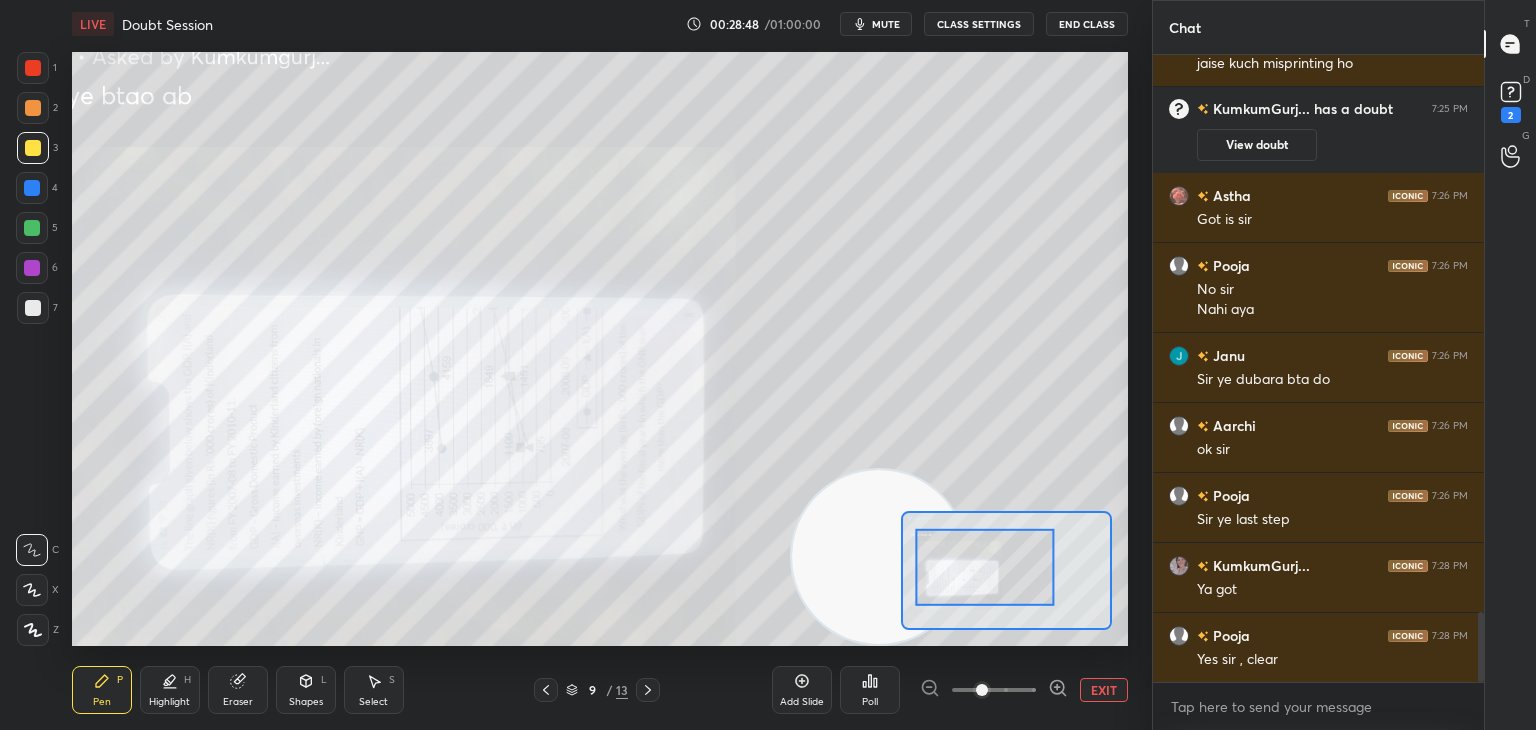 click 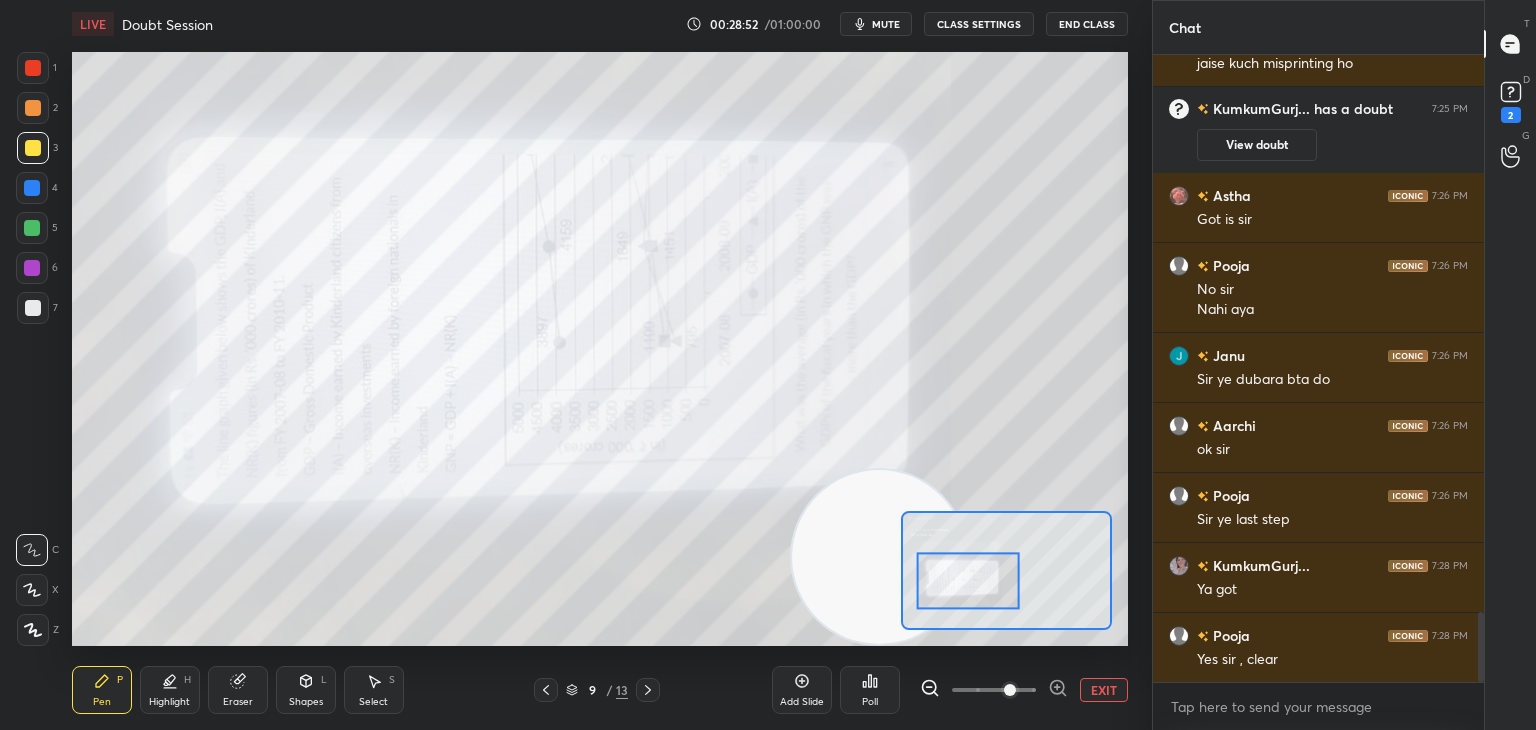 click at bounding box center [33, 68] 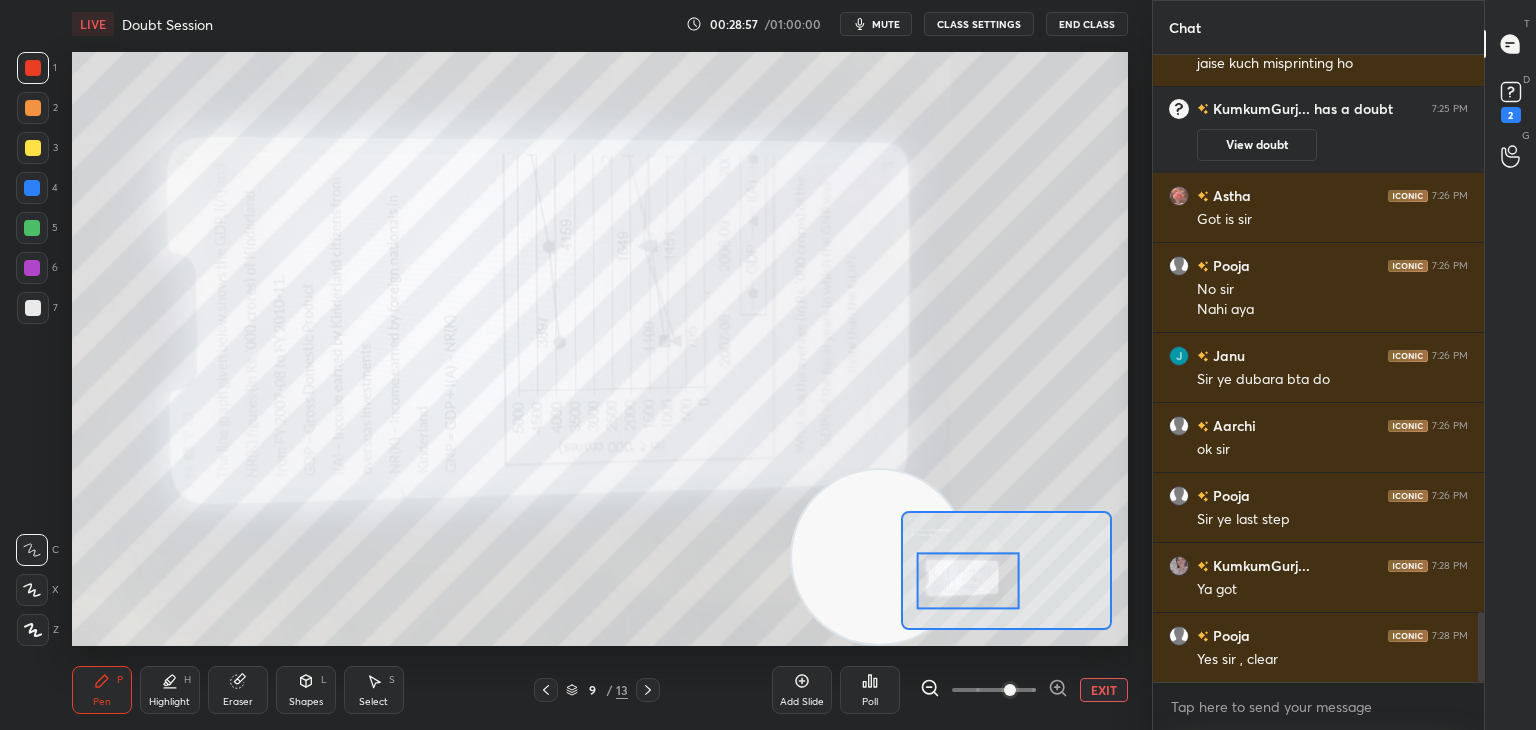 scroll, scrollTop: 5046, scrollLeft: 0, axis: vertical 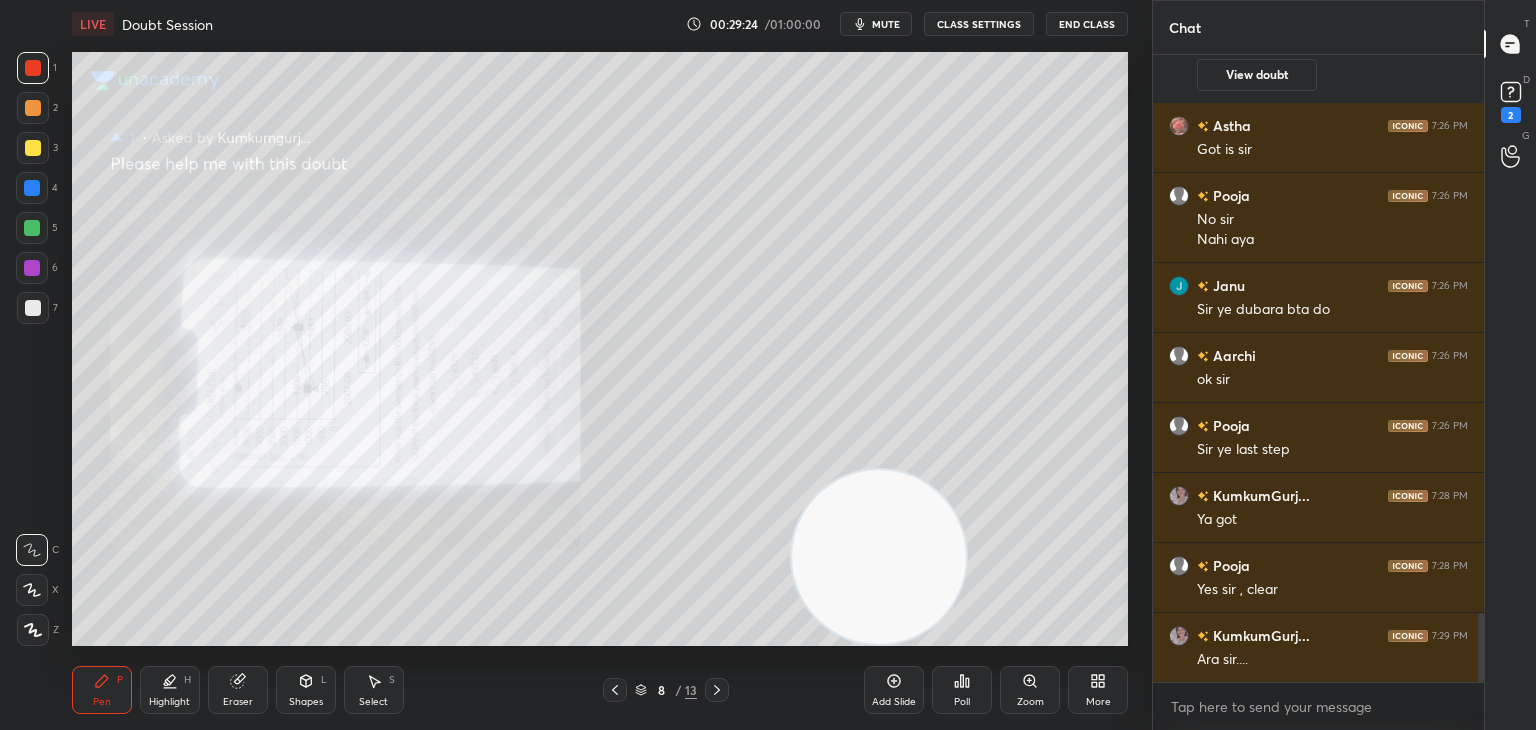 click on "Zoom" at bounding box center [1030, 690] 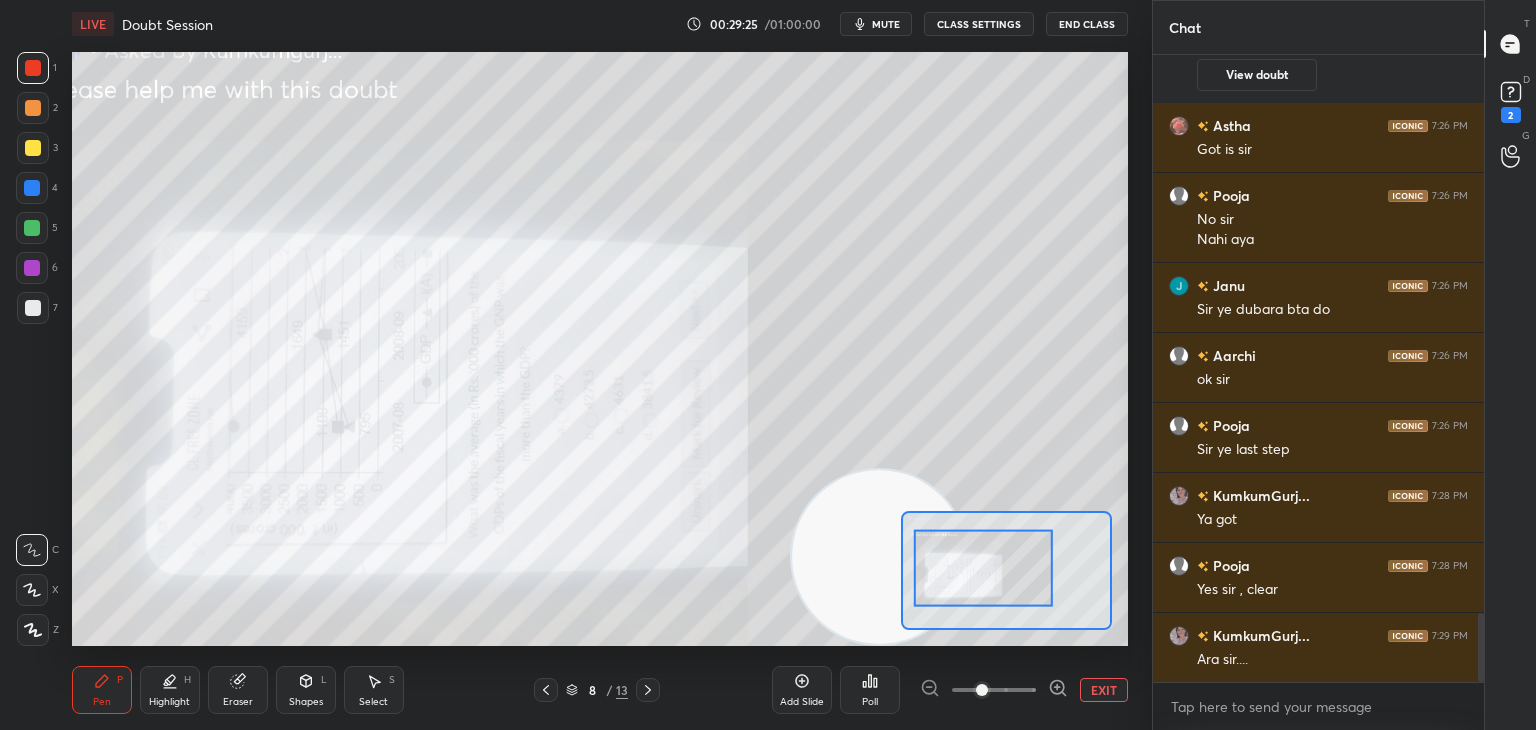 click 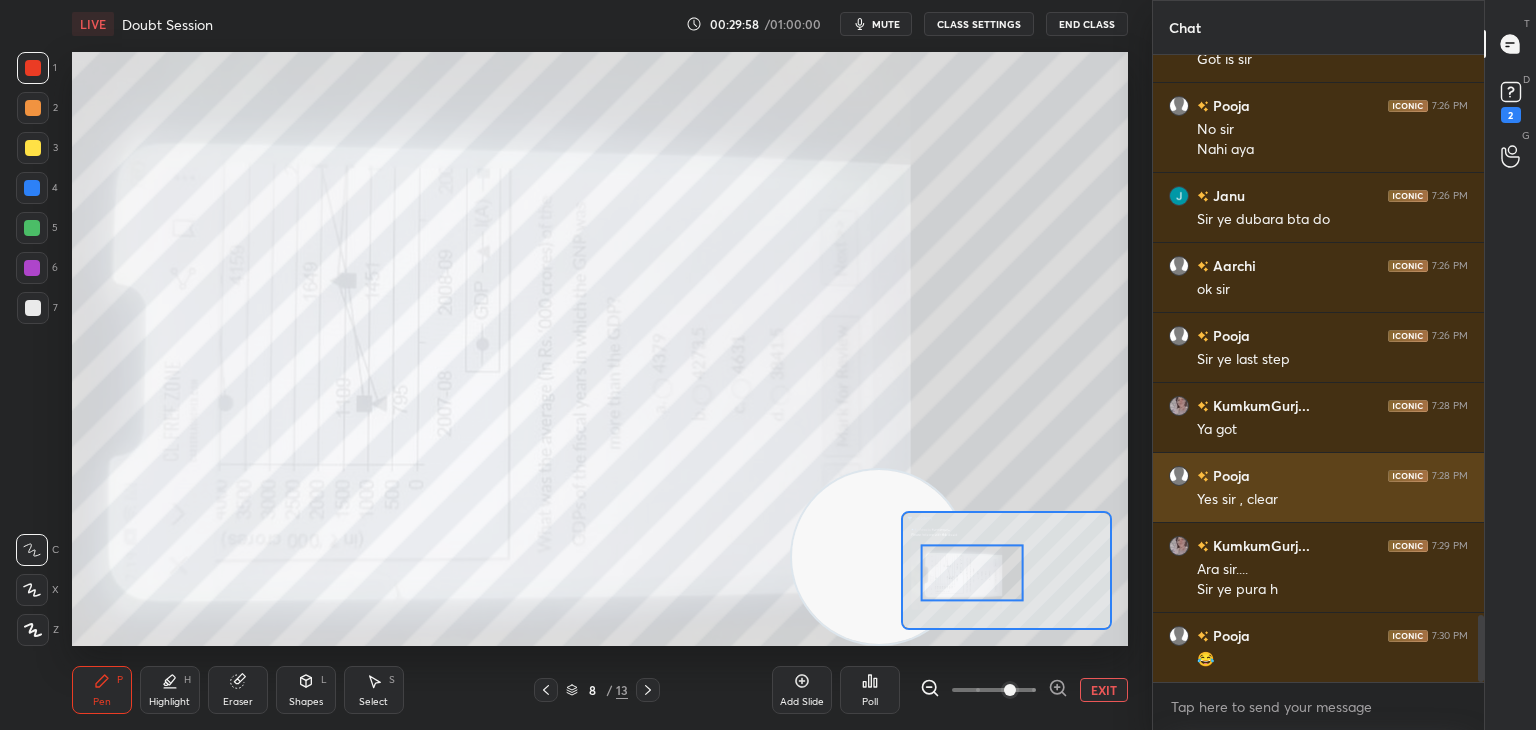 scroll, scrollTop: 5206, scrollLeft: 0, axis: vertical 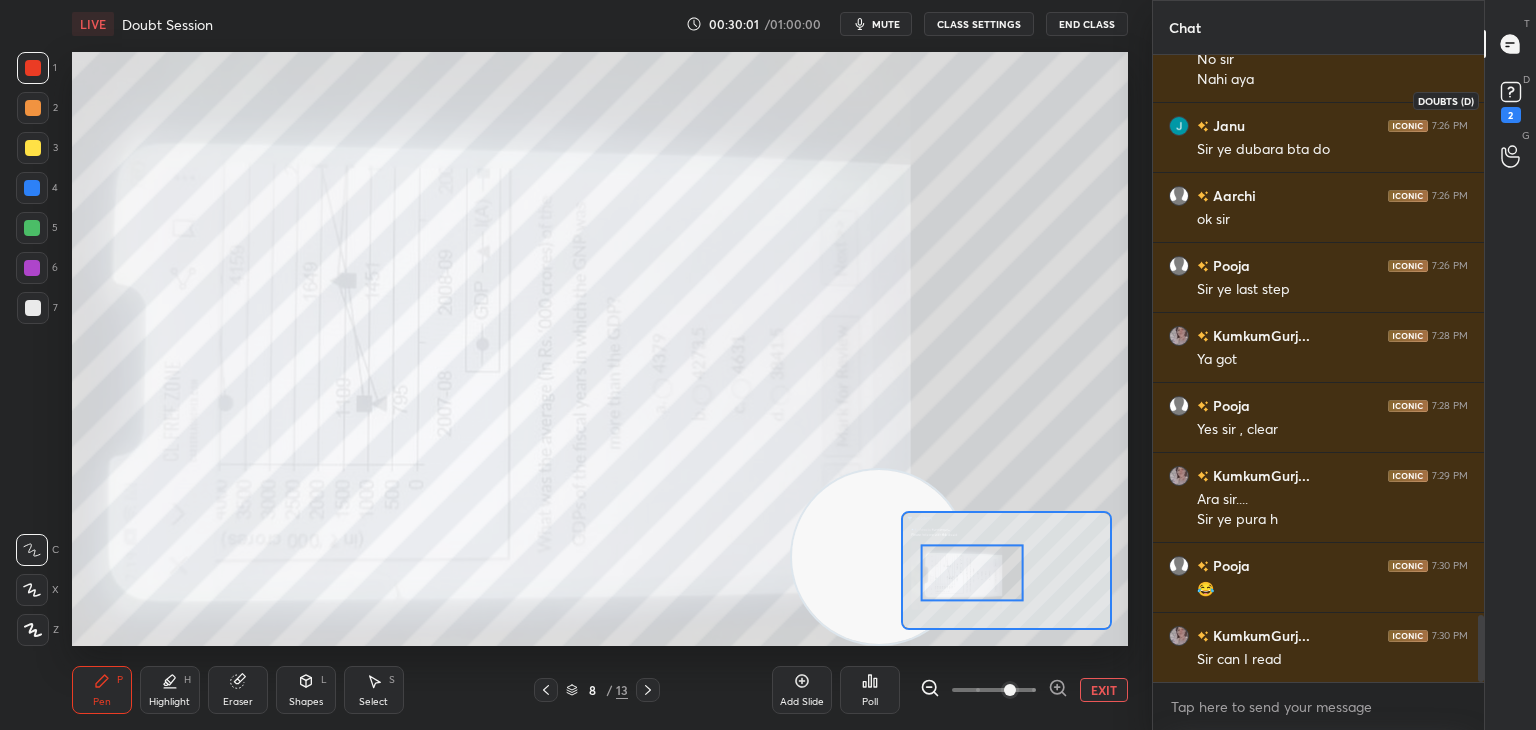 click 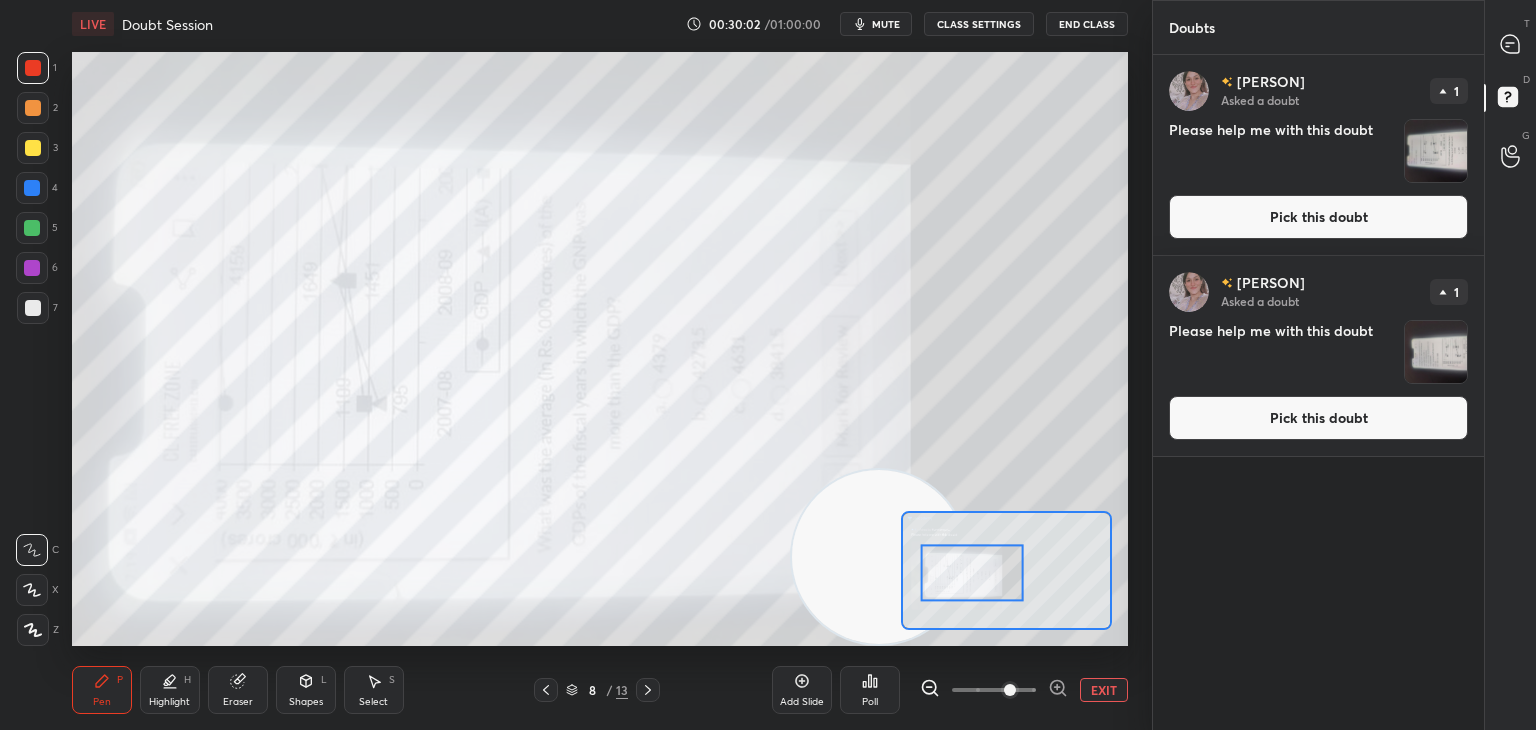 click on "Pick this doubt" at bounding box center (1318, 217) 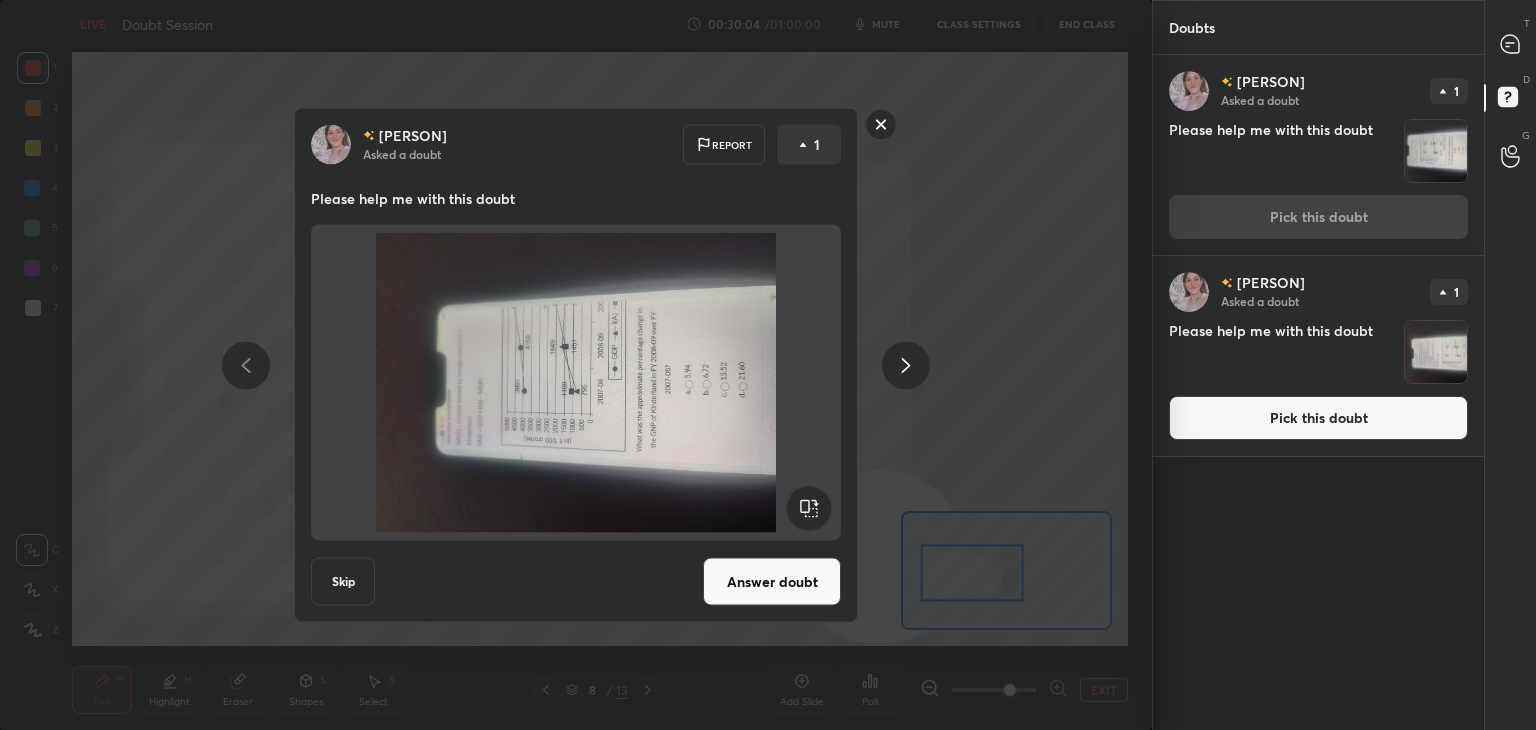 click on "Pick this doubt" at bounding box center (1318, 418) 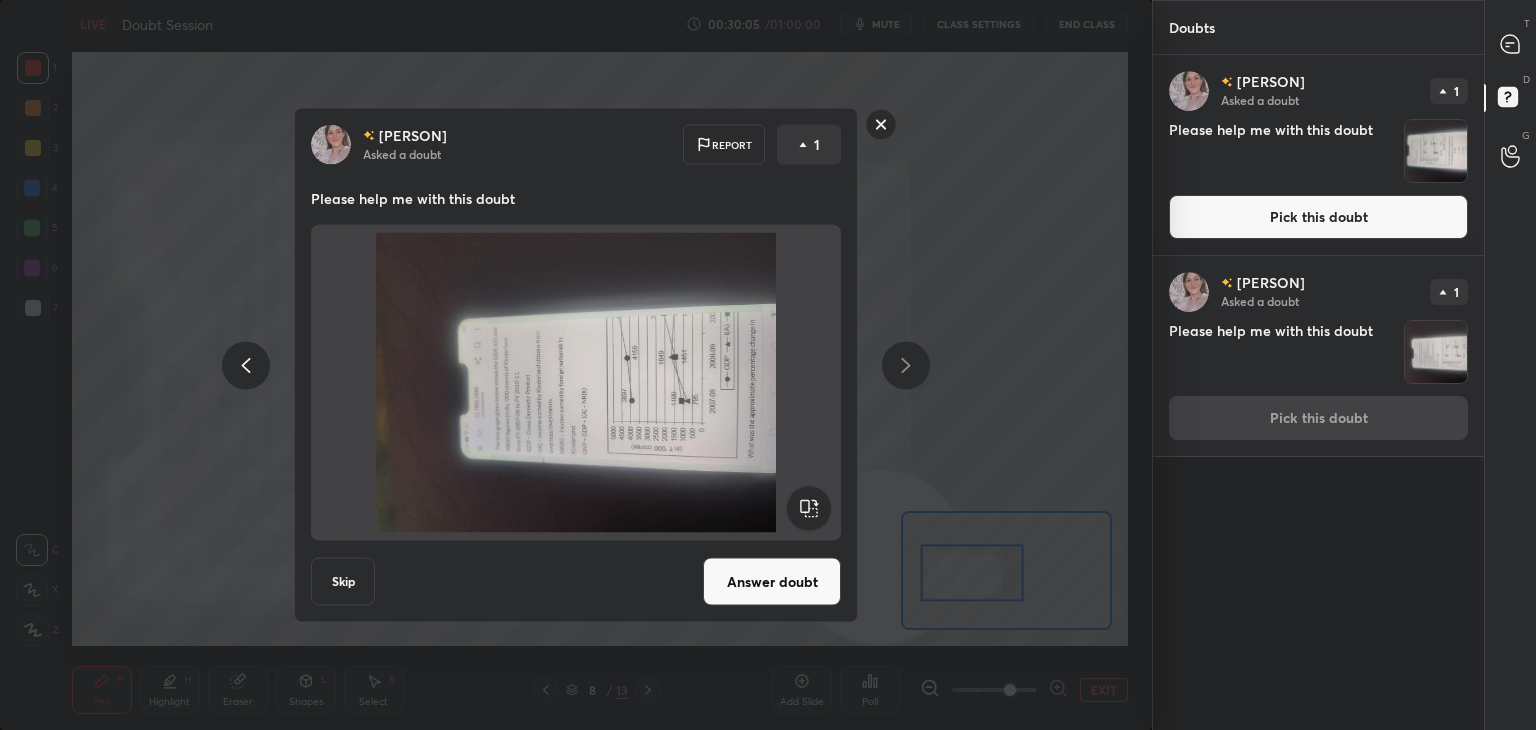 click on "Answer doubt" at bounding box center [772, 582] 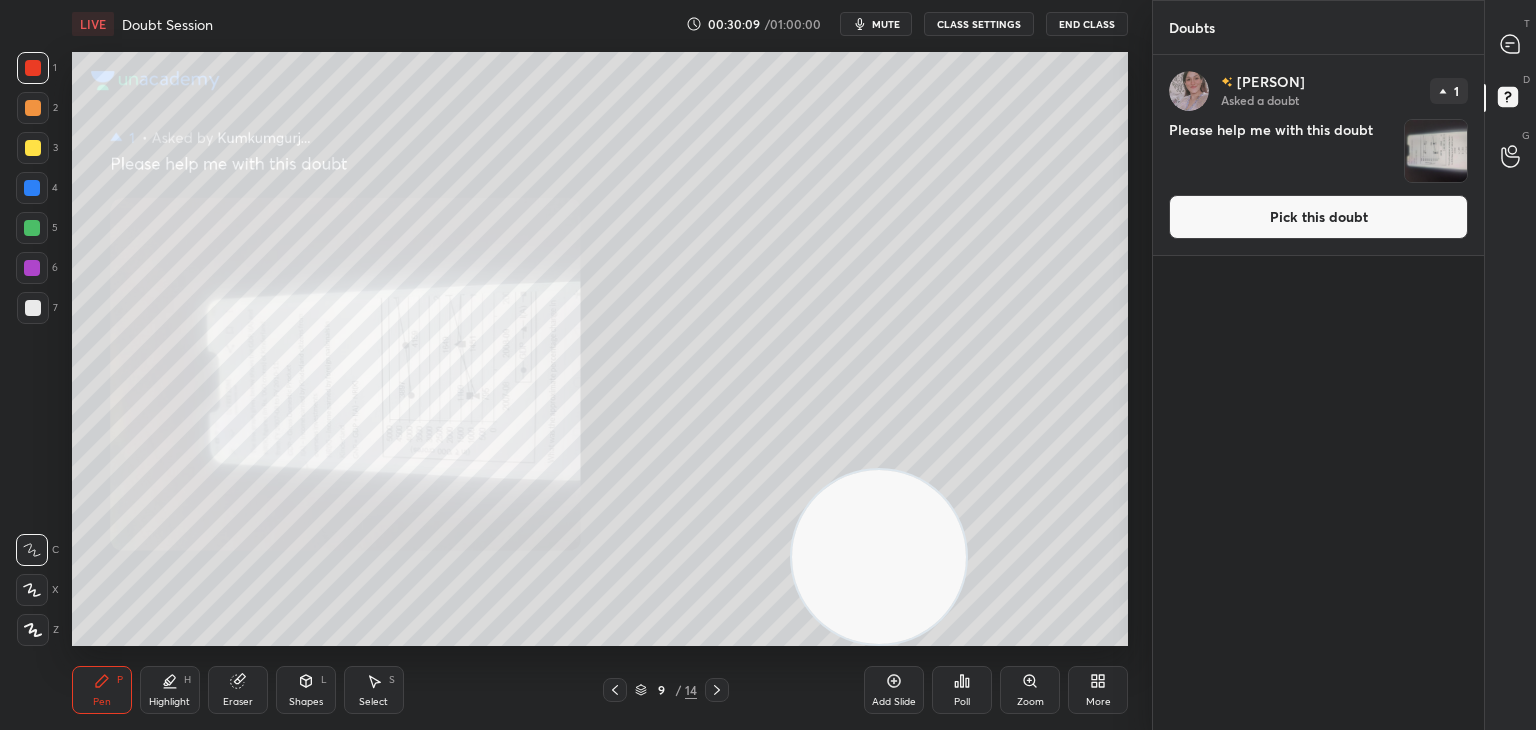 click 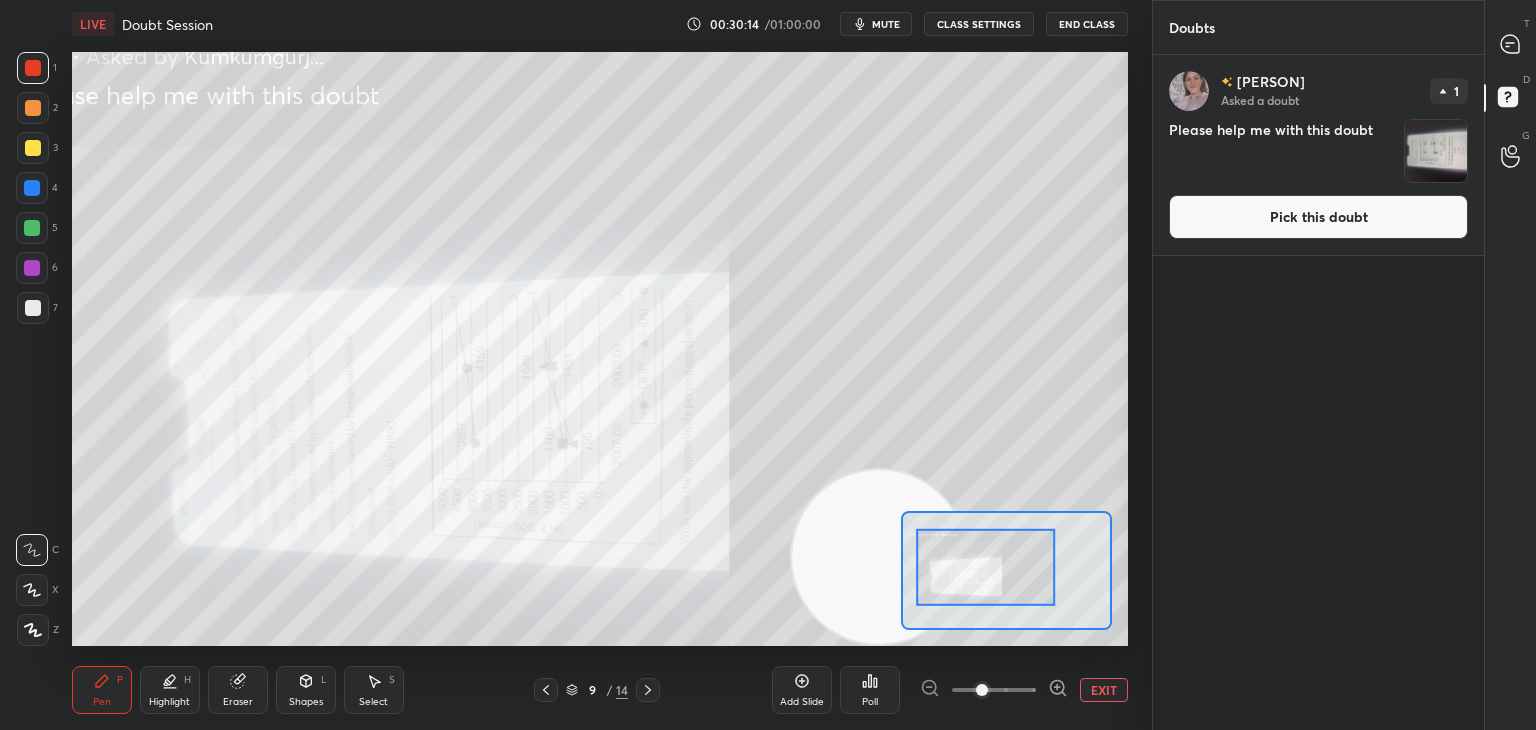 click on "Pick this doubt" at bounding box center [1318, 217] 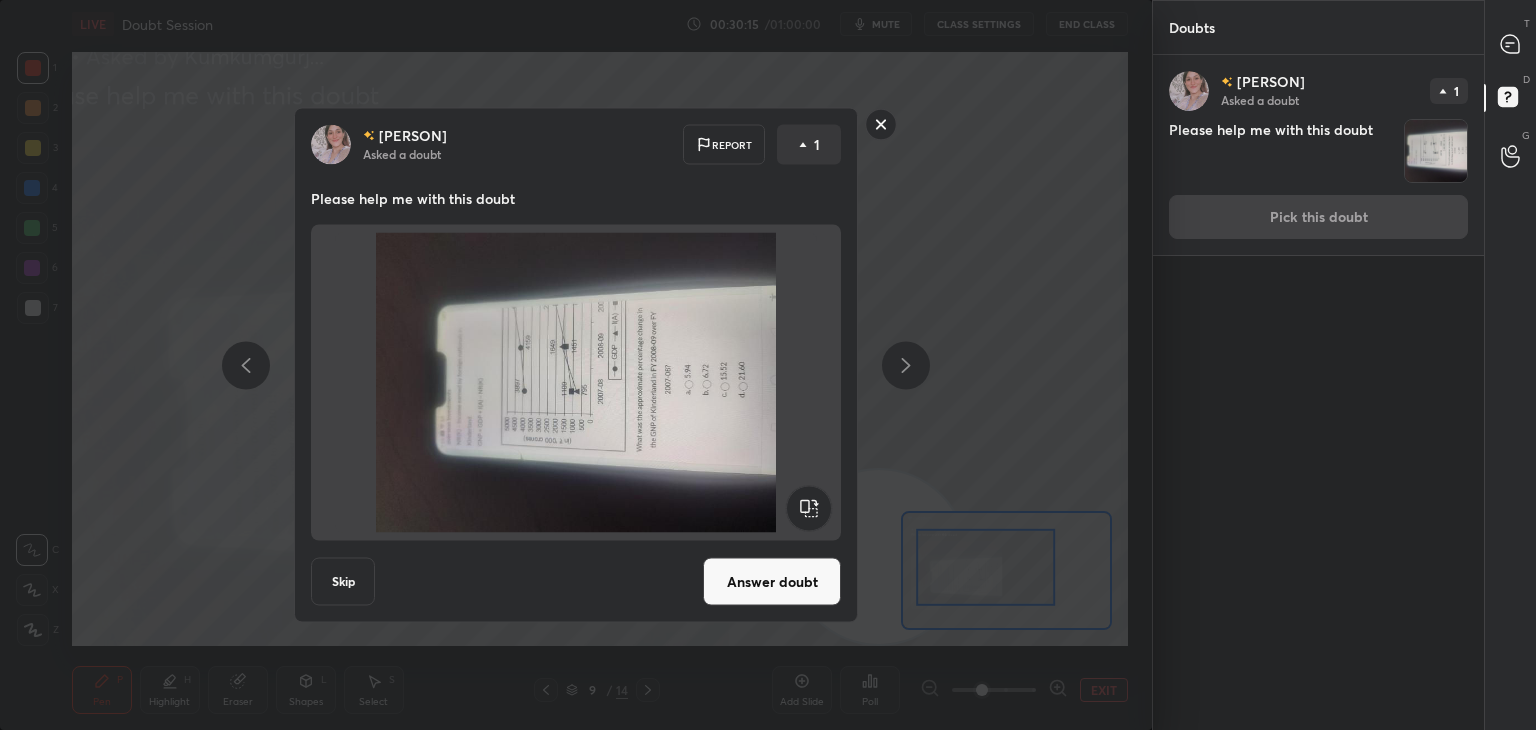 click on "Answer doubt" at bounding box center [772, 582] 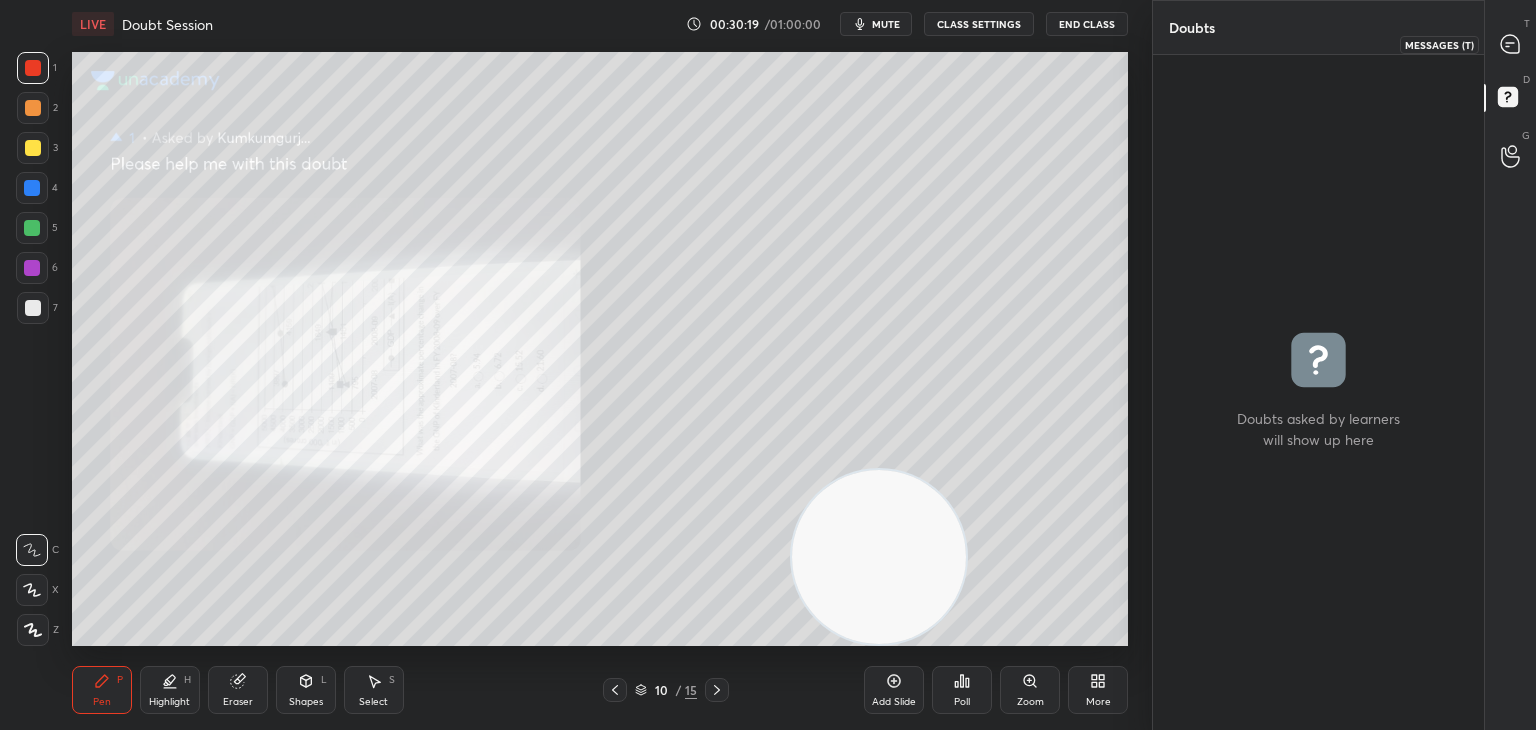click 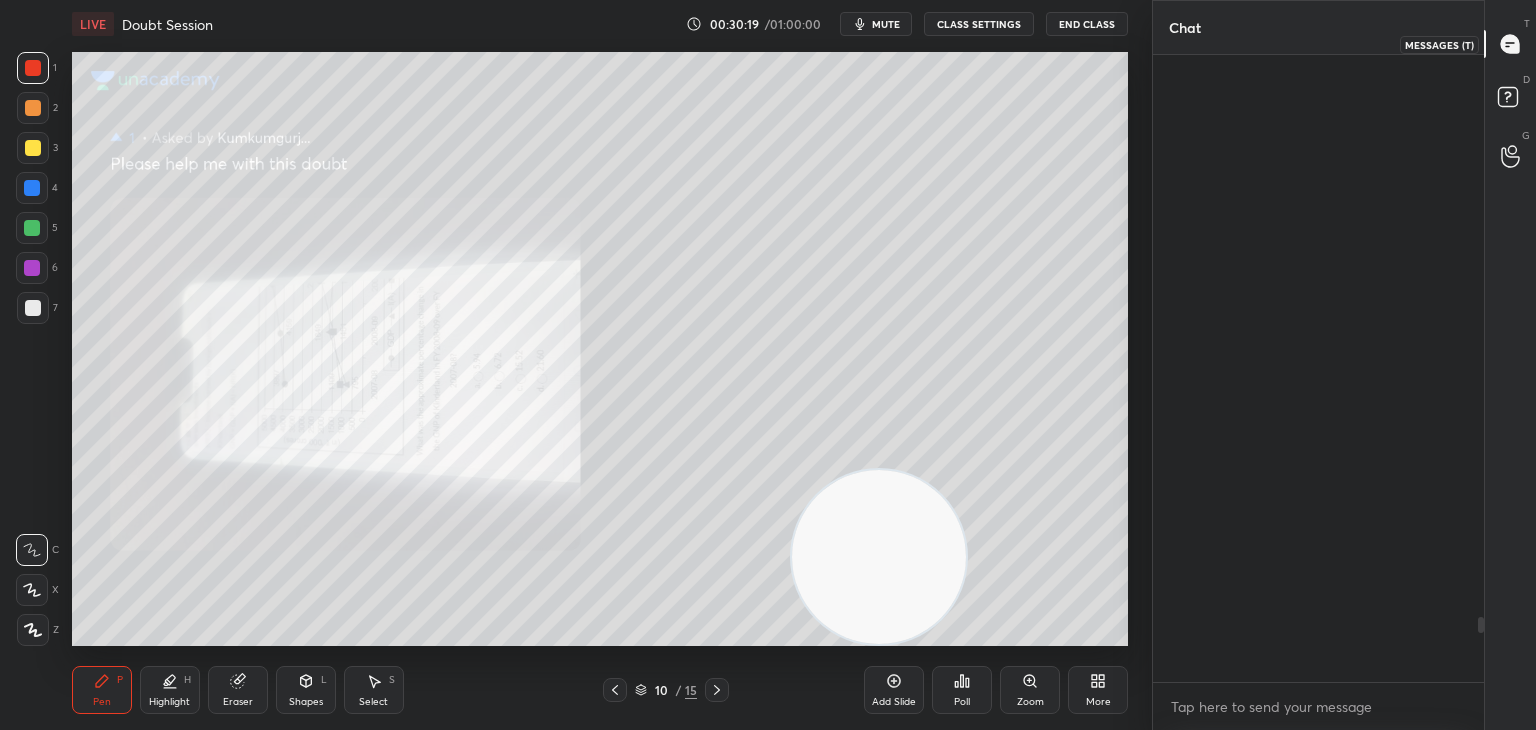 scroll, scrollTop: 5436, scrollLeft: 0, axis: vertical 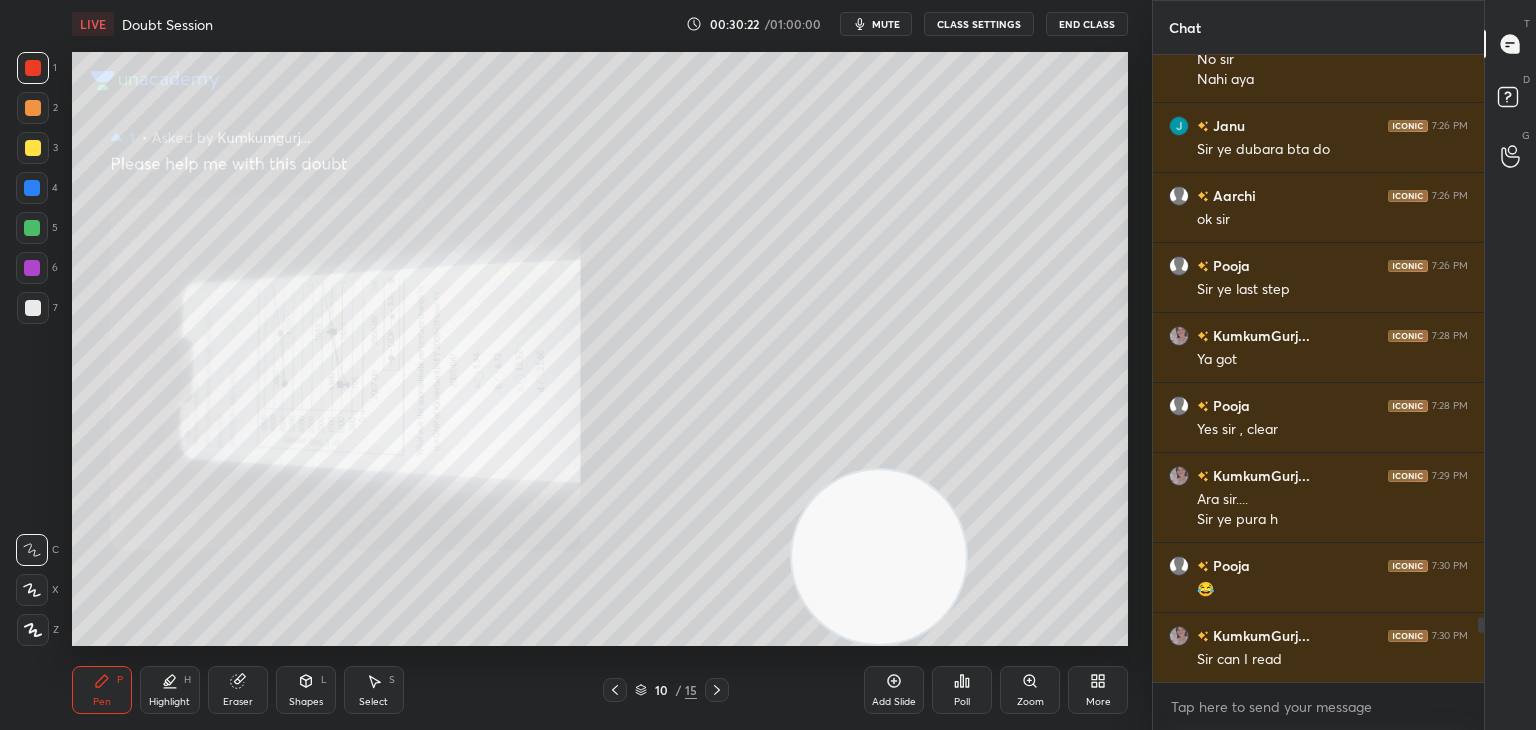 click on "Zoom" at bounding box center [1030, 690] 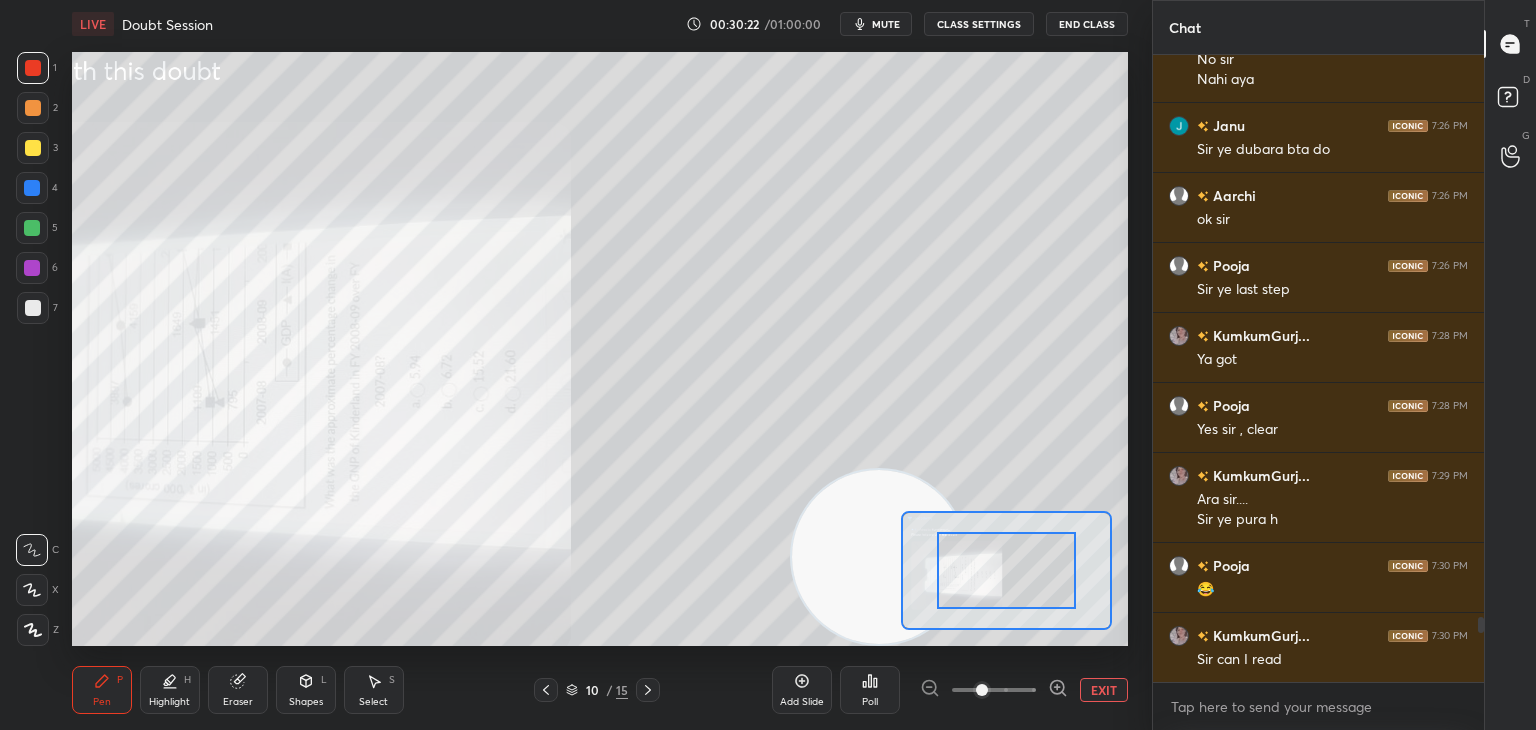scroll, scrollTop: 5456, scrollLeft: 0, axis: vertical 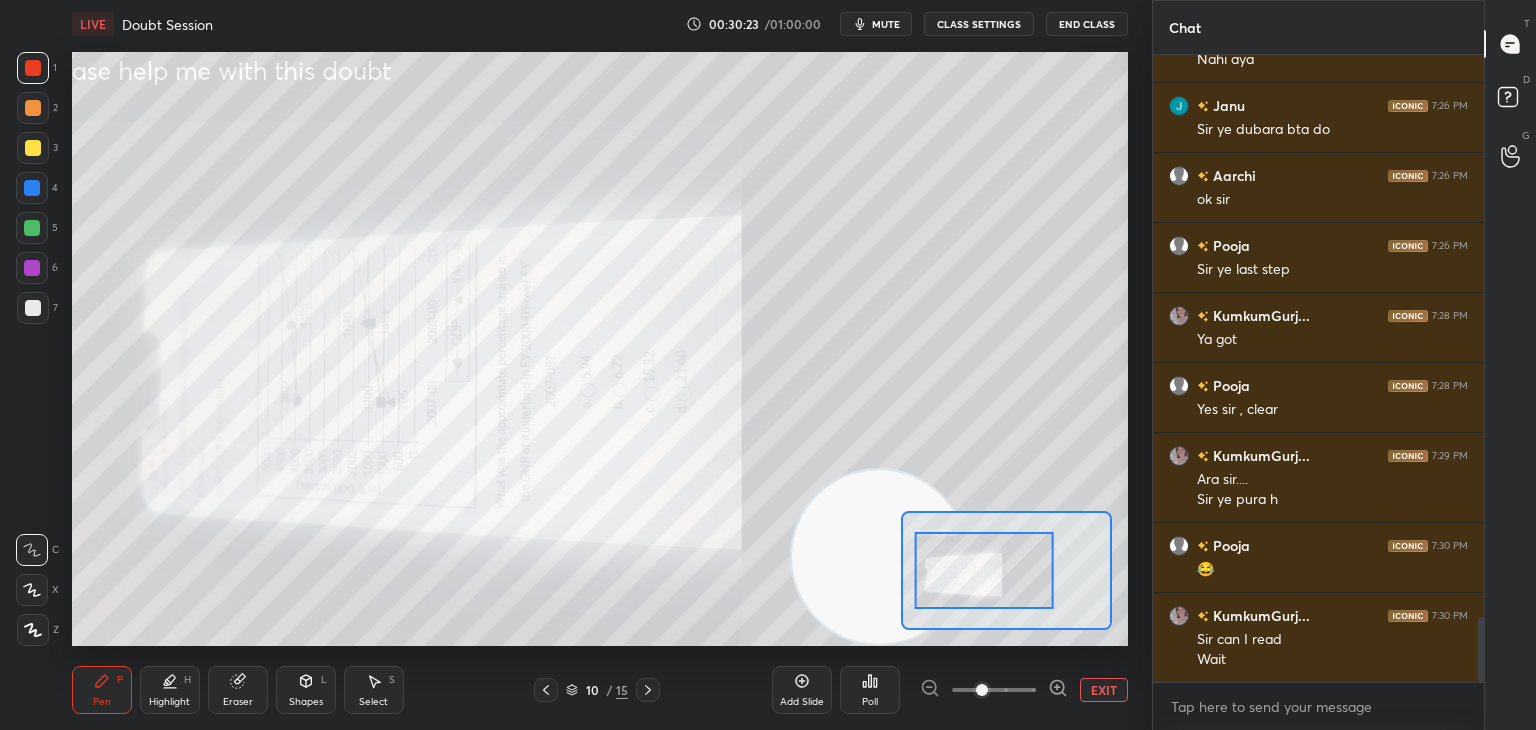 click 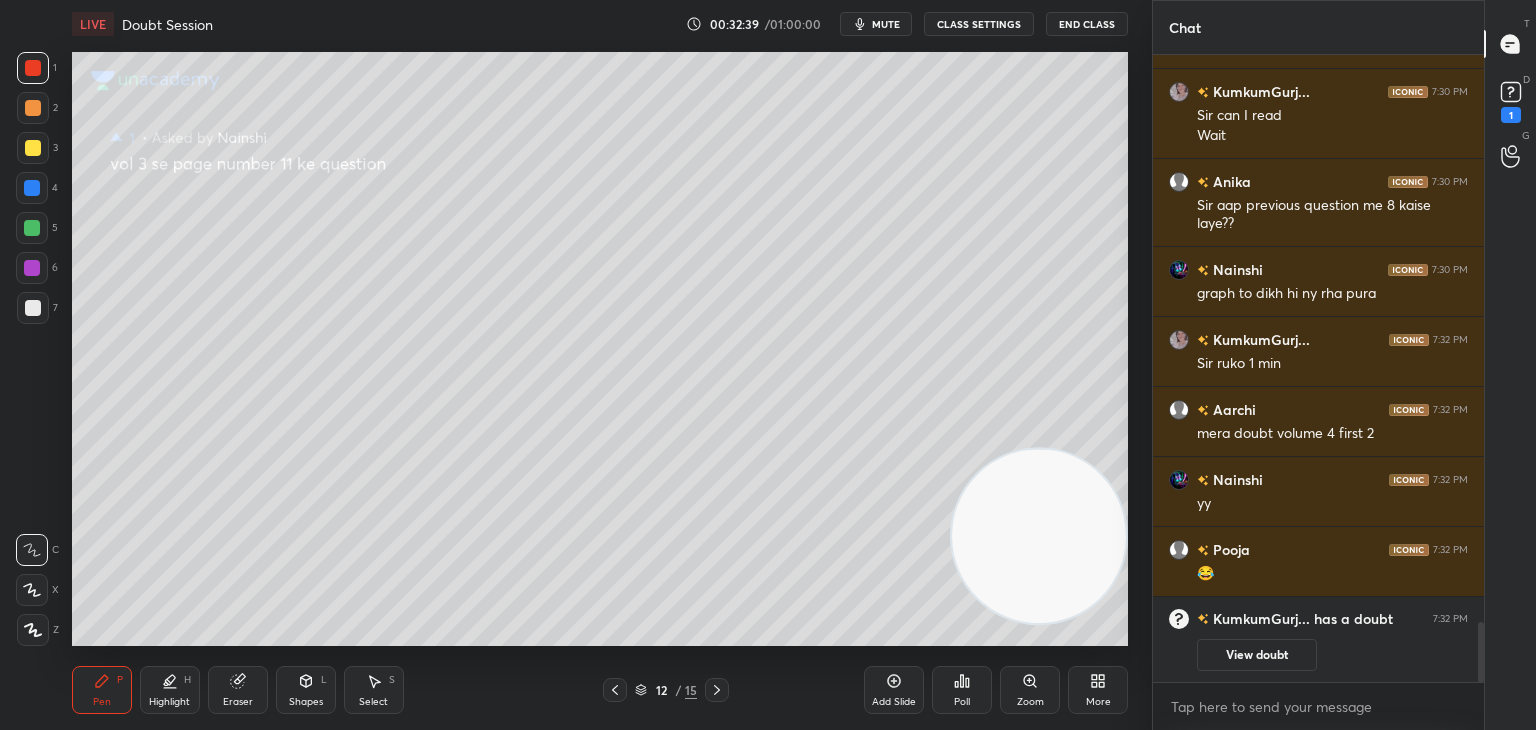 scroll, scrollTop: 5292, scrollLeft: 0, axis: vertical 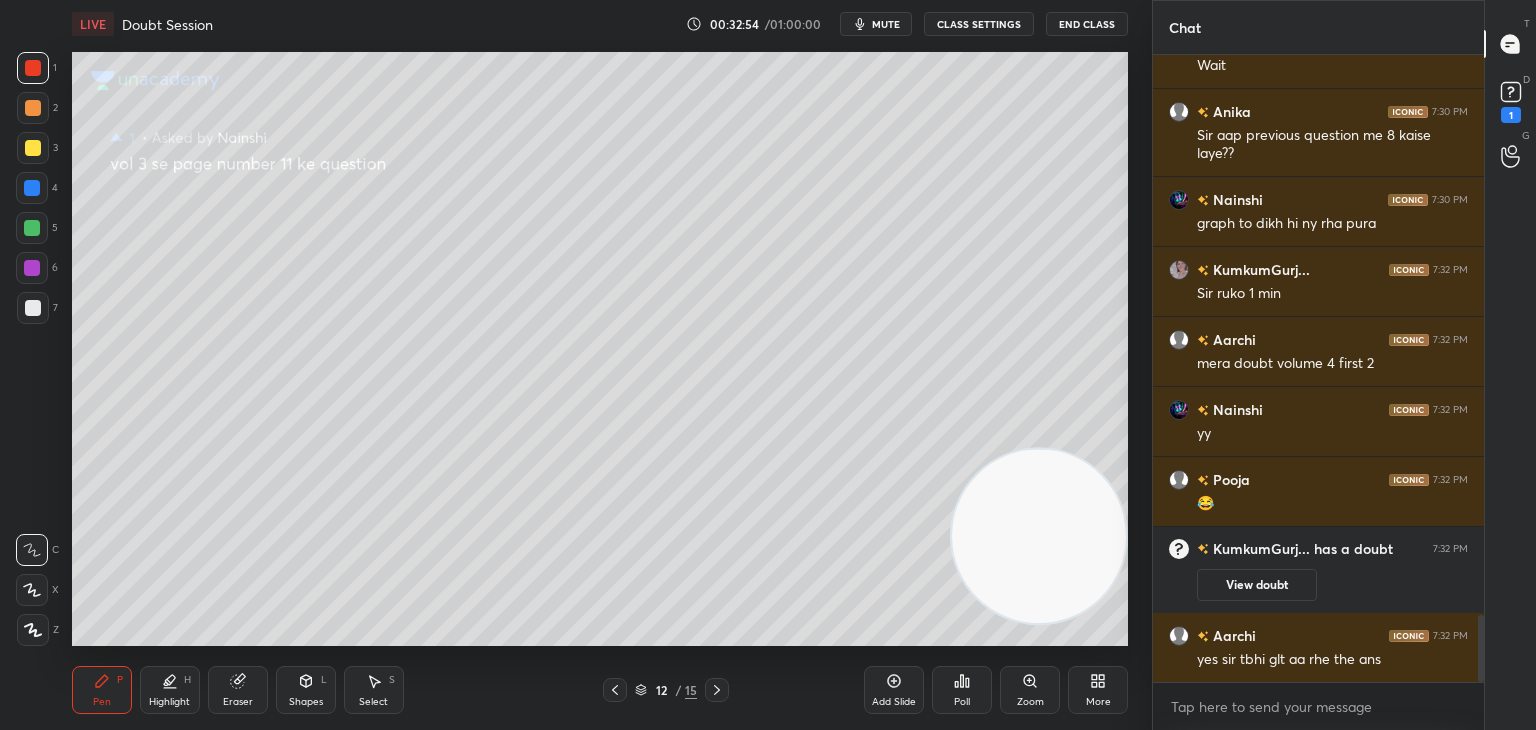 click on "View doubt" at bounding box center [1257, 585] 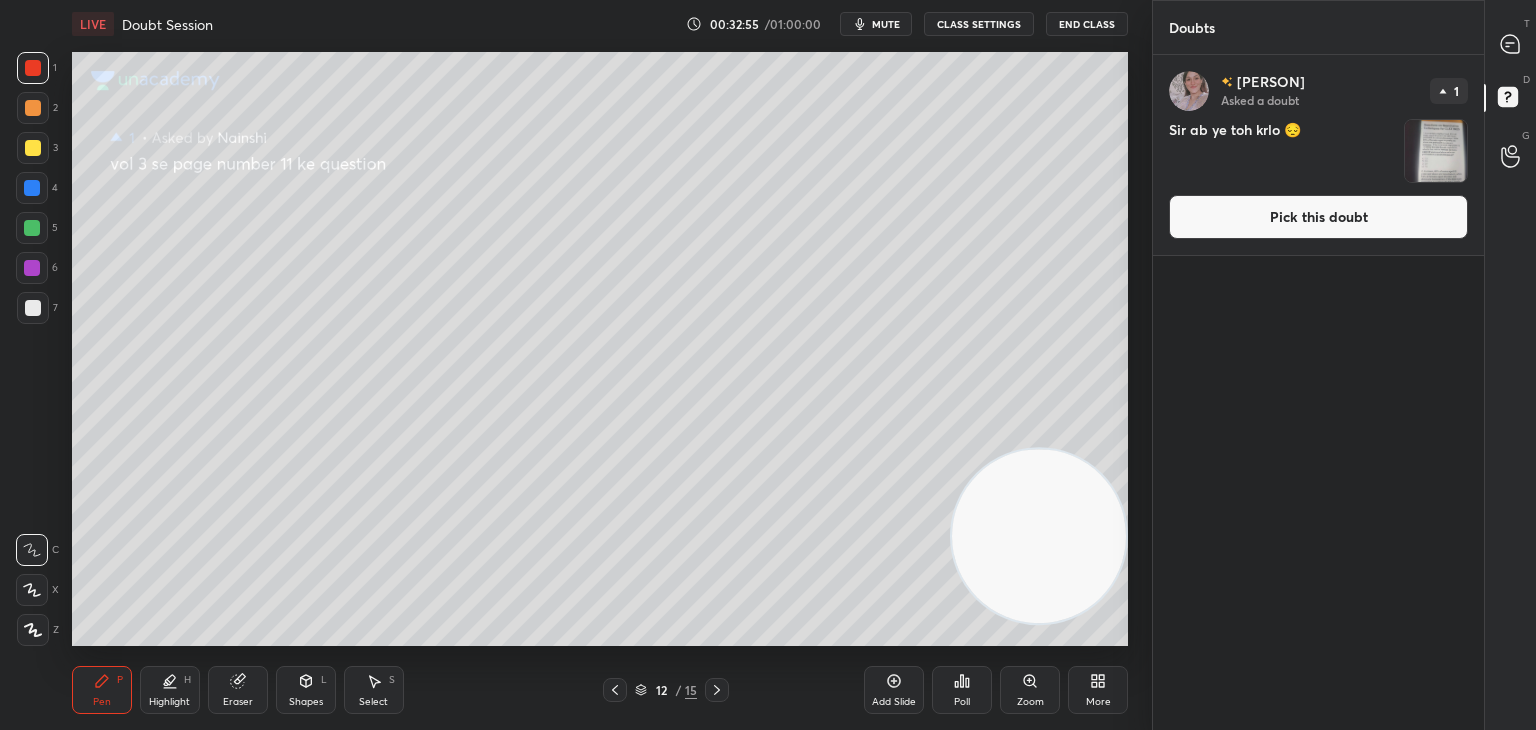 click on "Pick this doubt" at bounding box center (1318, 217) 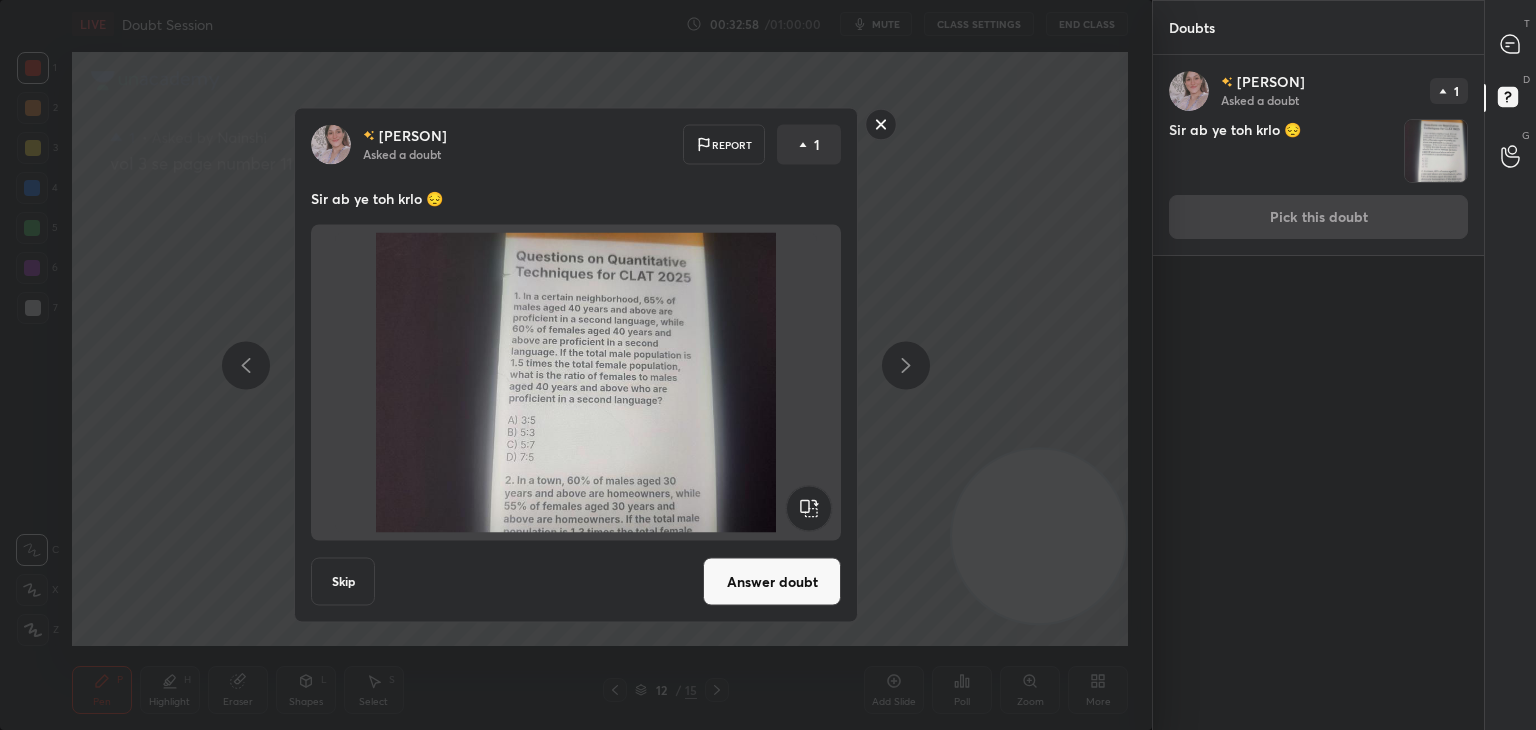 click on "Answer doubt" at bounding box center [772, 582] 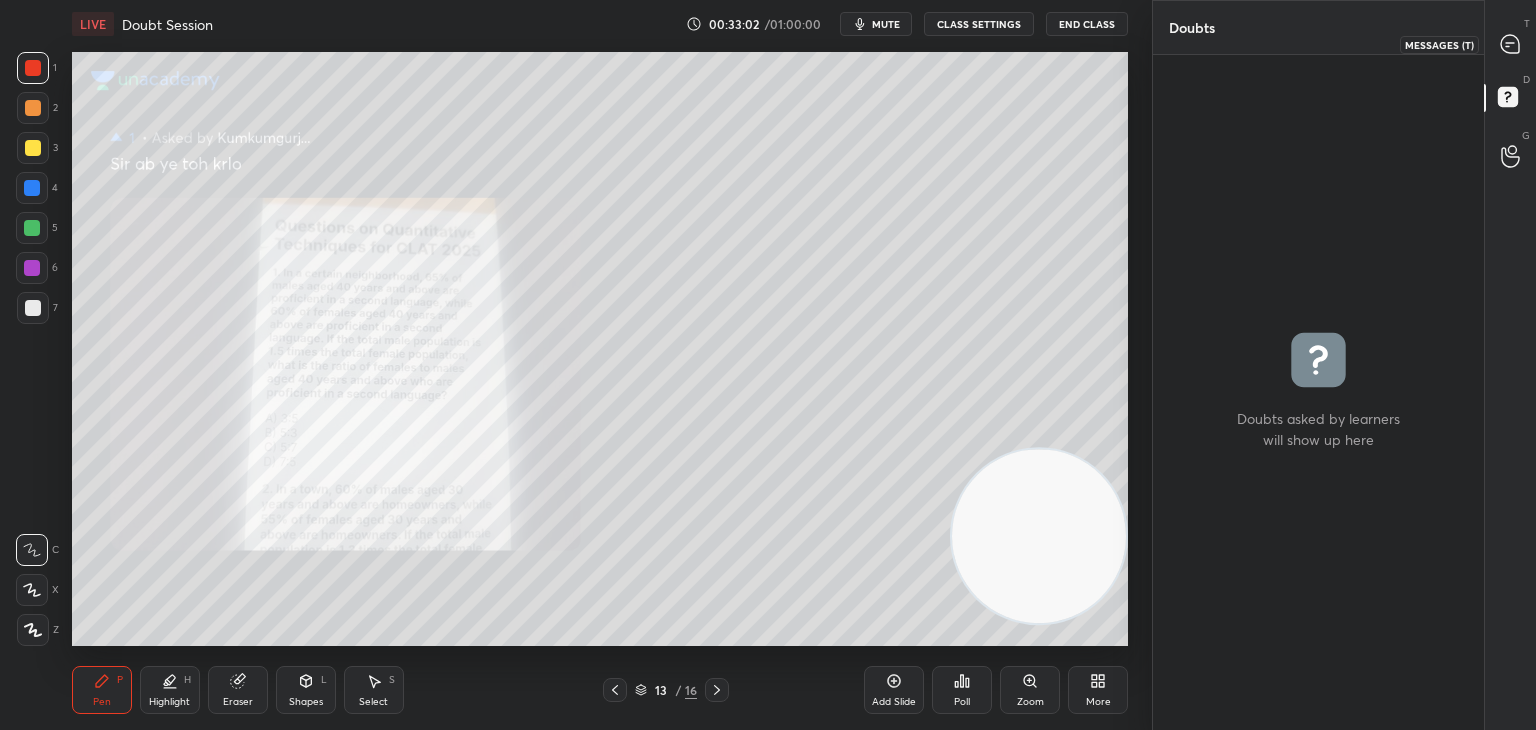 click at bounding box center [1511, 44] 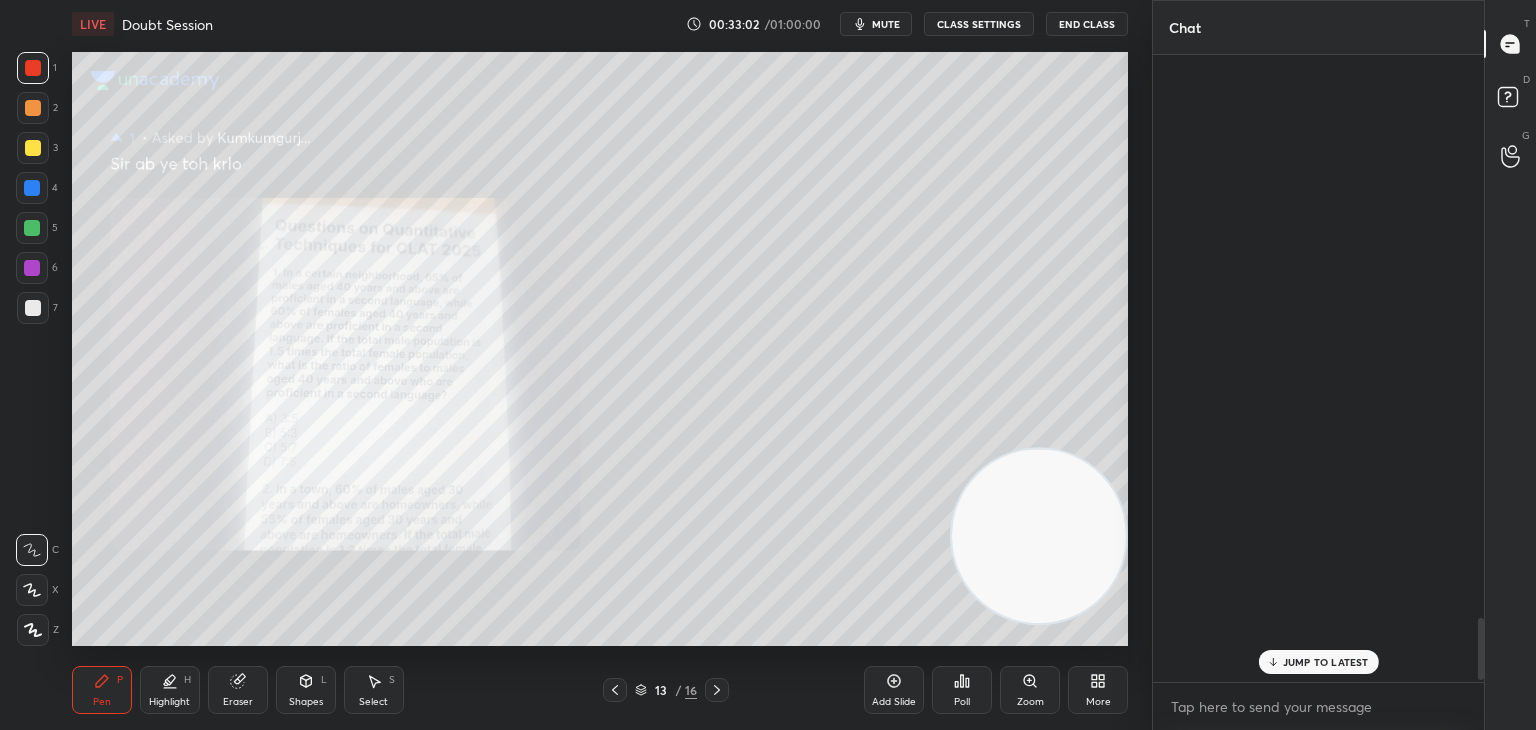 scroll, scrollTop: 5658, scrollLeft: 0, axis: vertical 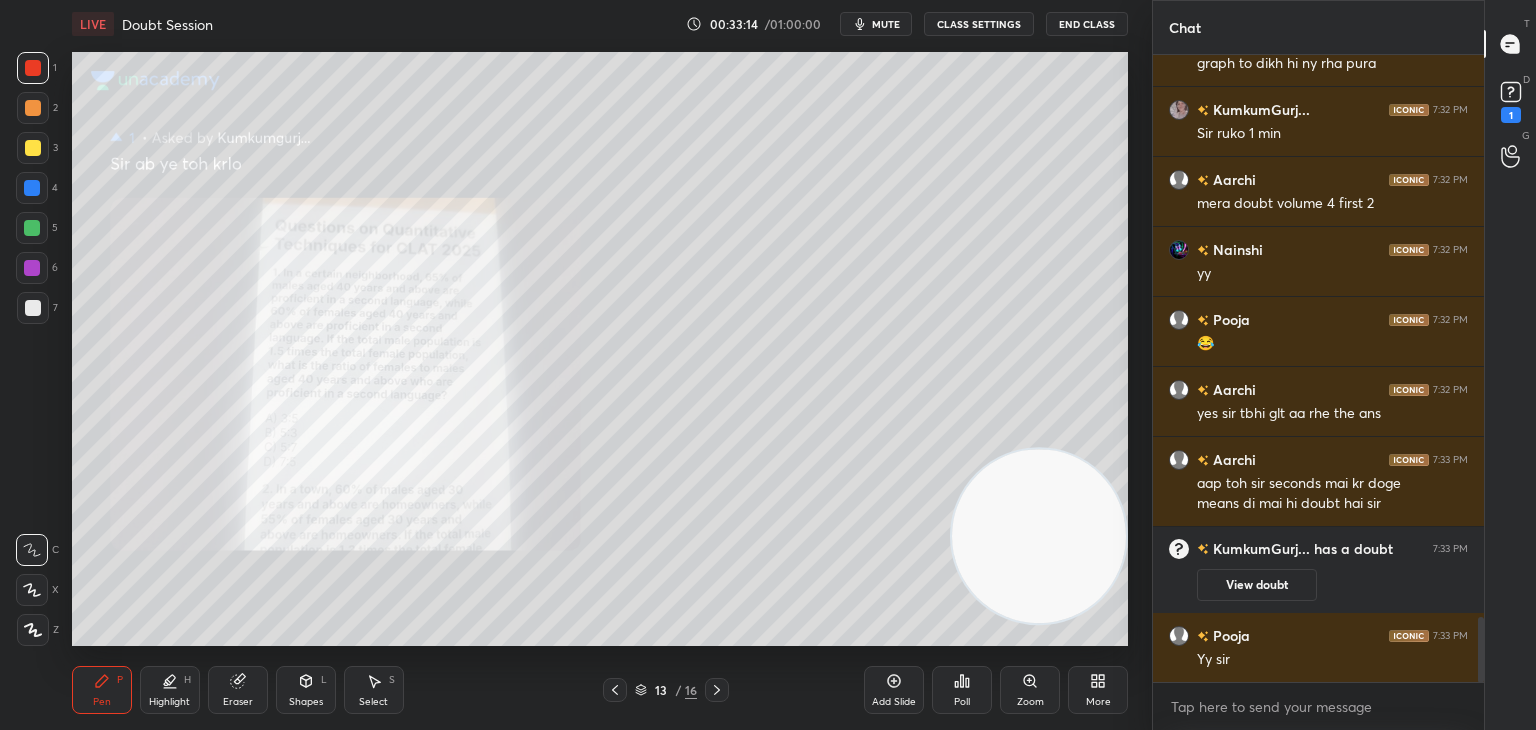 click on "Zoom" at bounding box center (1030, 690) 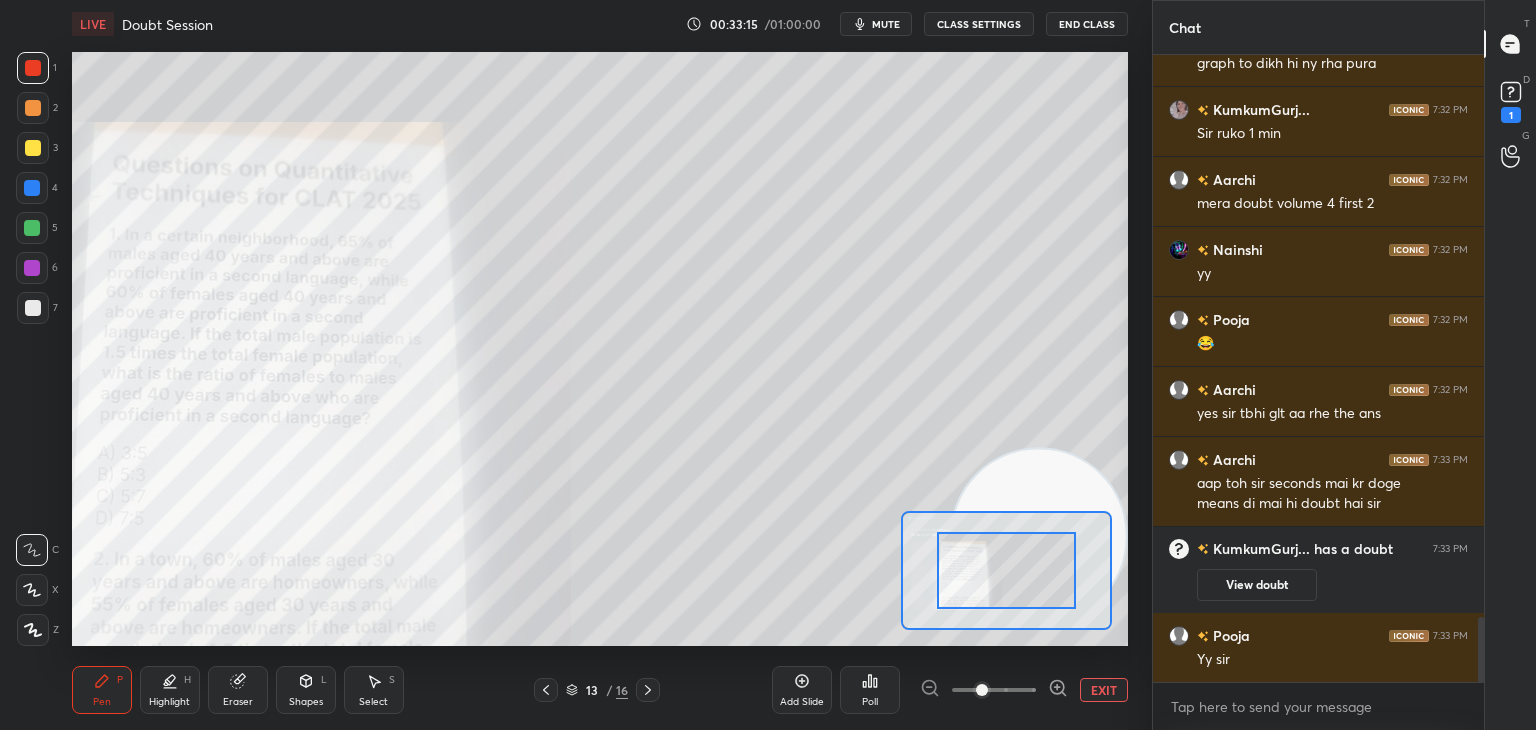 click 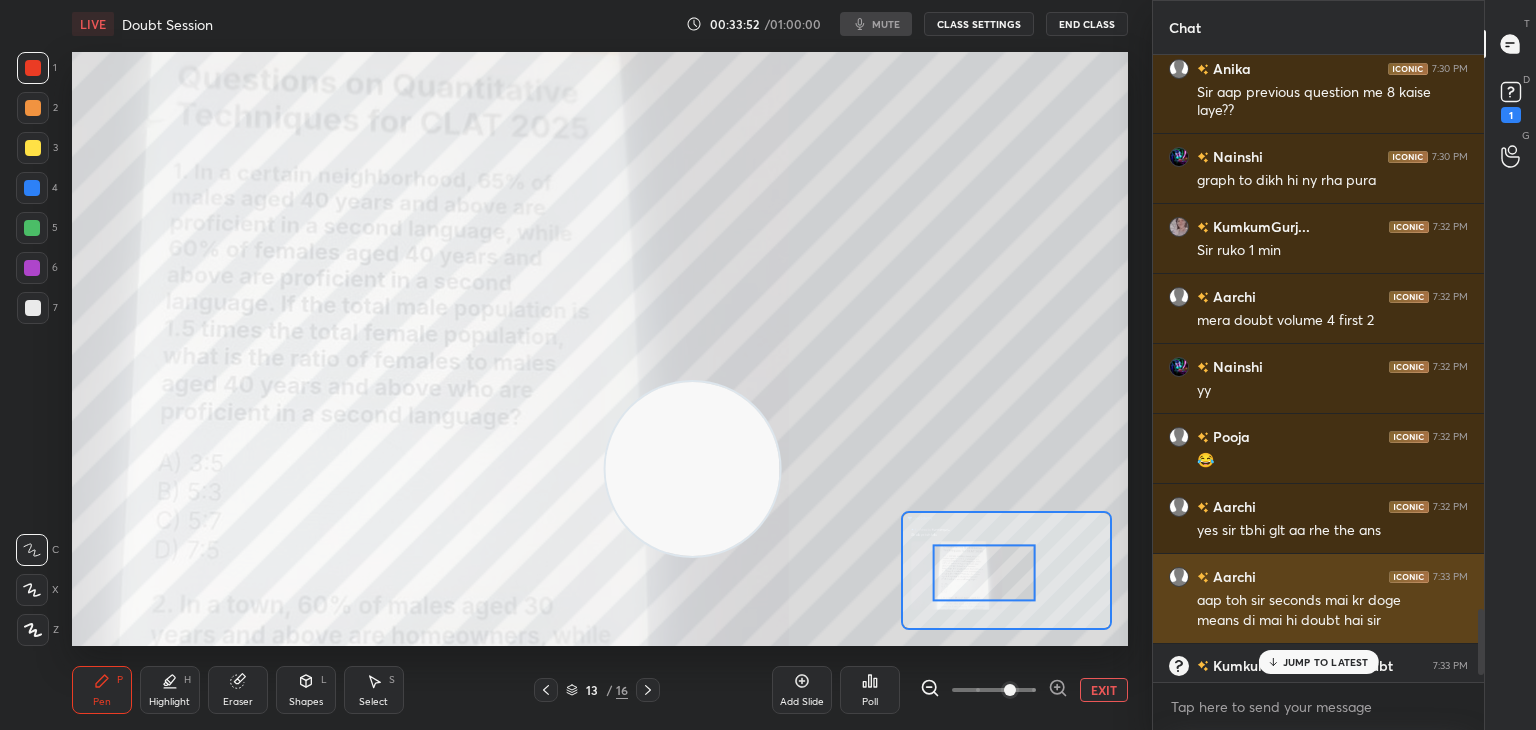 scroll, scrollTop: 5412, scrollLeft: 0, axis: vertical 